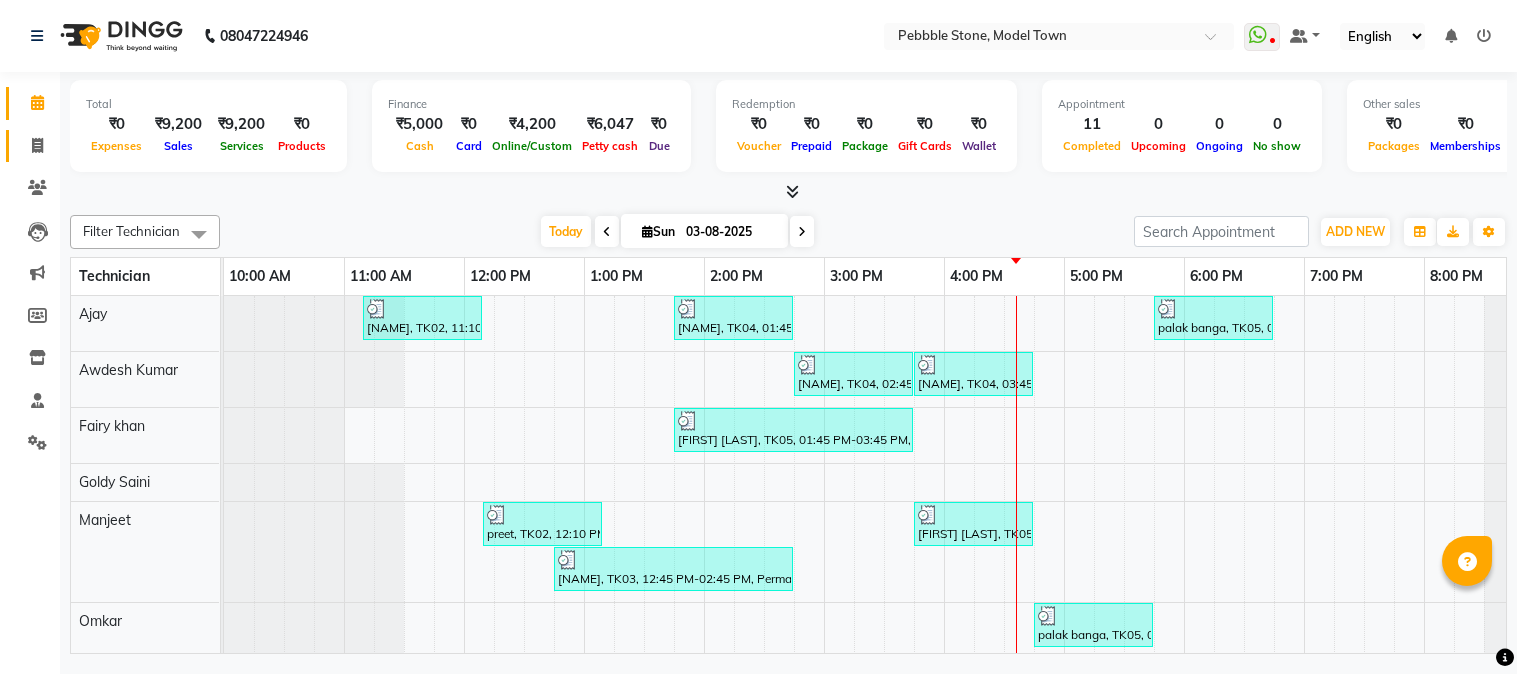 scroll, scrollTop: 0, scrollLeft: 0, axis: both 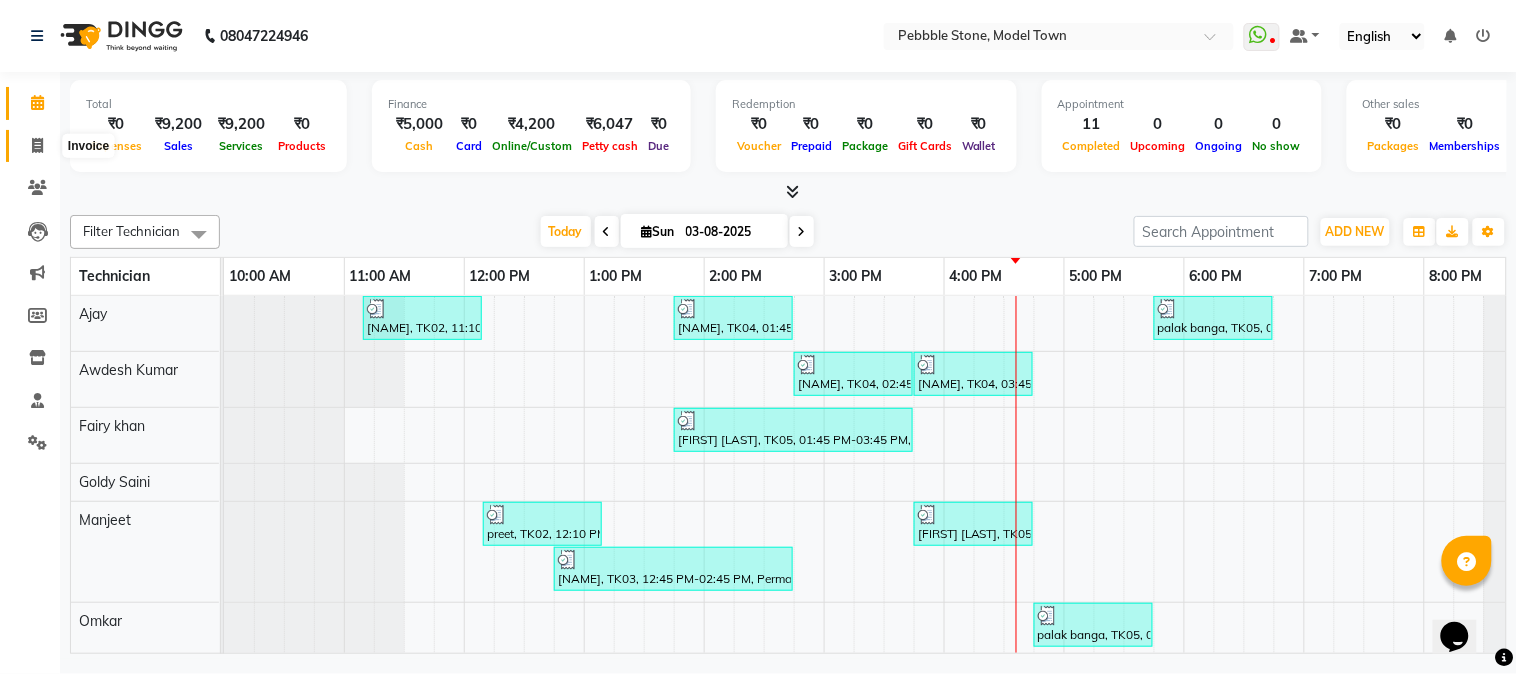 click 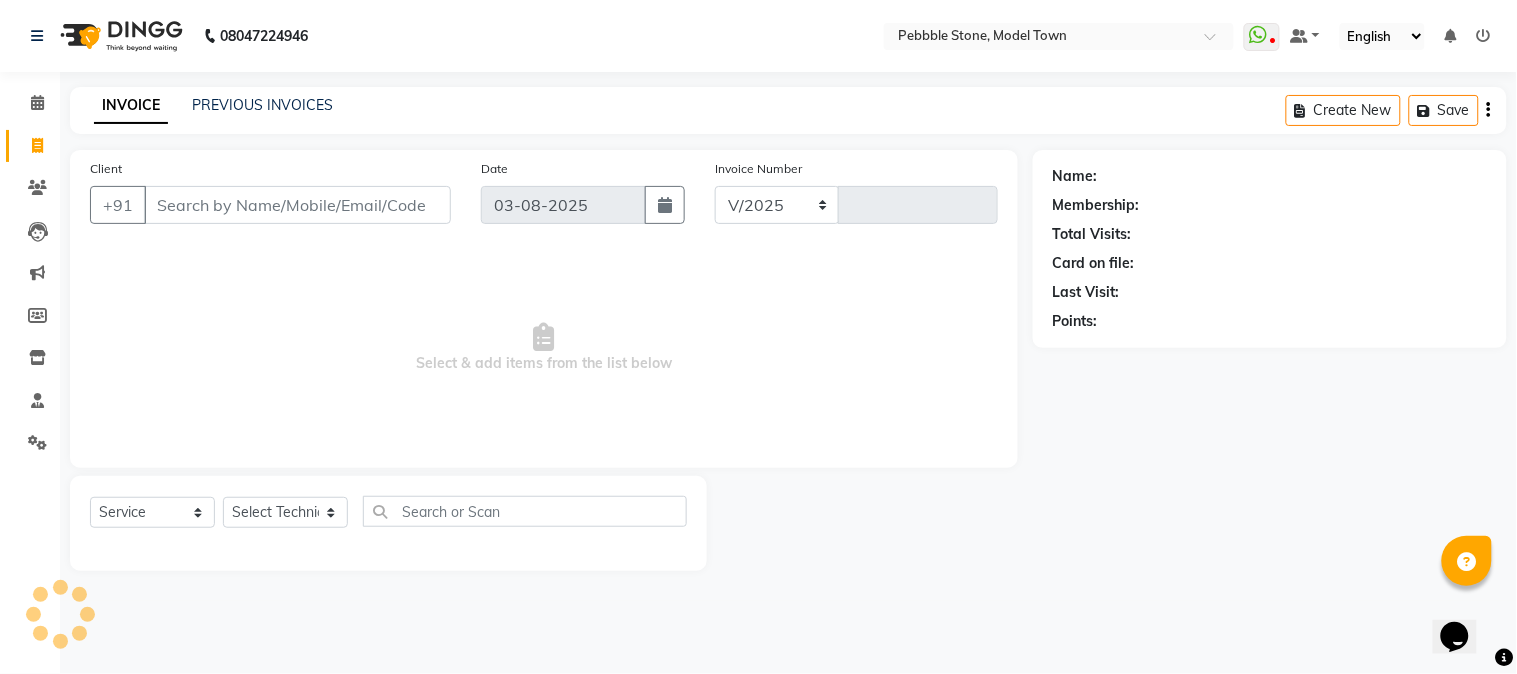 select on "8684" 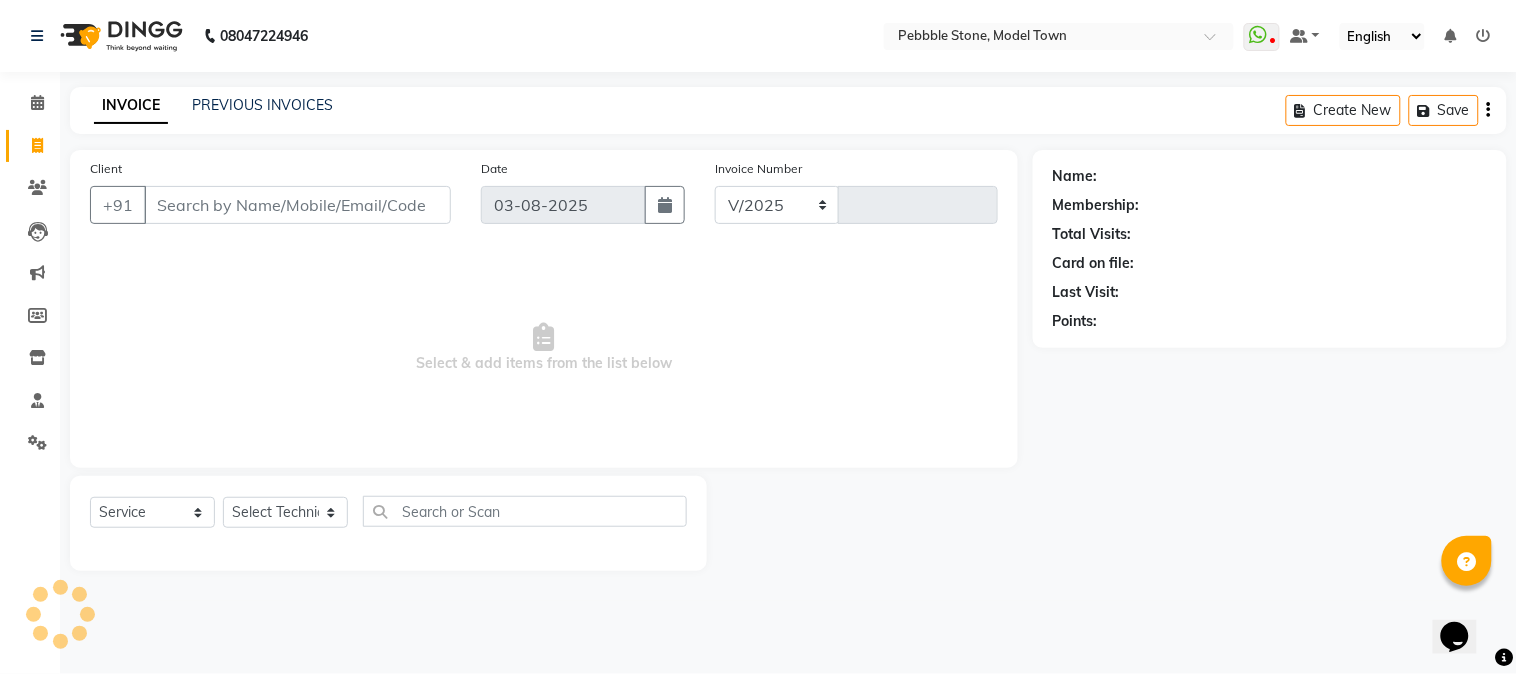 type on "0028" 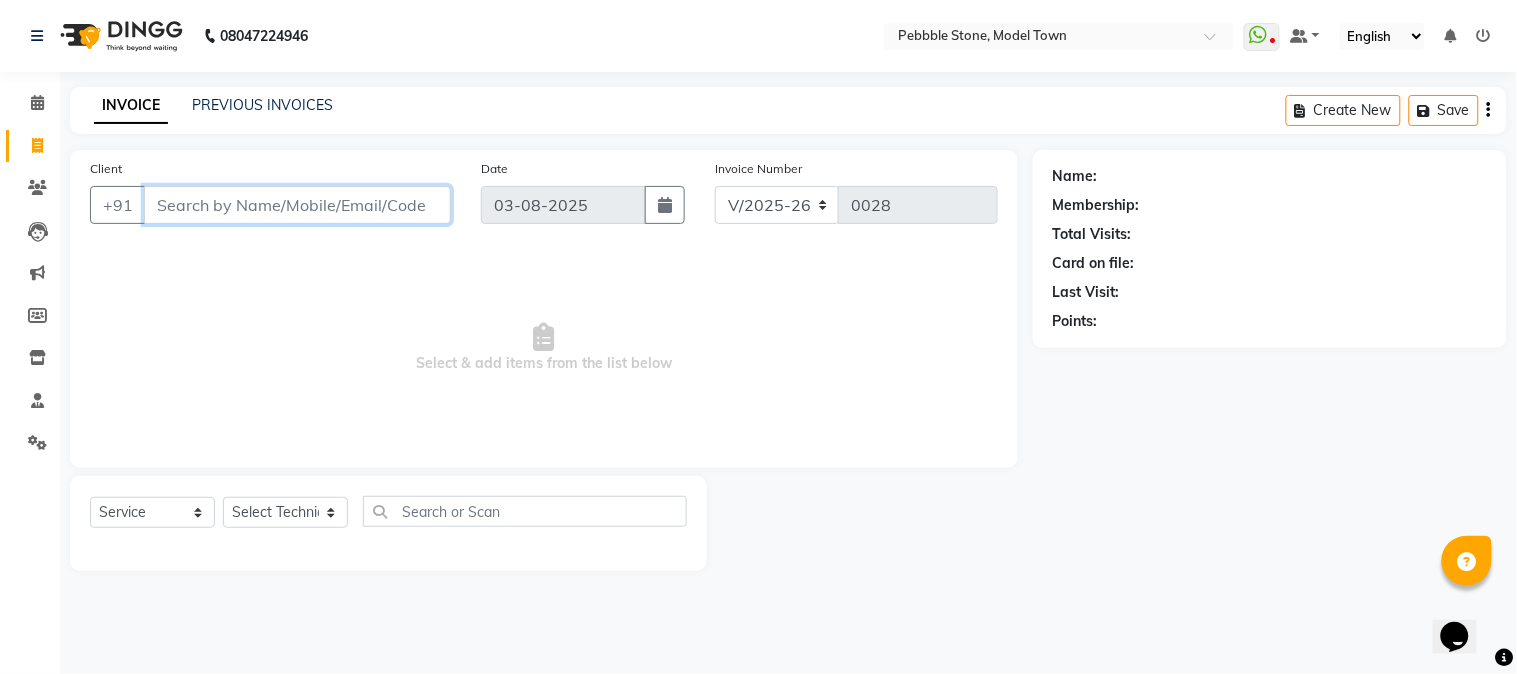 click on "Client" at bounding box center (297, 205) 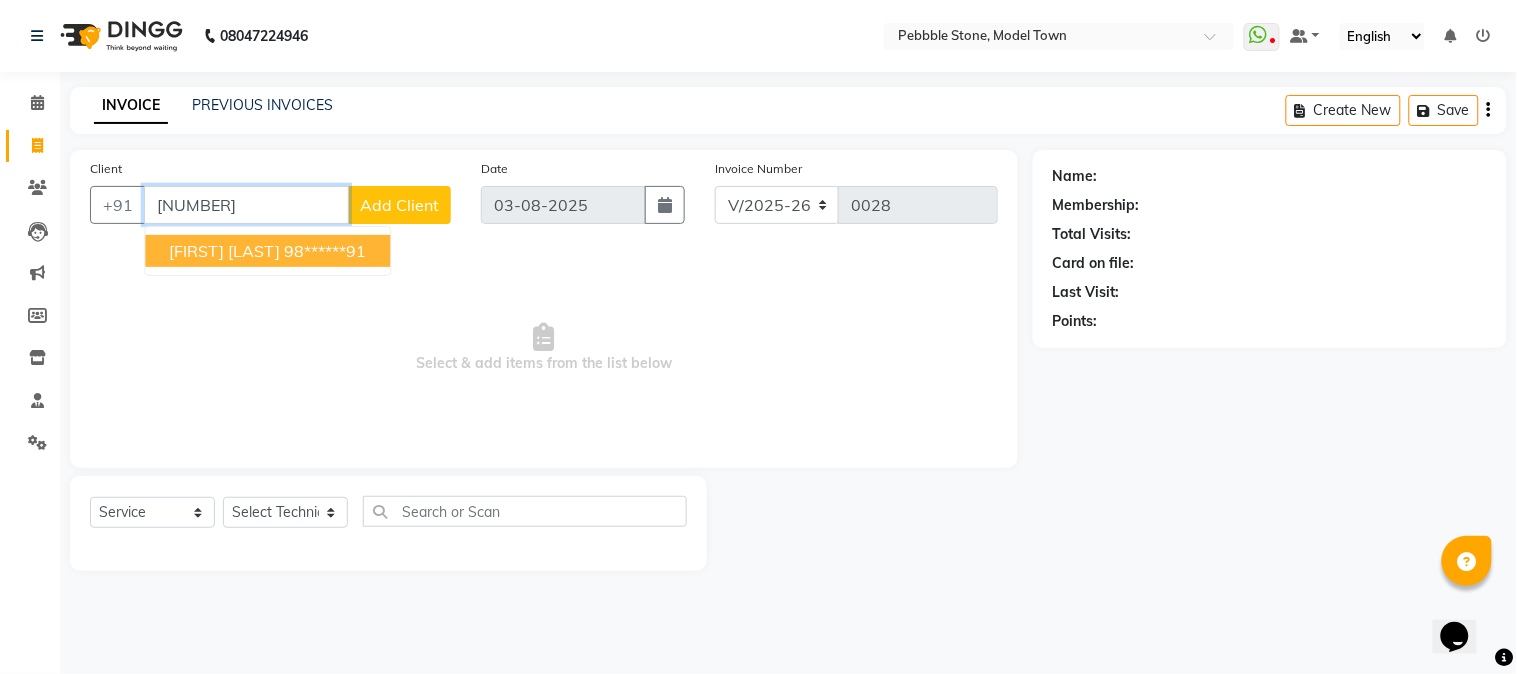 click on "[FIRST] [LAST]" at bounding box center [224, 251] 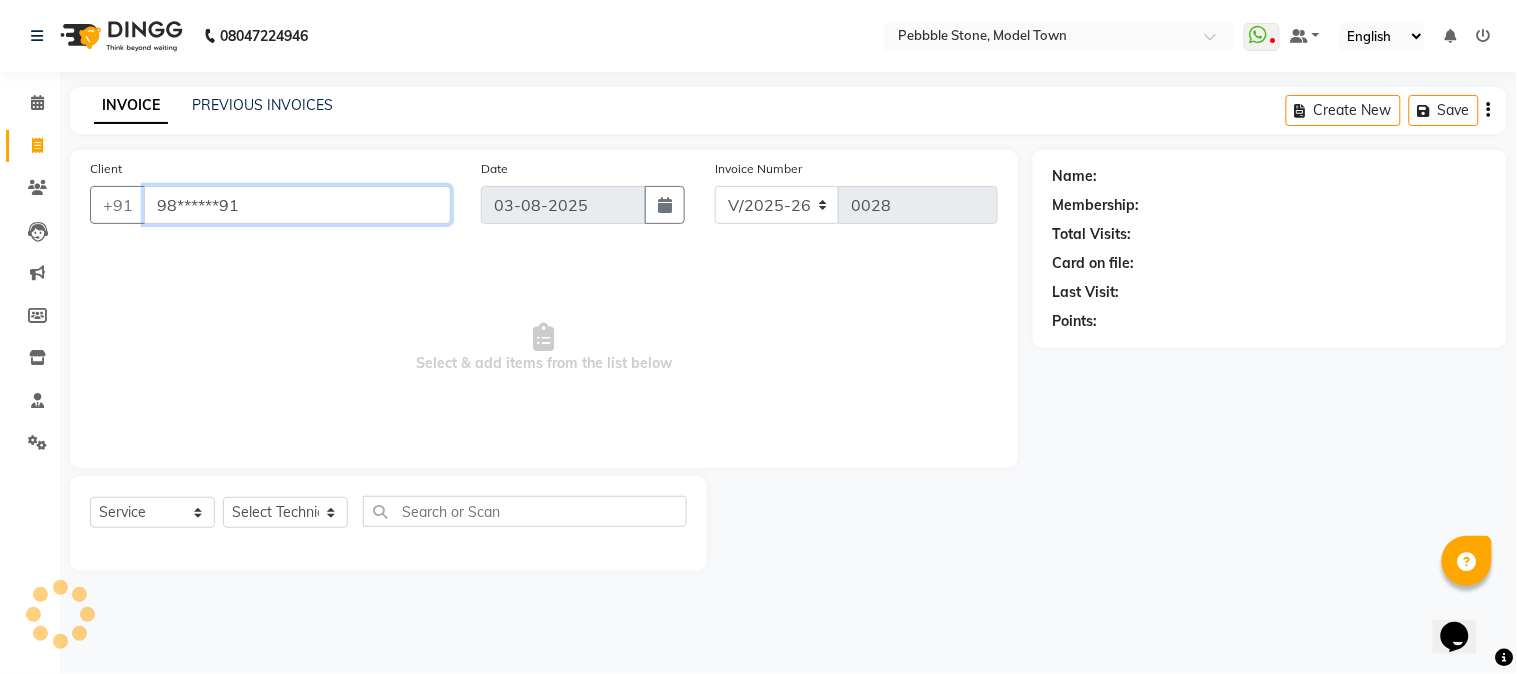 type on "98******91" 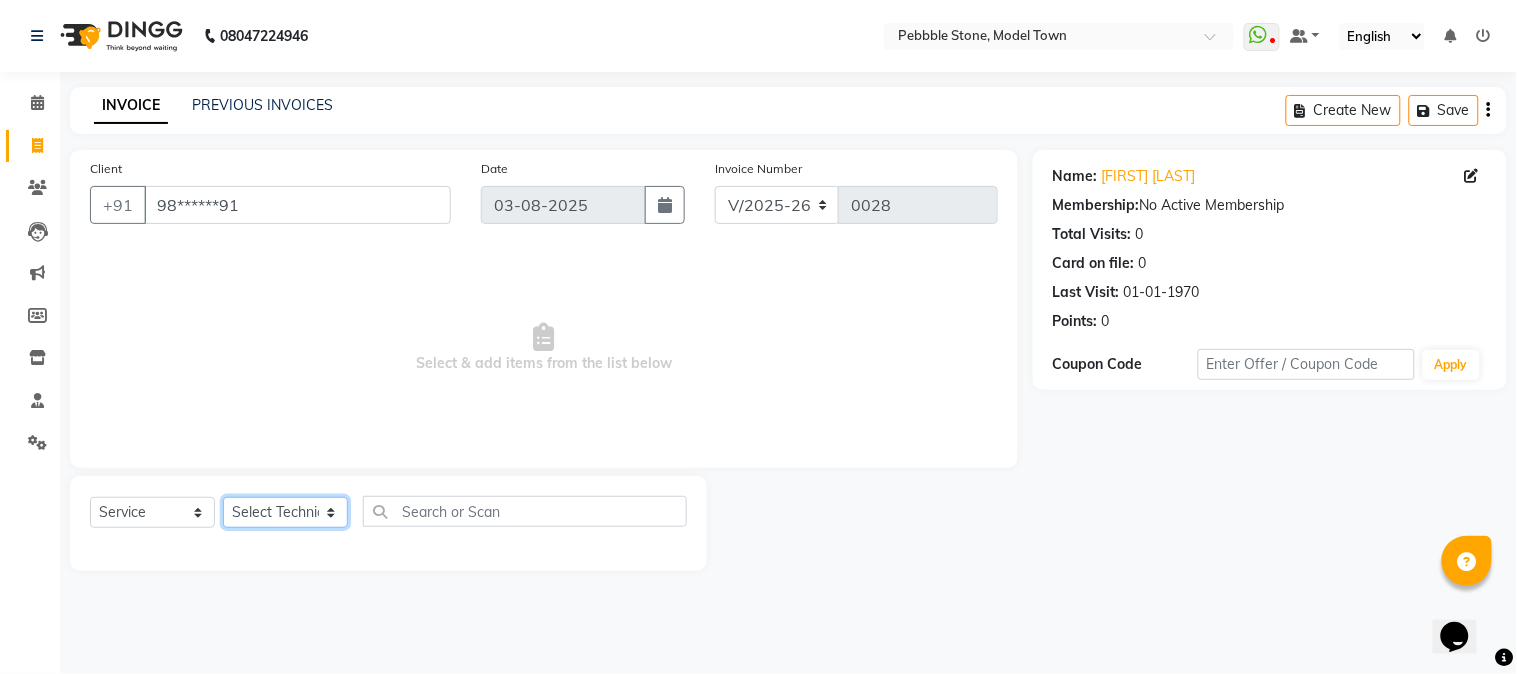 click on "Select Technician Ajay  Awdesh Kumar Fairy khan Goldy Saini Manager Manjeet Omkar Varun" 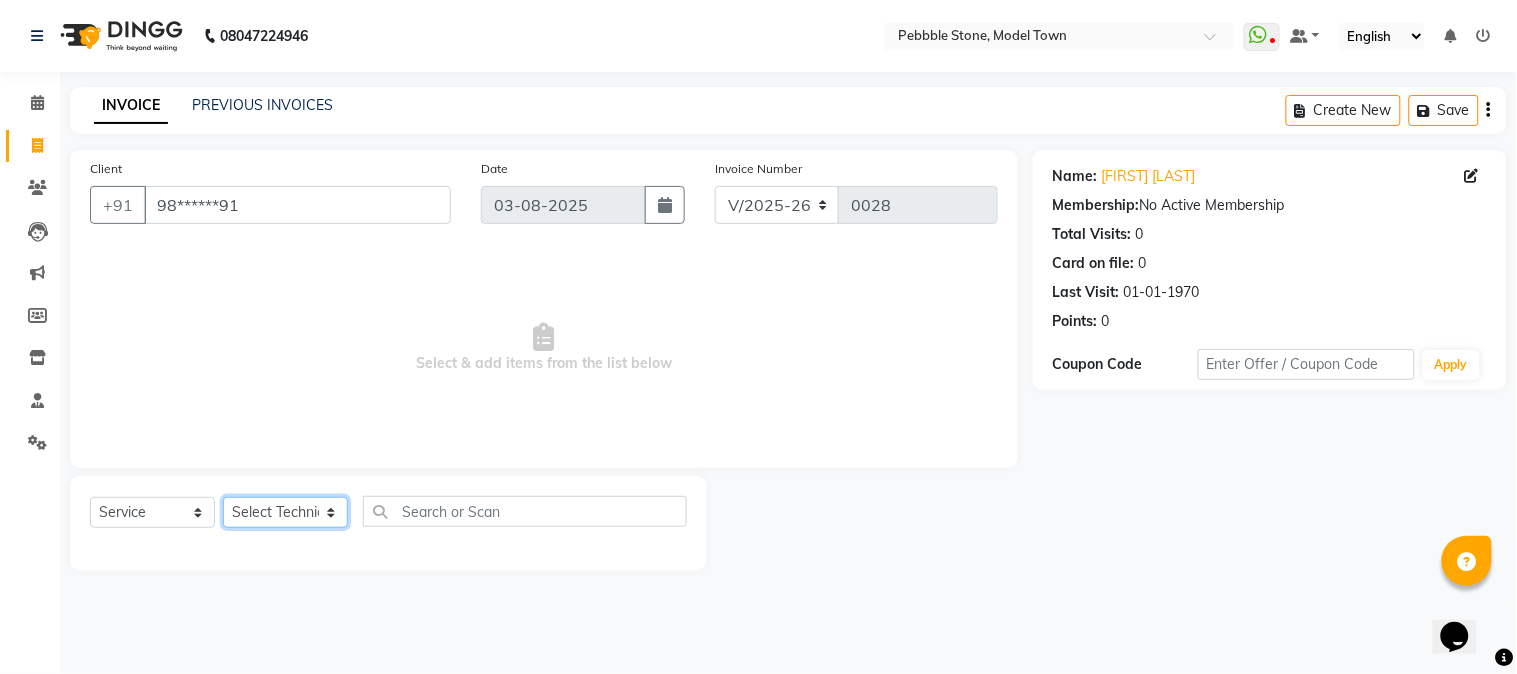 select on "87632" 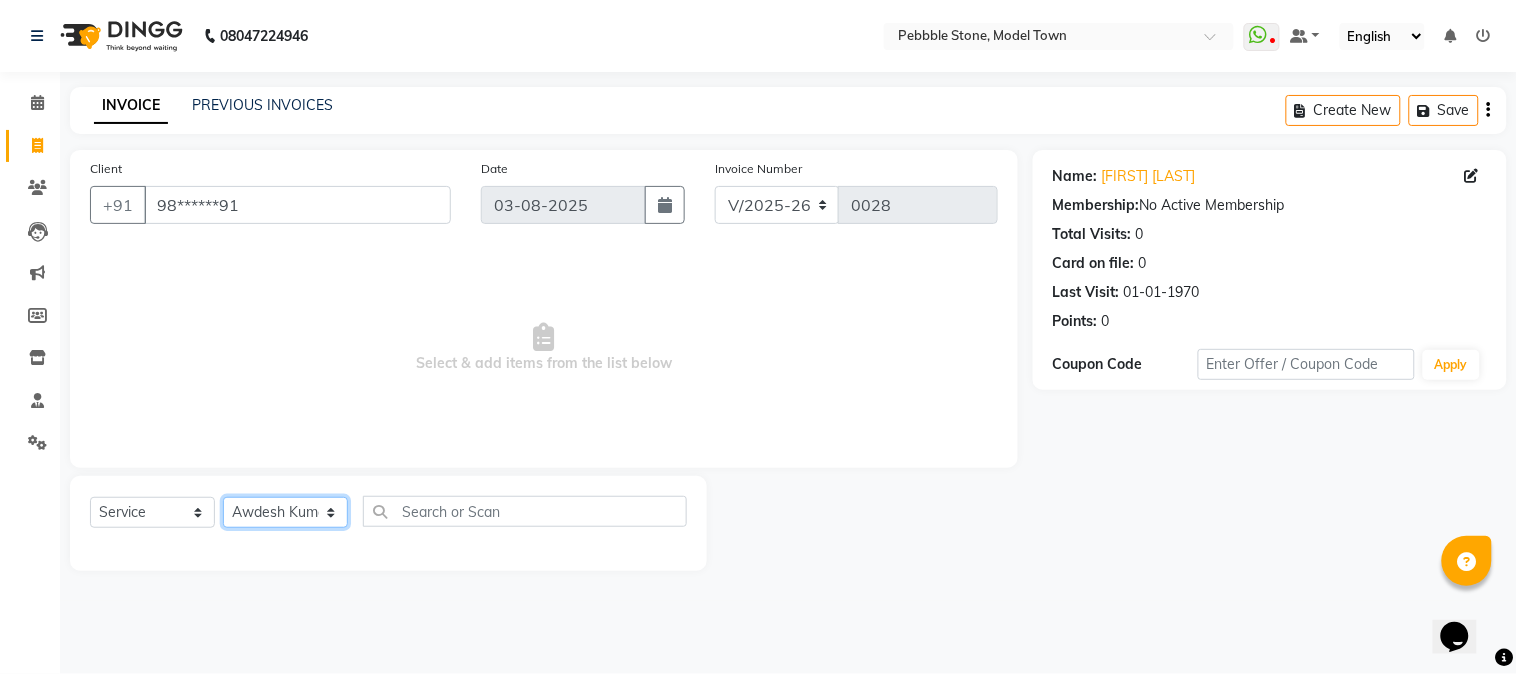 click on "Select Technician Ajay  Awdesh Kumar Fairy khan Goldy Saini Manager Manjeet Omkar Varun" 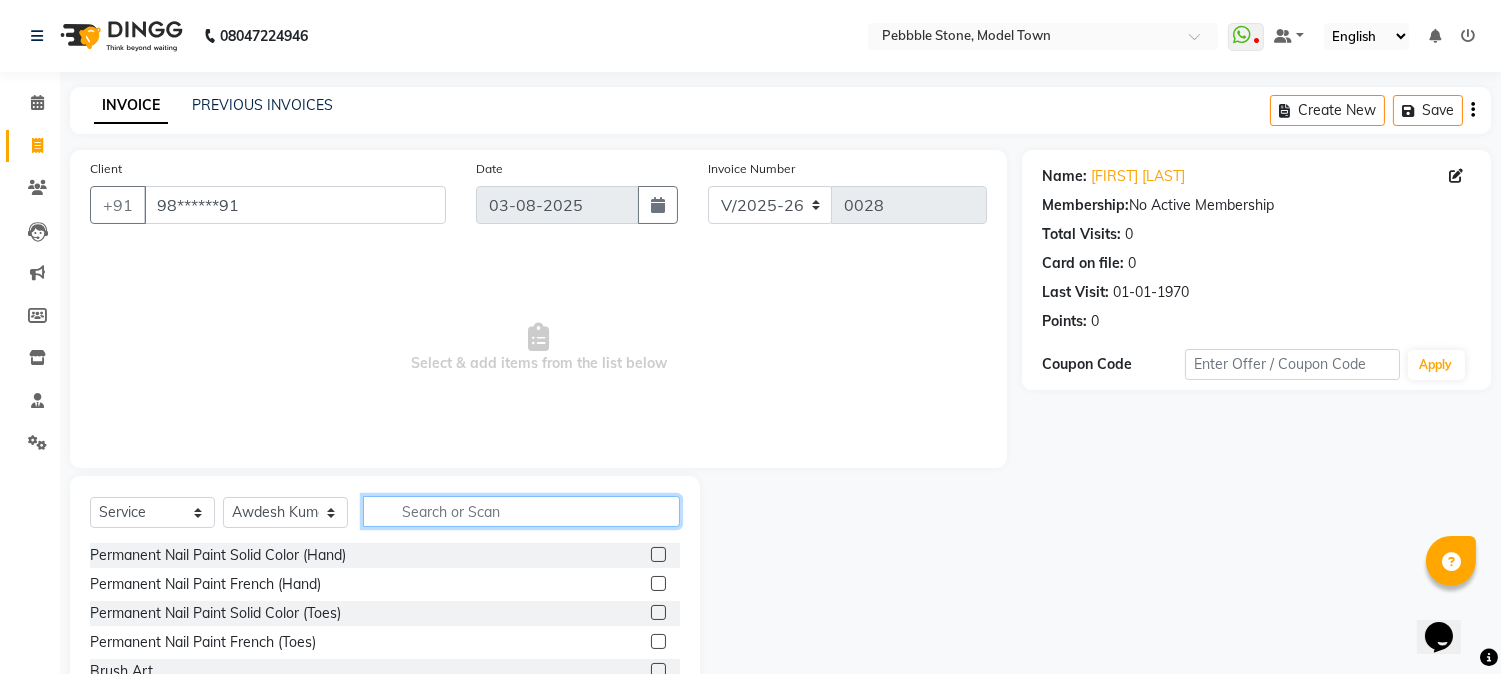 click 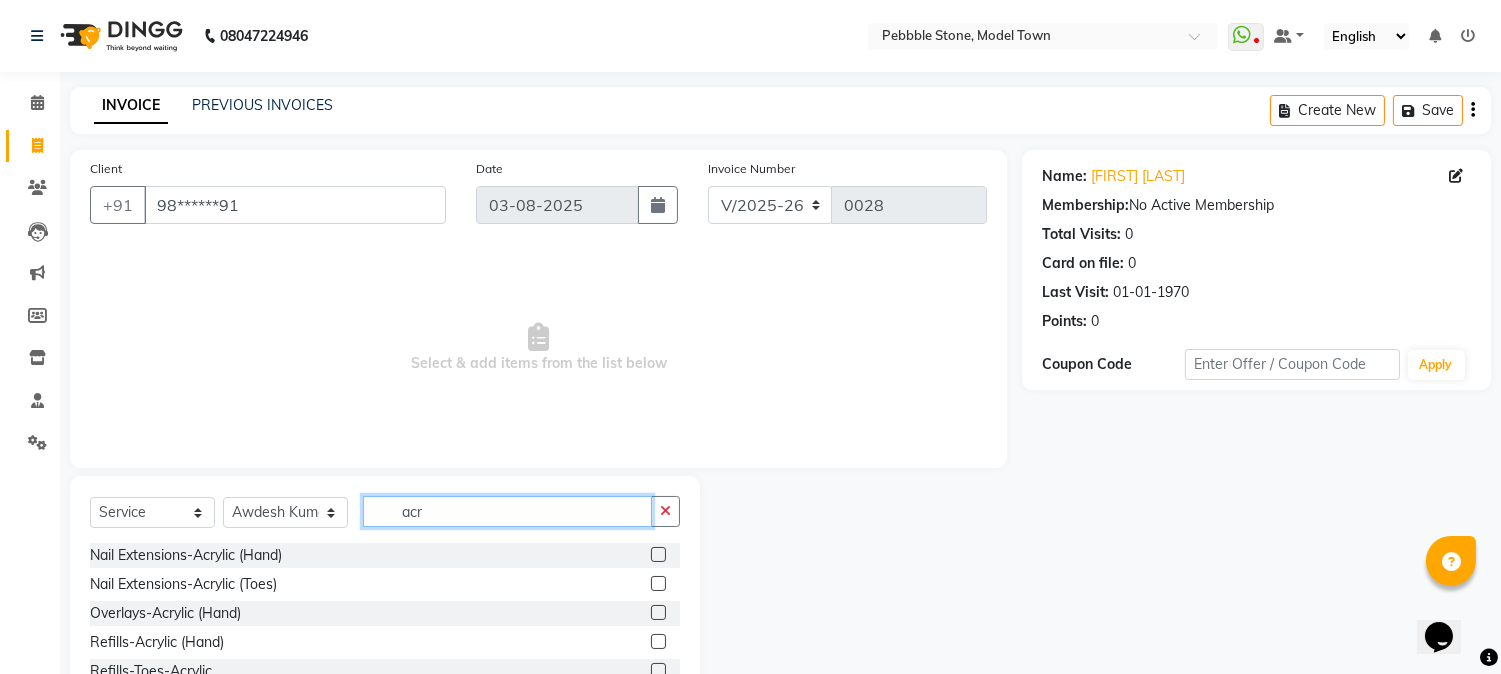 type on "acr" 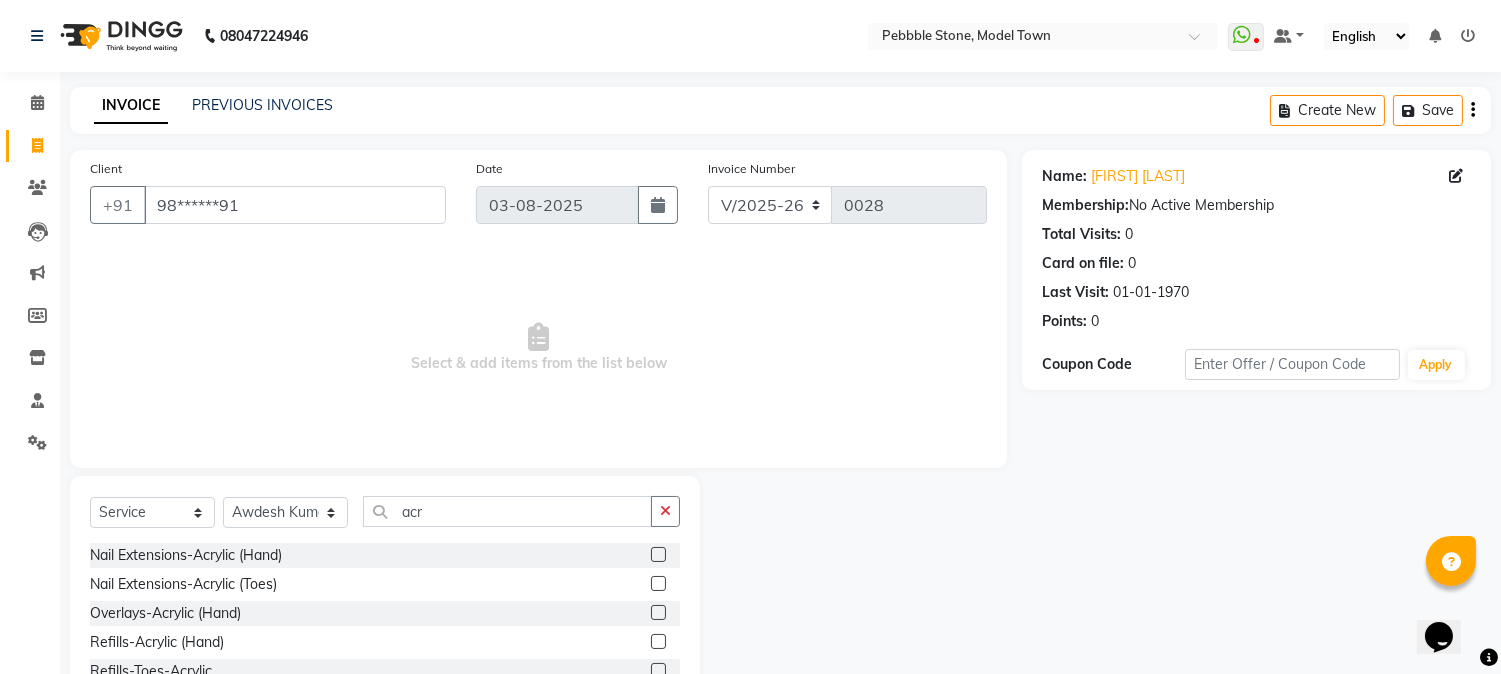 click 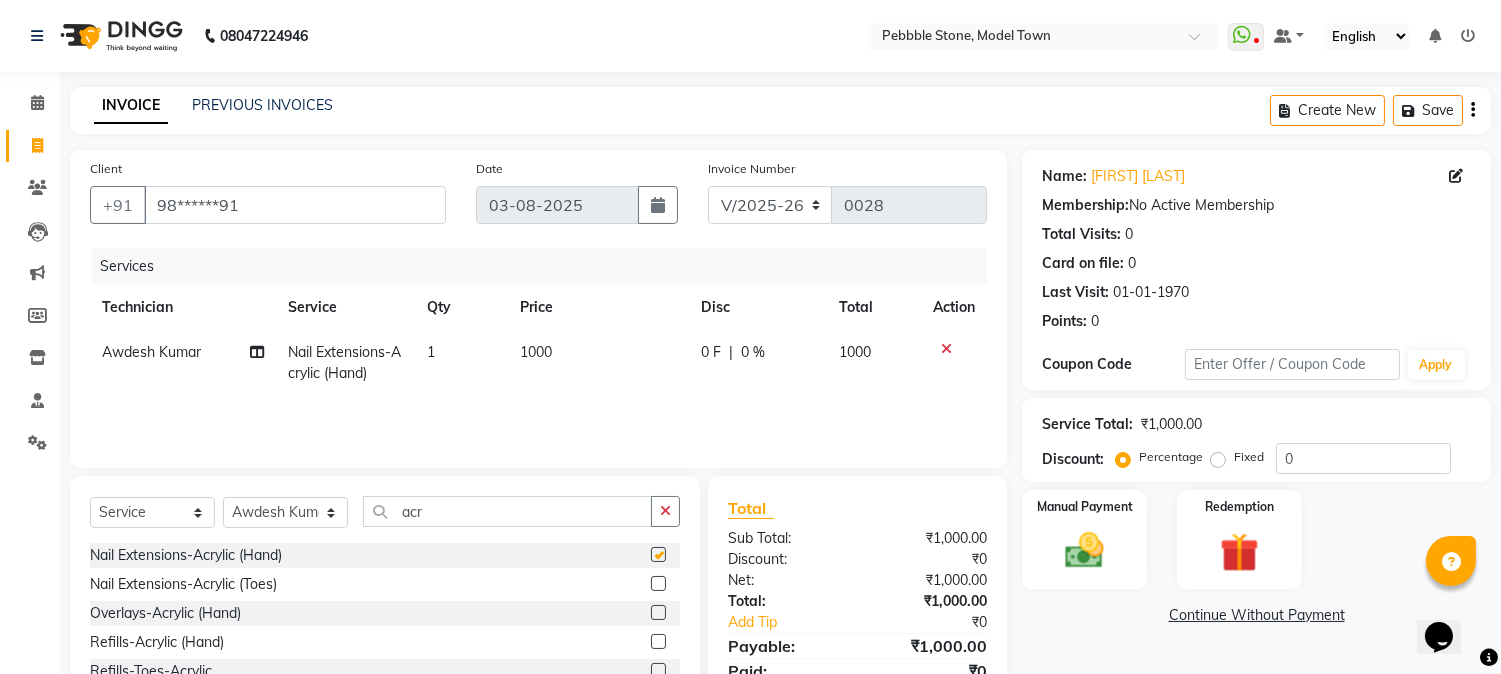 checkbox on "false" 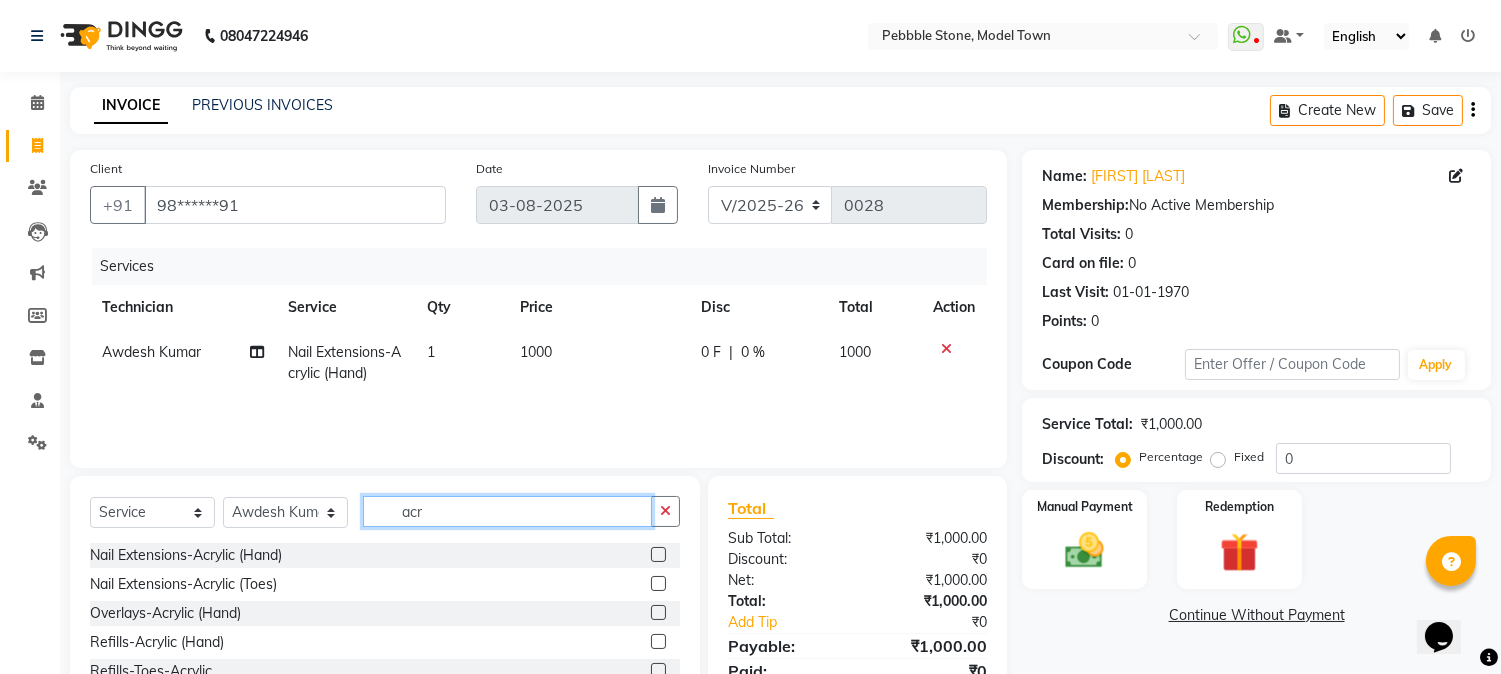 click on "acr" 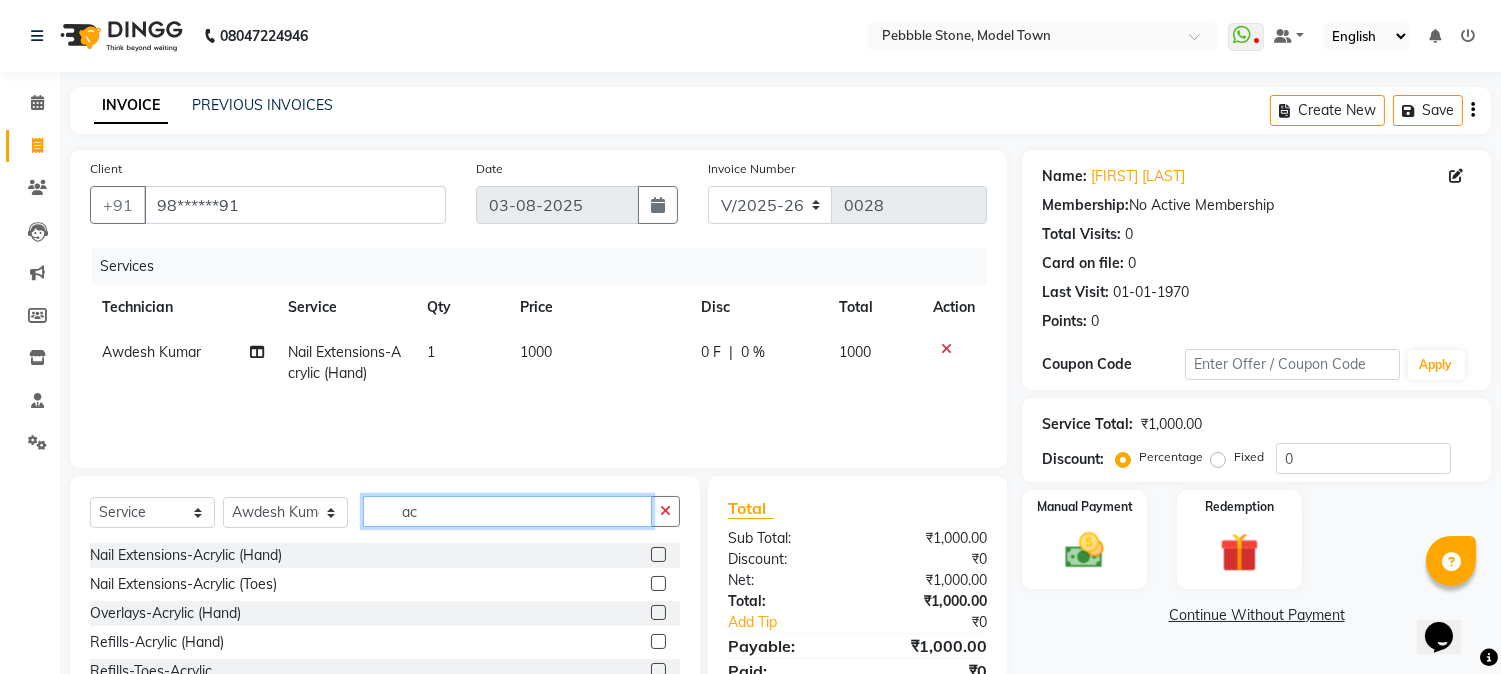 type on "a" 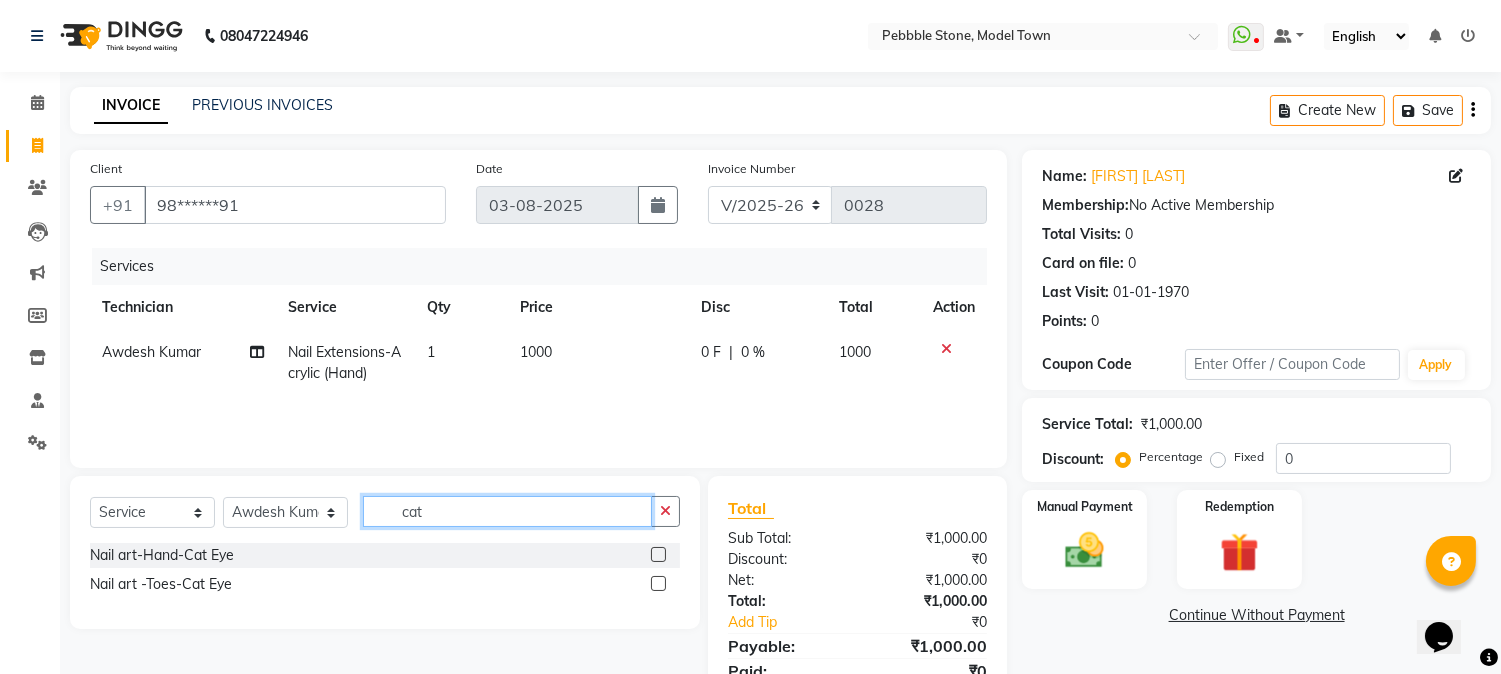 type on "cat" 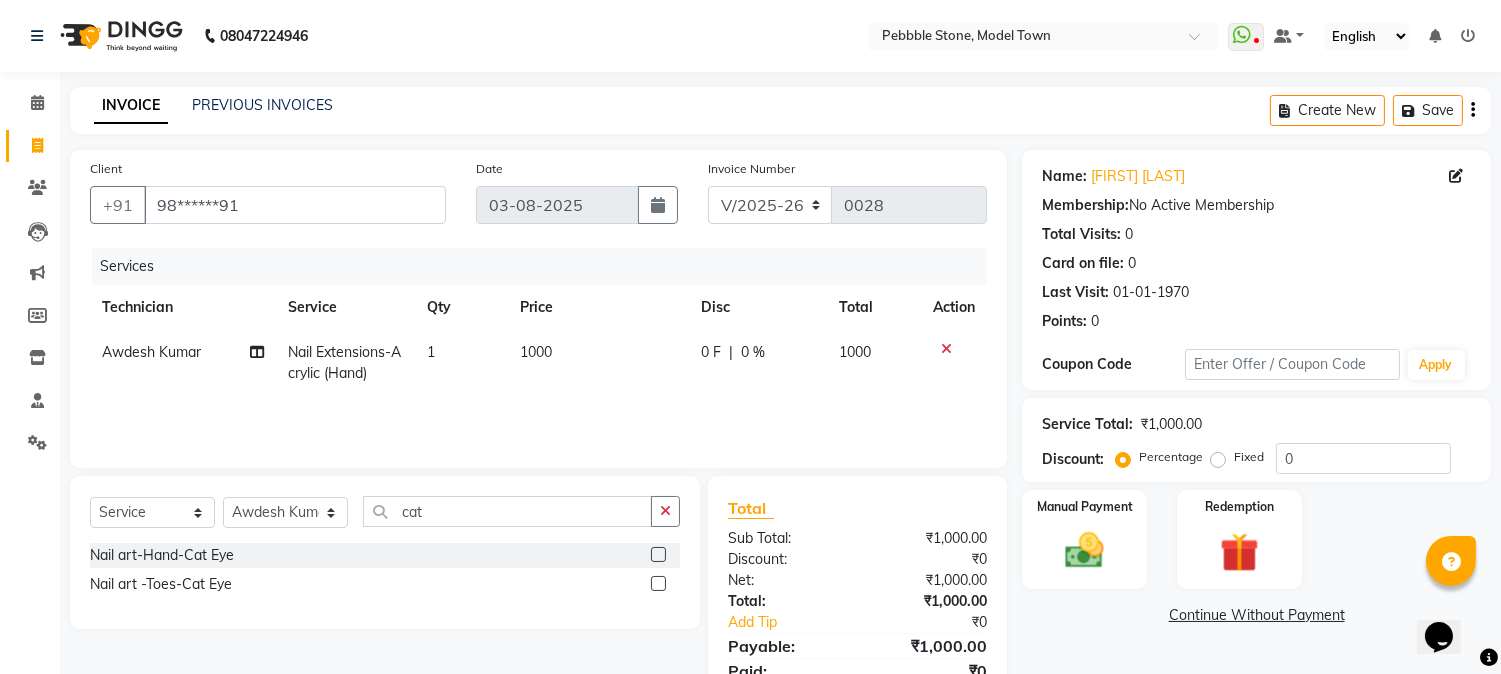 click 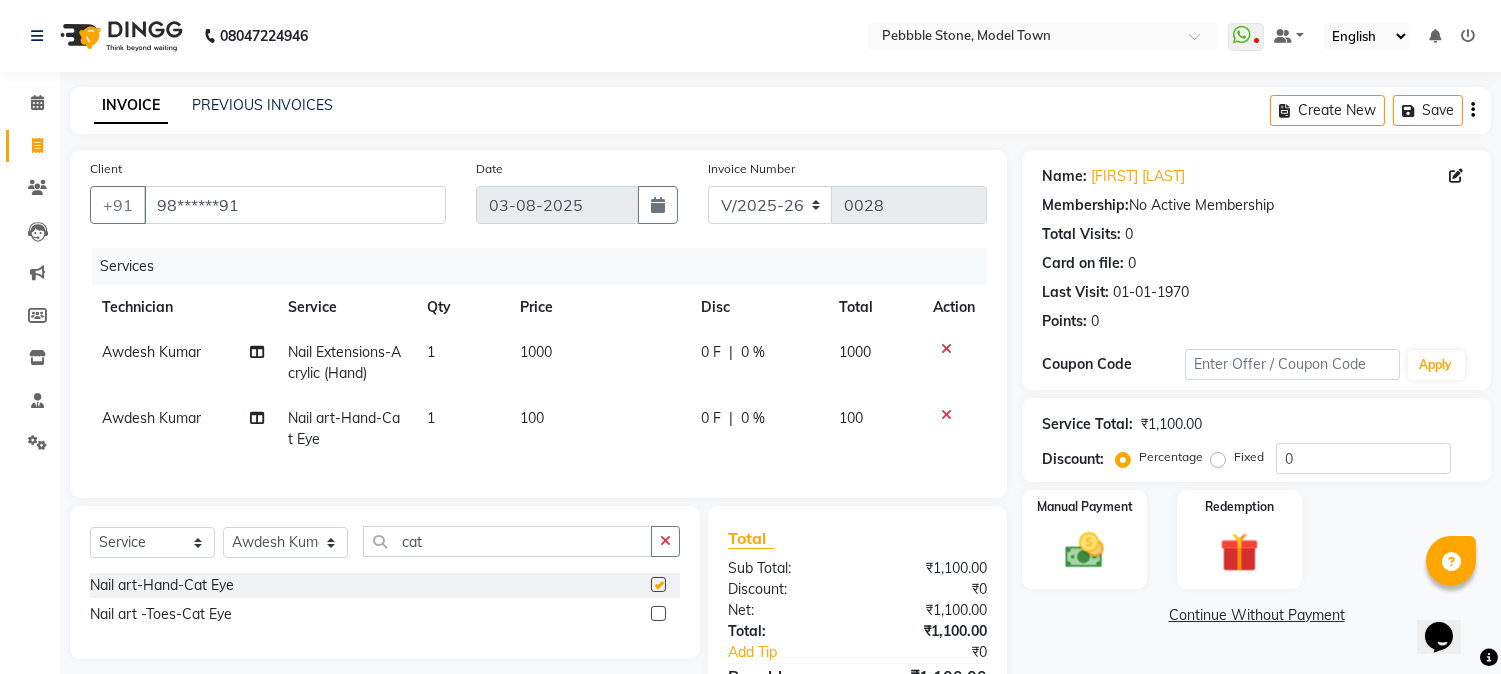 checkbox on "false" 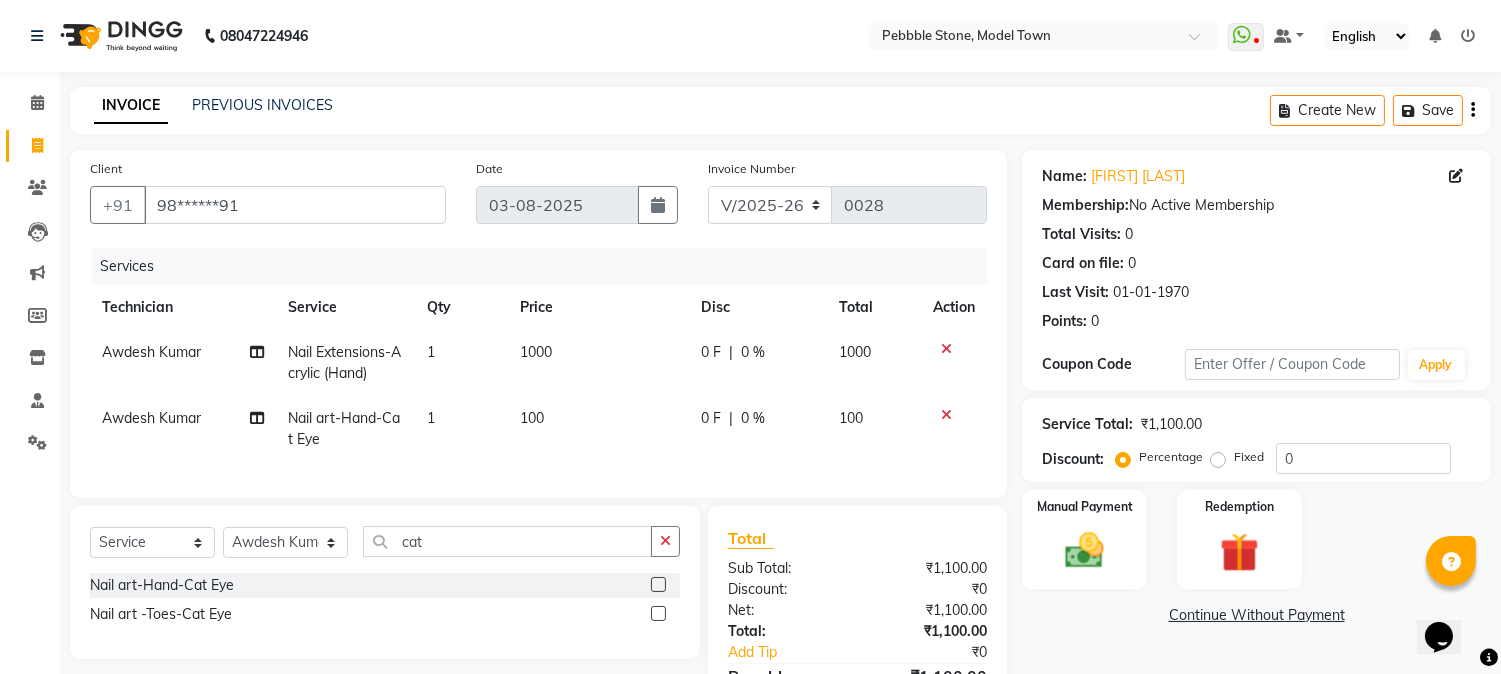 click on "100" 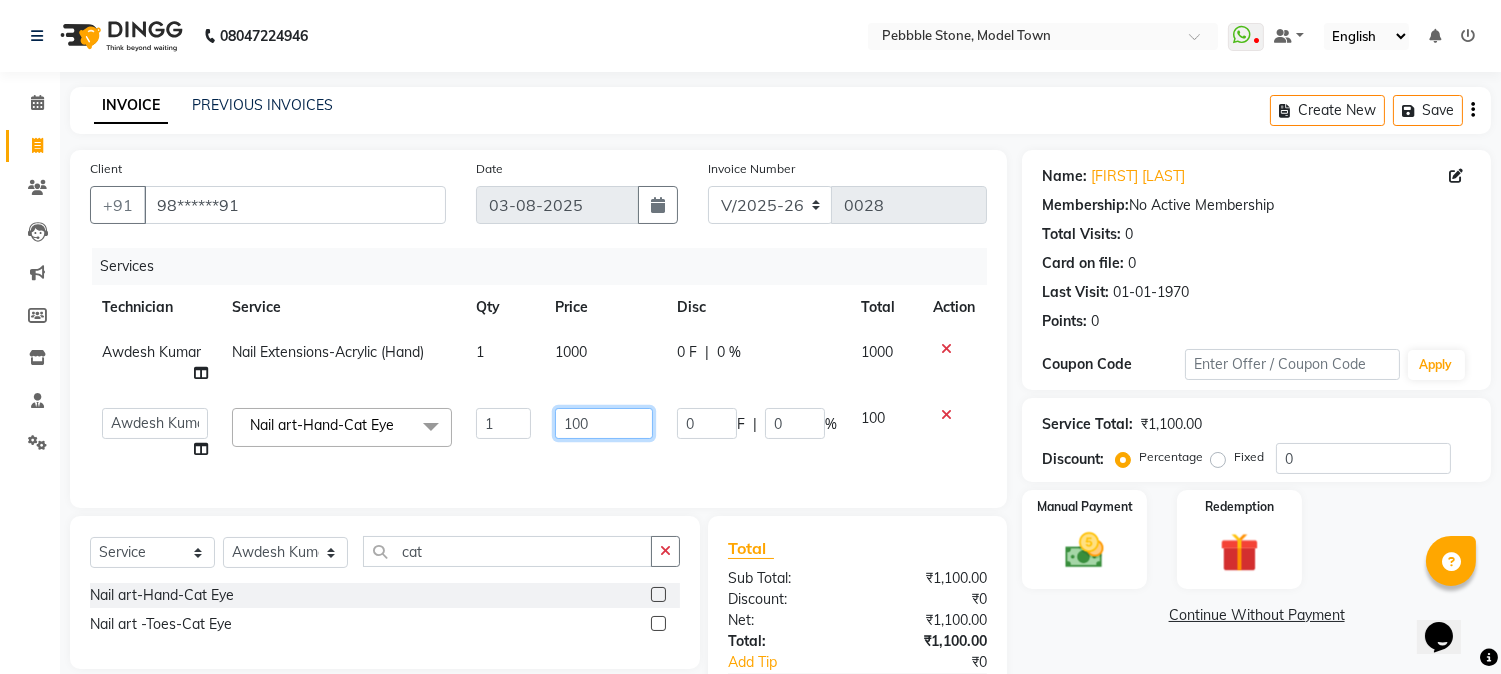 click on "100" 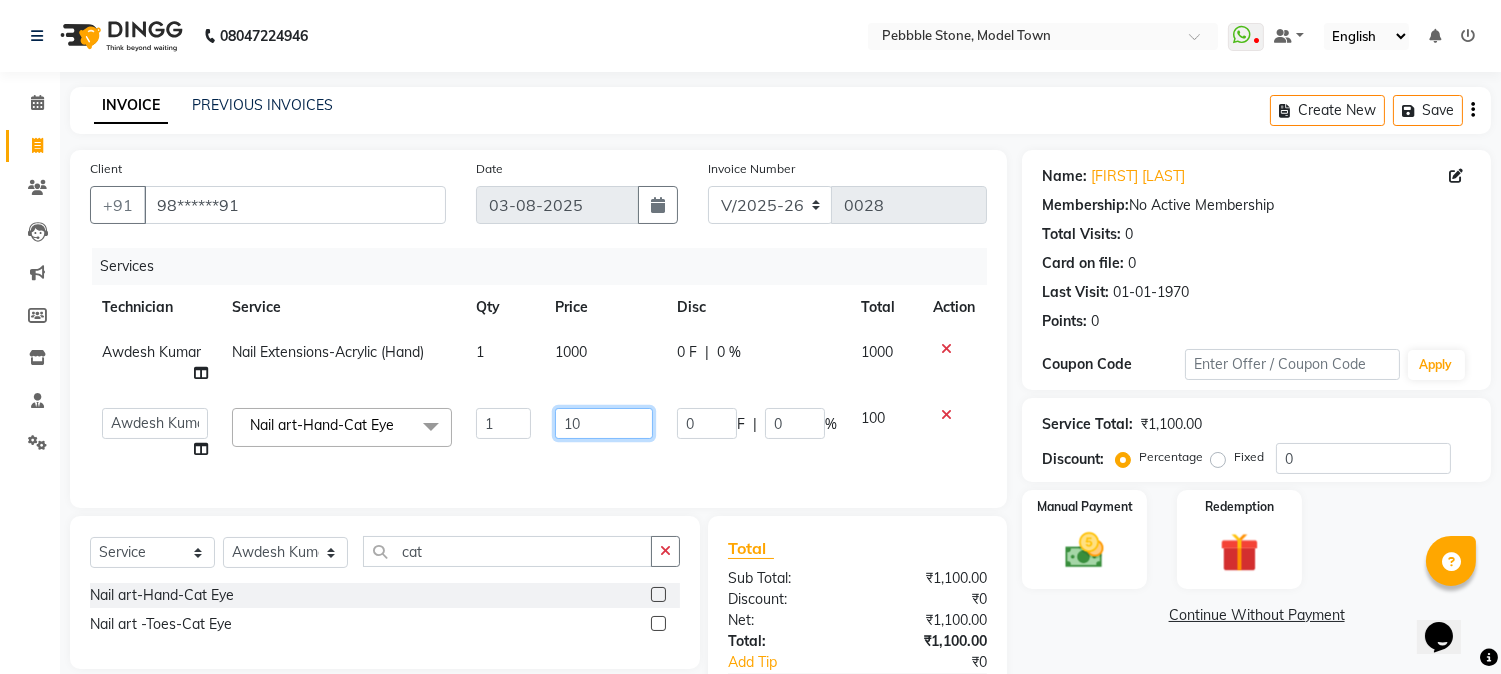 type on "1" 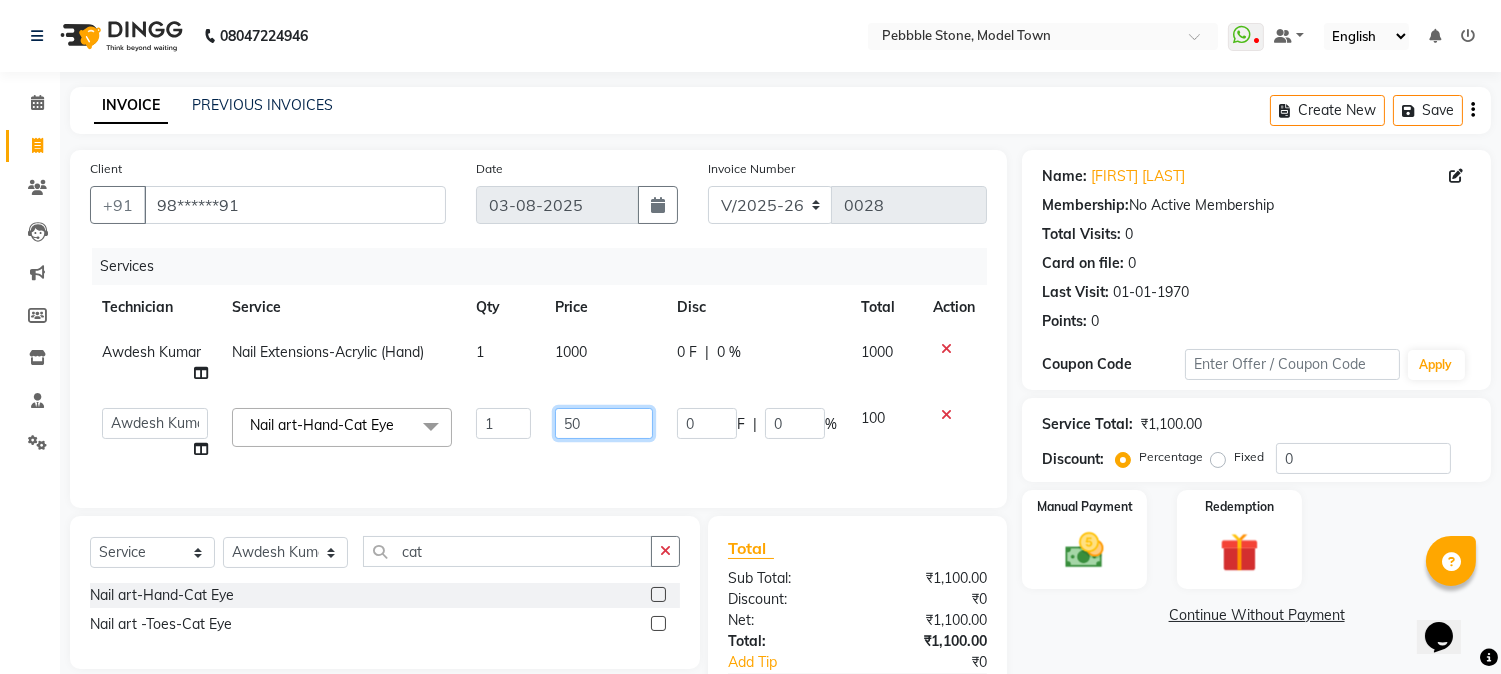 type on "500" 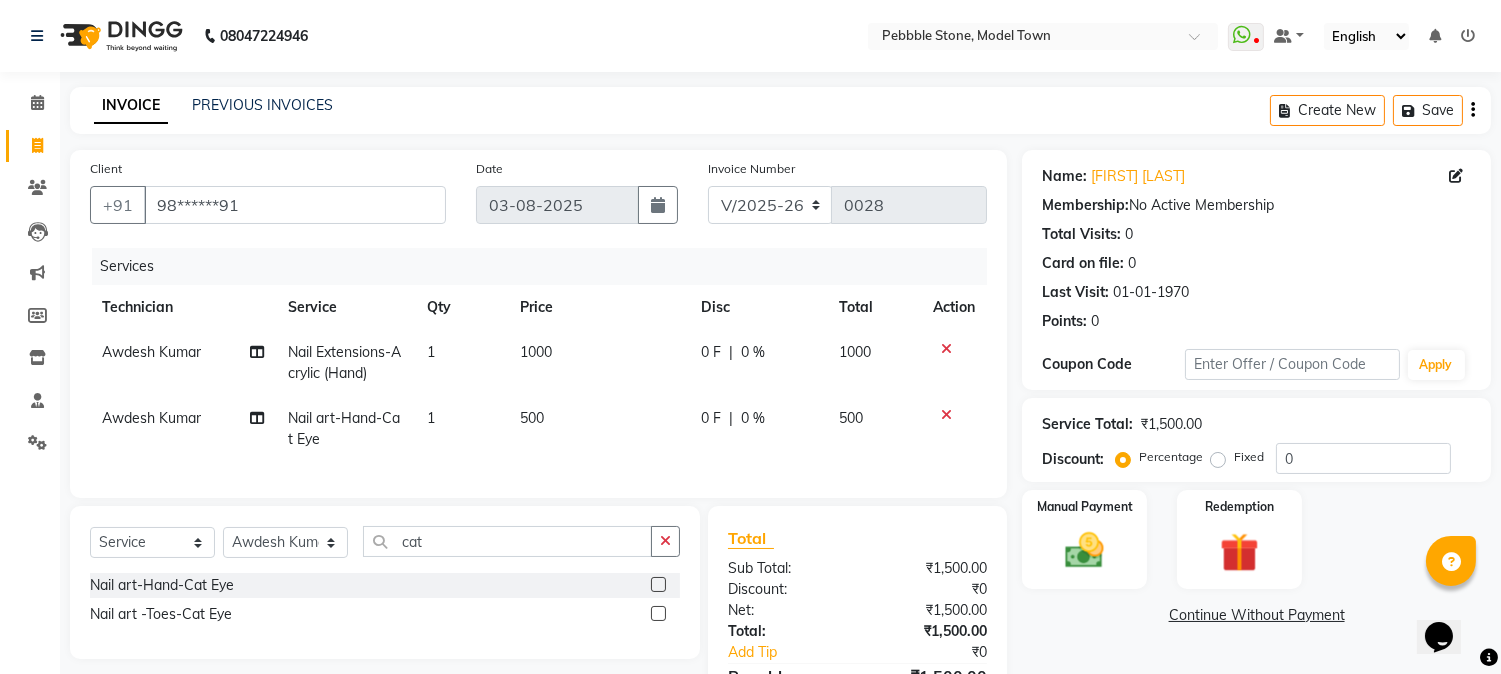 click on "500" 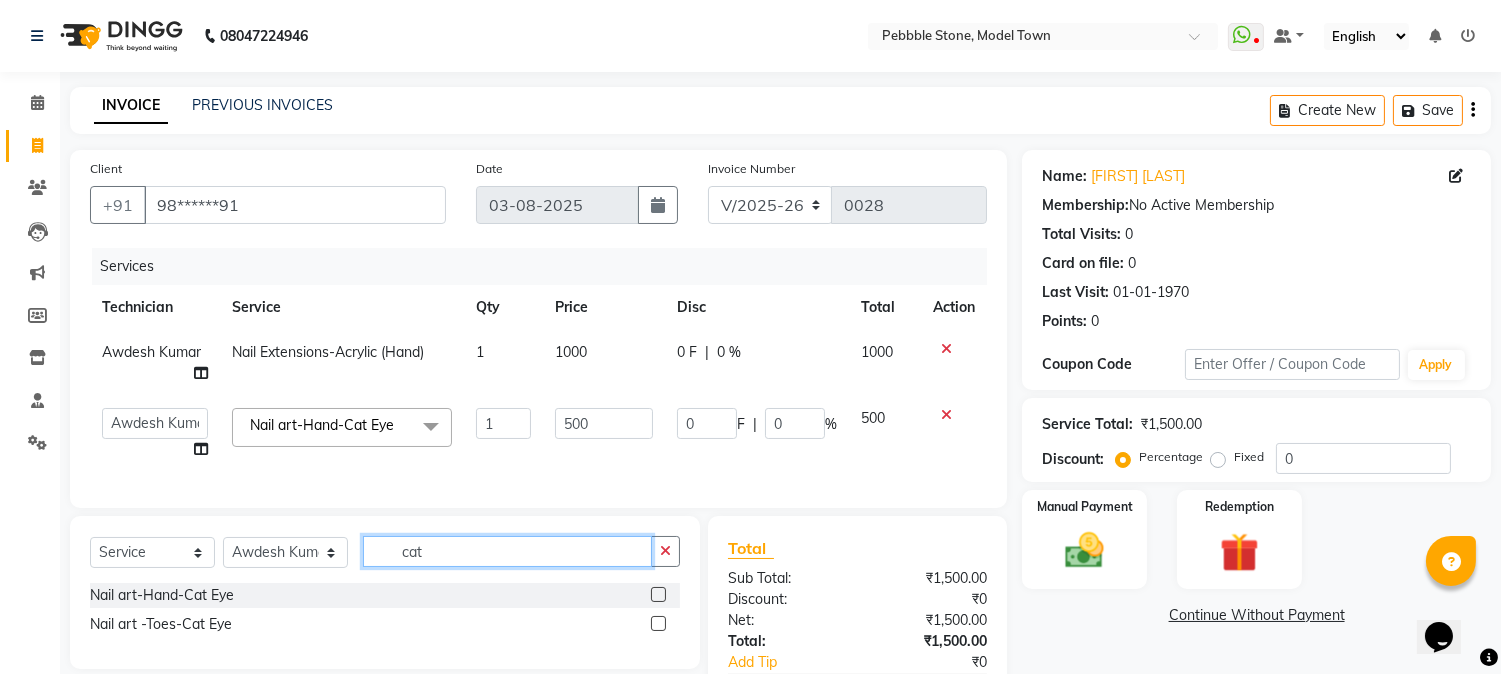 click on "cat" 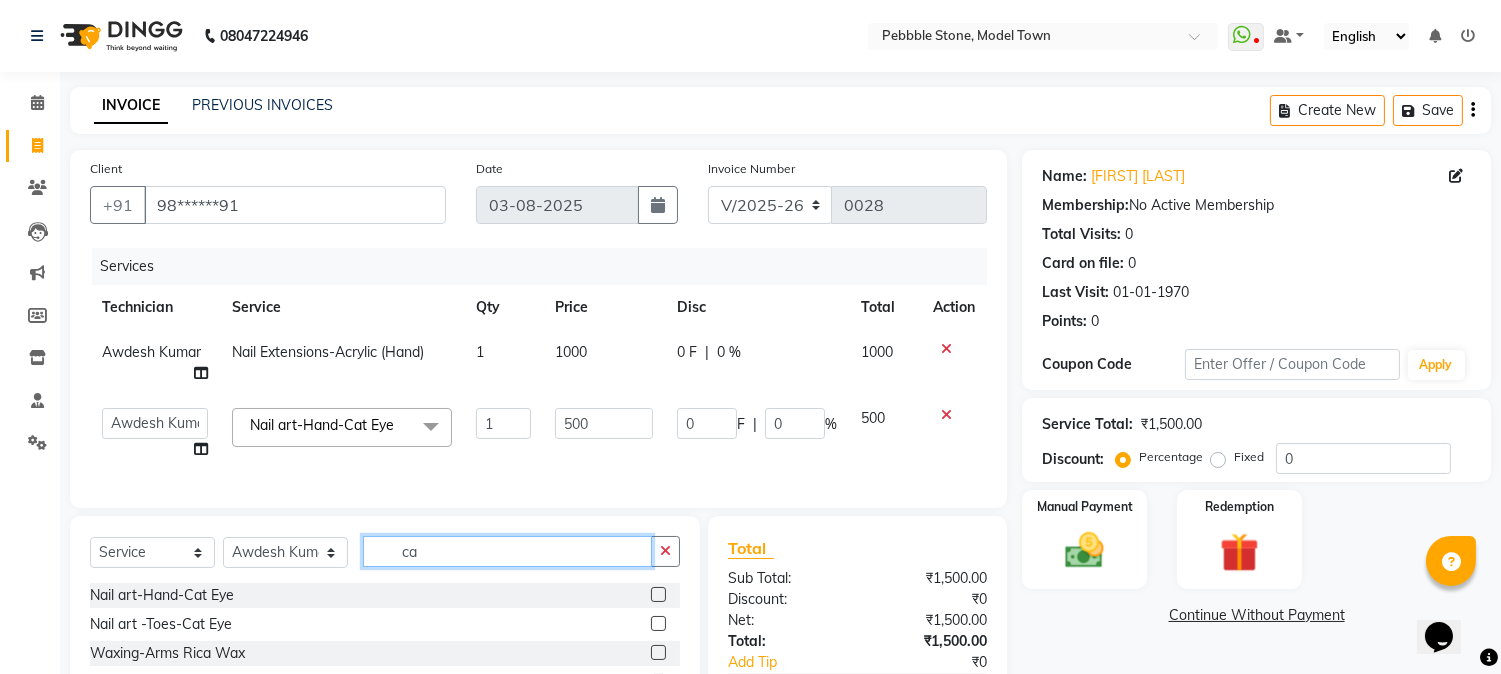 type on "c" 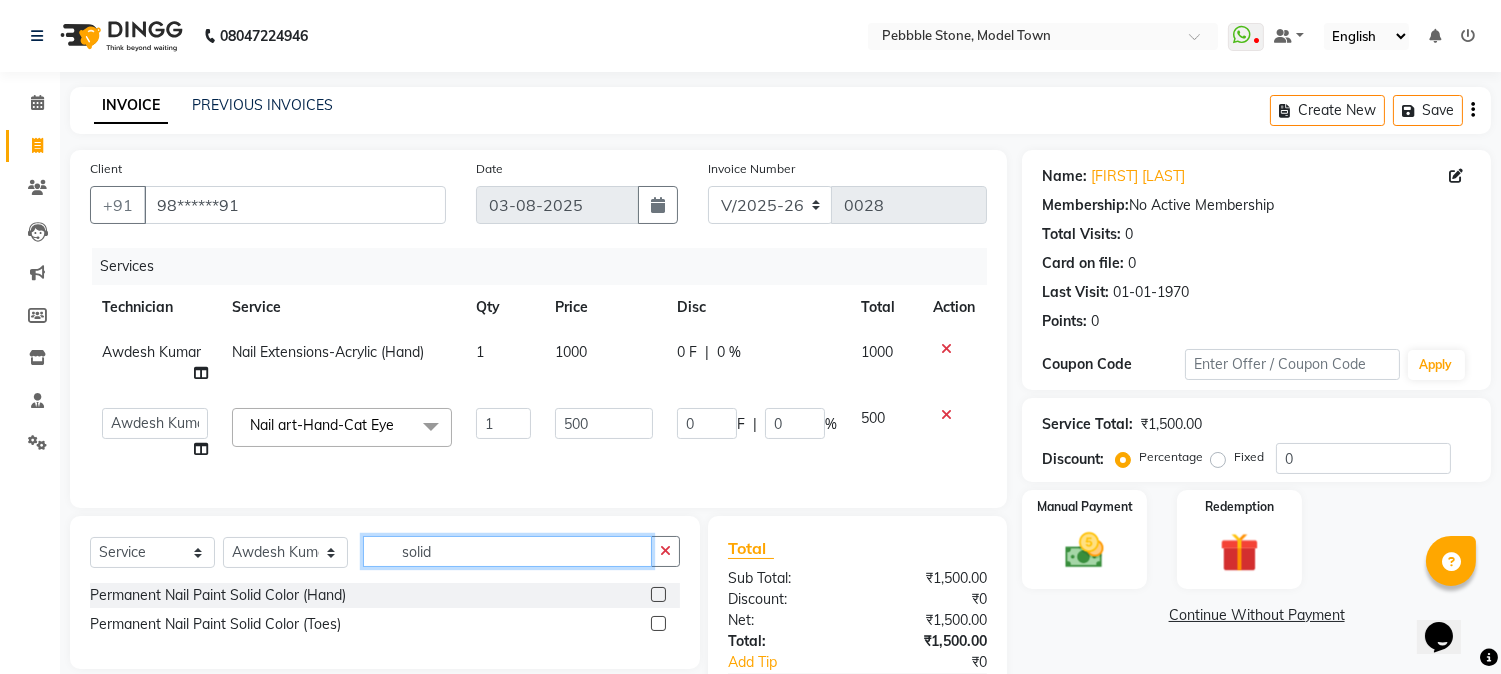 type on "solid" 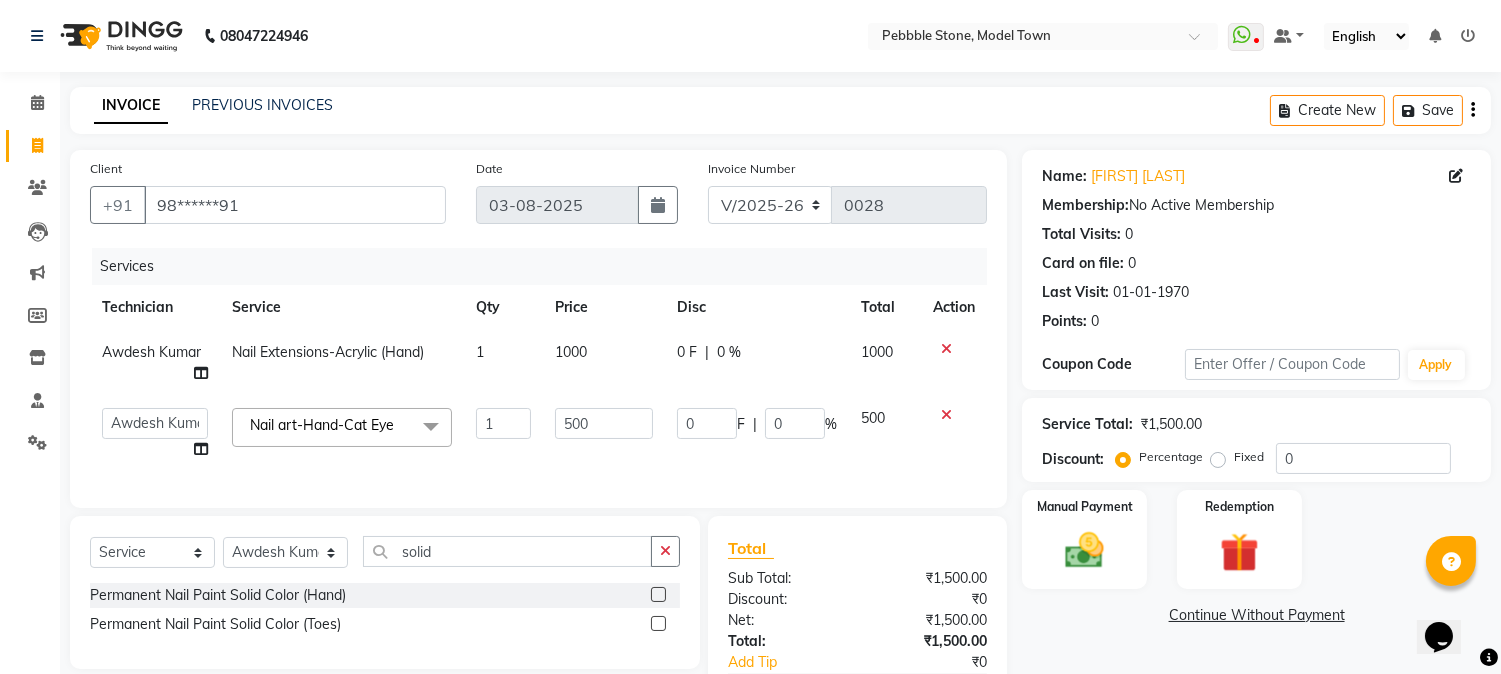 click 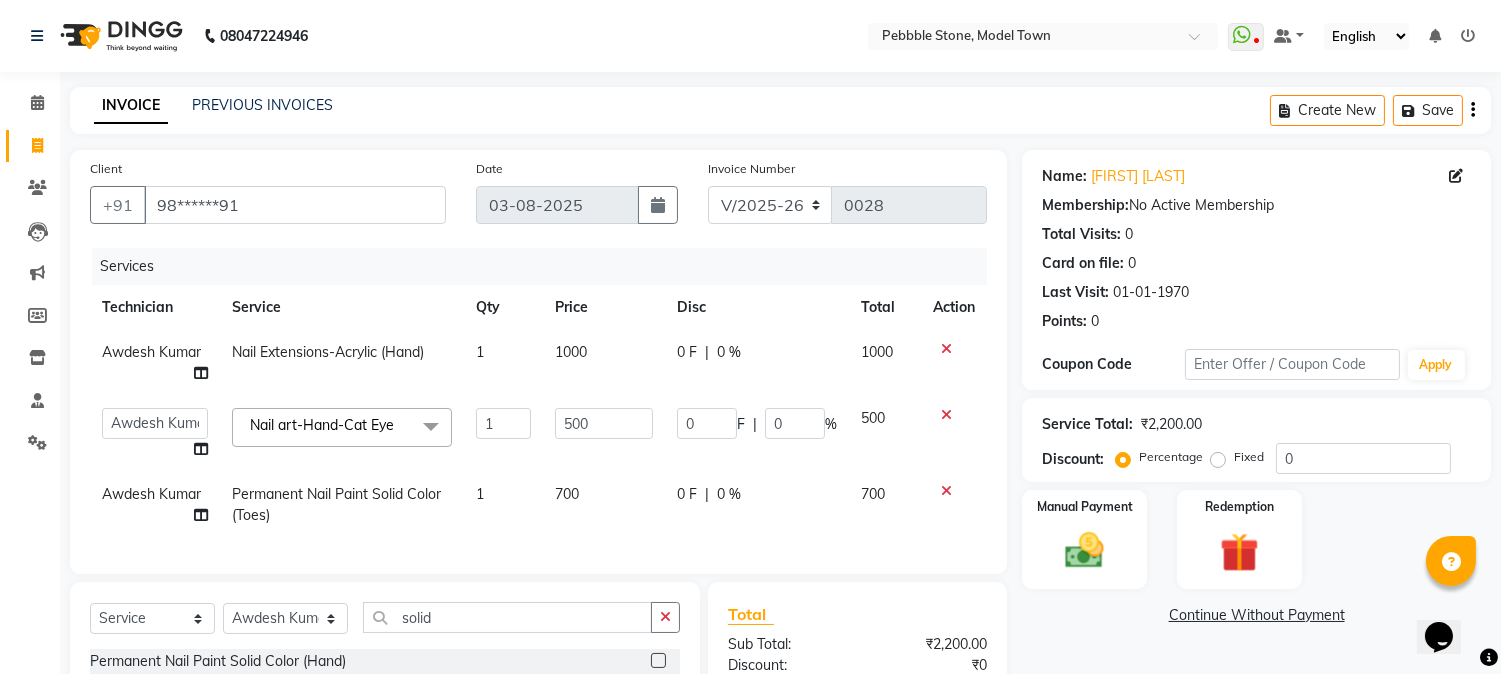 checkbox on "false" 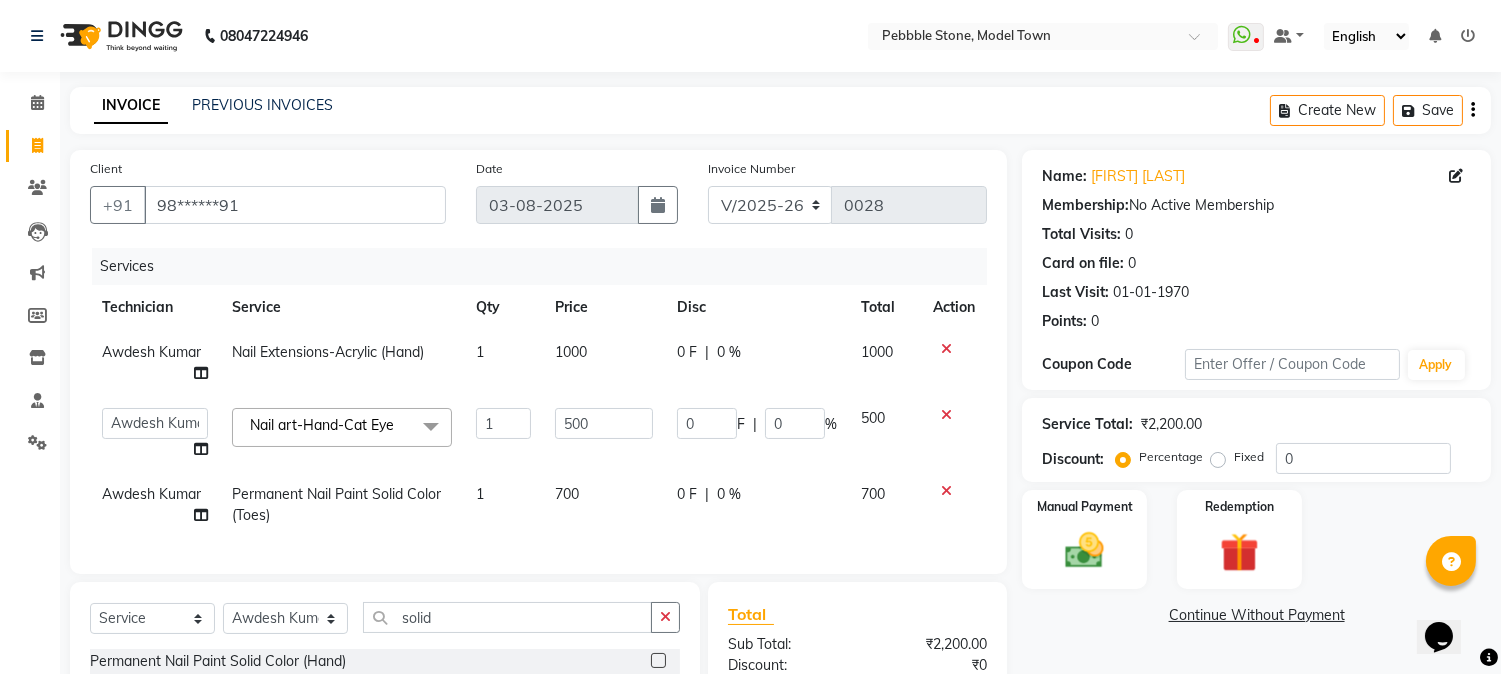 click on "Awdesh Kumar" 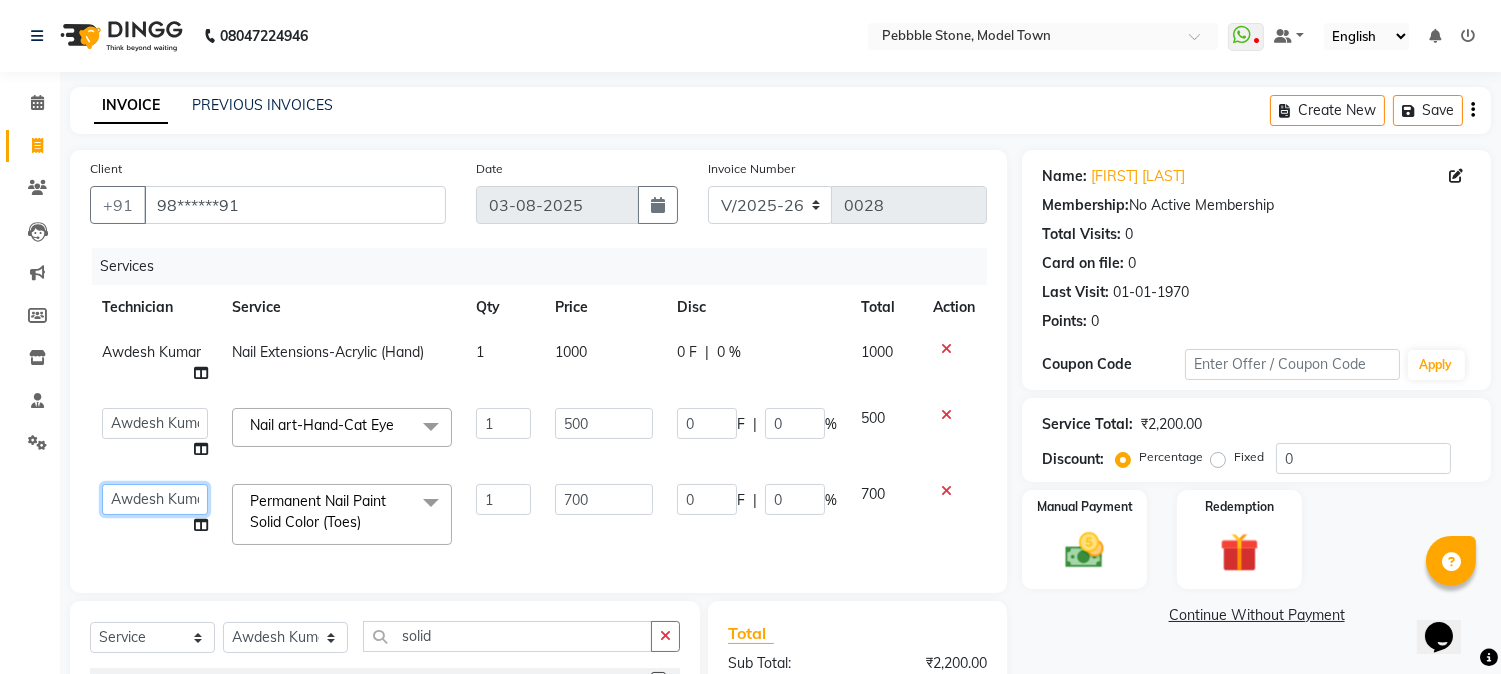 click on "[NAME]    [NAME]   [NAME]   [NAME]   Manager   [NAME]   [NAME]   [NAME]" 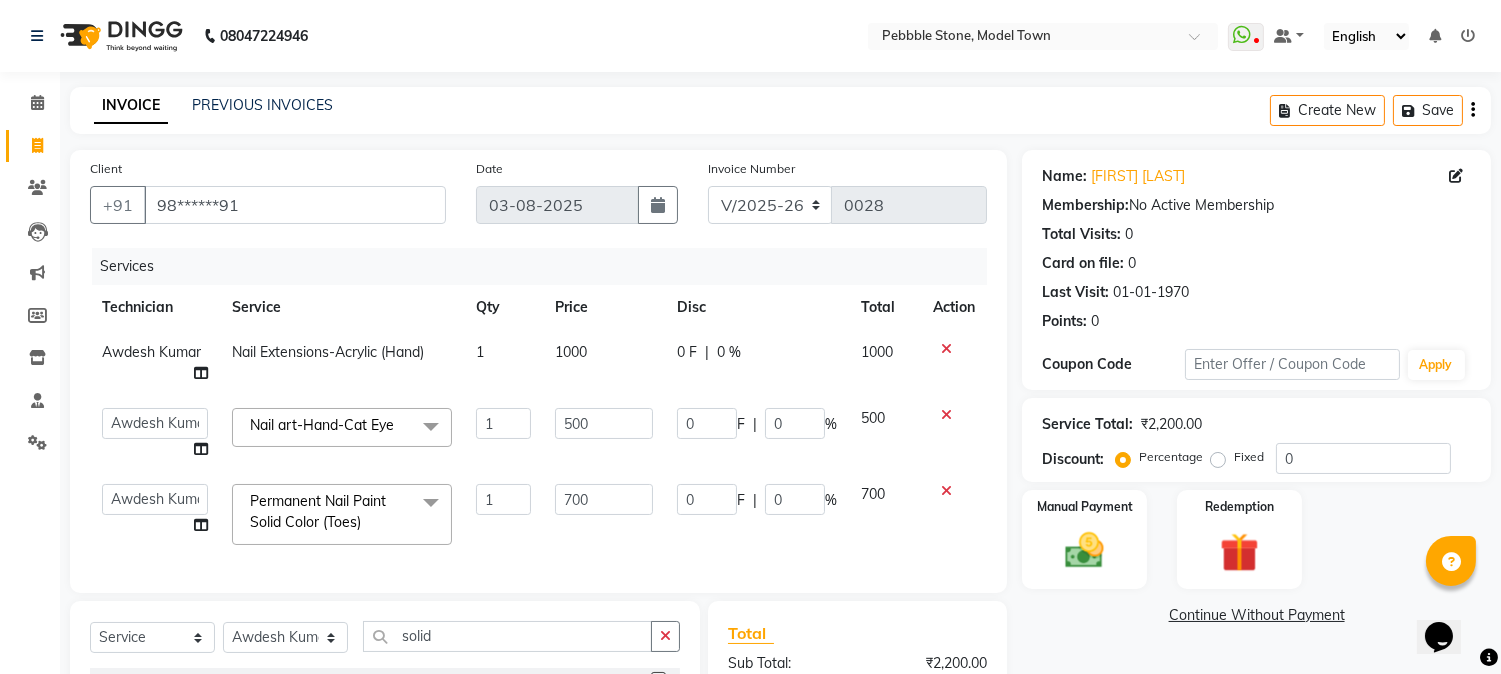 select on "[NUMBER]" 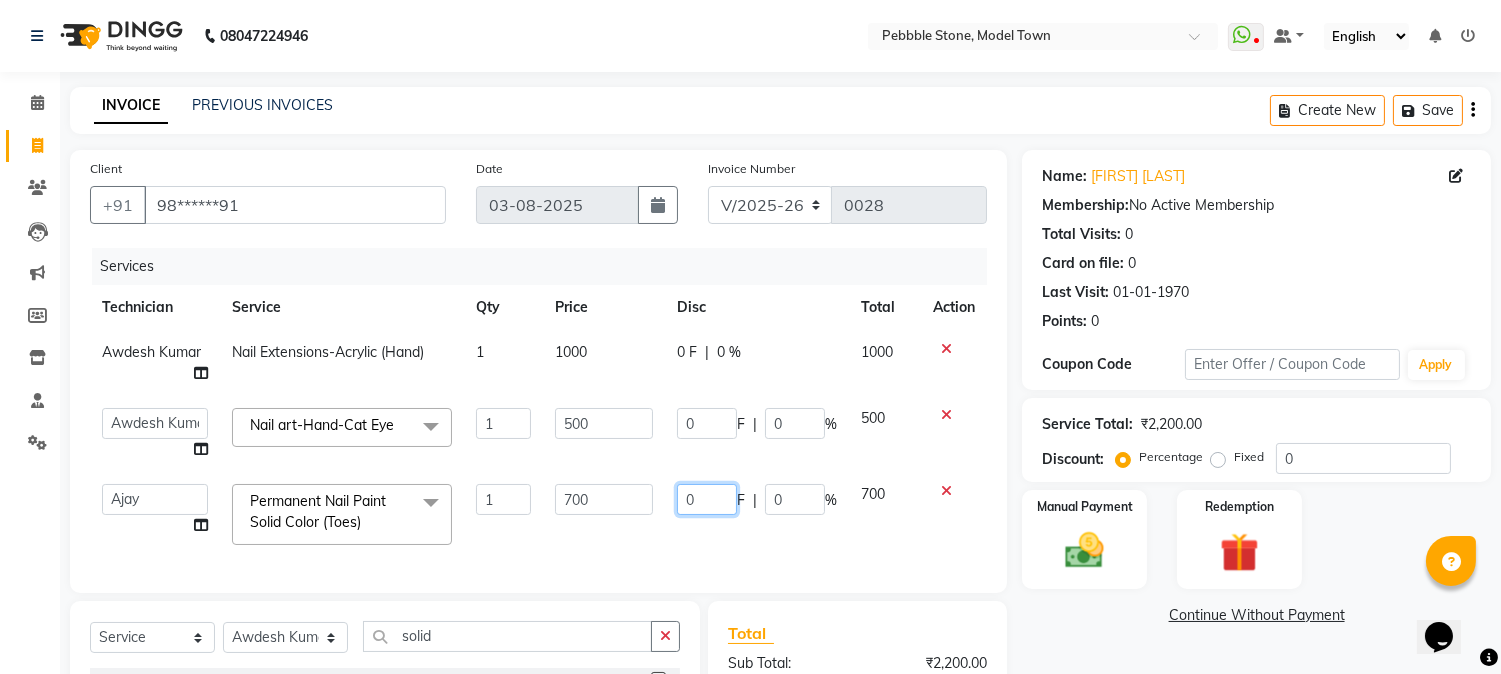 click on "0" 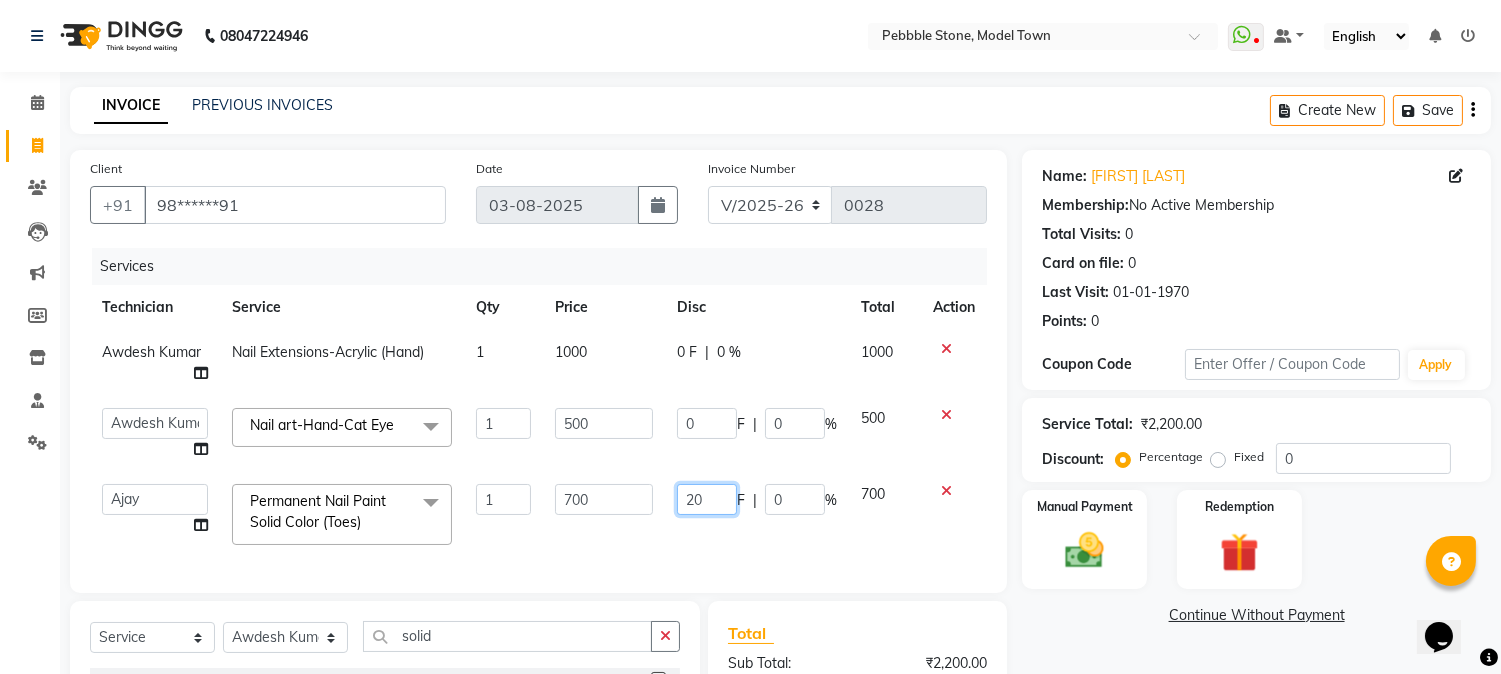 type on "200" 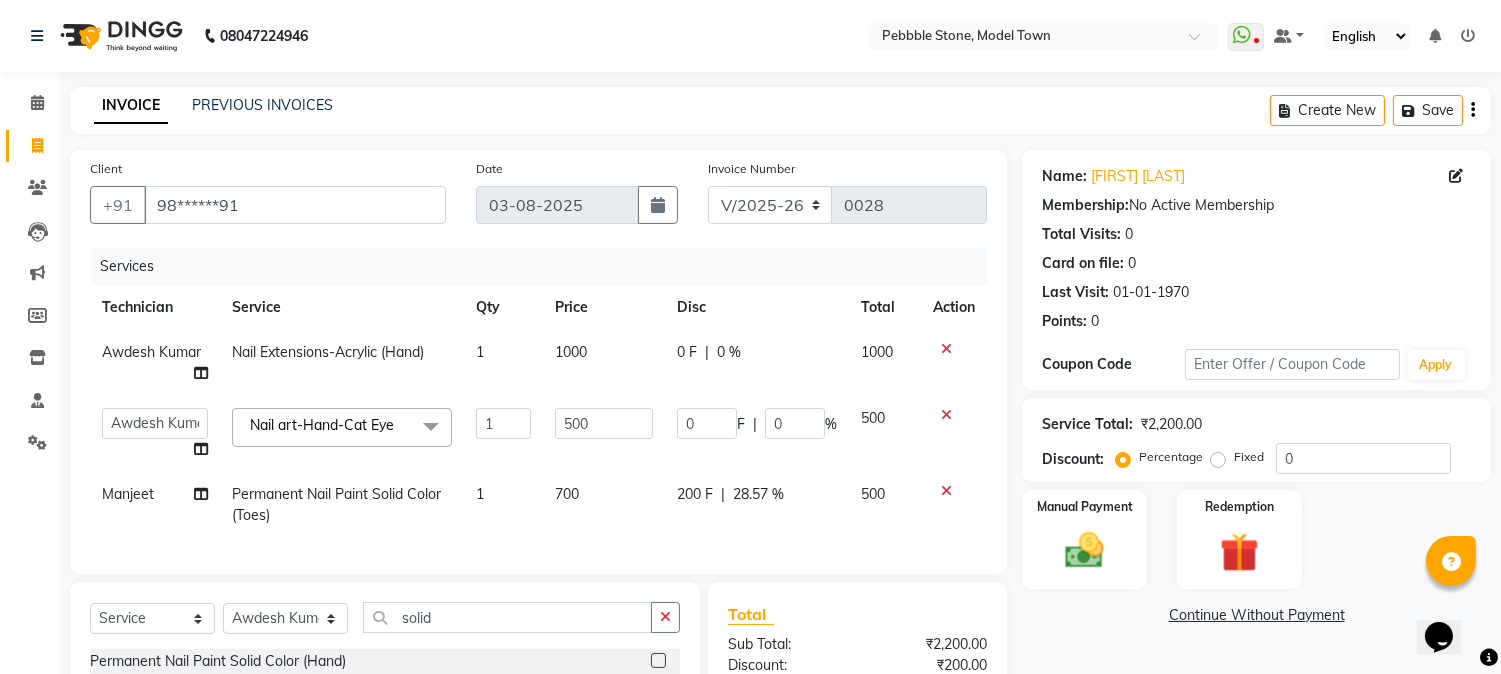 click on "200 F | 28.57 %" 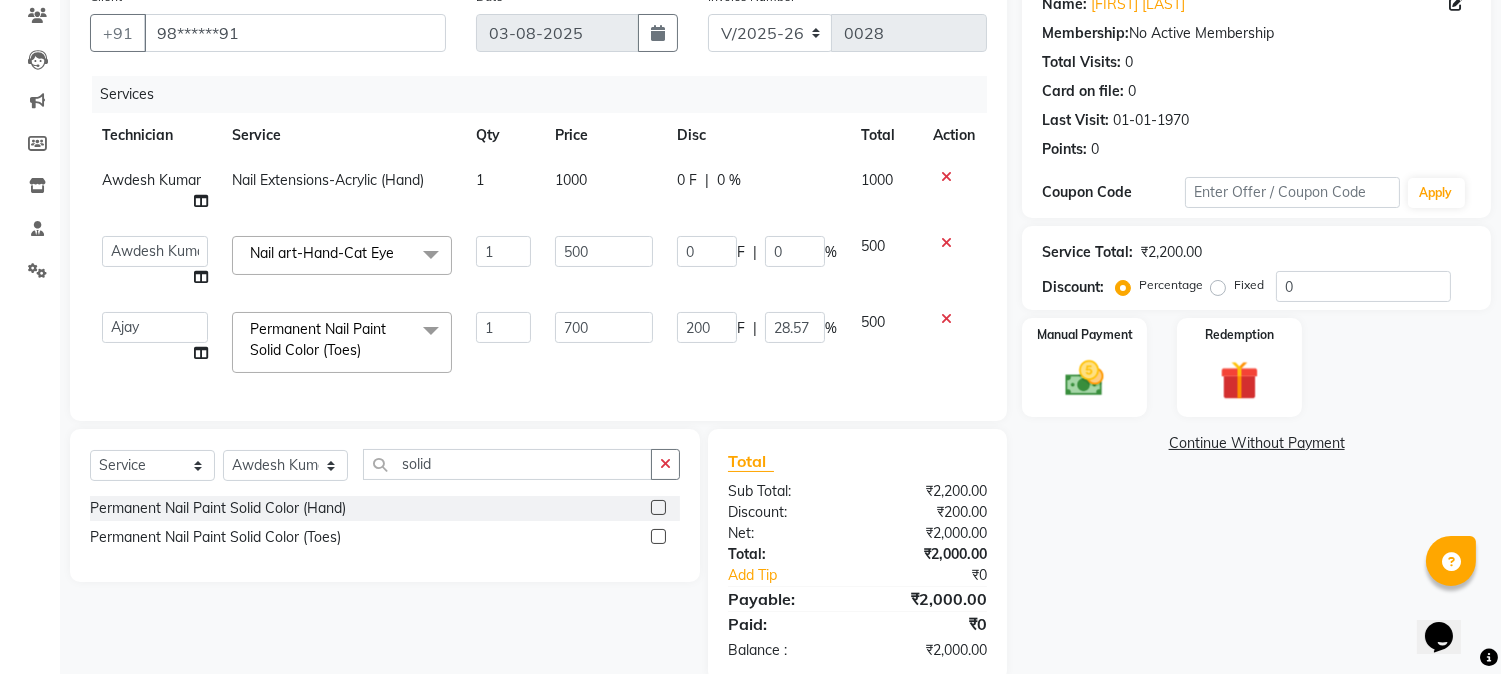 scroll, scrollTop: 225, scrollLeft: 0, axis: vertical 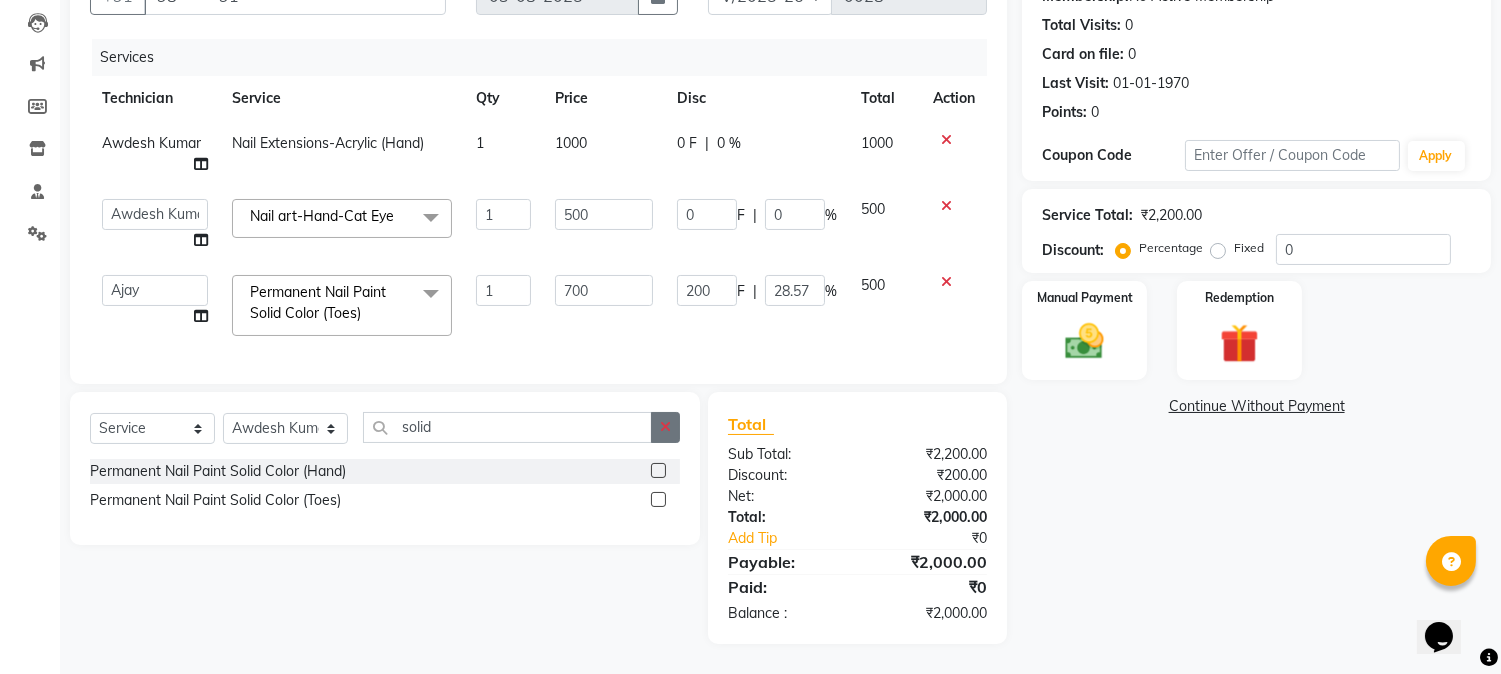 click 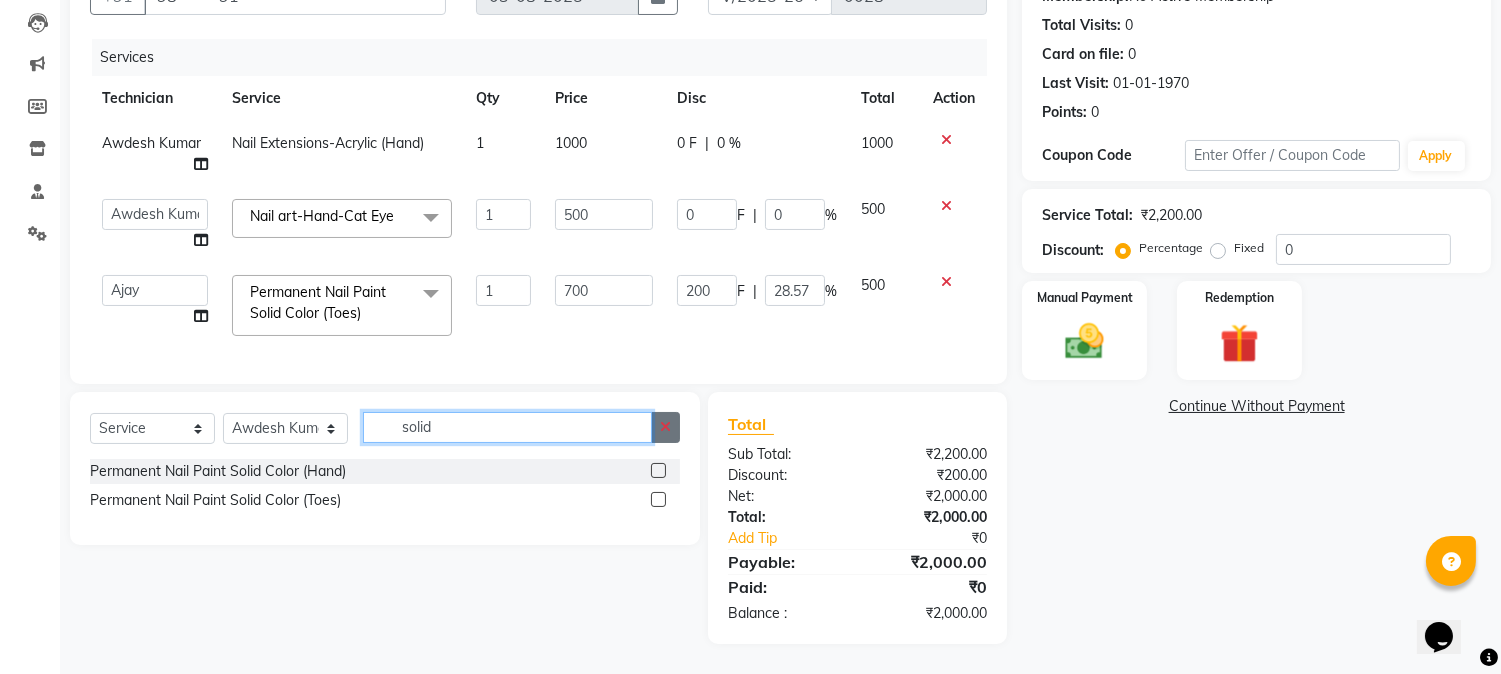 type 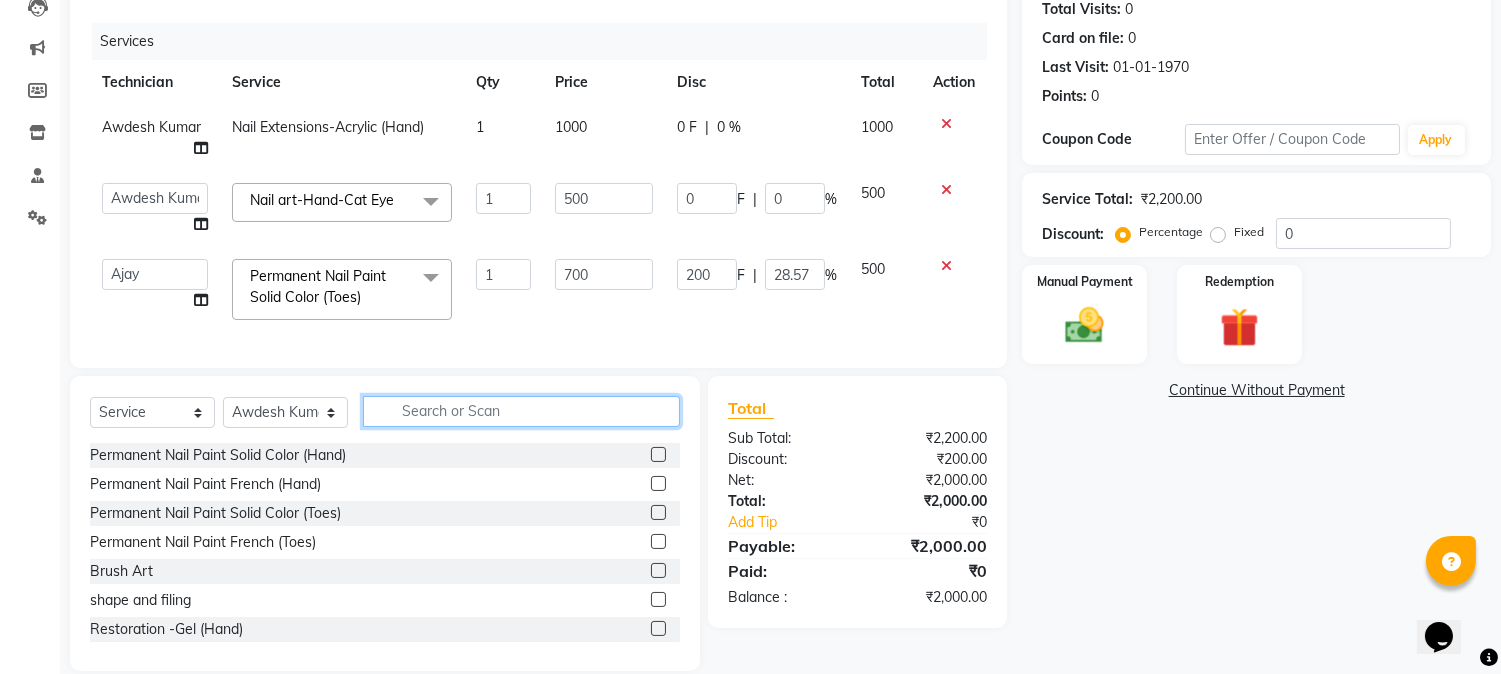 click 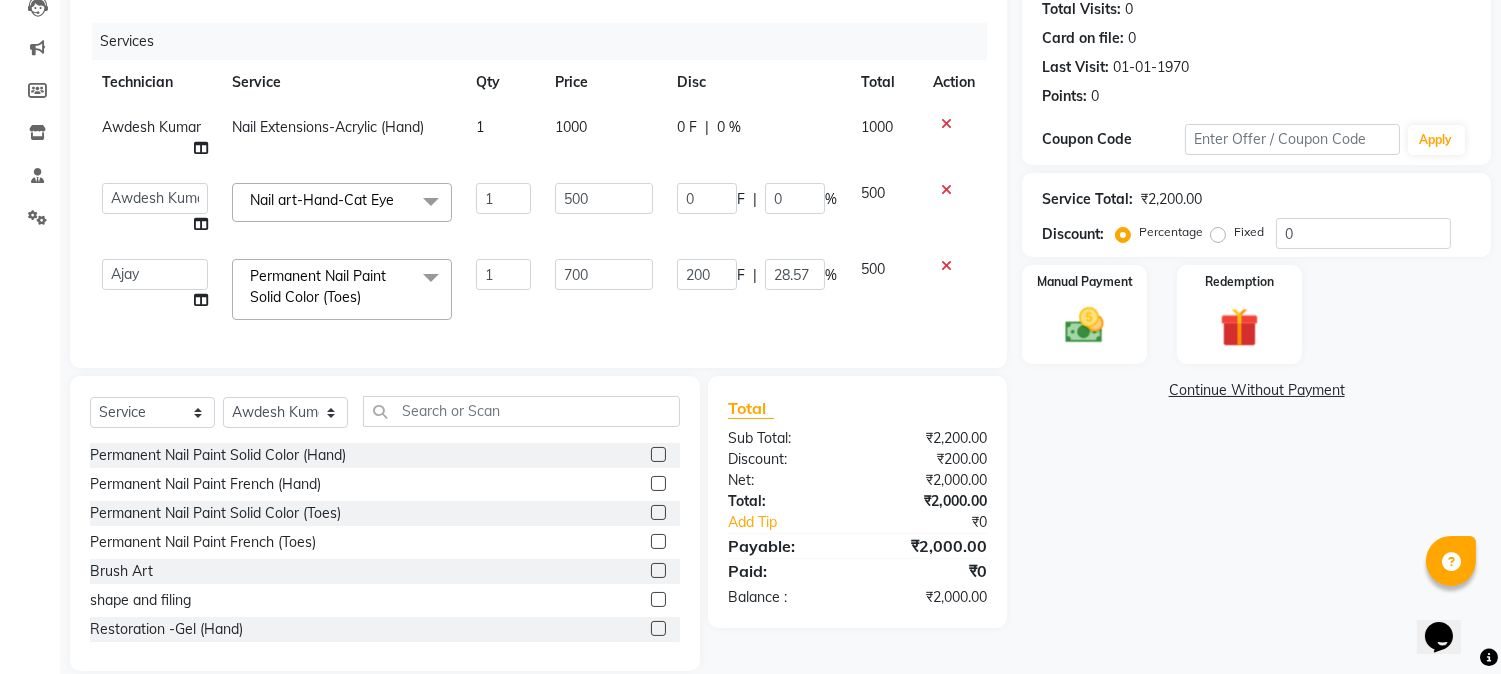 click on "1000" 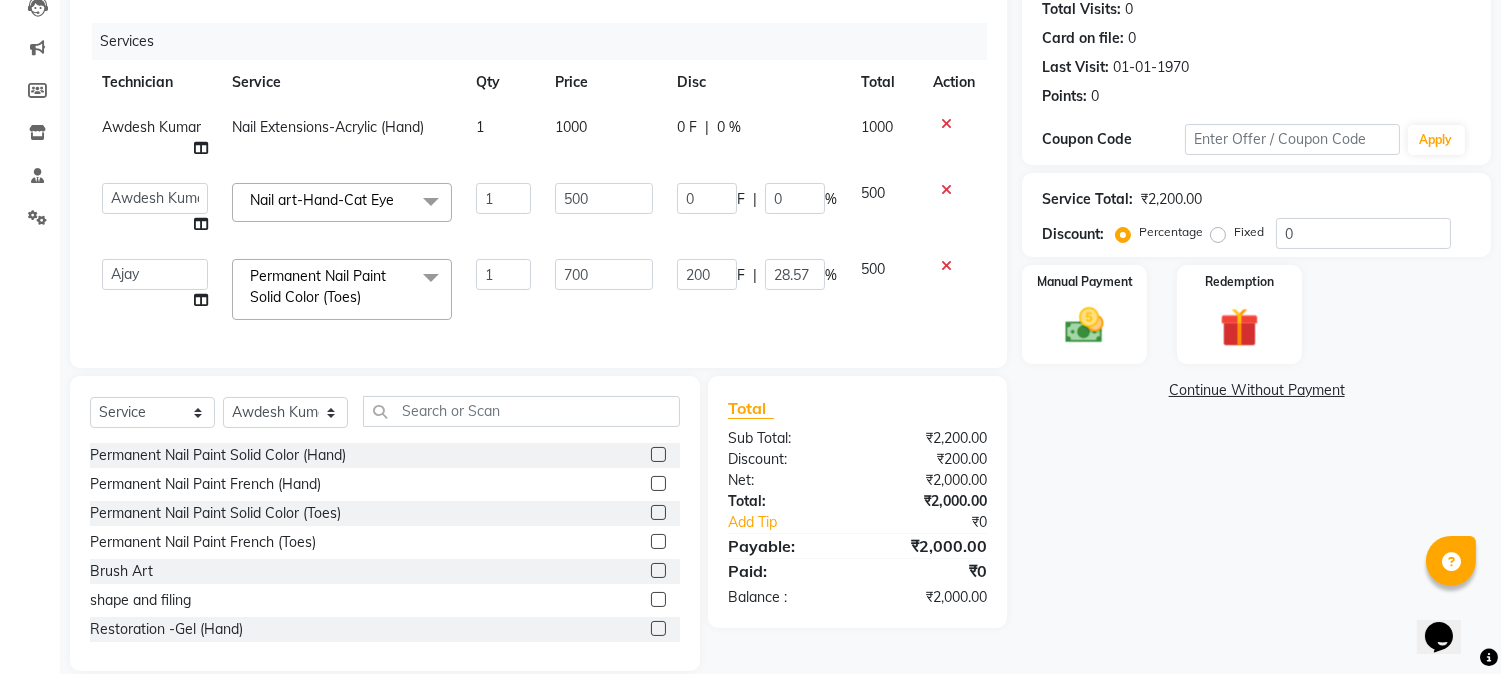 select on "87632" 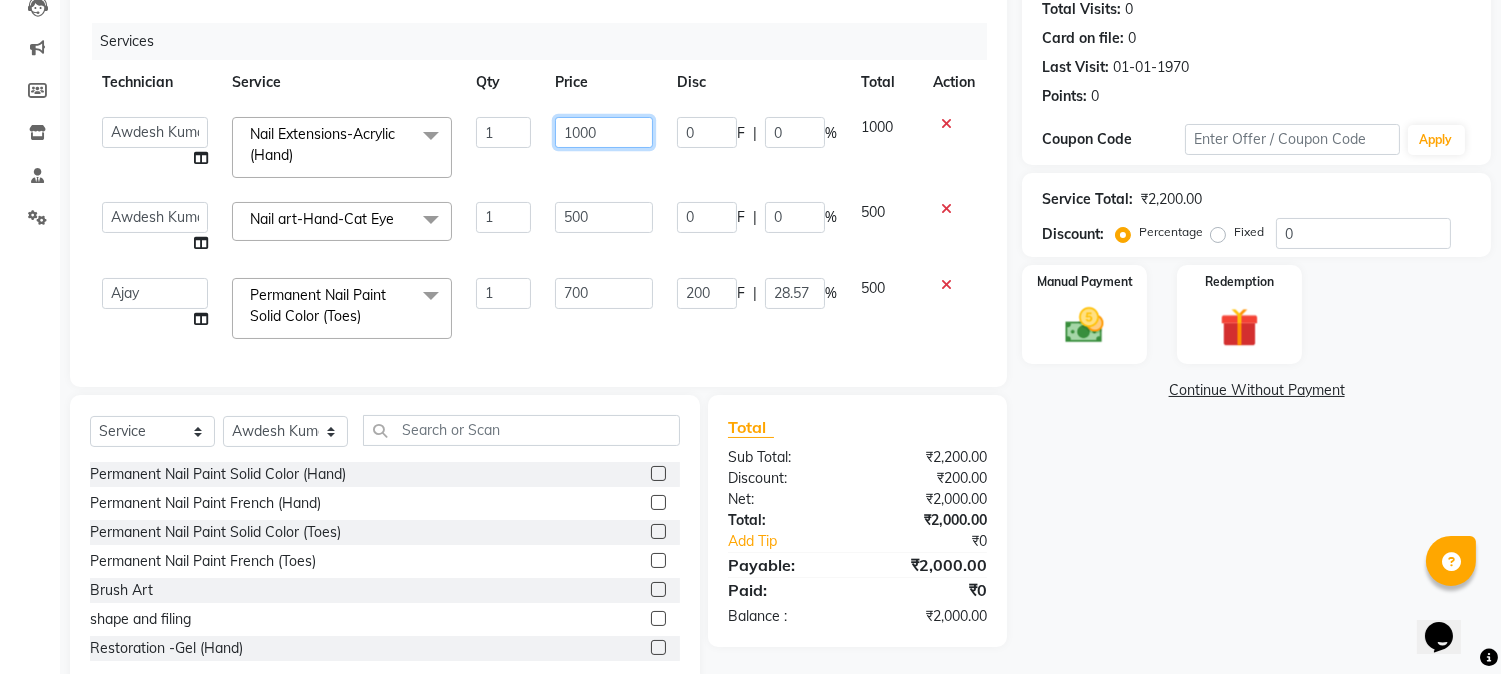 click on "1000" 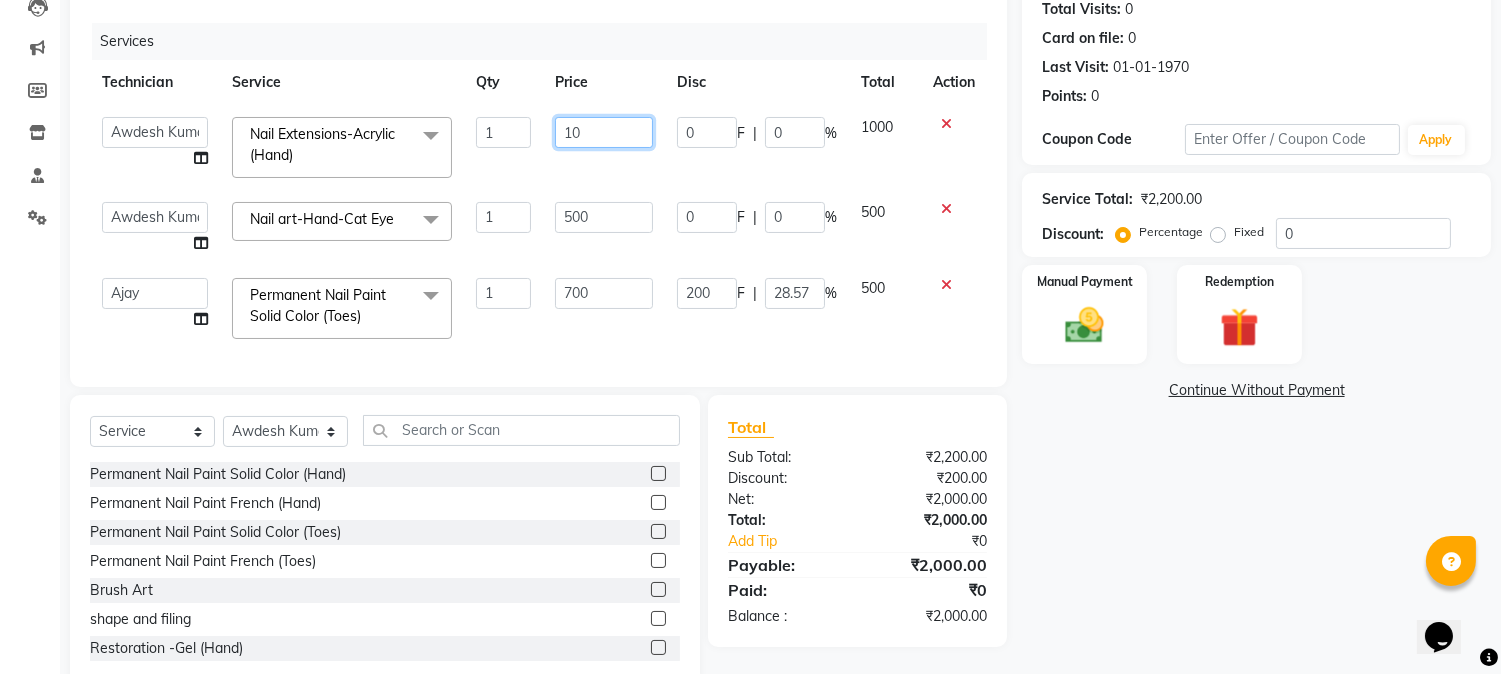 type on "1" 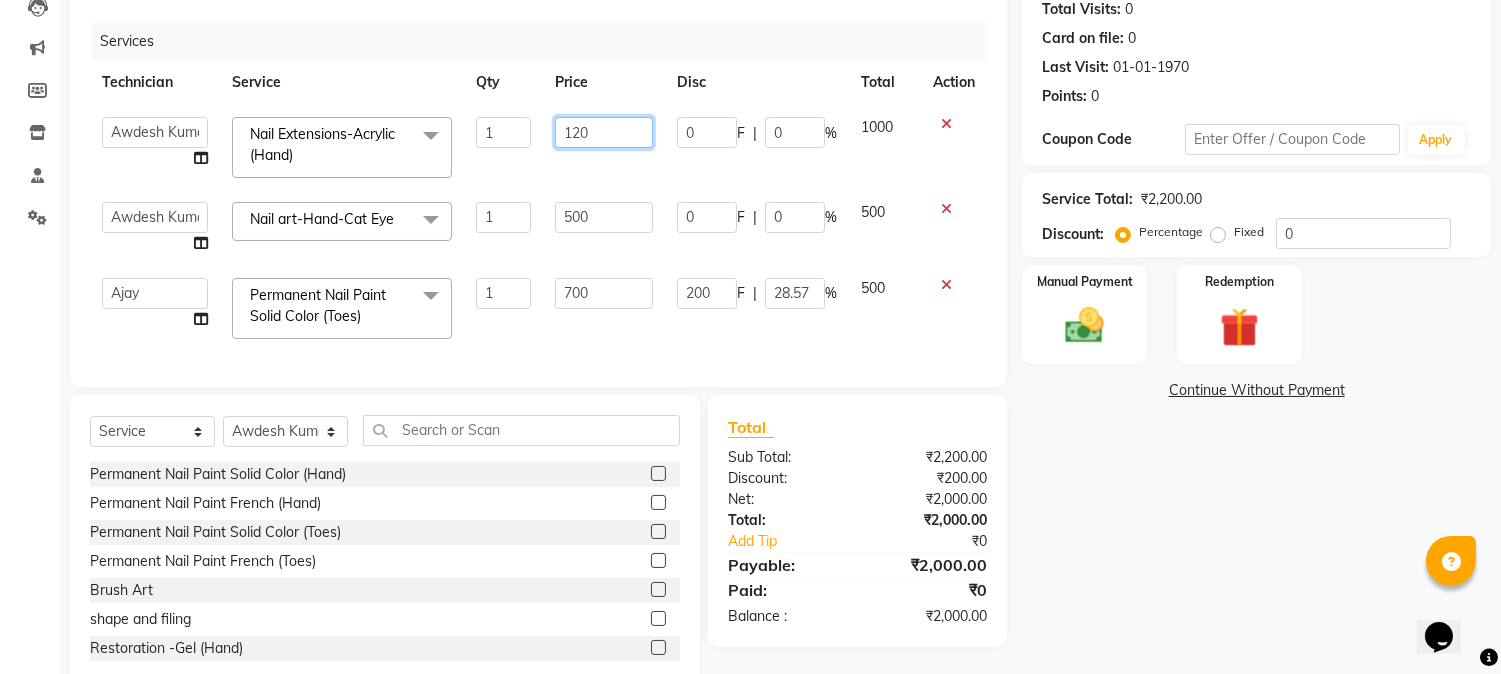 type on "1200" 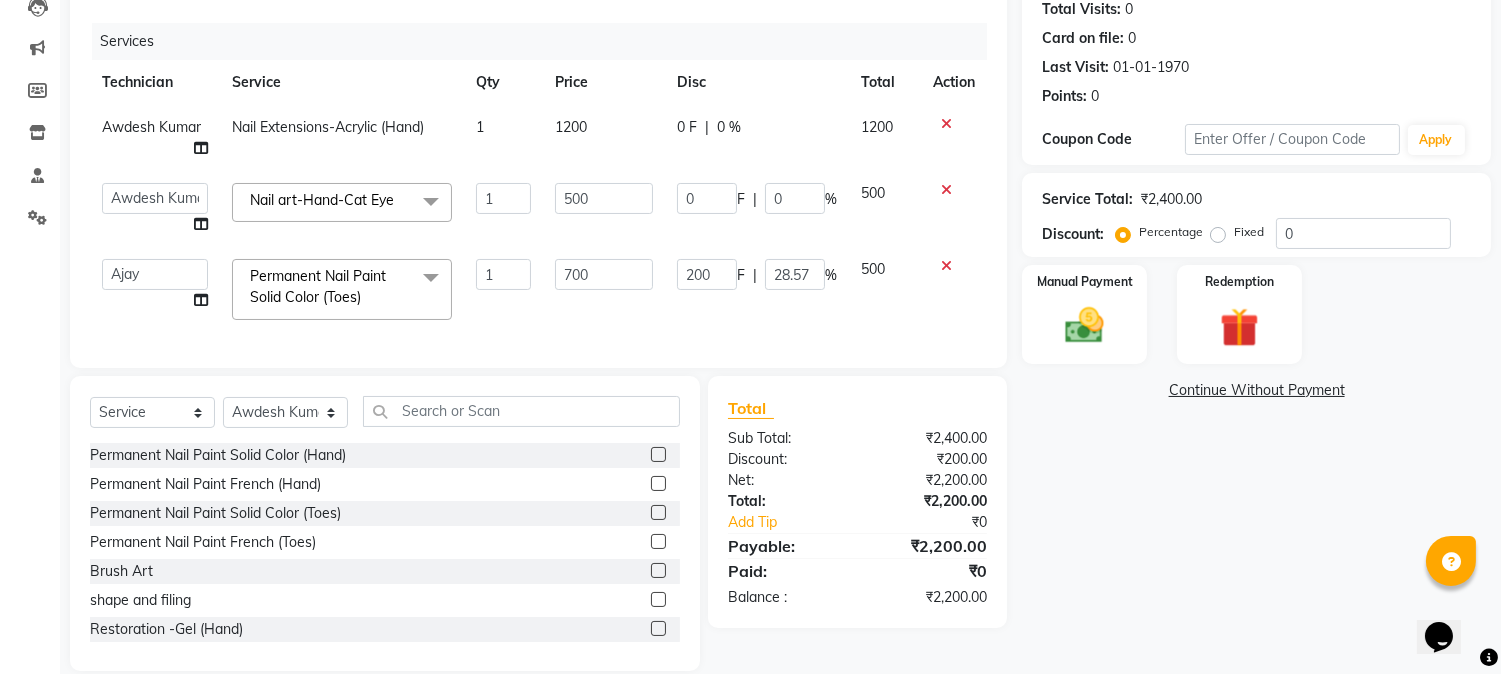 click on "0 F" 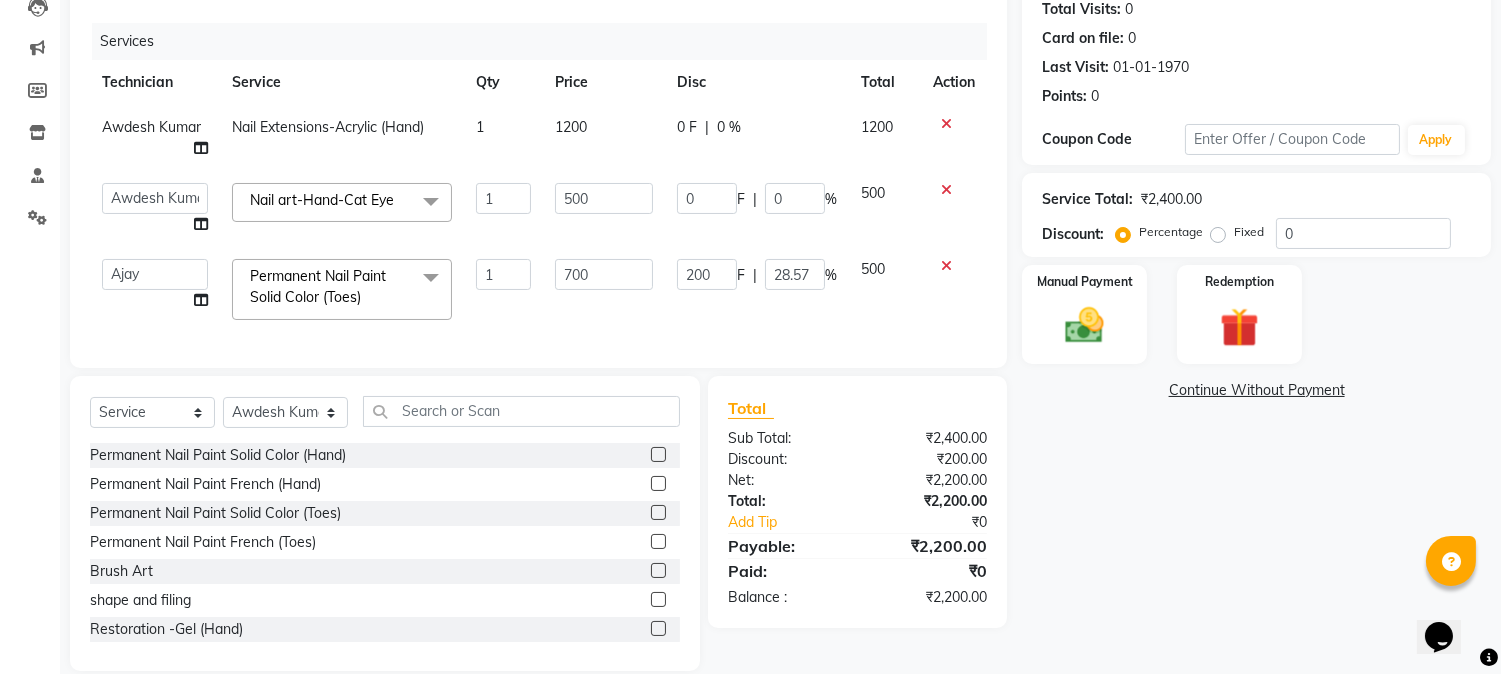 select on "87632" 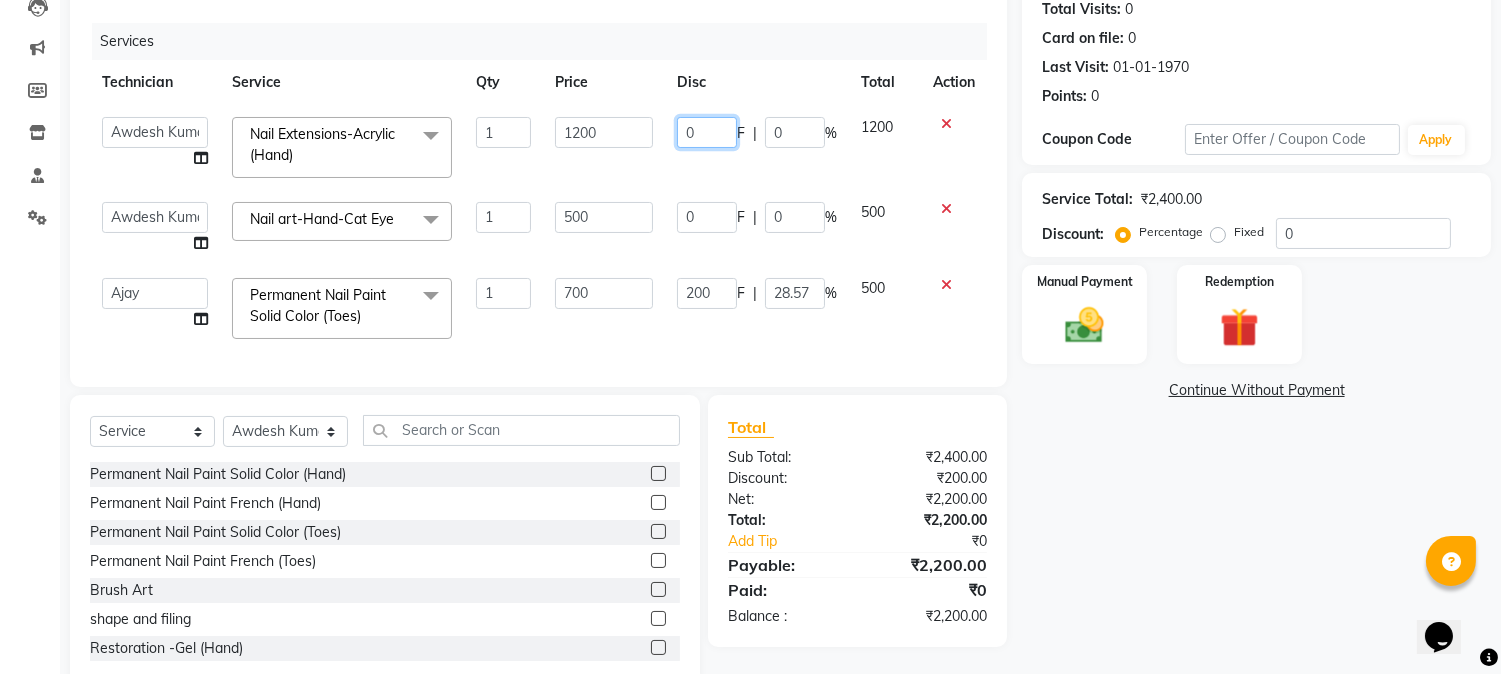 click on "0" 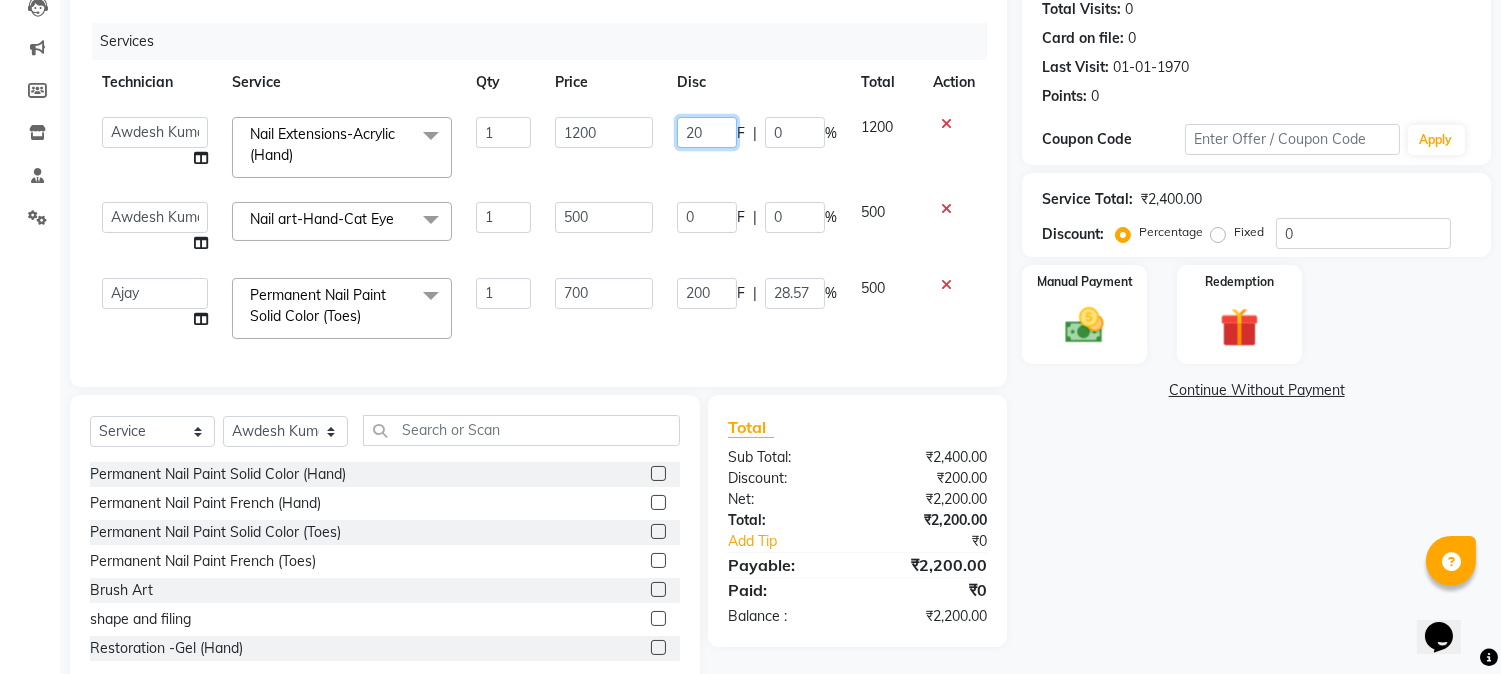 type on "200" 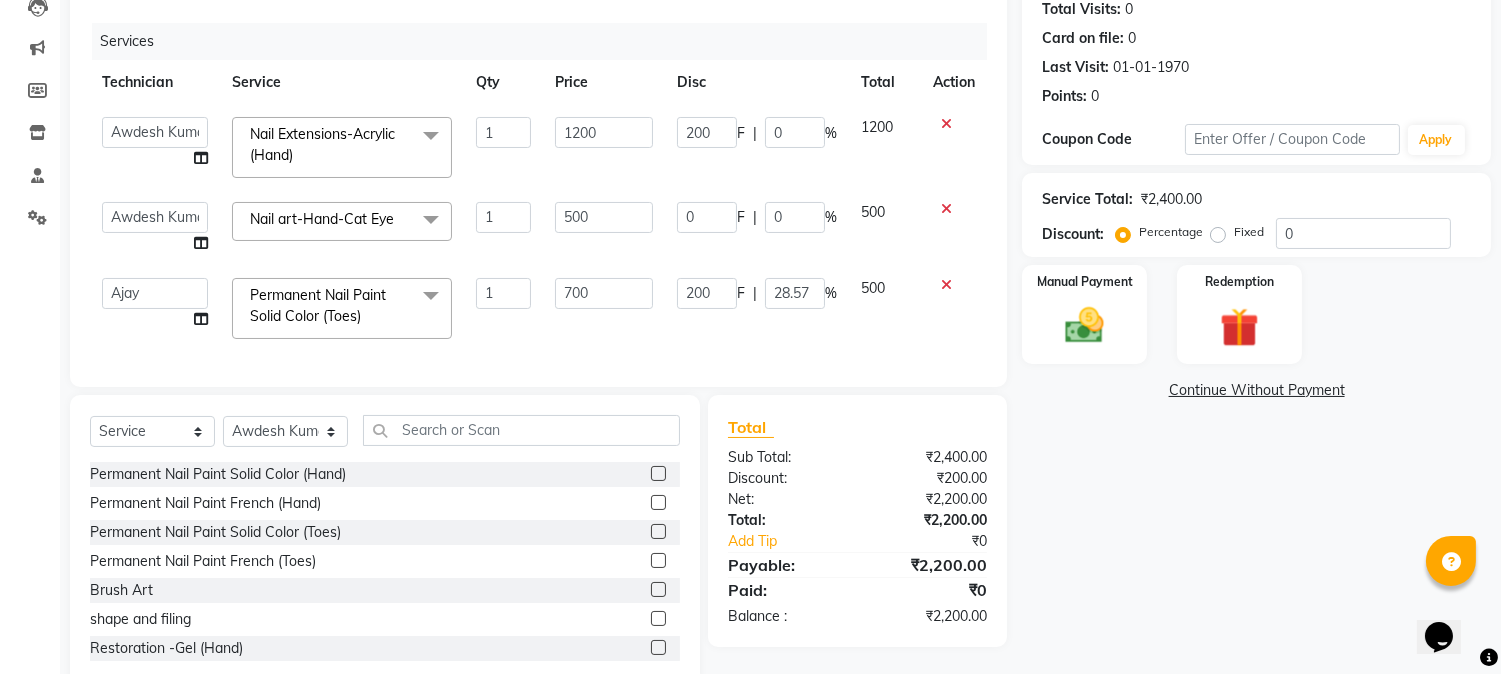 click on "[NAME]    [NAME]   [NAME]   [NAME]   Manager   [NAME]   [NAME]   [NAME]  Nail Extensions-Acrylic (Hand)  x Permanent Nail Paint Solid Color (Hand) Permanent Nail Paint French (Hand) Permanent Nail Paint  Solid Color (Toes) Permanent Nail Paint  French (Toes) Brush Art shape and filing Restoration -Gel (Hand) Restoration -Tip Replacement (Hand) Restoration -Touch-up (Hand) Restoration -Gel Color Change (Hand) Restoration -Removal of extensions (Hand) Restoration -Removal of Nail paint (Hand) removal of overlays (Hand) Restoration-Gel (Toes) Restoration -Tip Replacement (Toes) Restoration -Touch-up (Toes) Restoration -Gel Color Change (Toes) Restoration -Removal of extensions (Toes) Restoration -Removal of Nail paint (Toes) Pedicure-Classic Pedicure-Deluxe Pedicure-Premium Pedicure-Platinum Pedicure-Luxury  Foot Massage Manicure-Classic Manicure-Deluxe Manicure-Premium Manicure-Platinum Manicure-Luxury Hand Massage Eyelash Refill-Classic Eyelash Refill-Hybrid Eyelash Refill-Volume Refills-Toes-Gel" 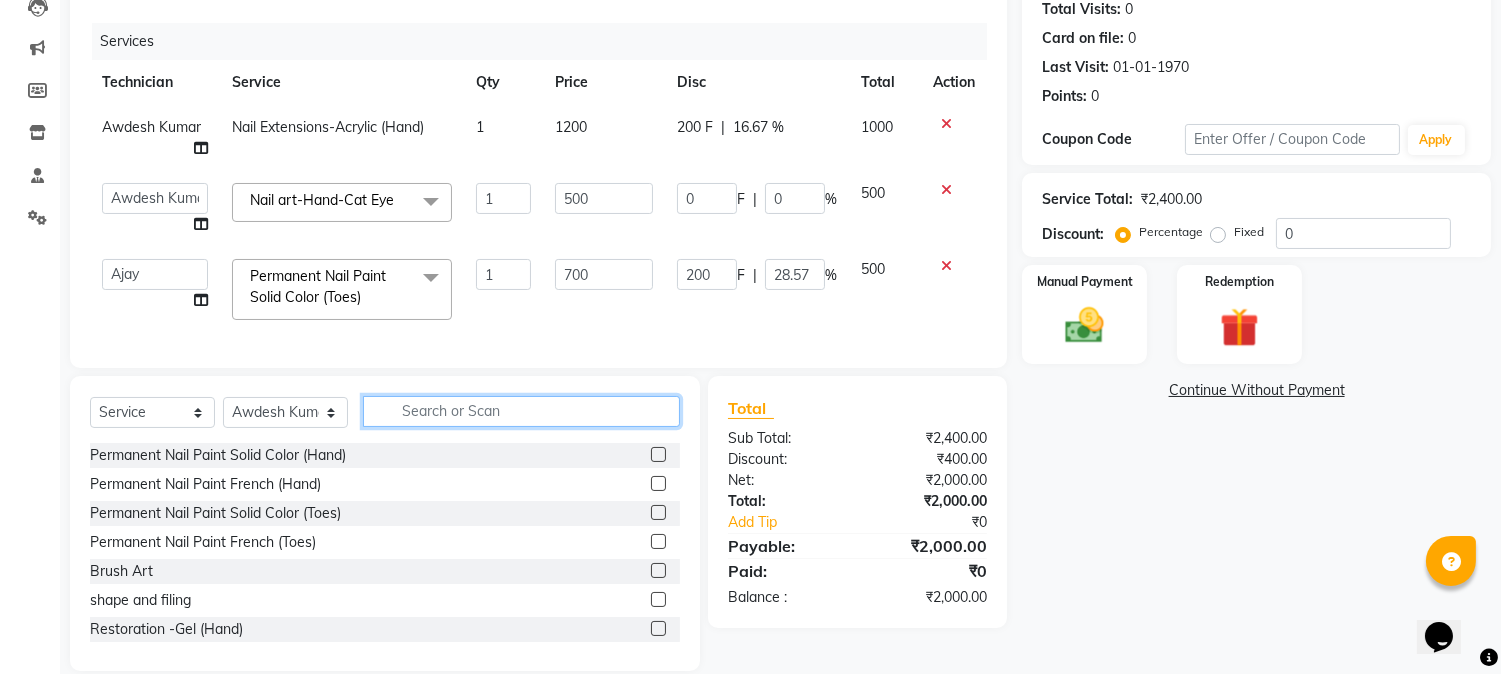 click 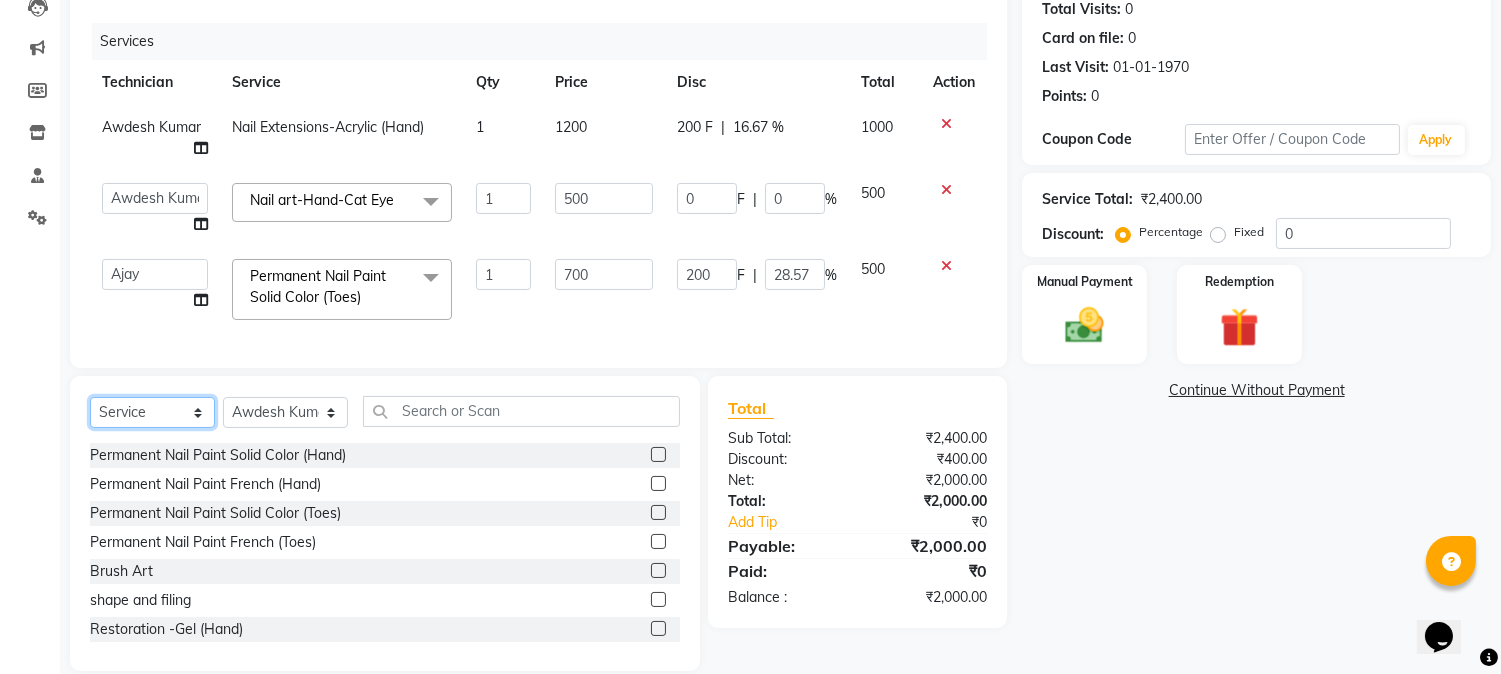 click on "Select  Service  Product  Membership  Package Voucher Prepaid Gift Card" 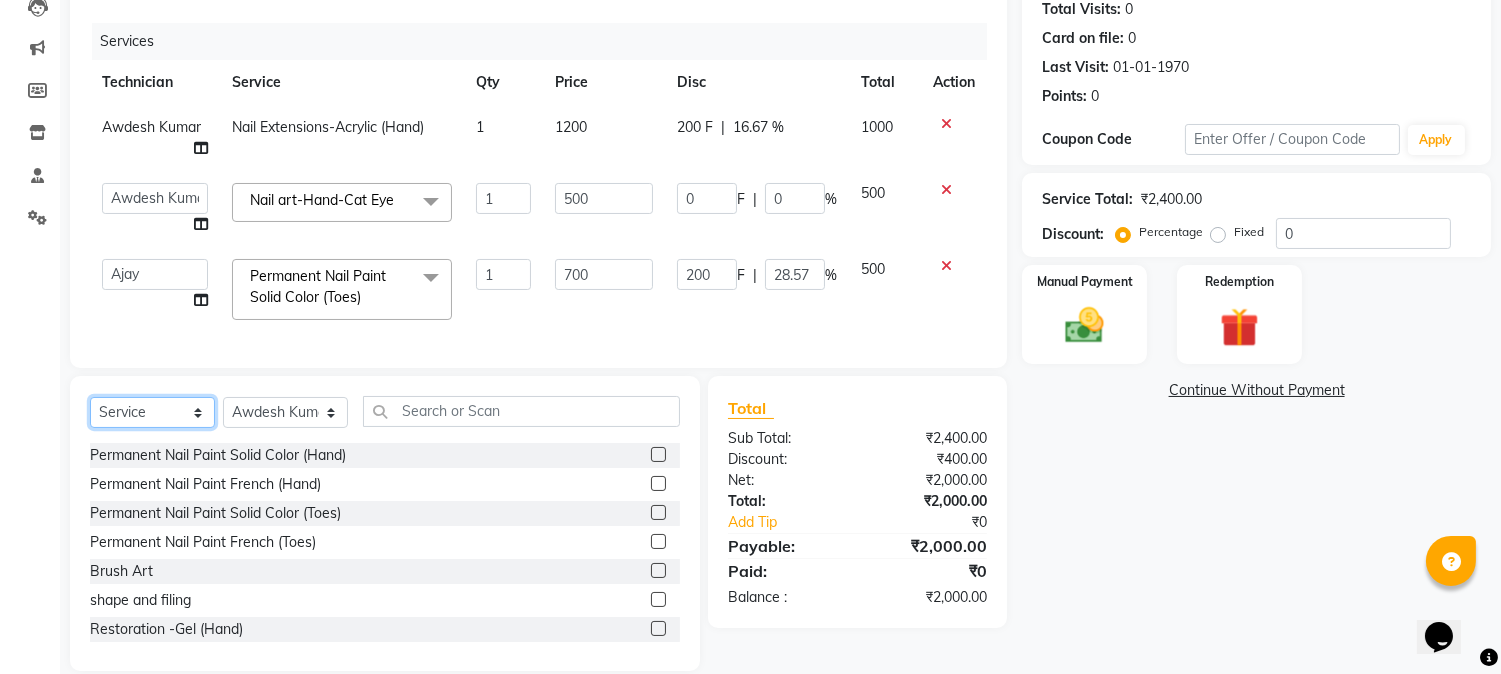 select on "product" 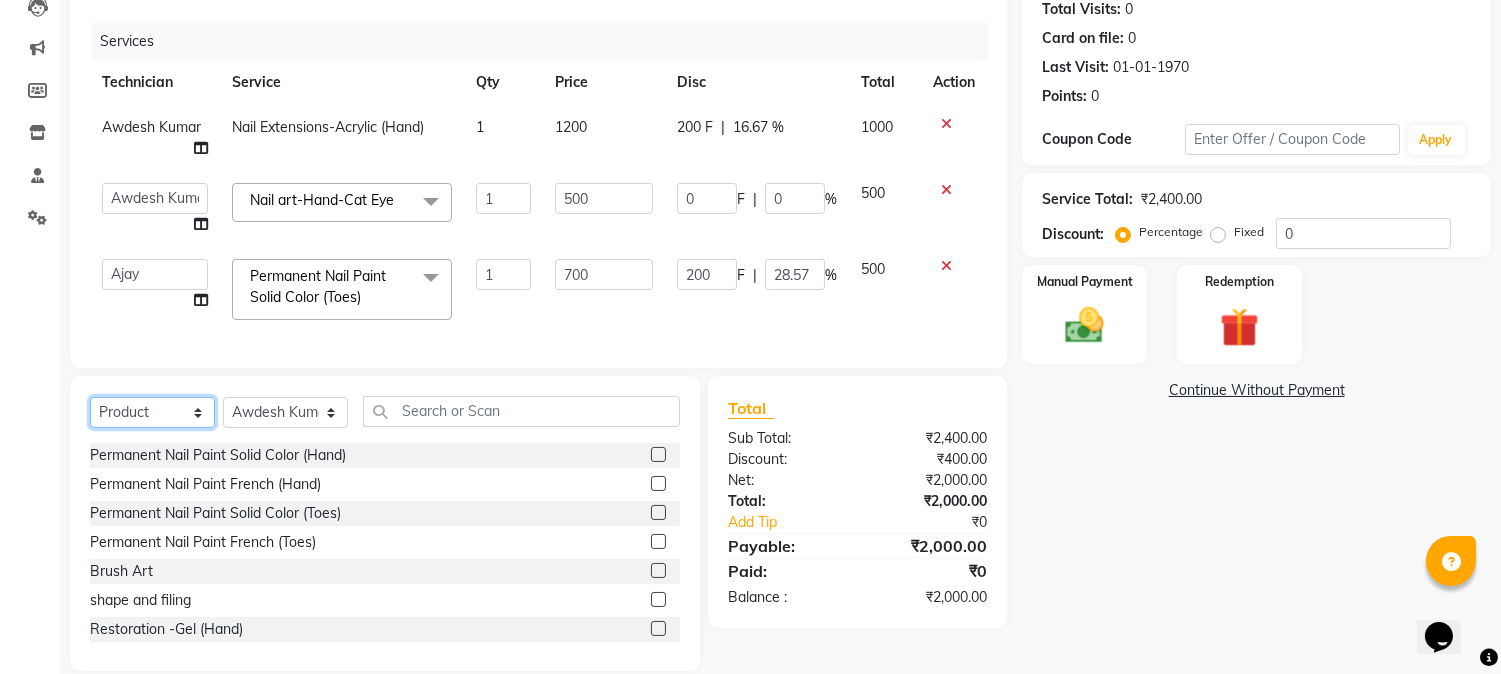click on "Select  Service  Product  Membership  Package Voucher Prepaid Gift Card" 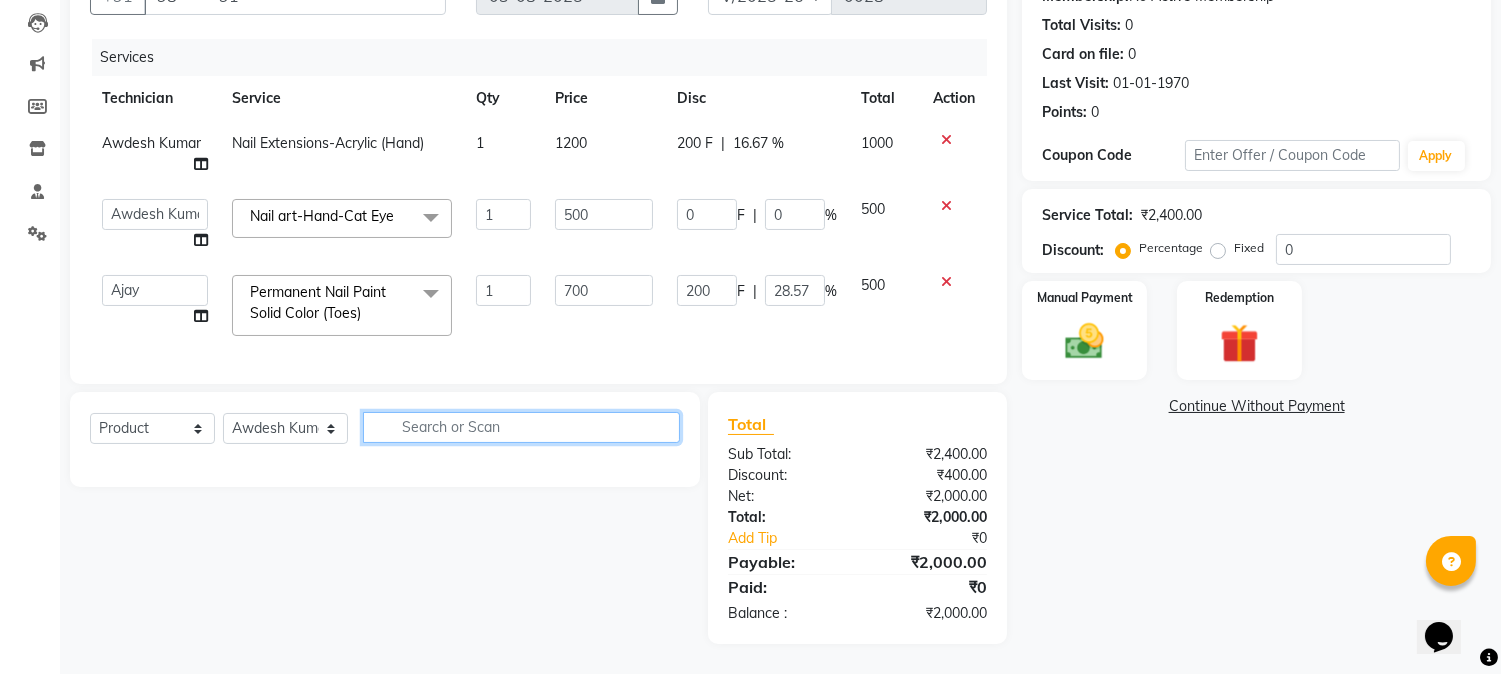 click 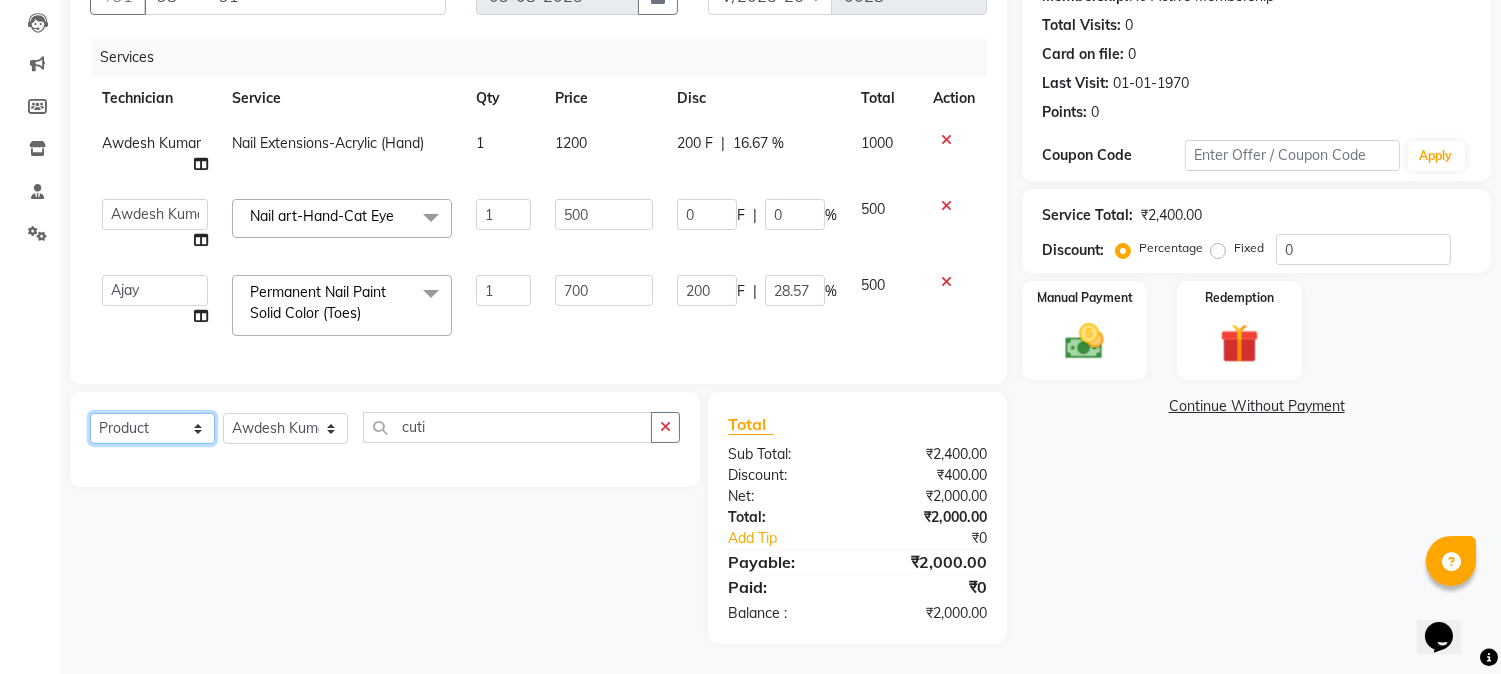 click on "Select  Service  Product  Membership  Package Voucher Prepaid Gift Card" 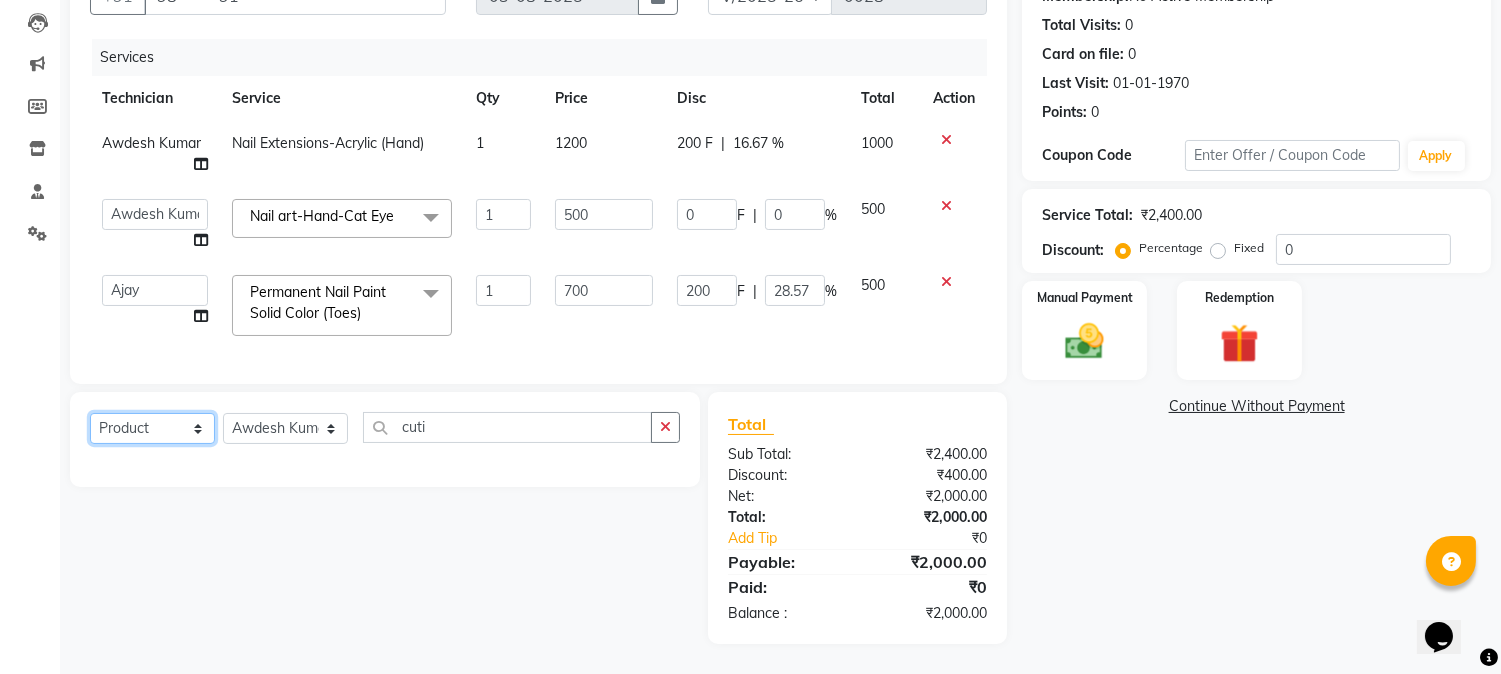 click on "Select  Service  Product  Membership  Package Voucher Prepaid Gift Card" 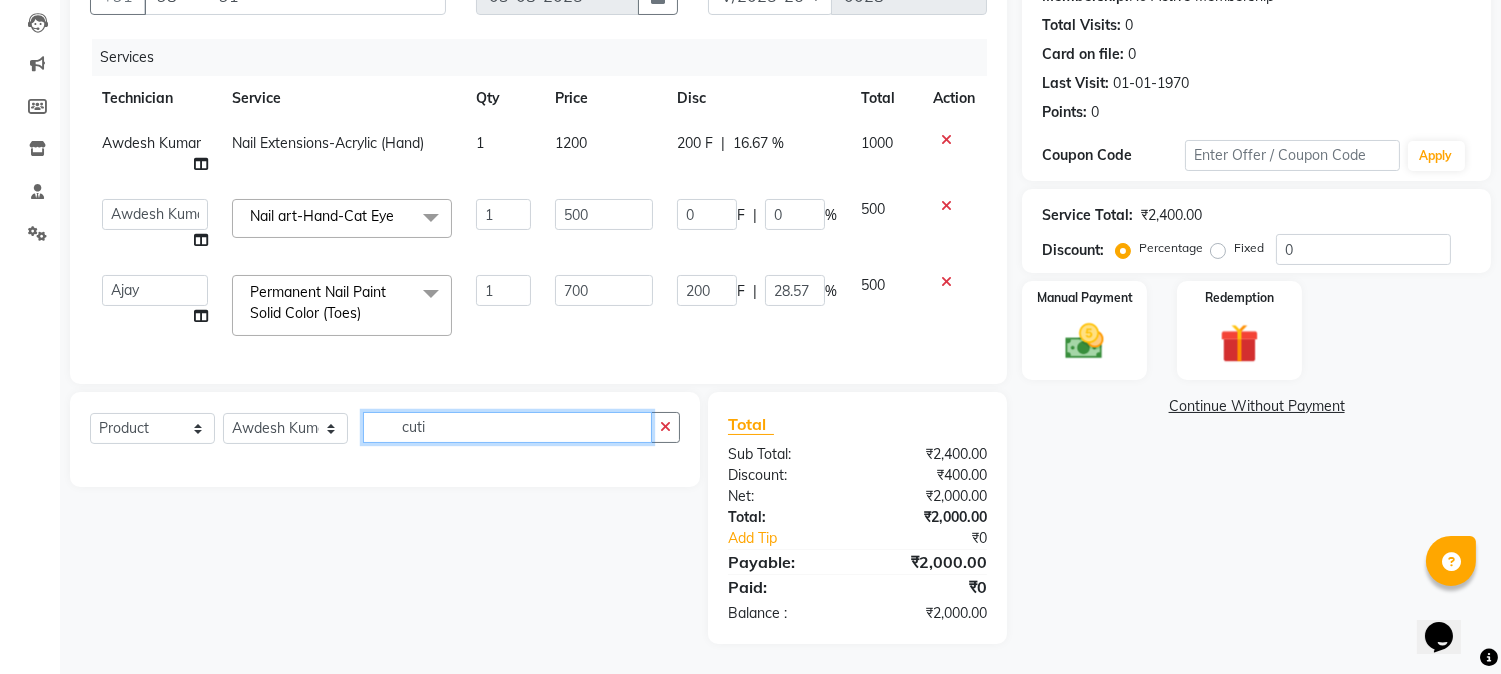 click on "cuti" 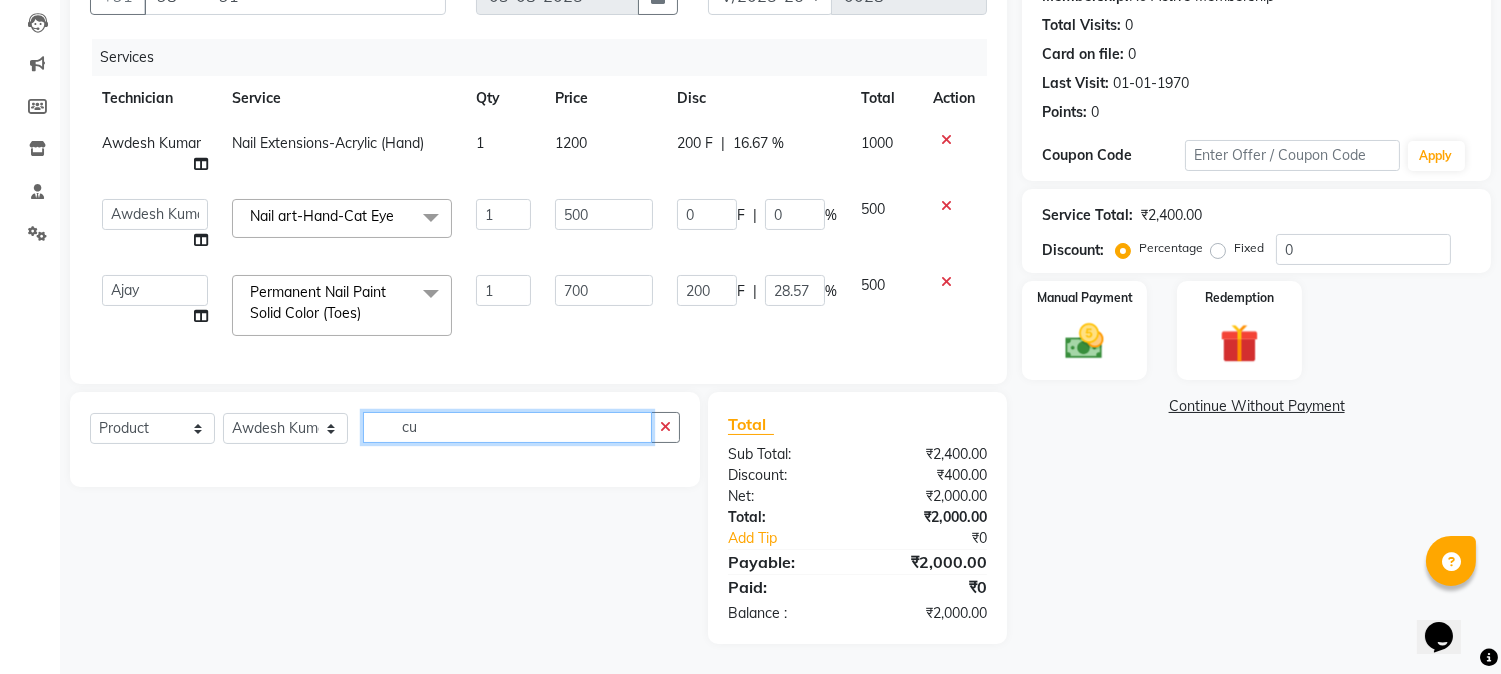 type on "c" 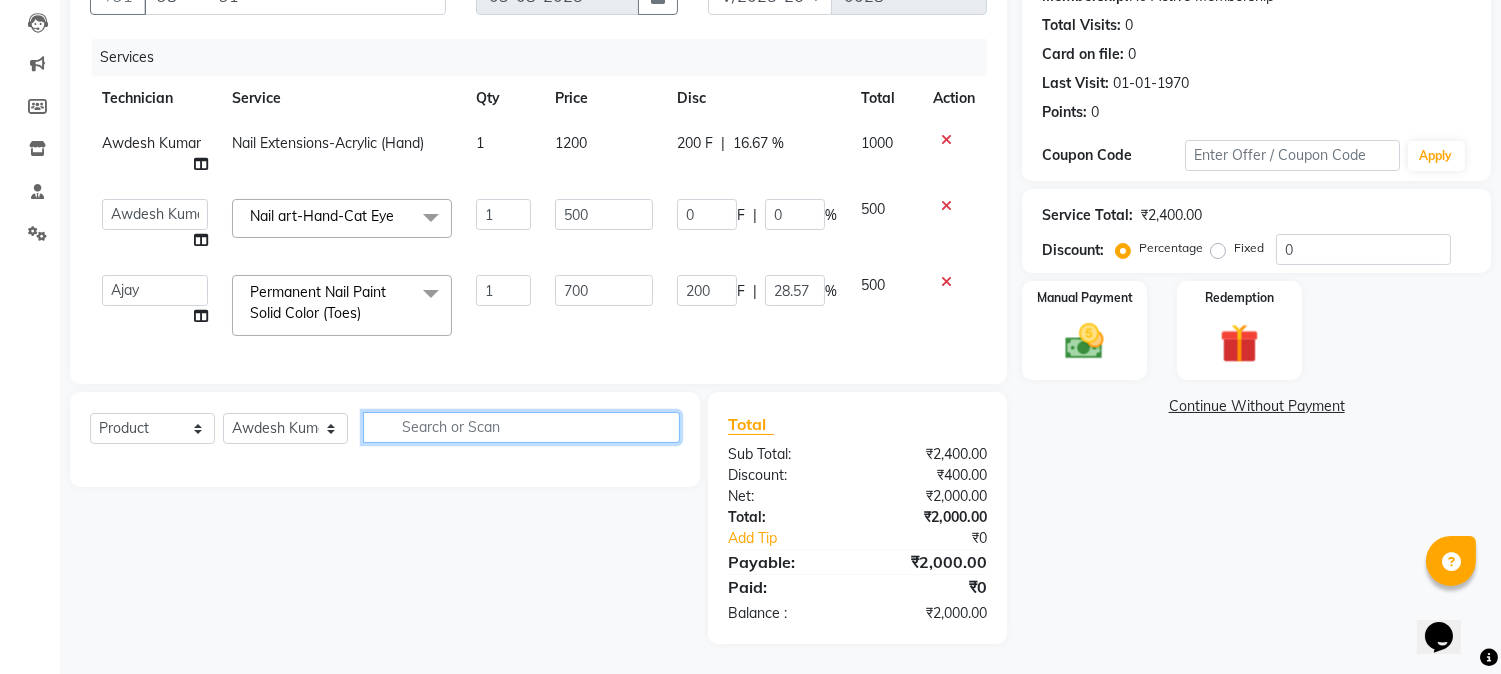 drag, startPoint x: 426, startPoint y: 438, endPoint x: 404, endPoint y: 422, distance: 27.202942 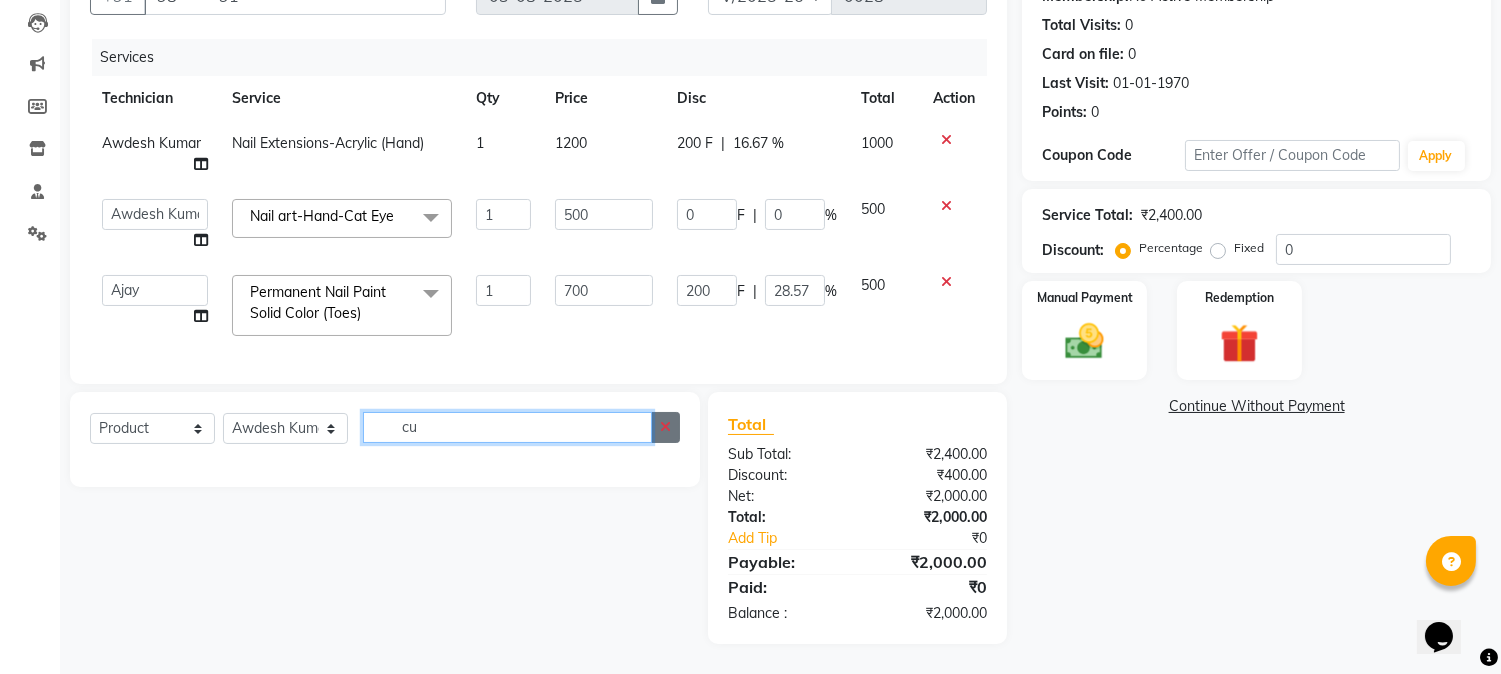 type on "cu" 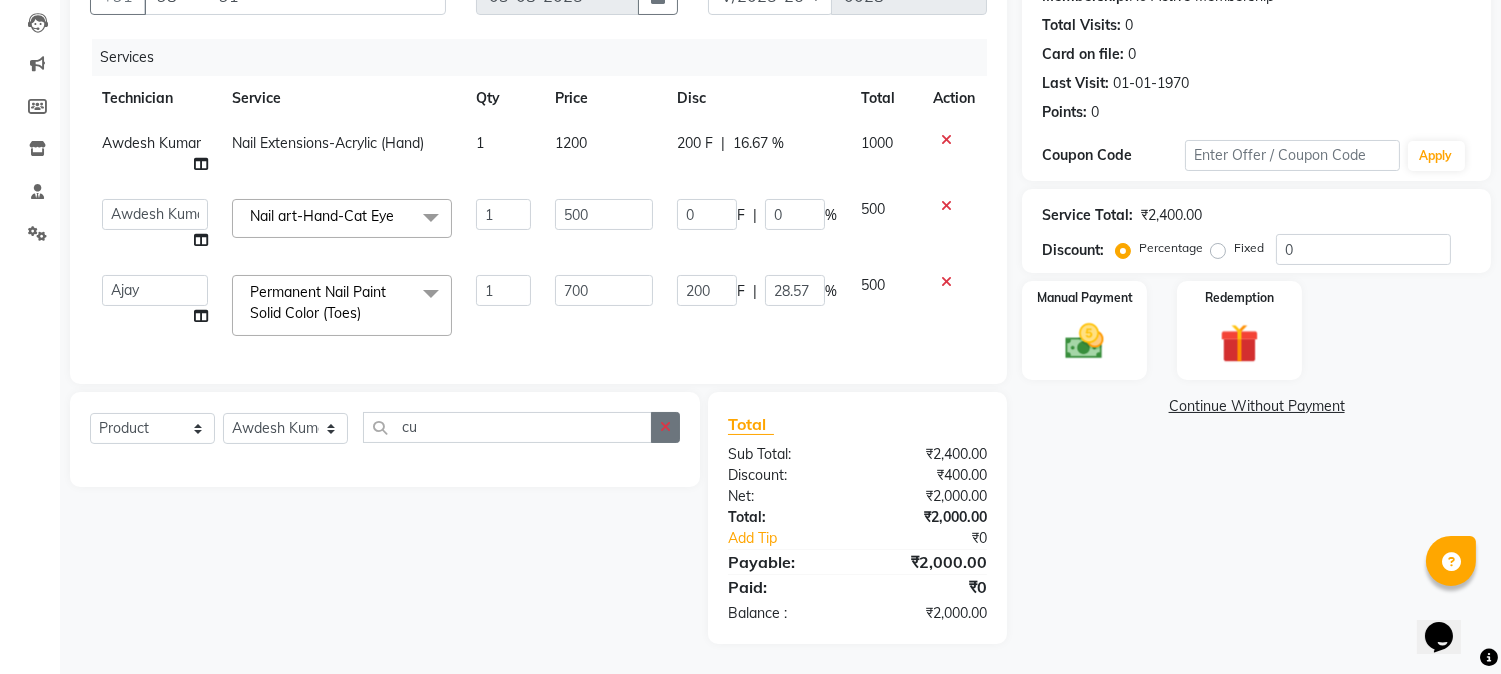 click 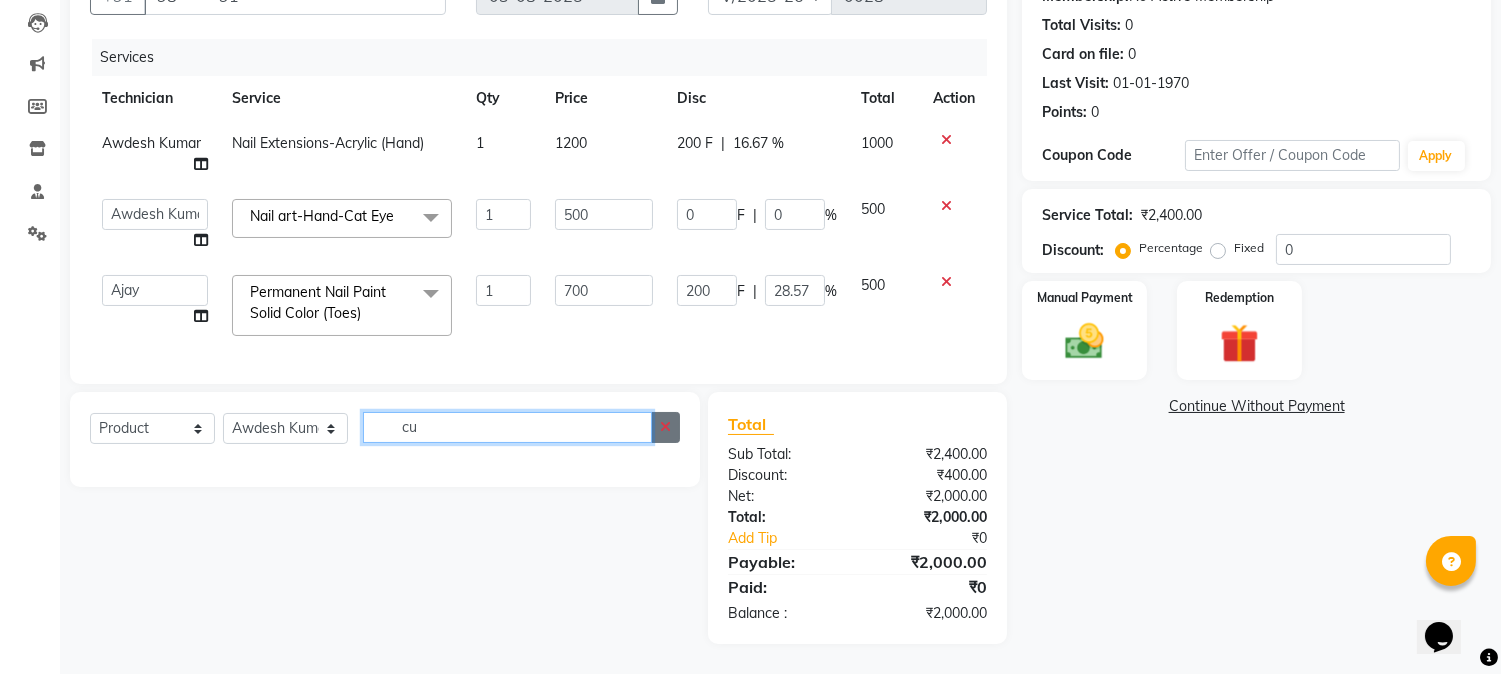 type 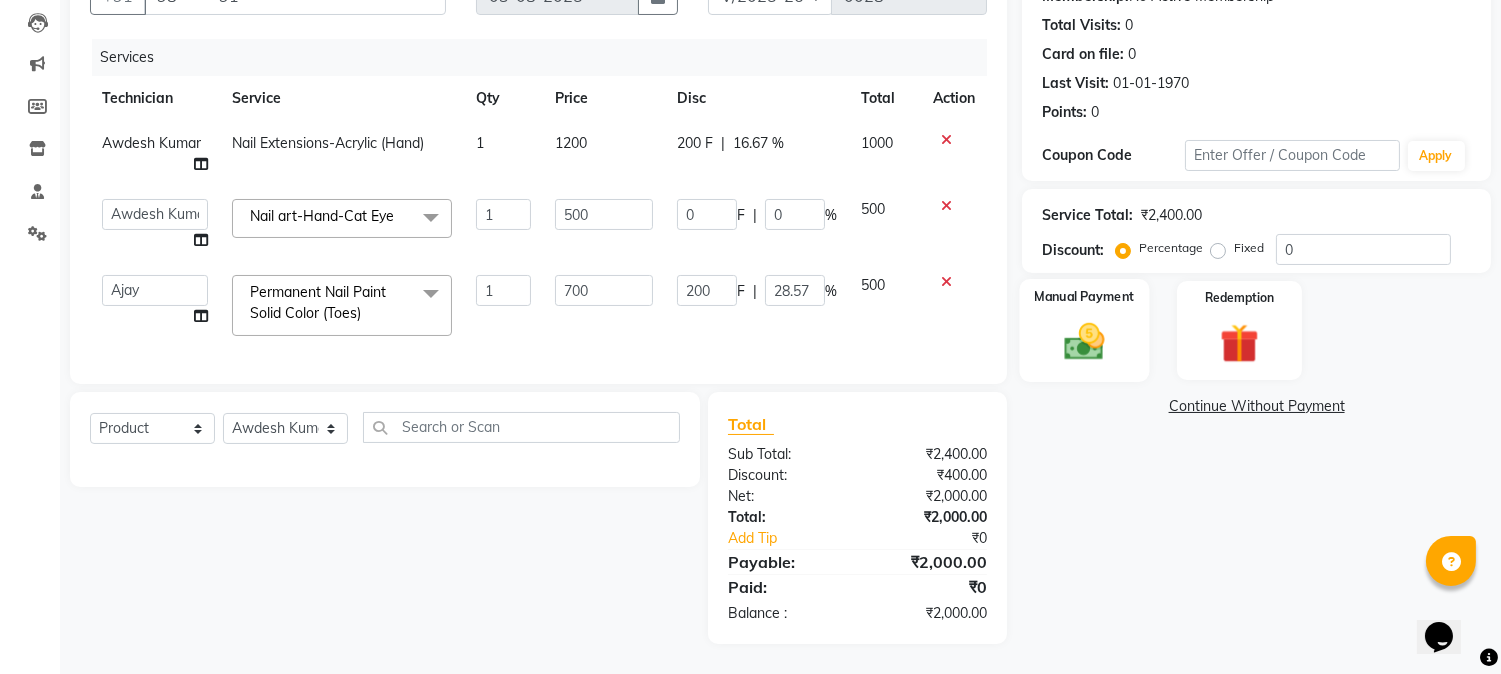 click 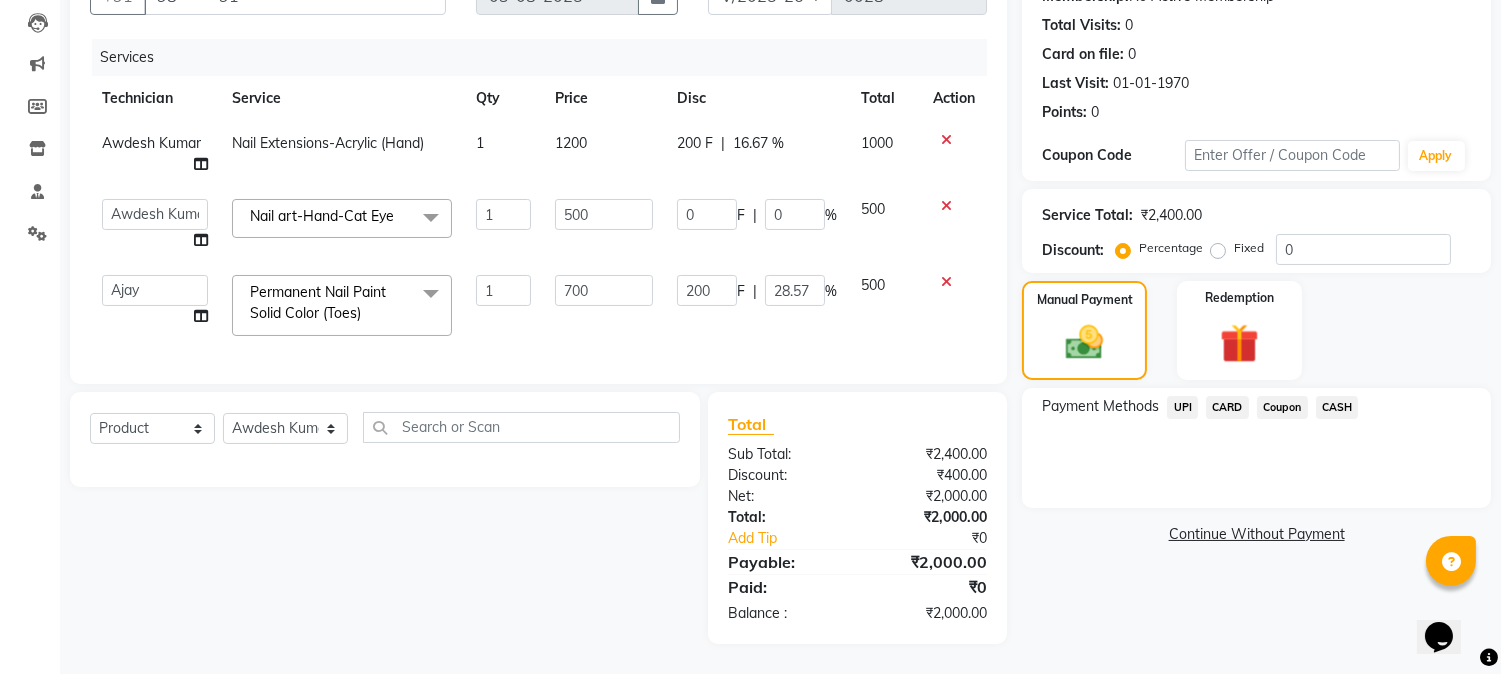 click on "CASH" 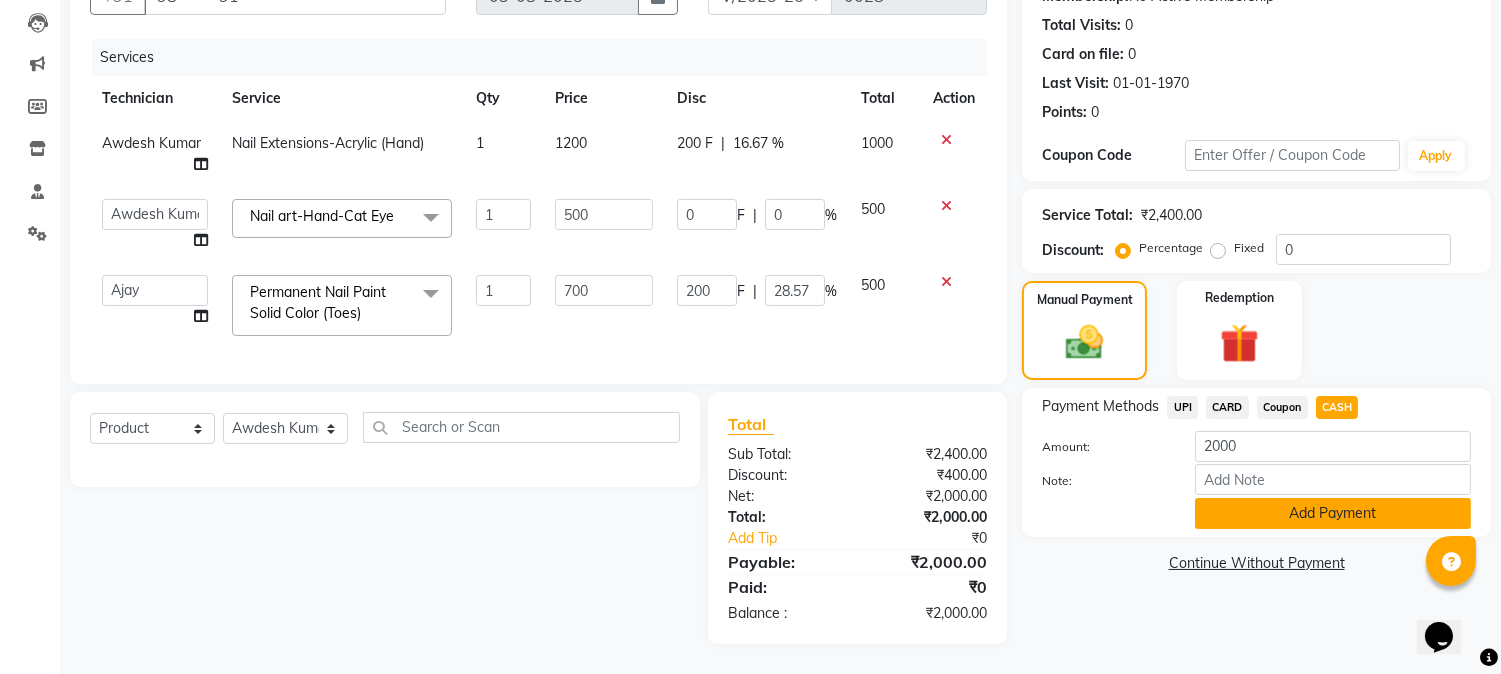click on "Add Payment" 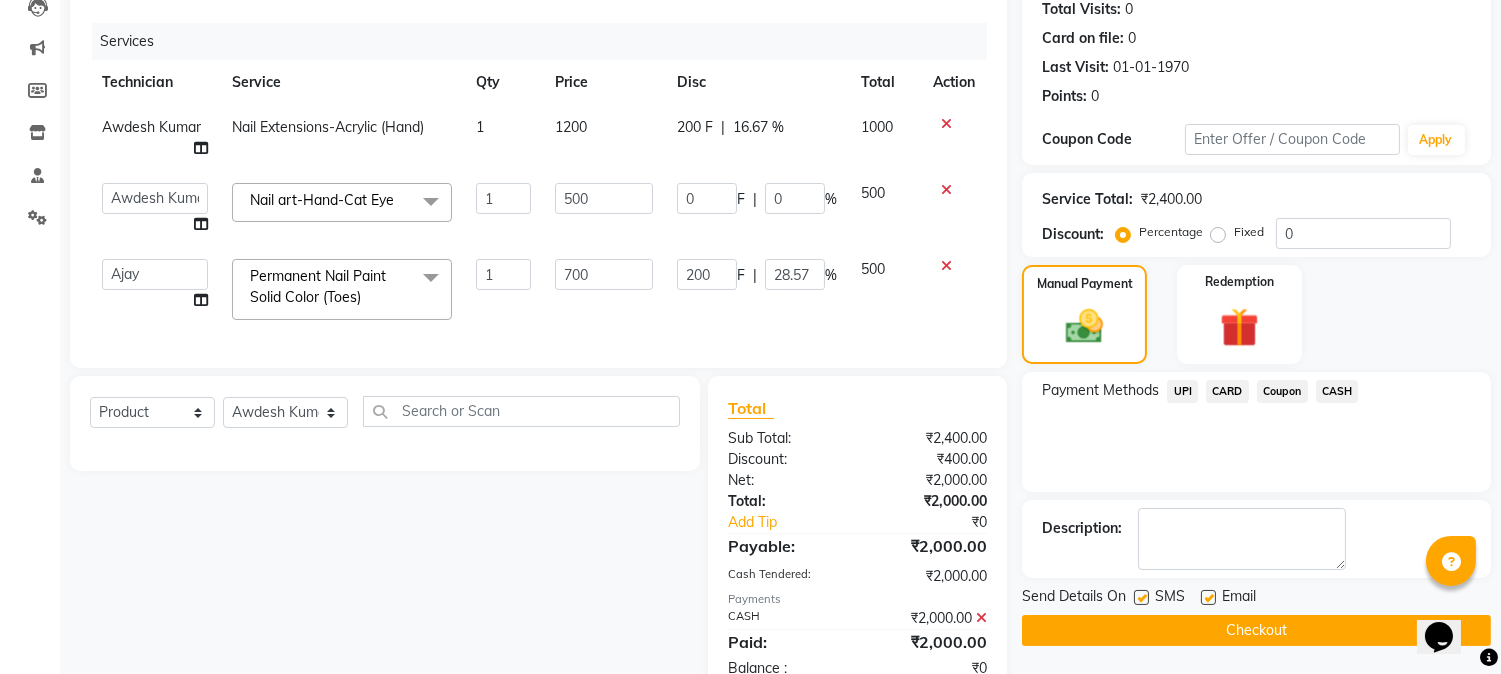 click on "Checkout" 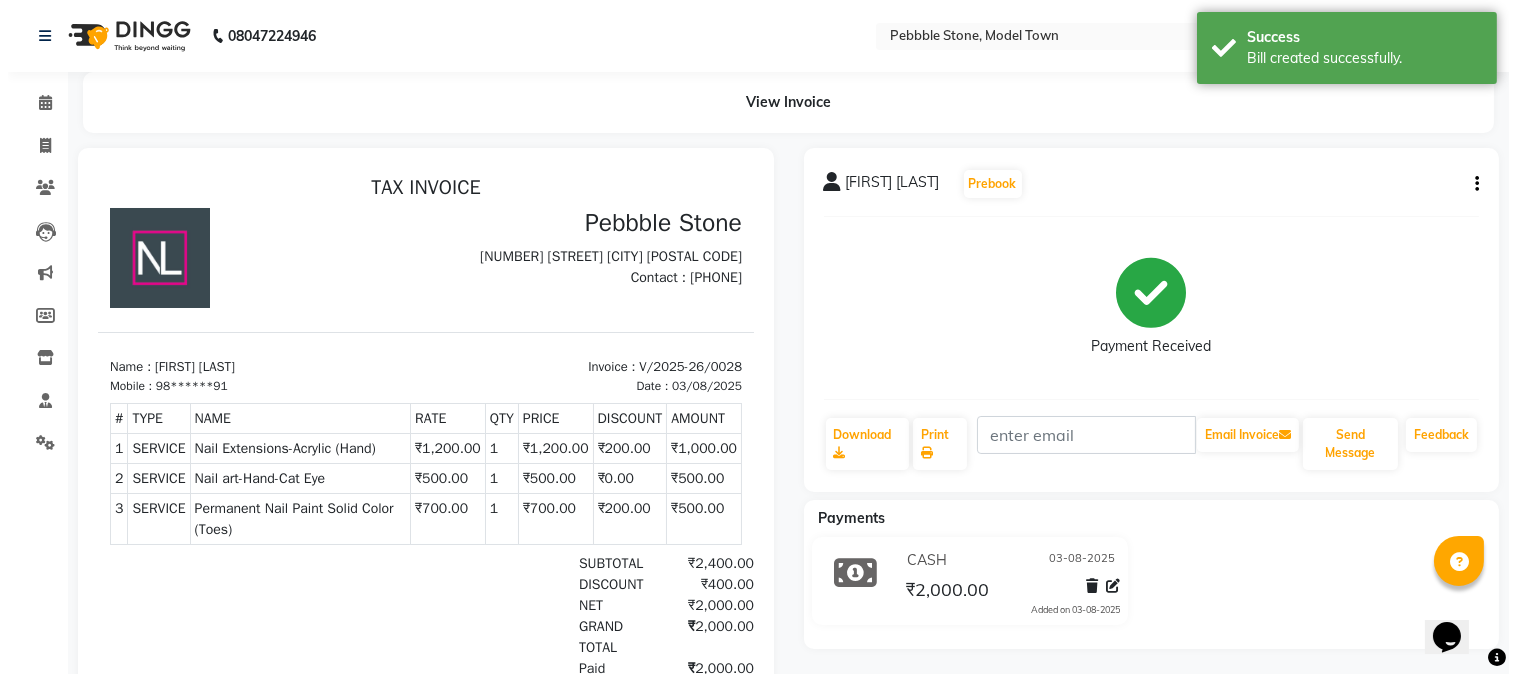 scroll, scrollTop: 0, scrollLeft: 0, axis: both 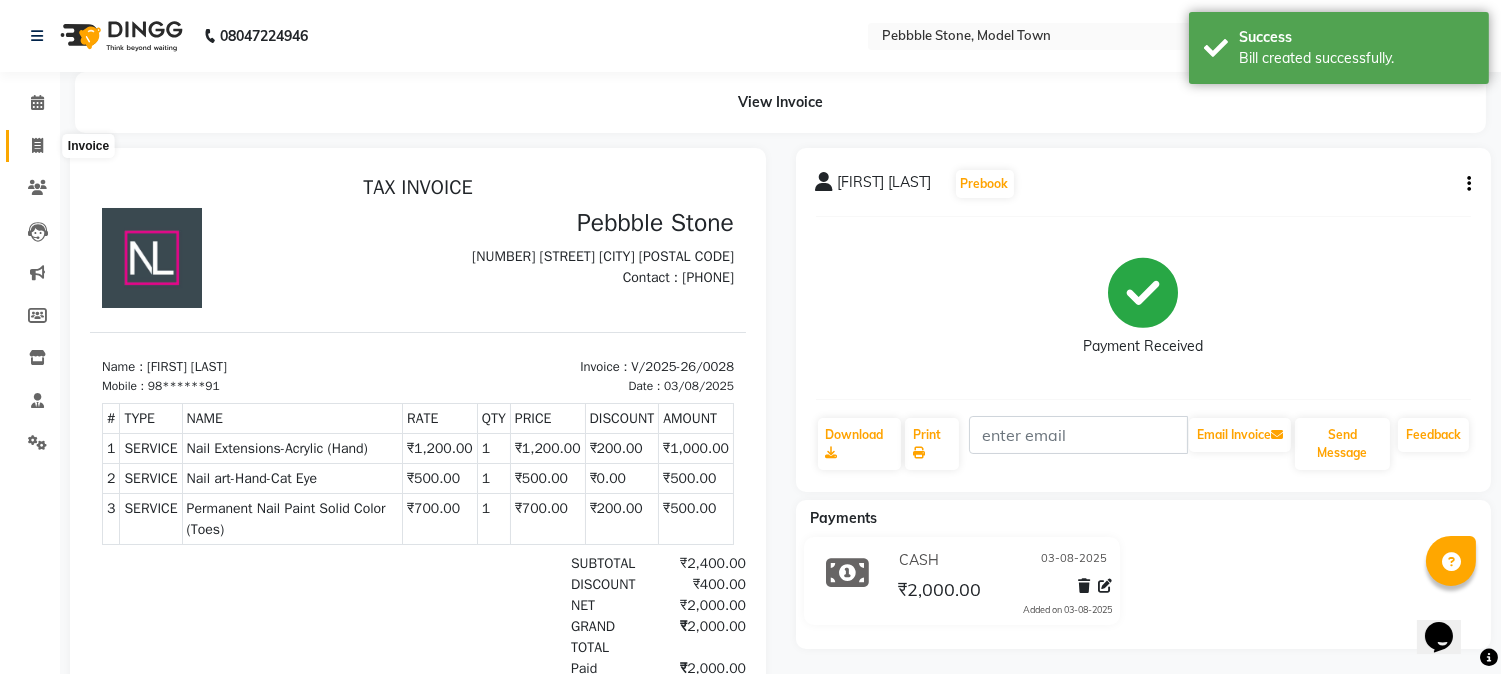 click 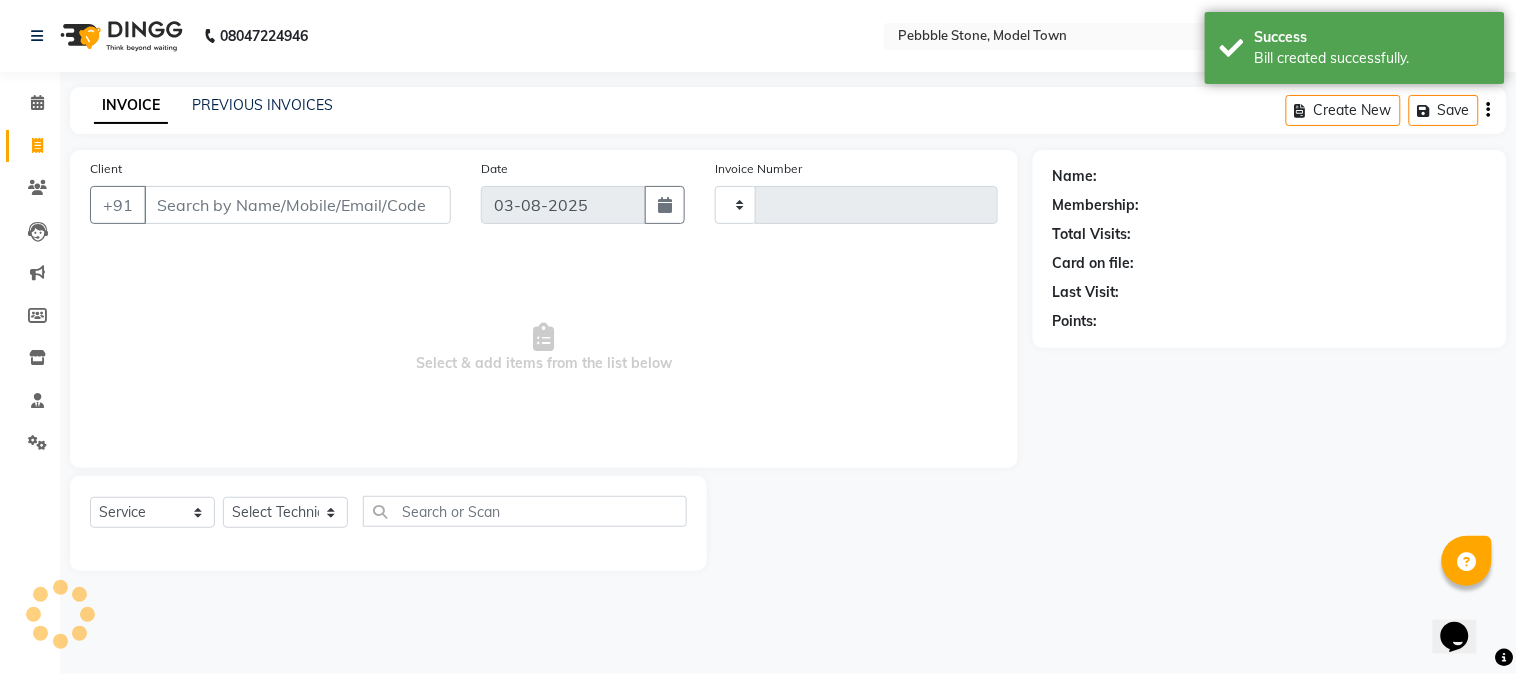 type on "0029" 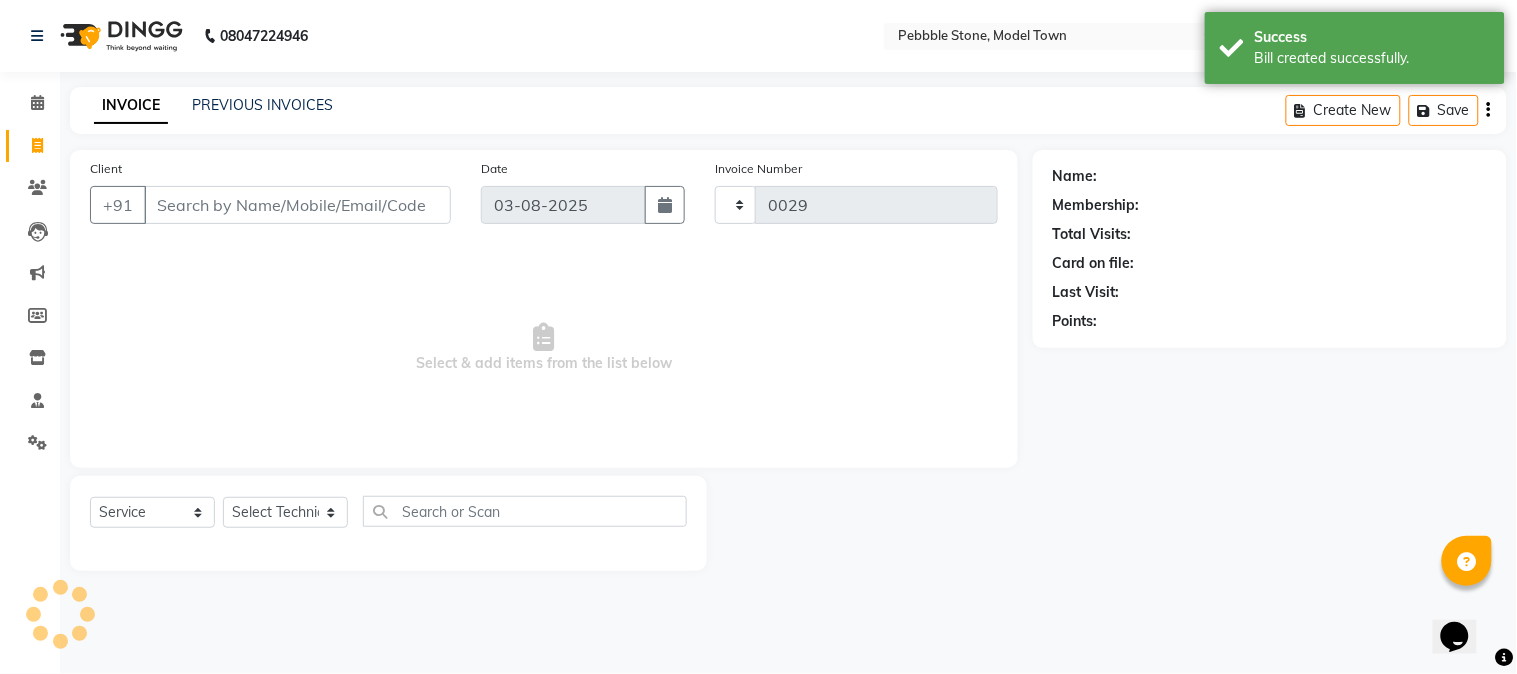 select on "8684" 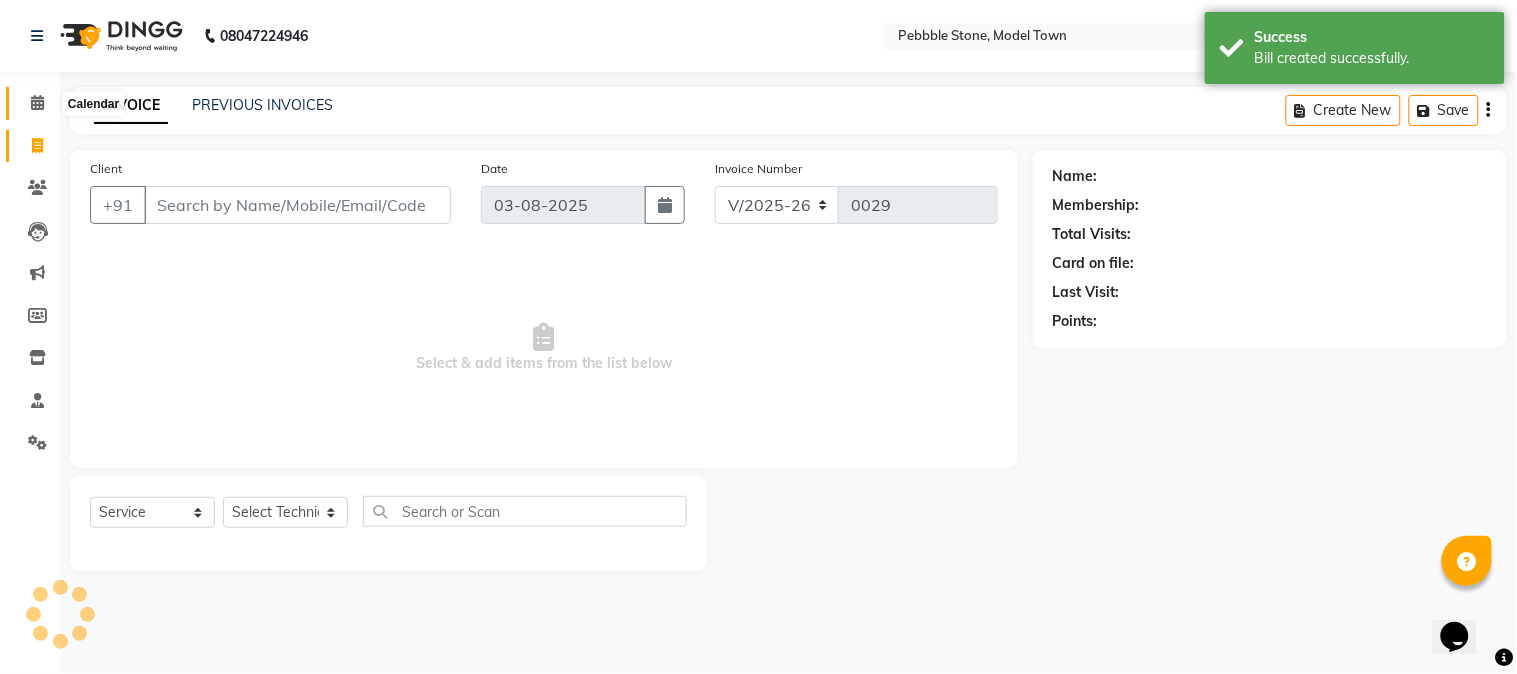 click 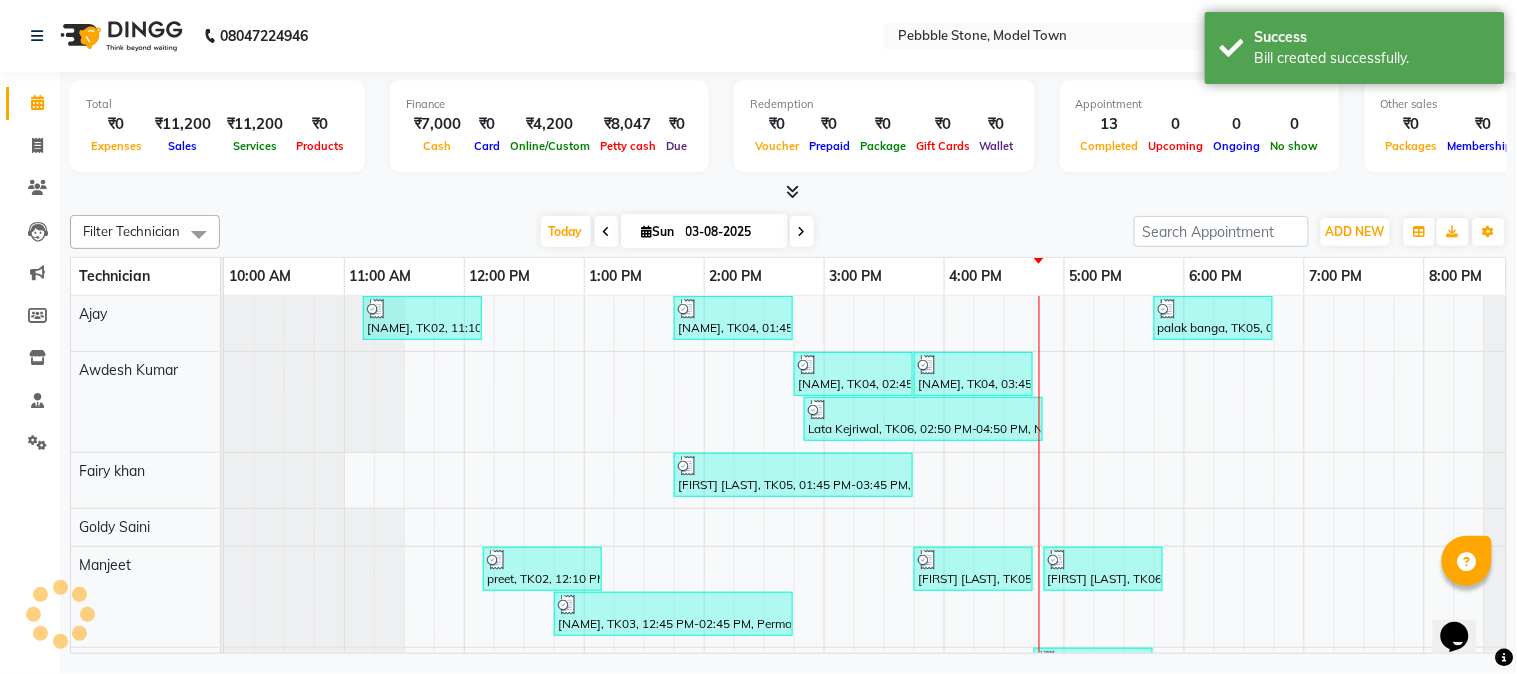scroll, scrollTop: 0, scrollLeft: 0, axis: both 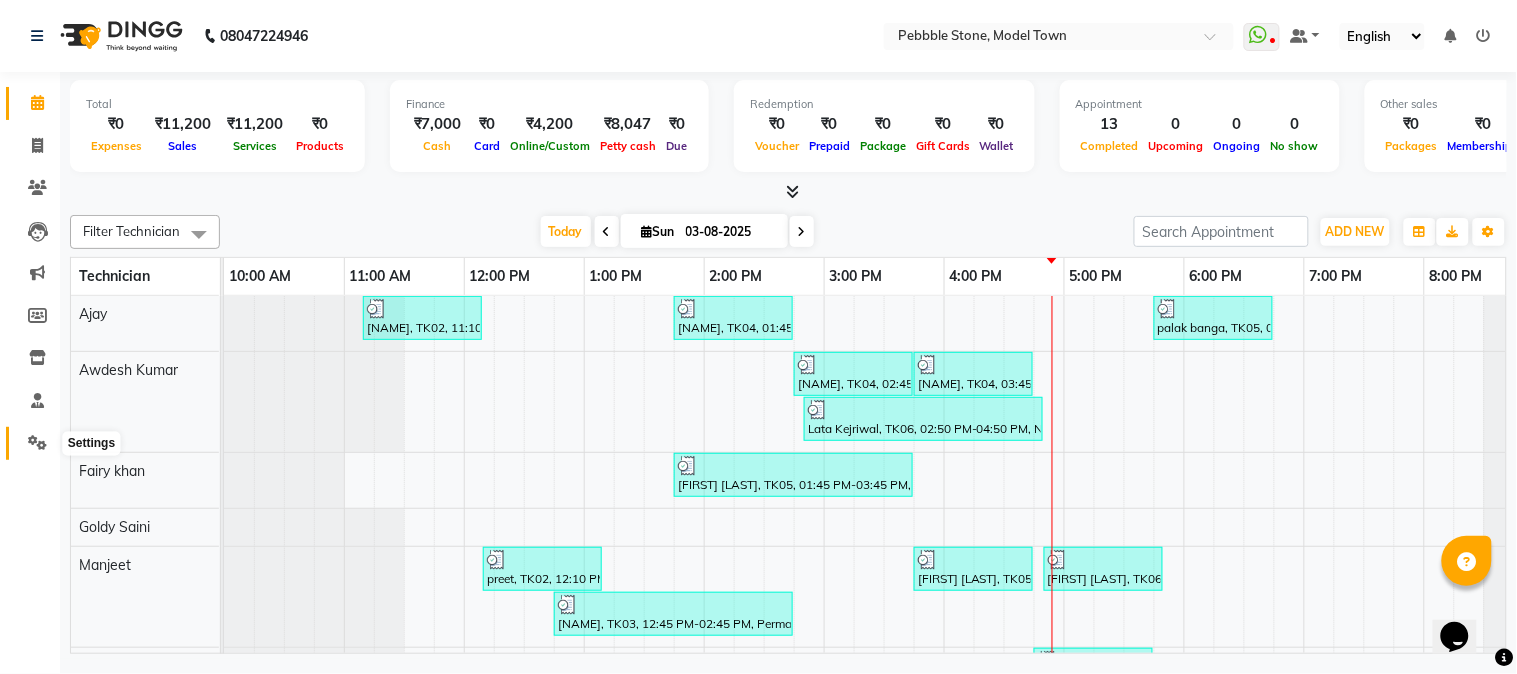 click 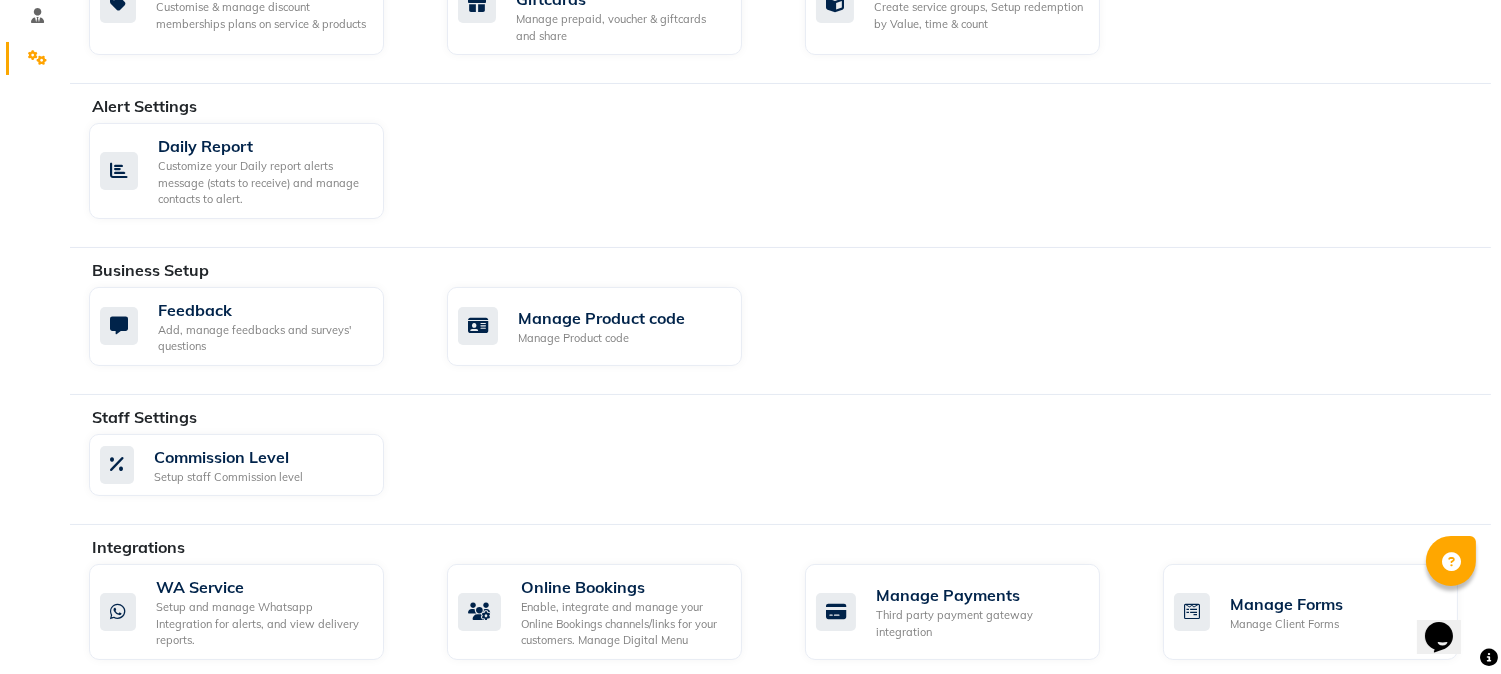 scroll, scrollTop: 408, scrollLeft: 0, axis: vertical 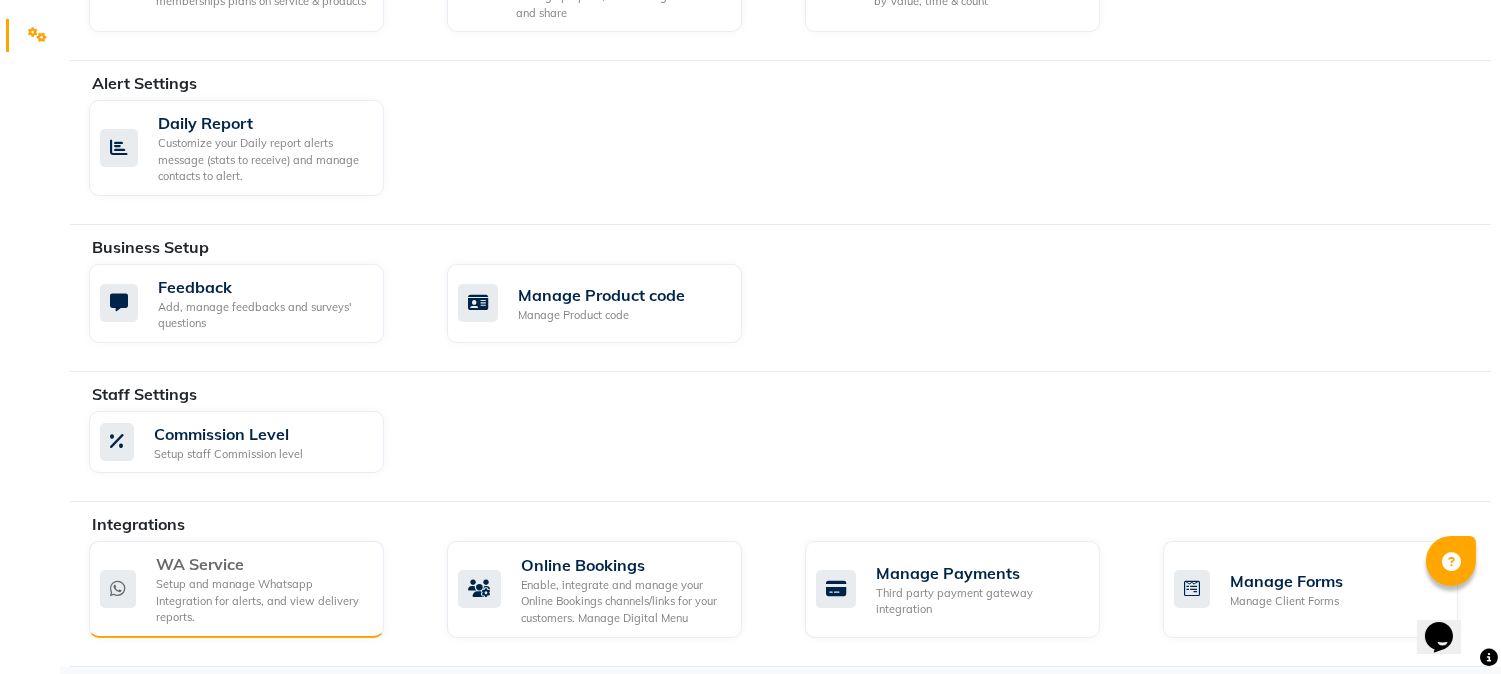 click on "Setup and manage Whatsapp Integration for alerts, and view delivery reports." 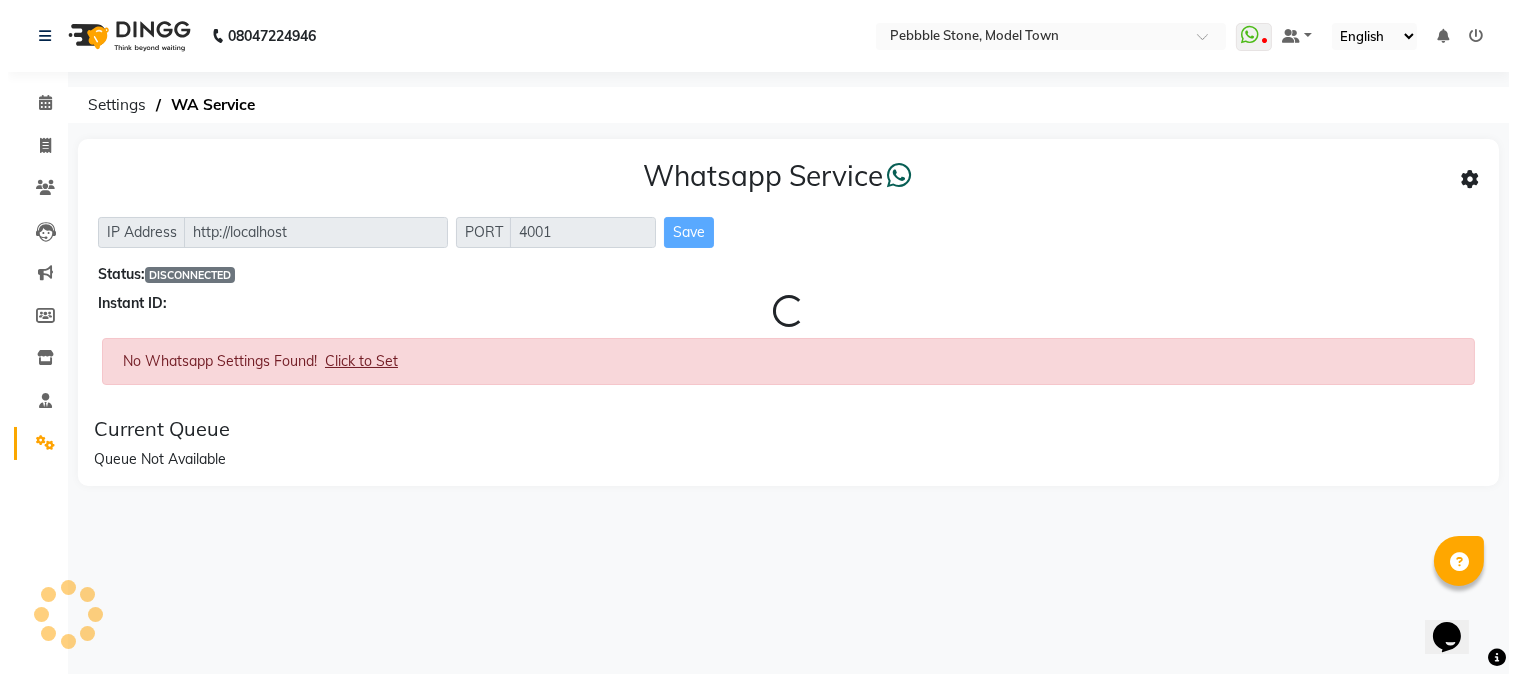 scroll, scrollTop: 0, scrollLeft: 0, axis: both 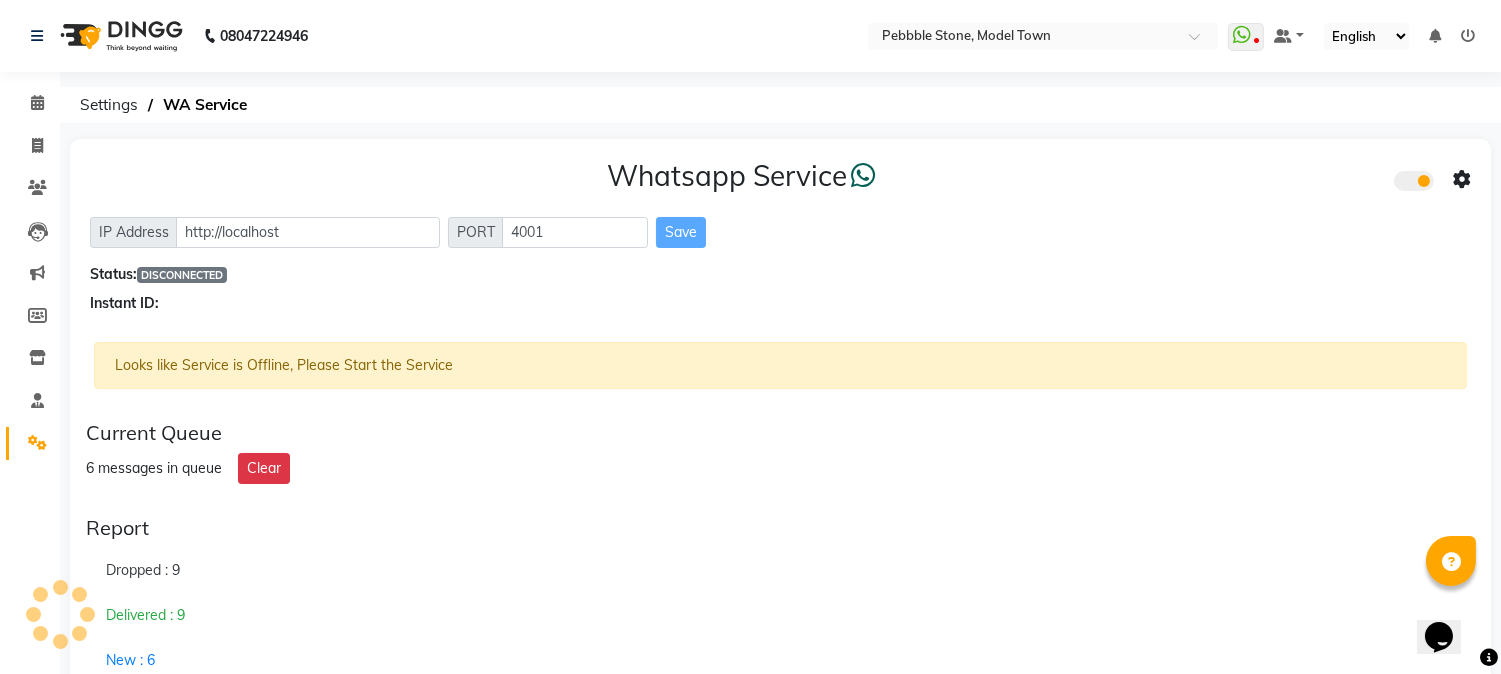 click on "DISCONNECTED" 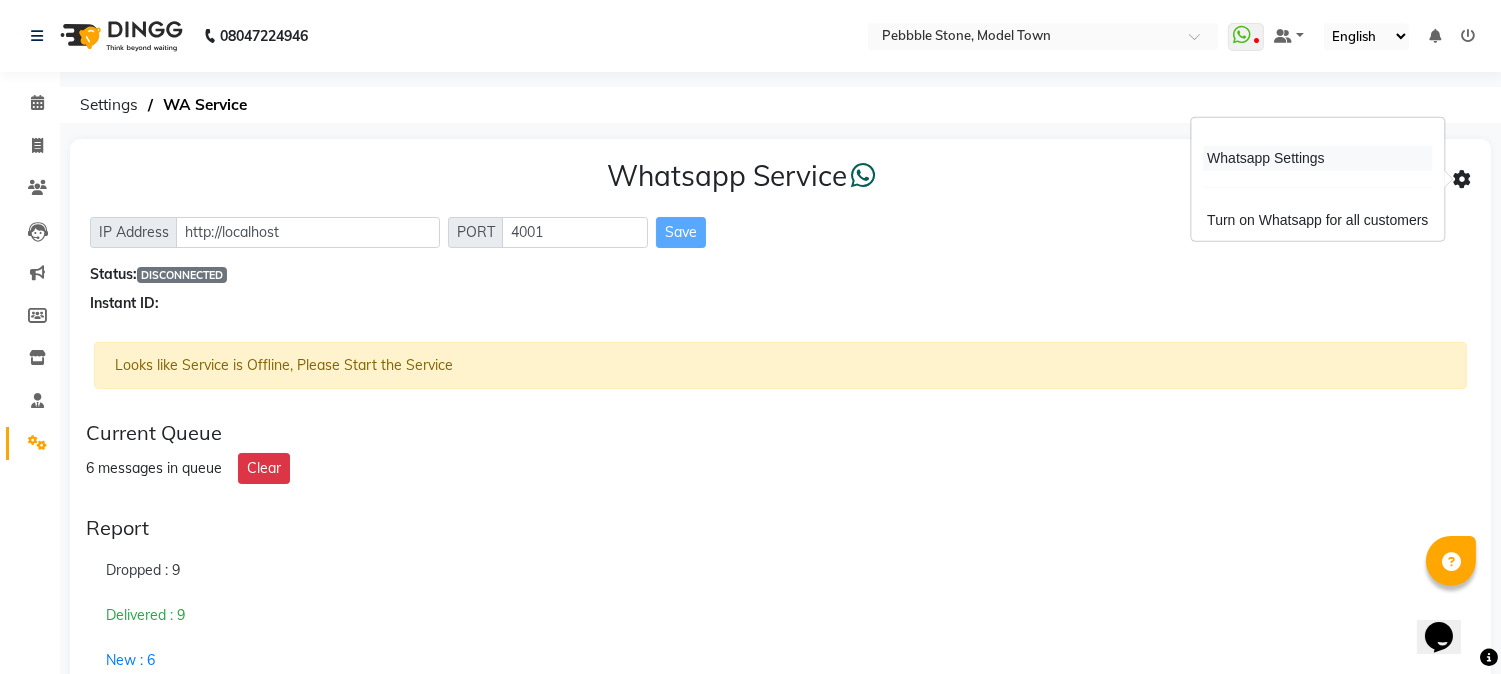 click on "Whatsapp Settings" at bounding box center [1317, 158] 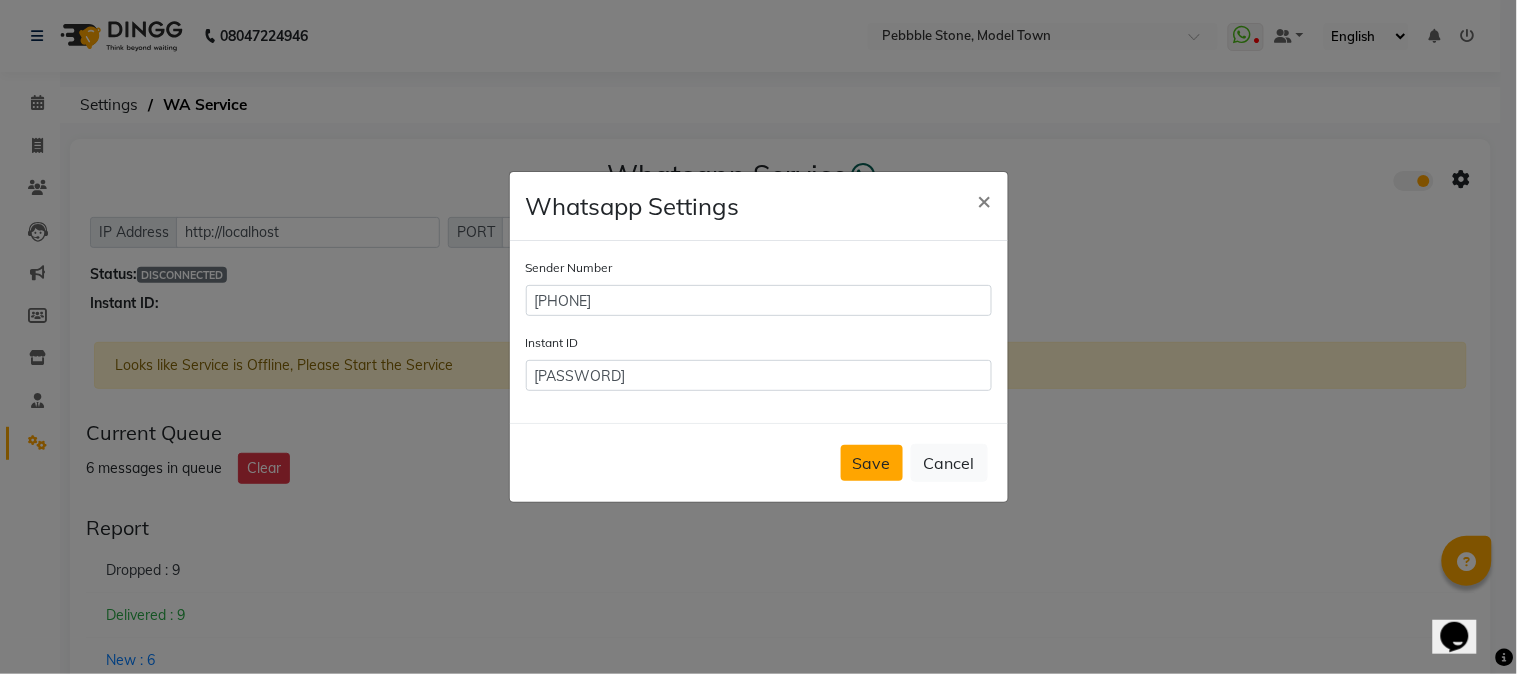click on "Save" 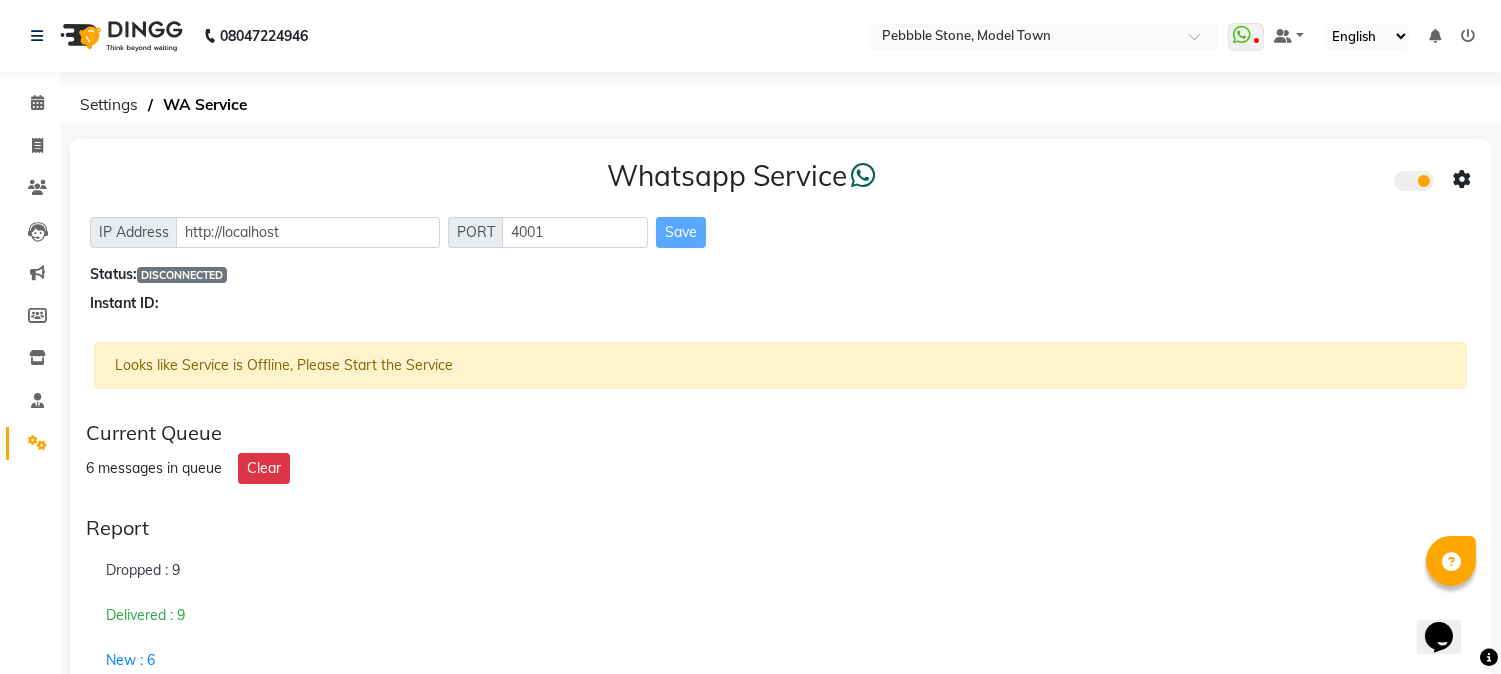 click on "Looks like Service is Offline, Please Start the Service" 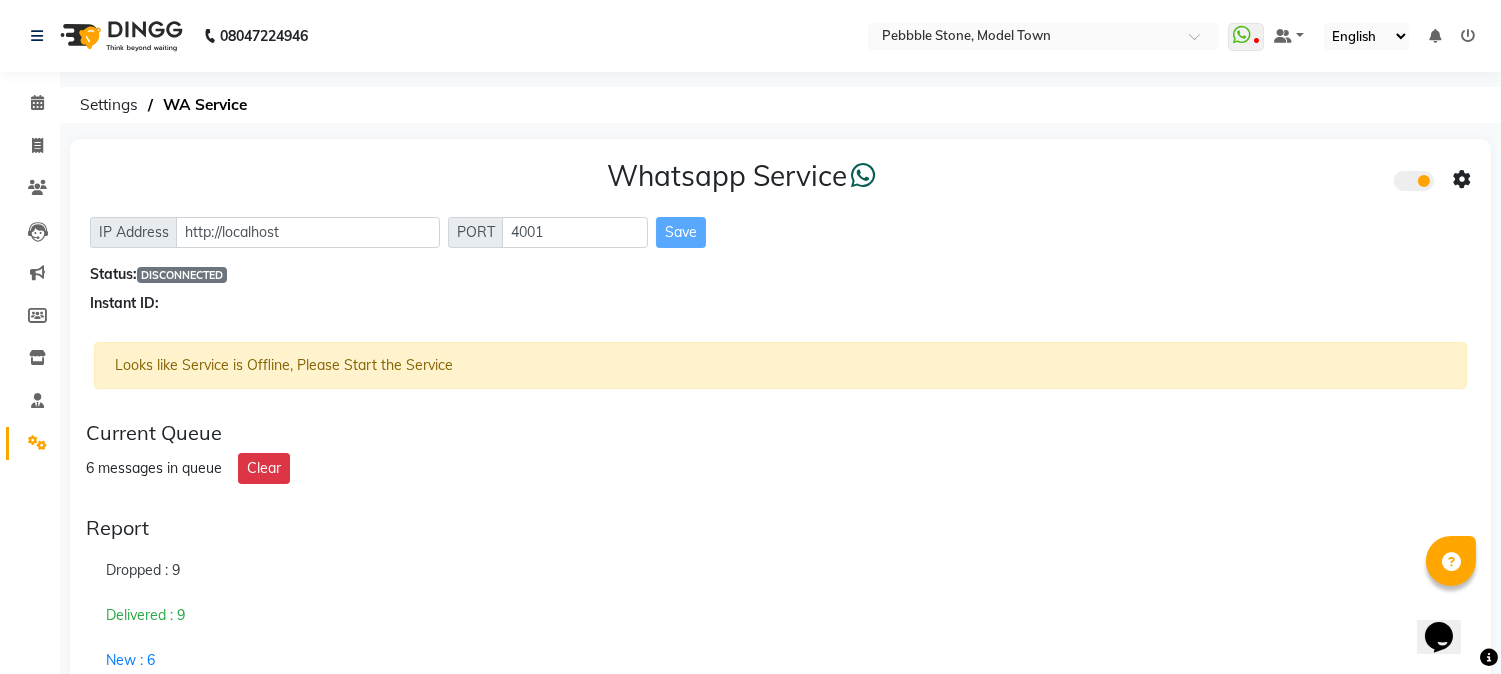 click 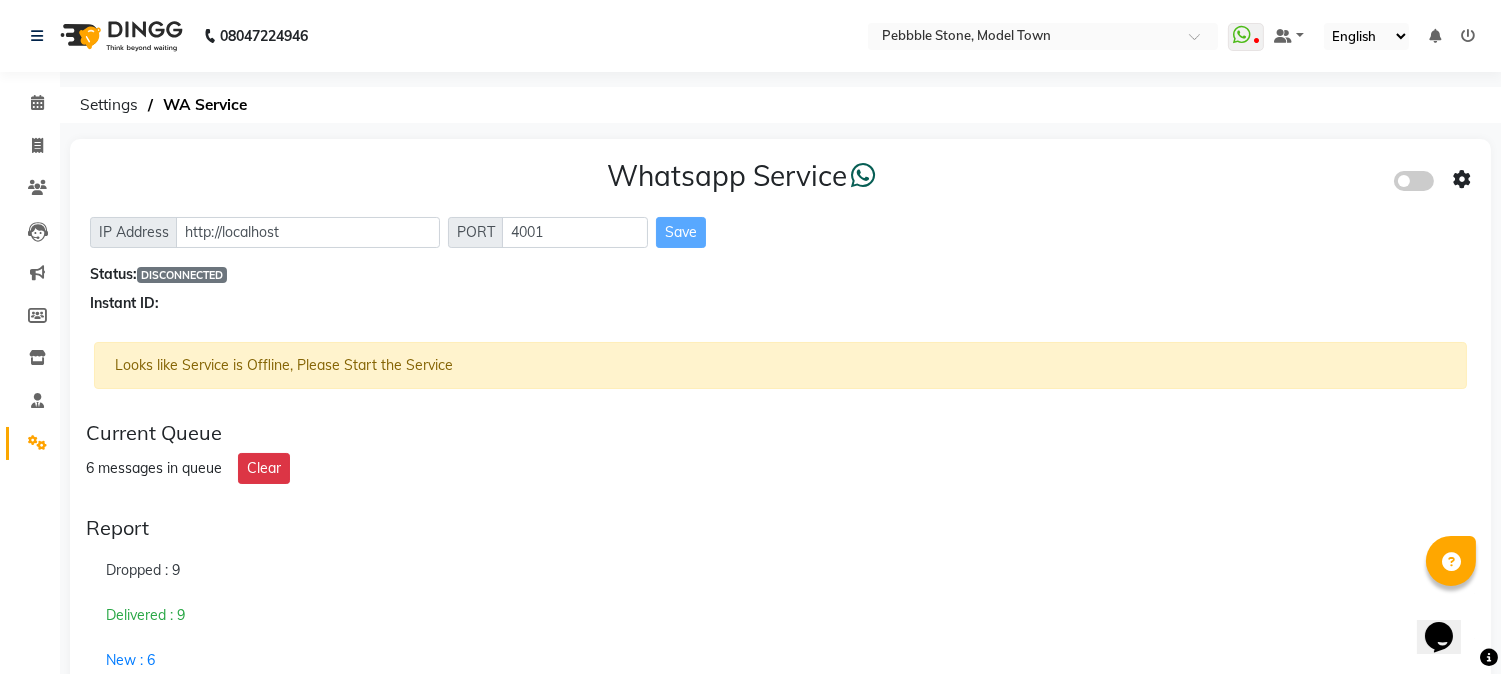 click 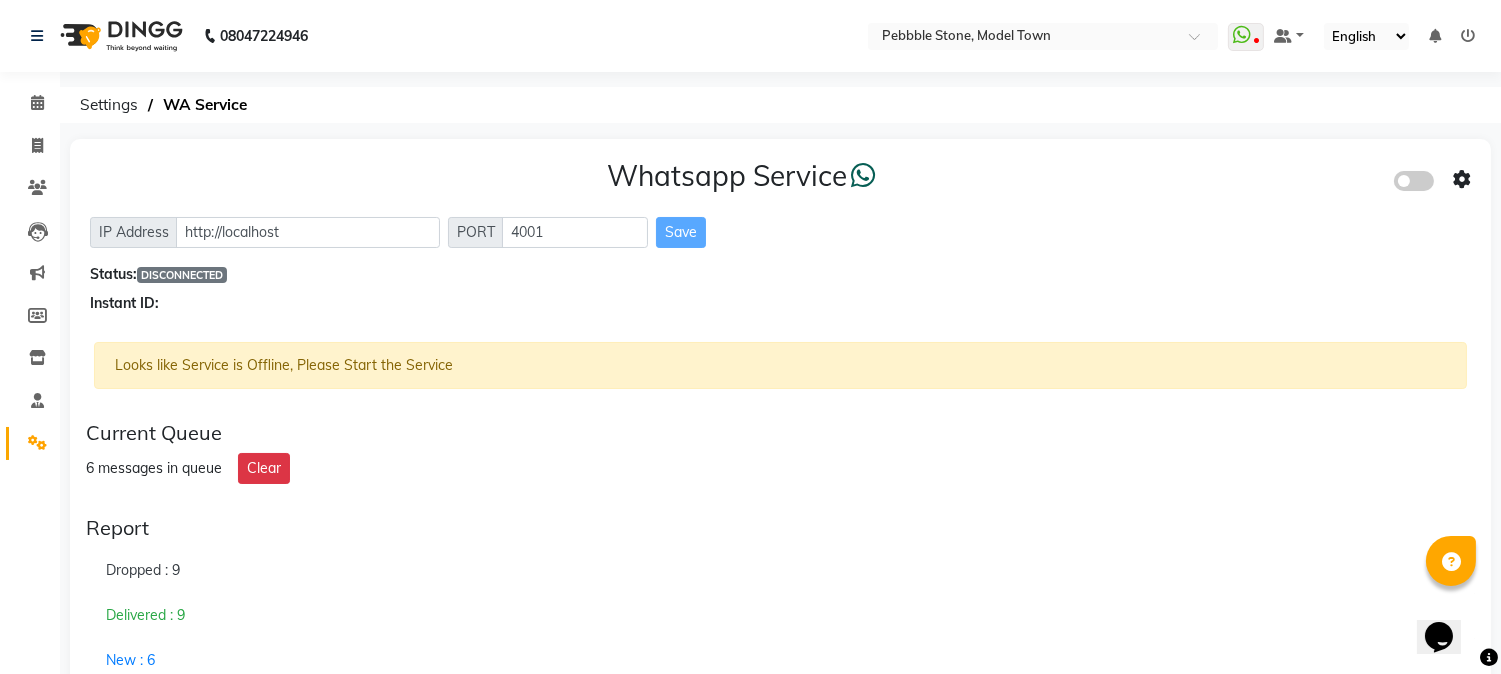 click 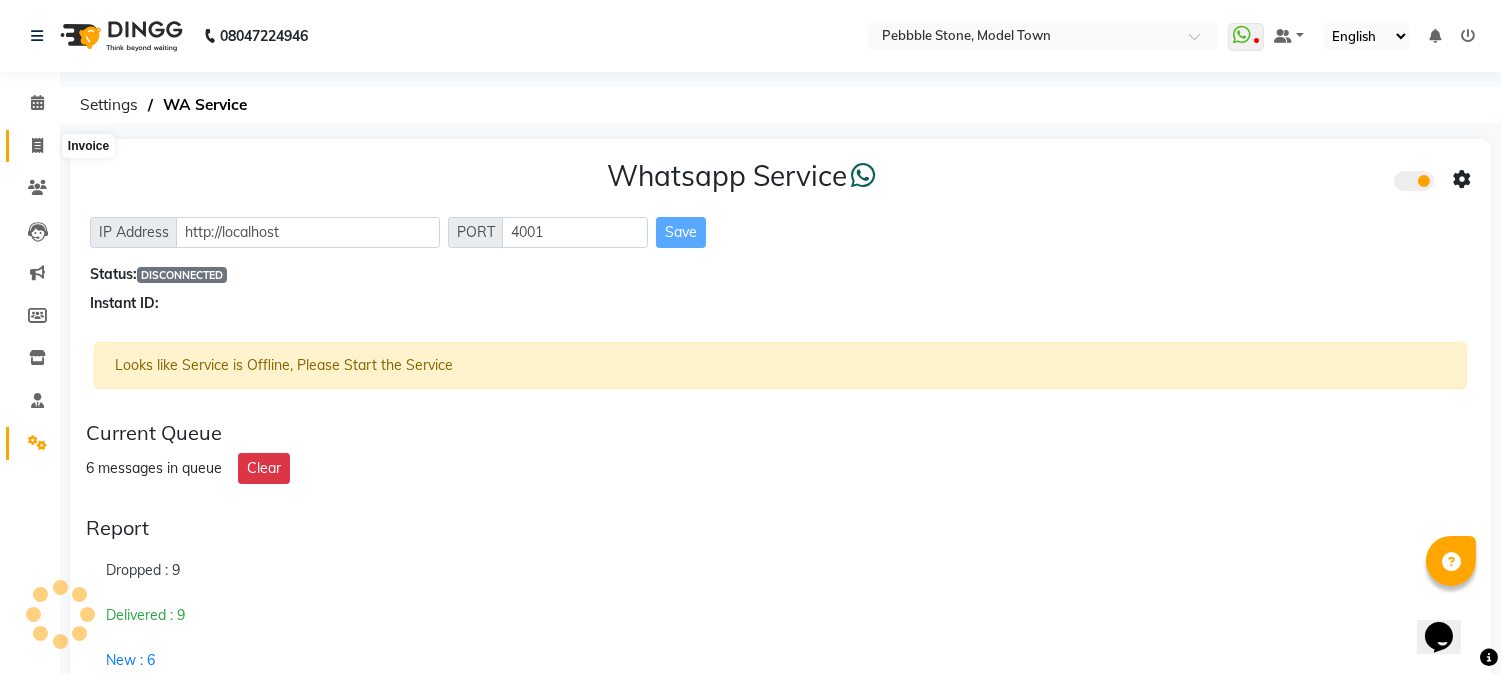 click 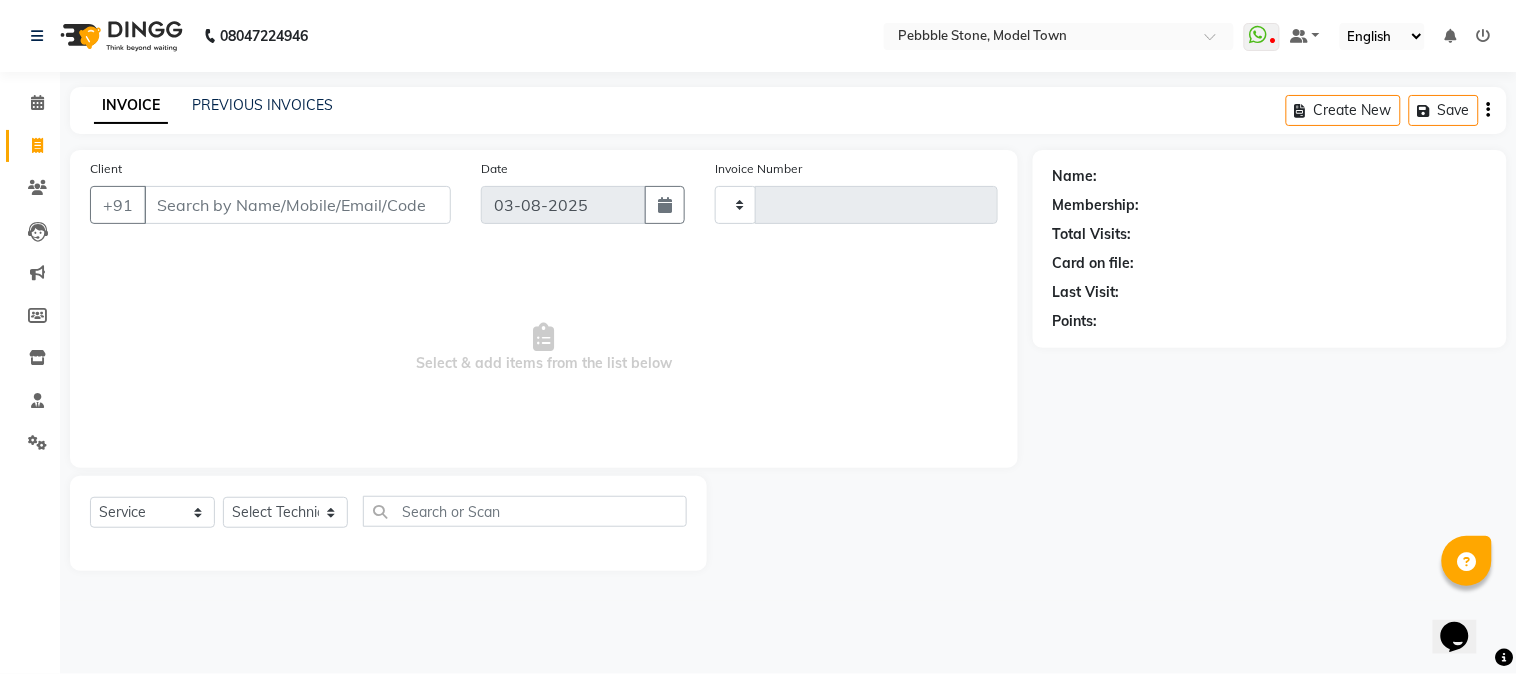 type on "0029" 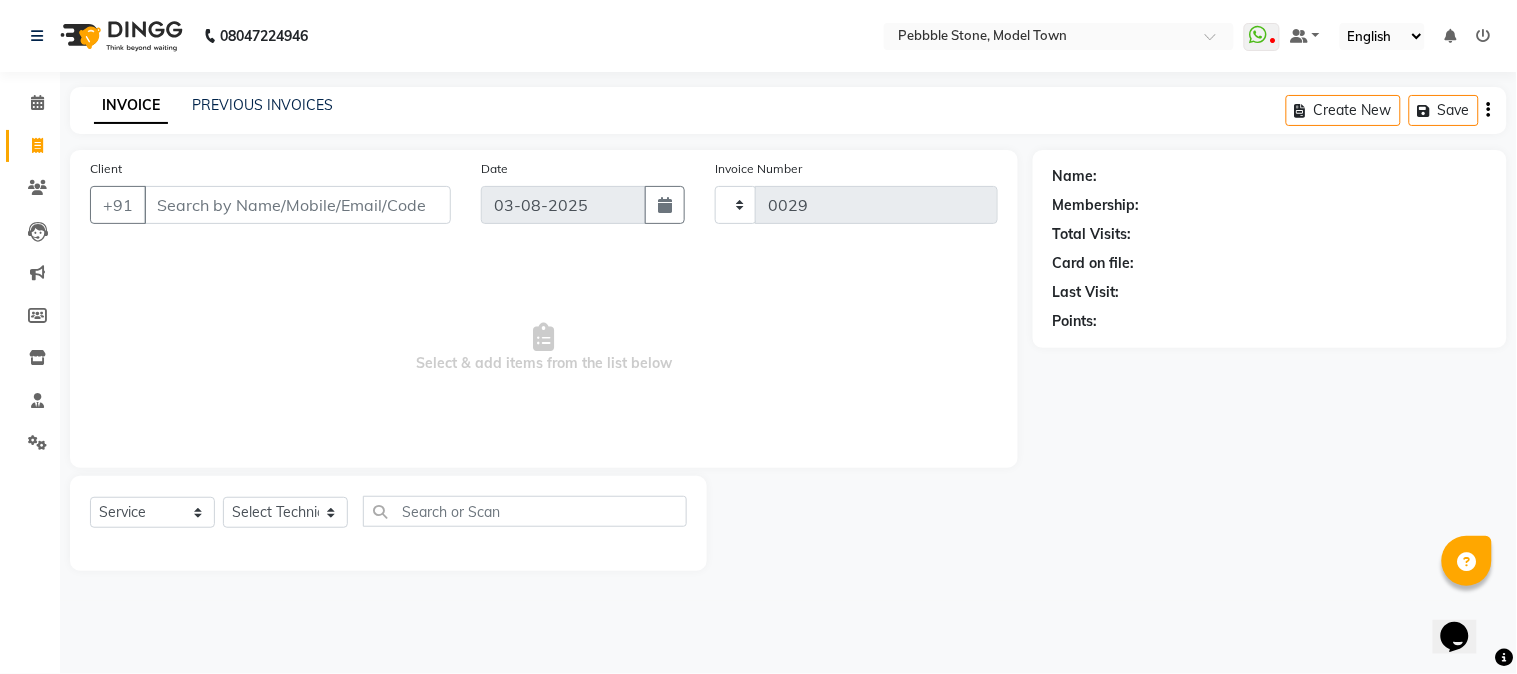 select on "8684" 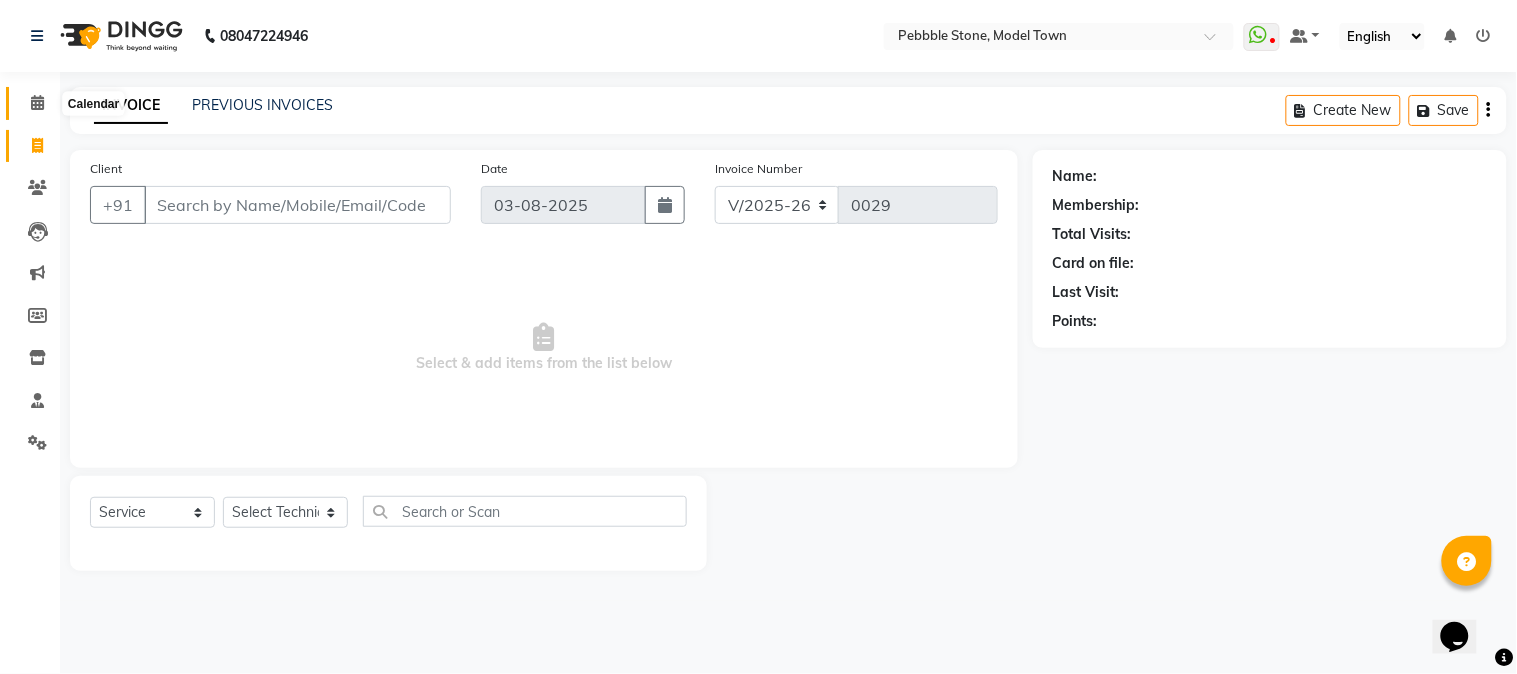 click 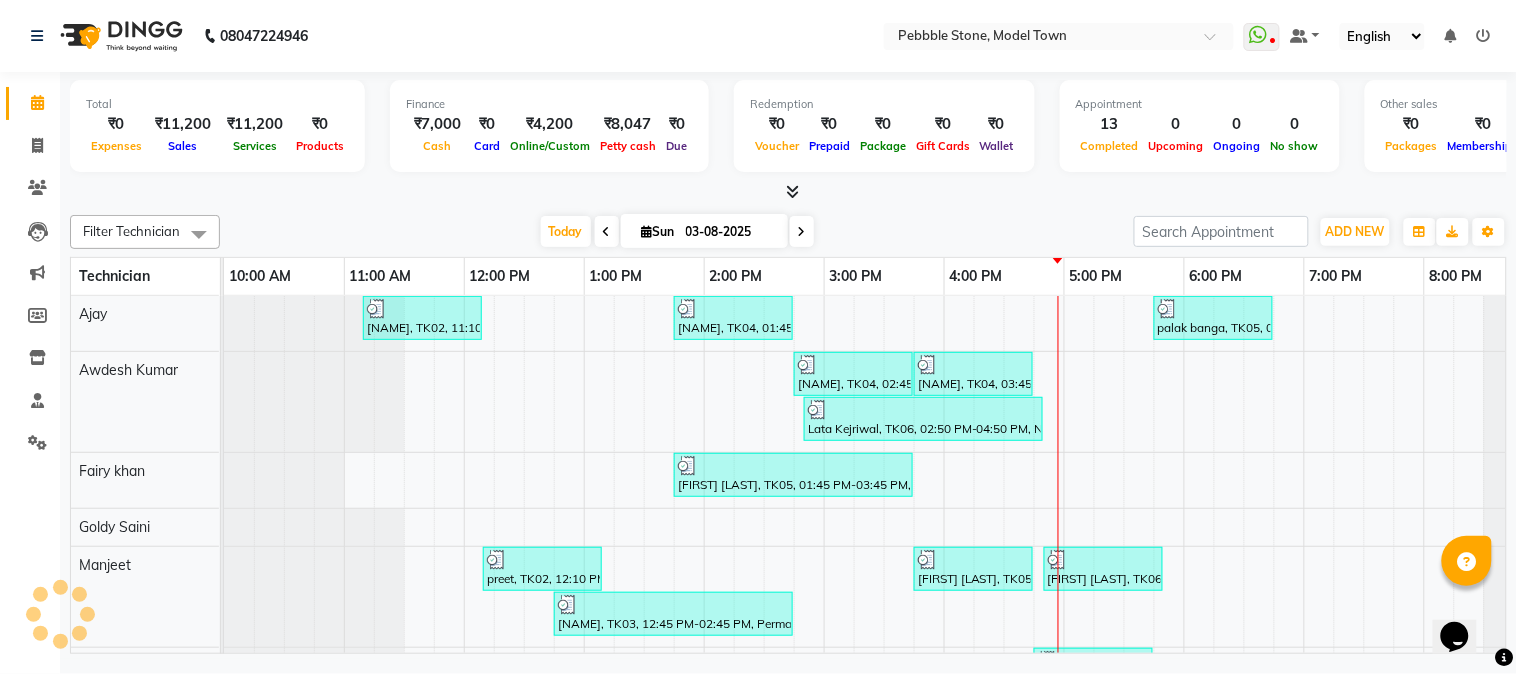 scroll, scrollTop: 0, scrollLeft: 0, axis: both 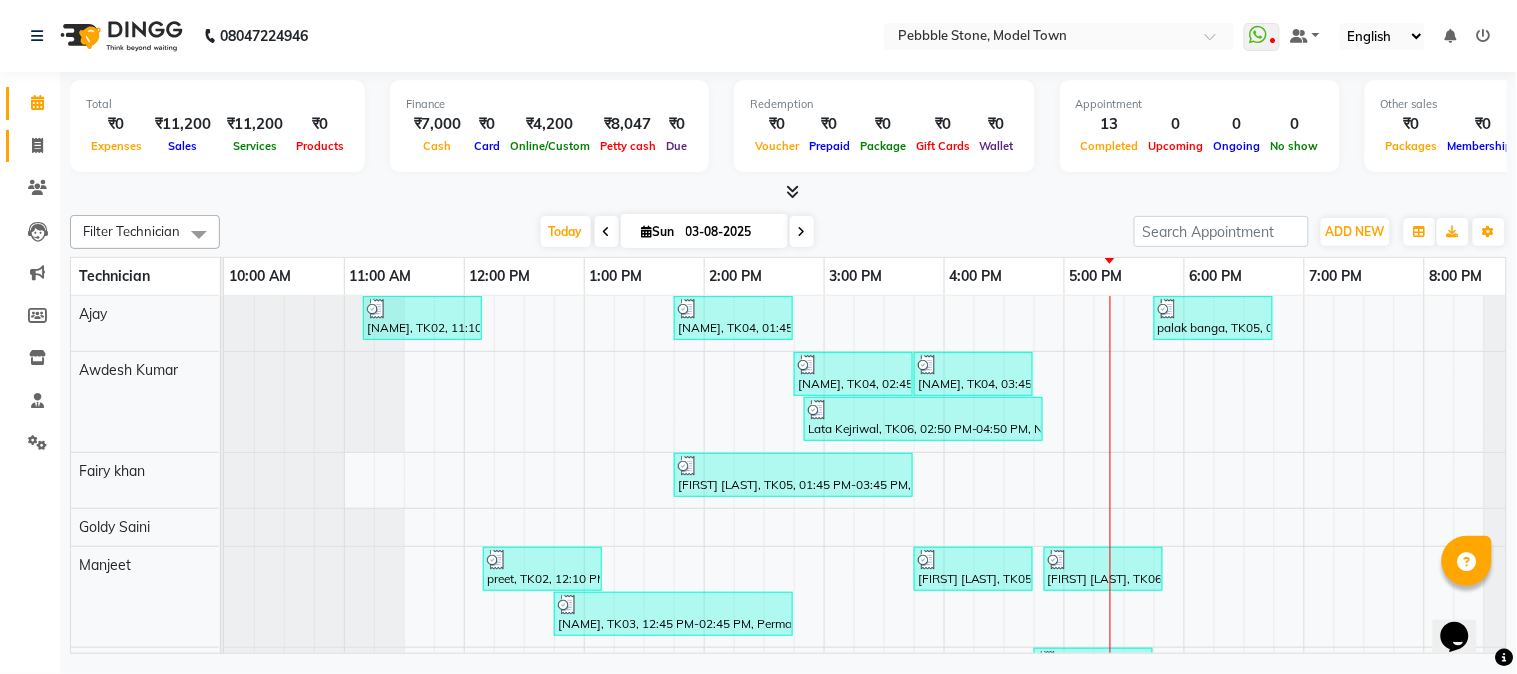 click 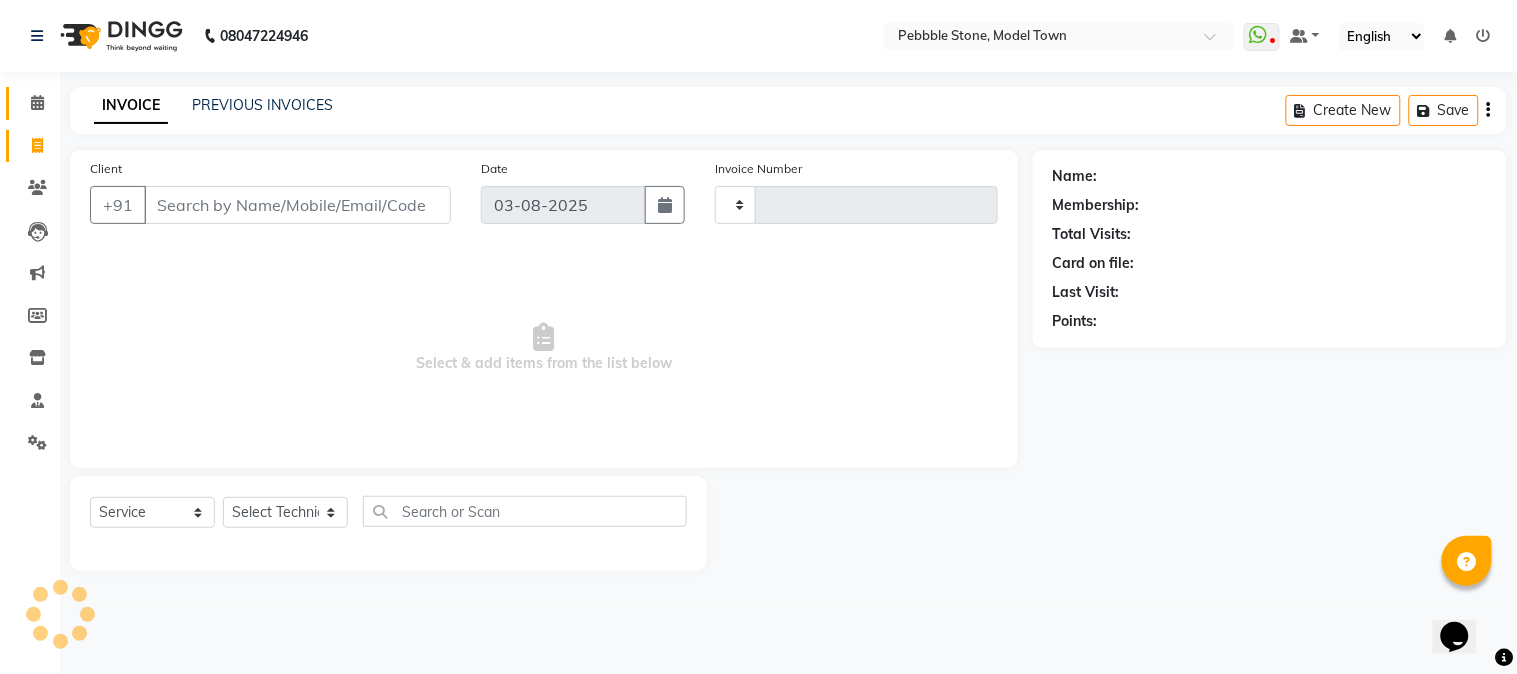 type on "0029" 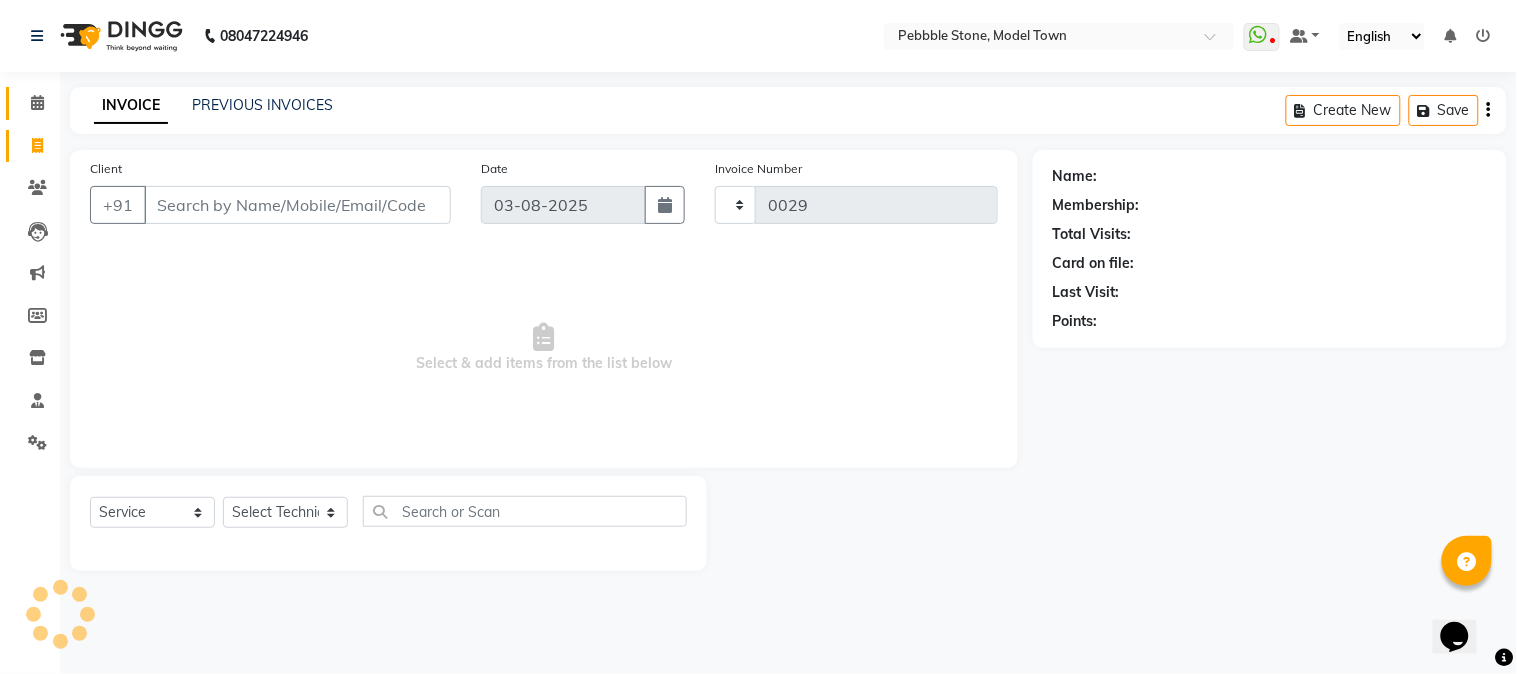 select on "8684" 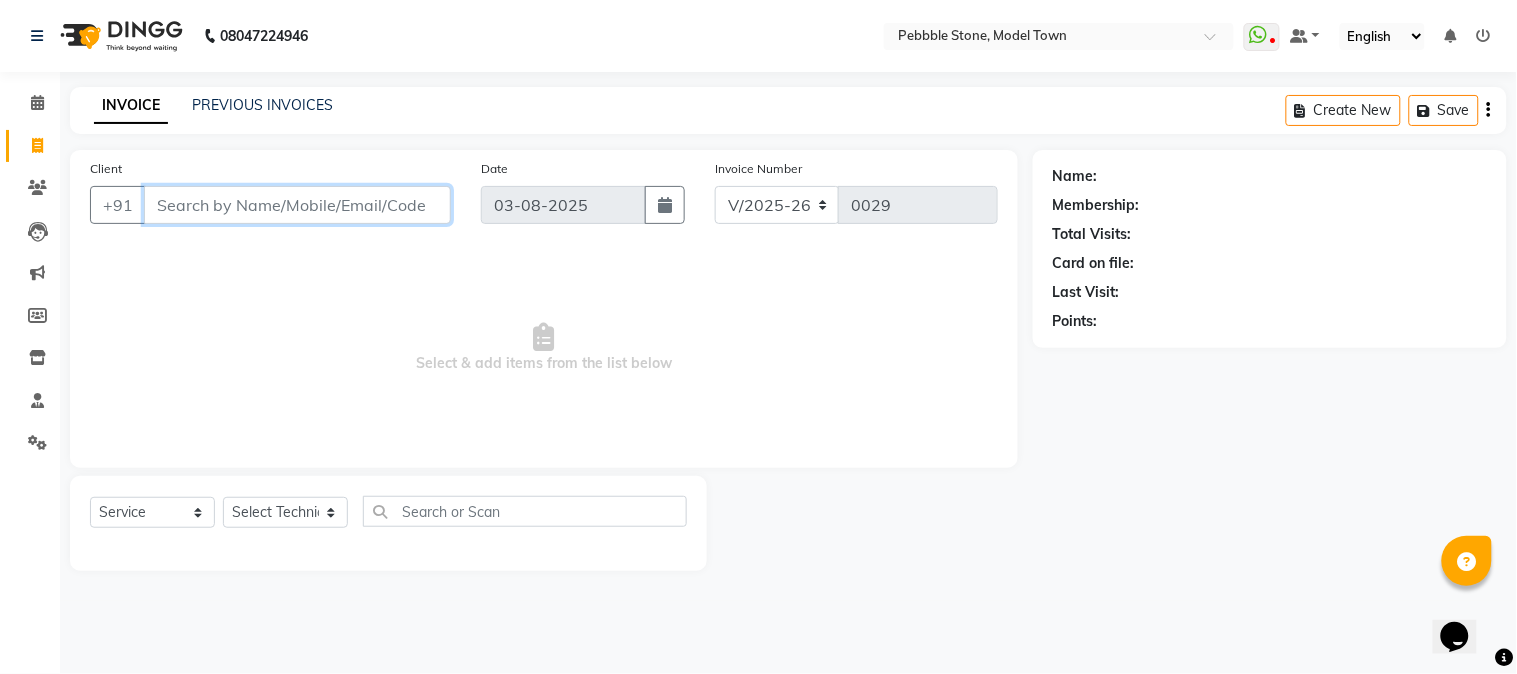 click on "Client" at bounding box center (297, 205) 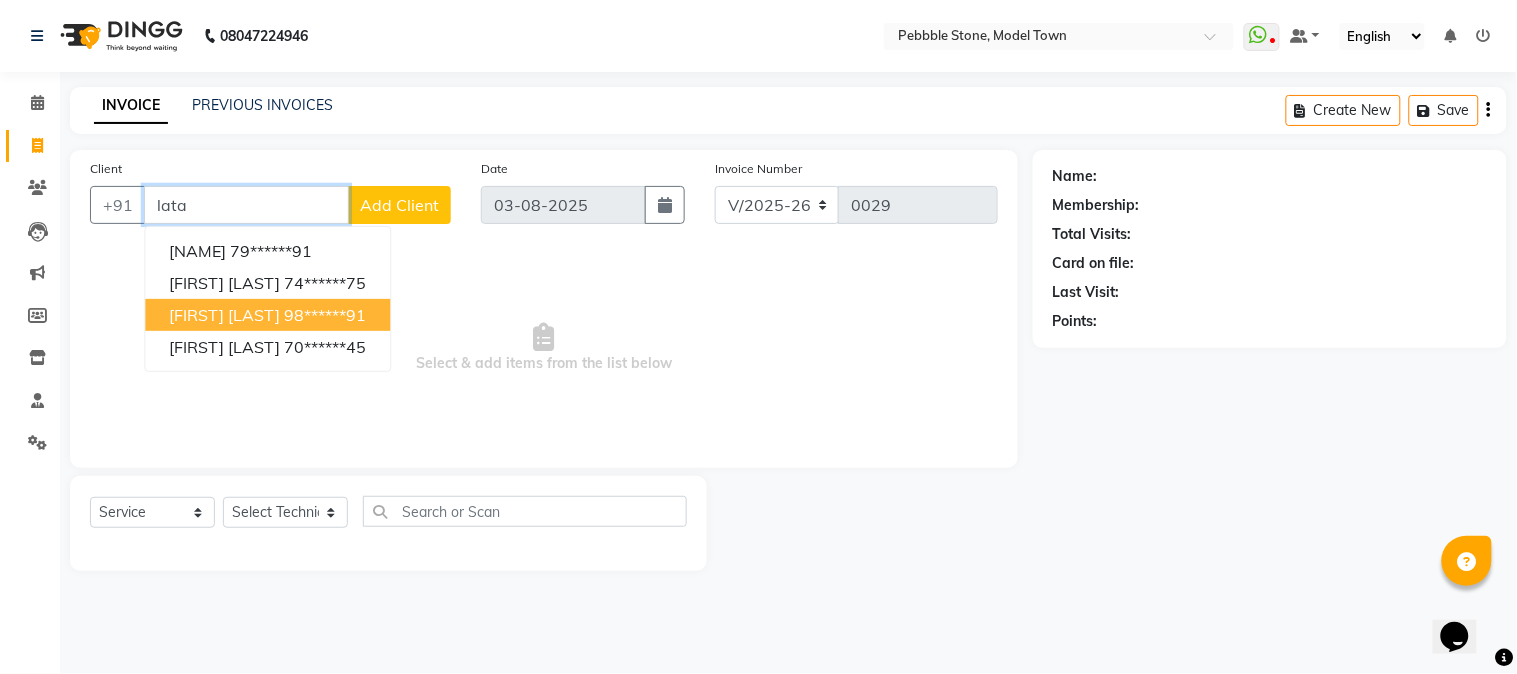 click on "[FIRST] [LAST]" at bounding box center [224, 315] 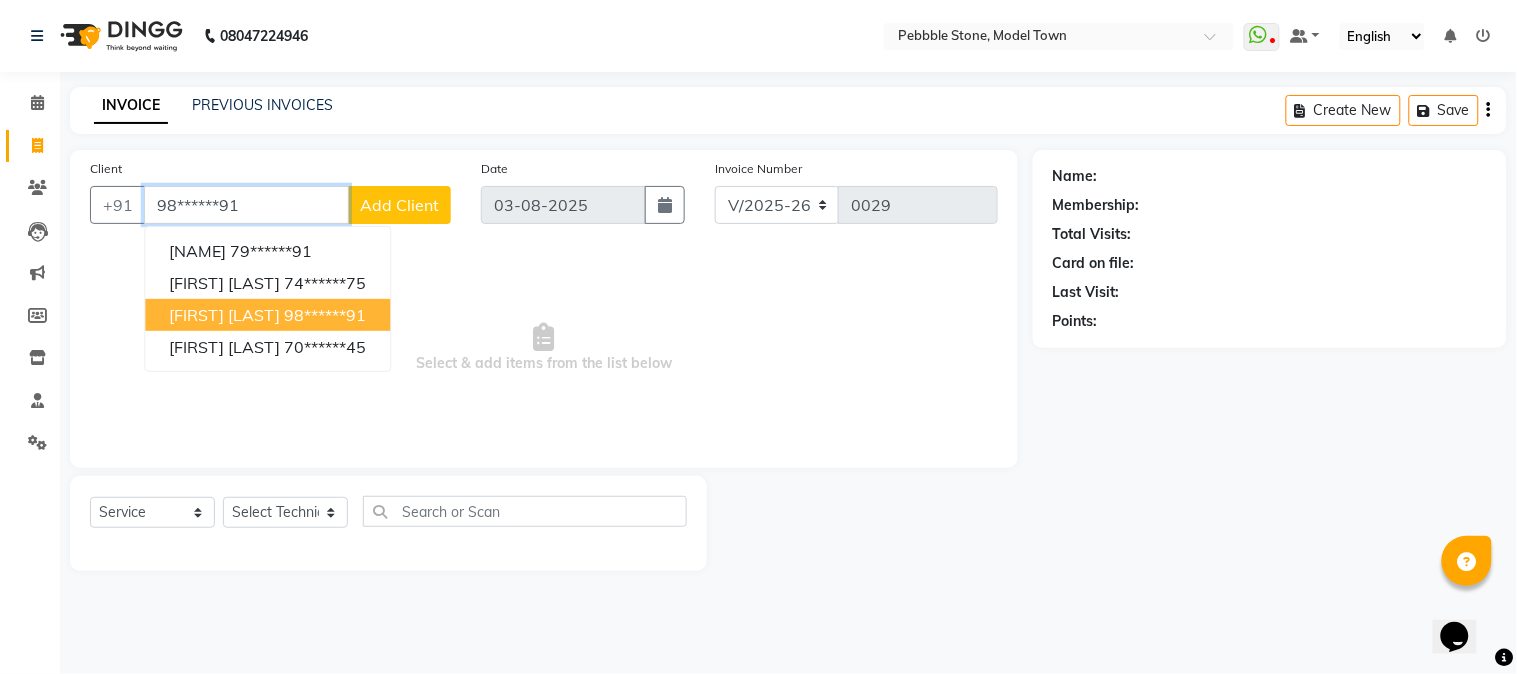 type on "98******91" 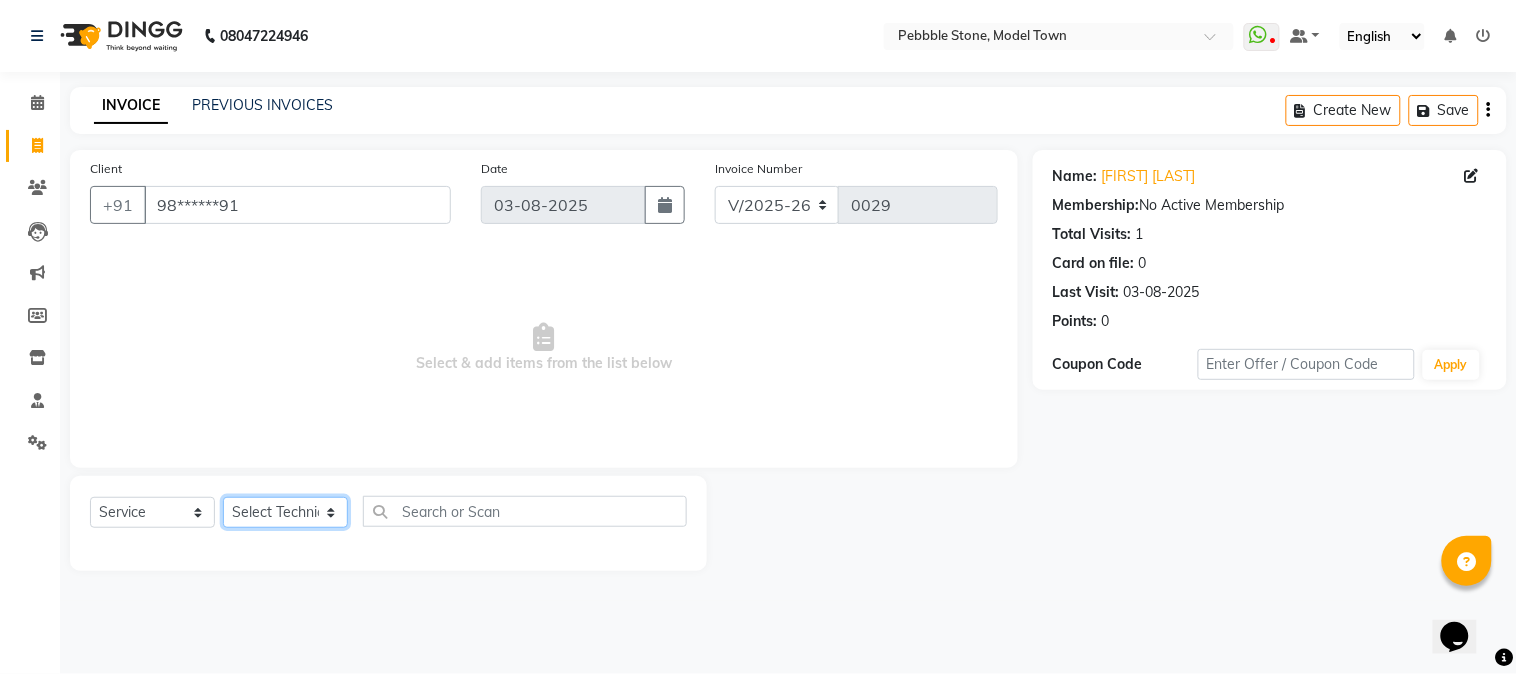 click on "Select Technician Ajay  Awdesh Kumar Fairy khan Goldy Saini Manager Manjeet Omkar Varun" 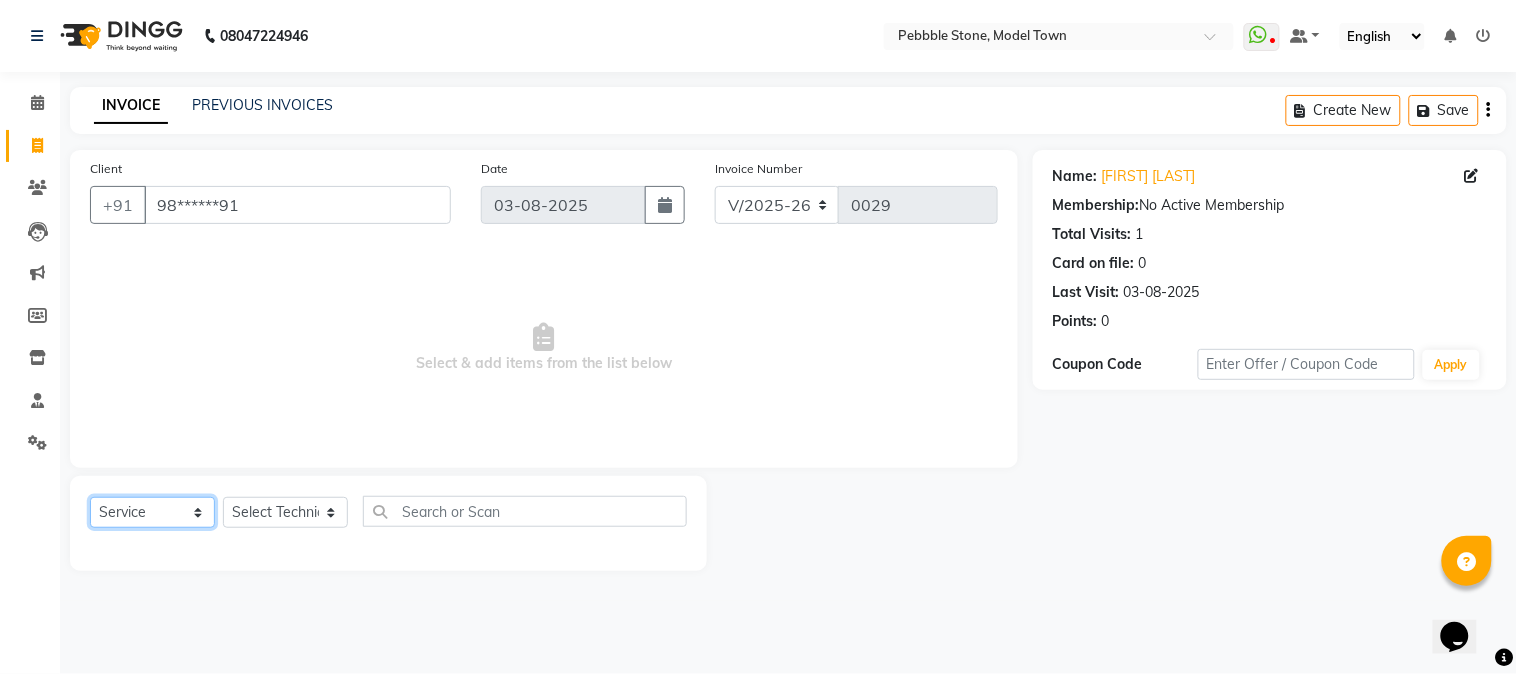 click on "Select  Service  Product  Membership  Package Voucher Prepaid Gift Card" 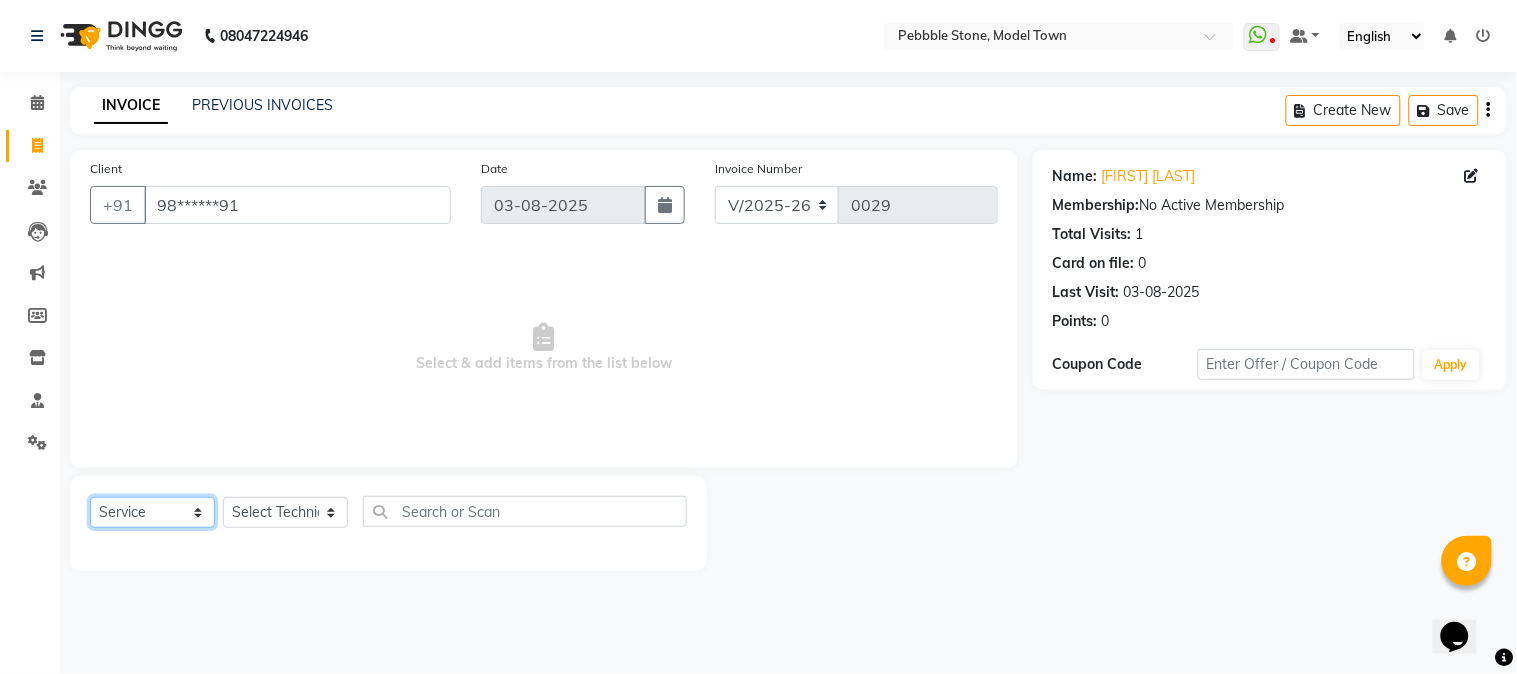 select on "product" 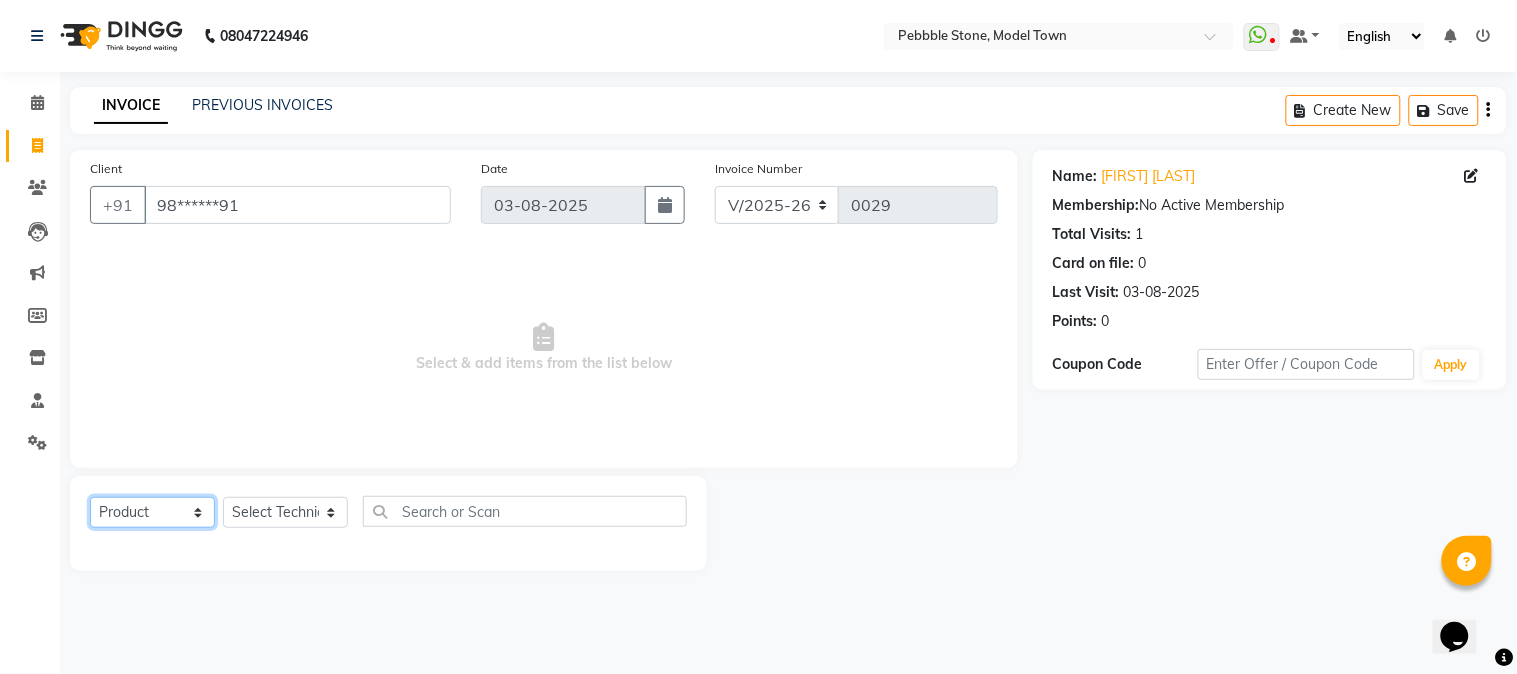 click on "Select  Service  Product  Membership  Package Voucher Prepaid Gift Card" 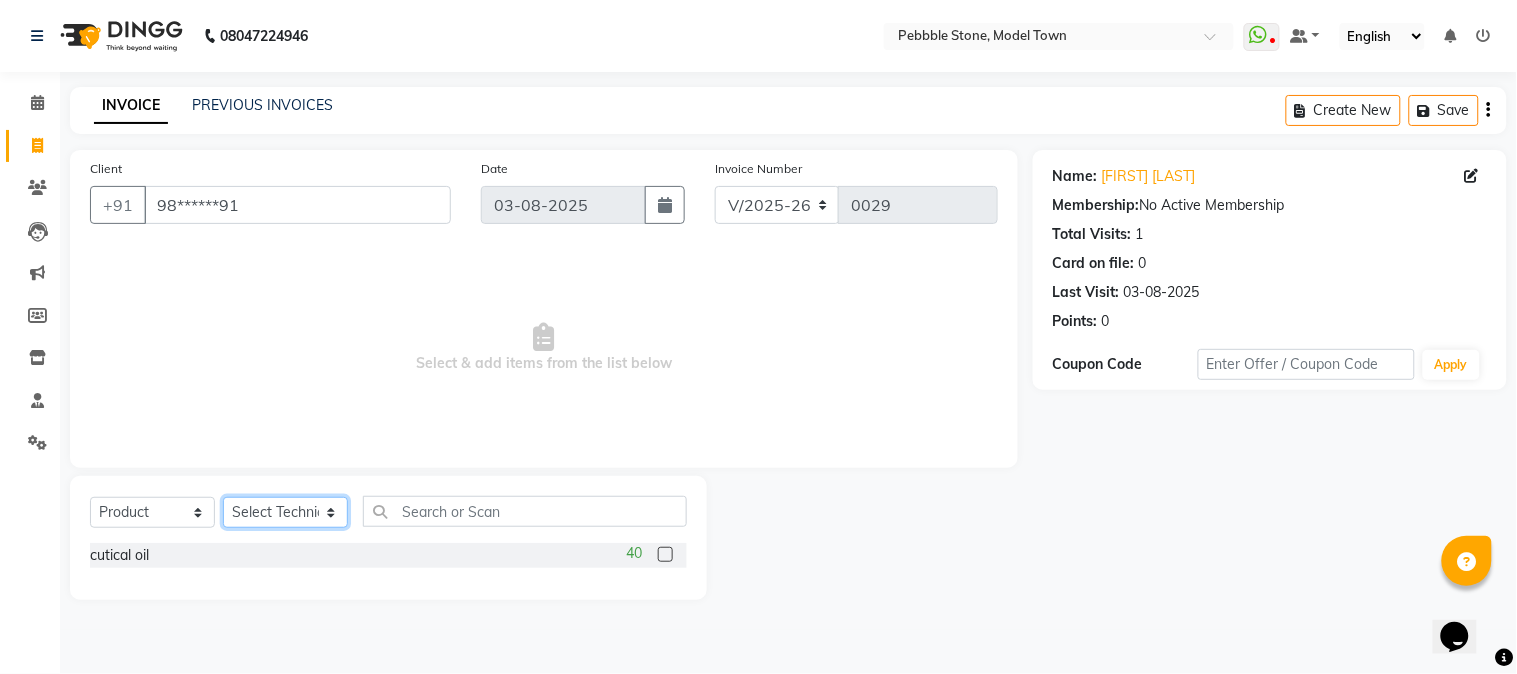 click on "Select Technician Ajay  Awdesh Kumar Fairy khan Goldy Saini Manager Manjeet Omkar Varun" 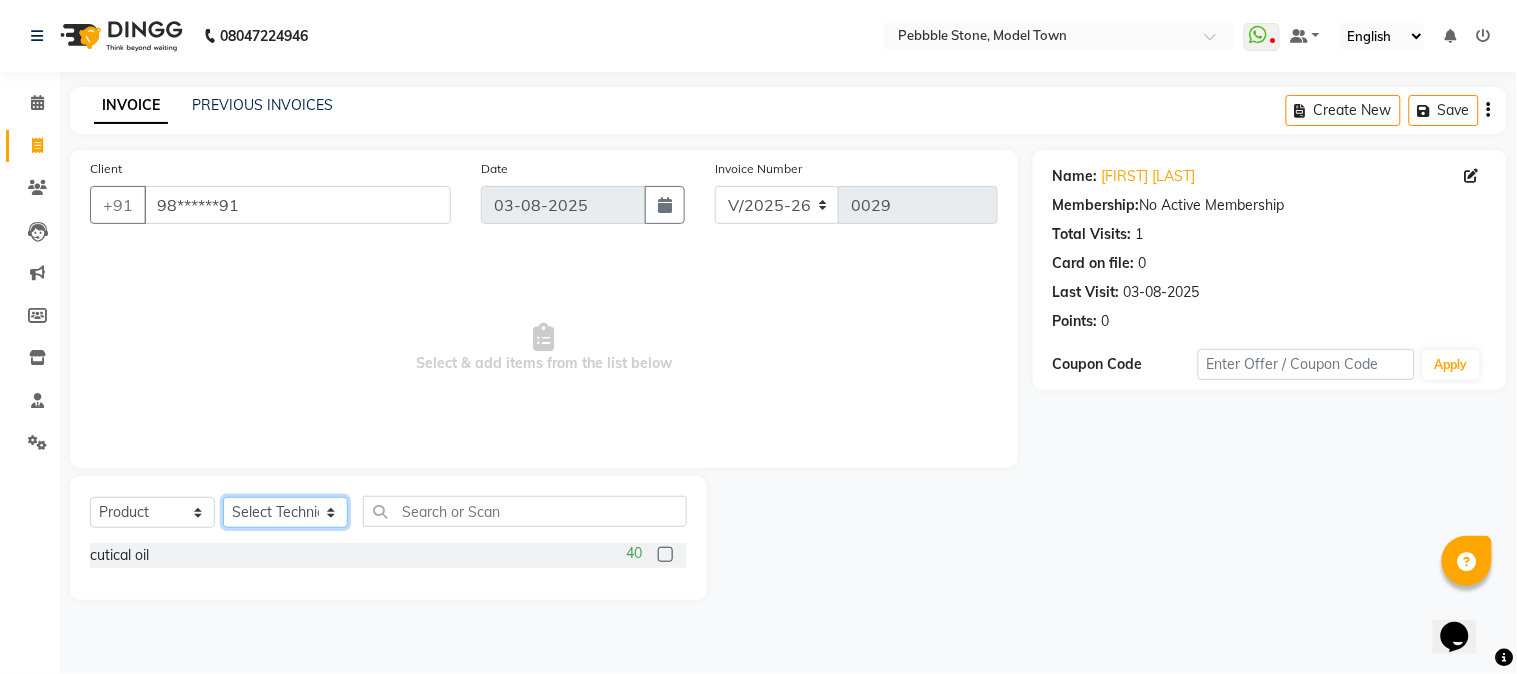 select on "87632" 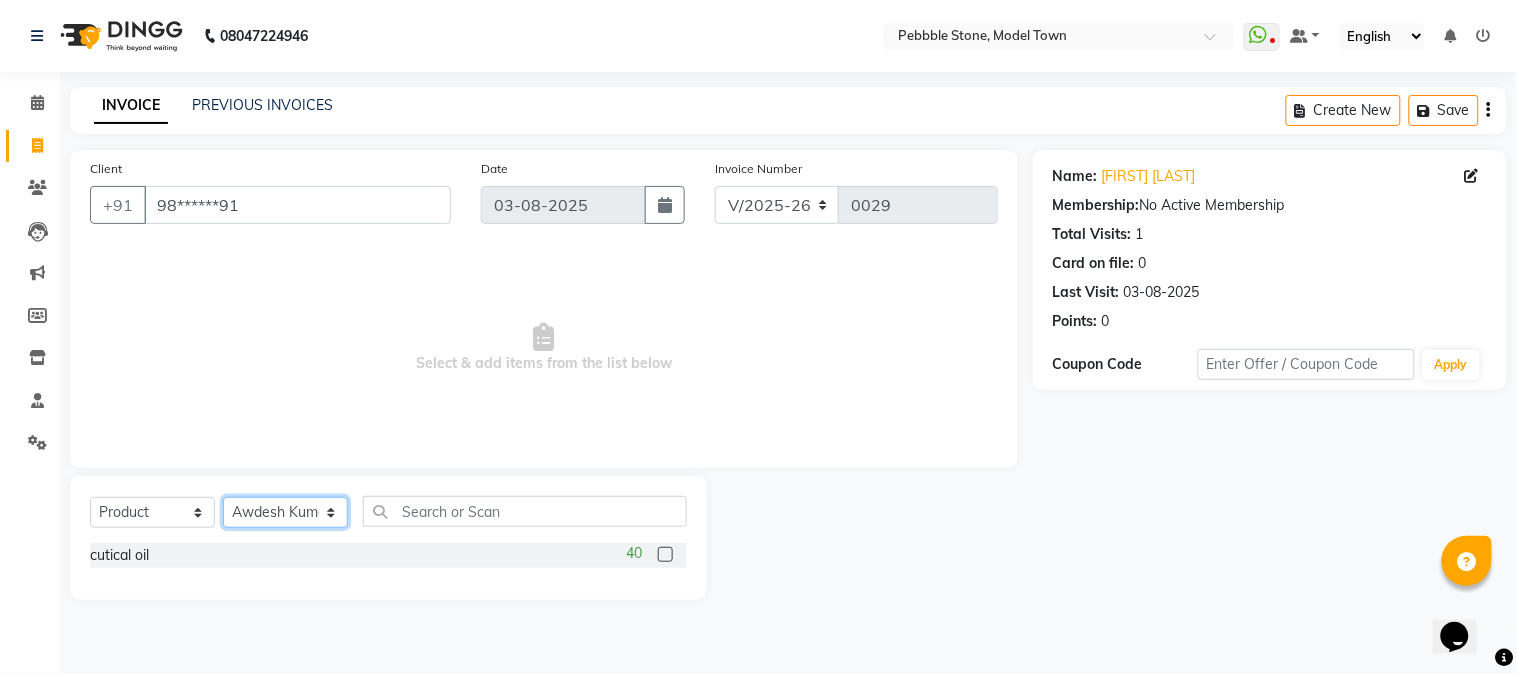 click on "Select Technician Ajay  Awdesh Kumar Fairy khan Goldy Saini Manager Manjeet Omkar Varun" 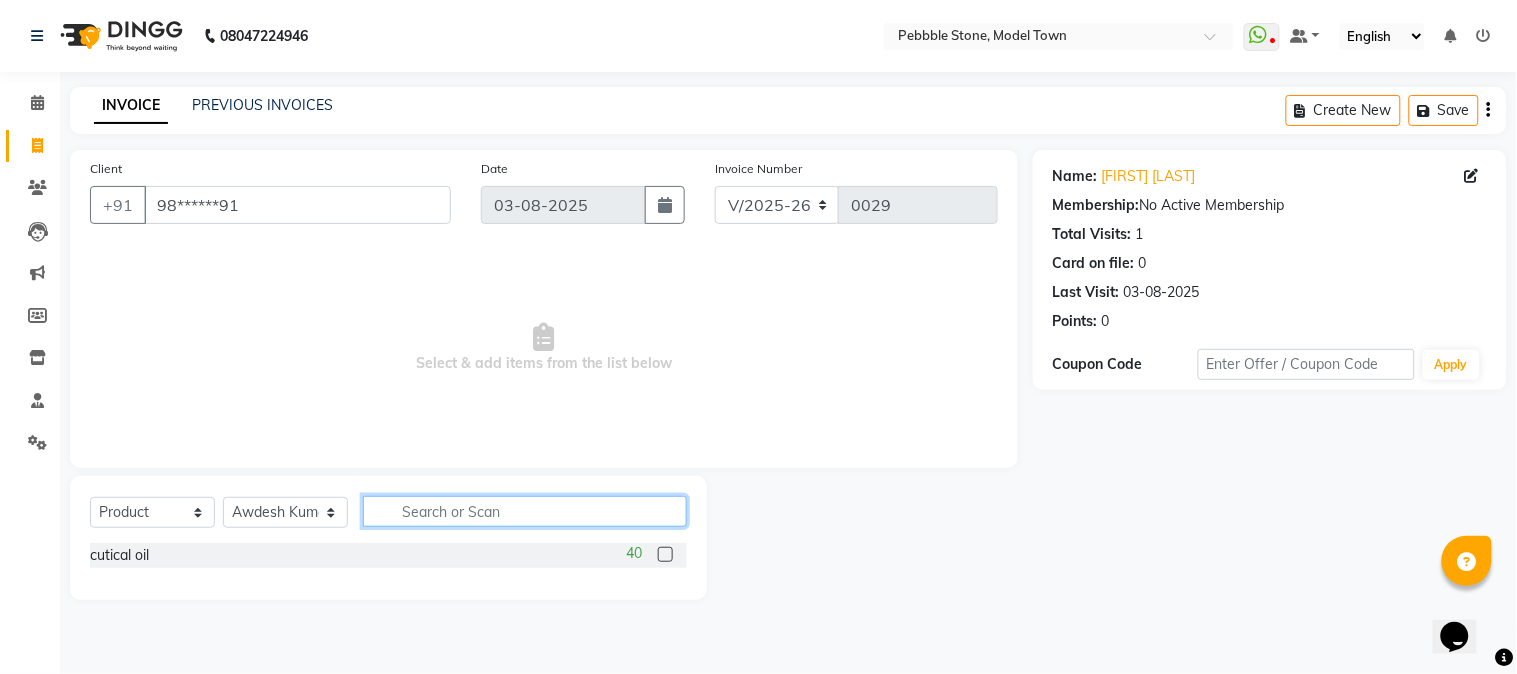 click 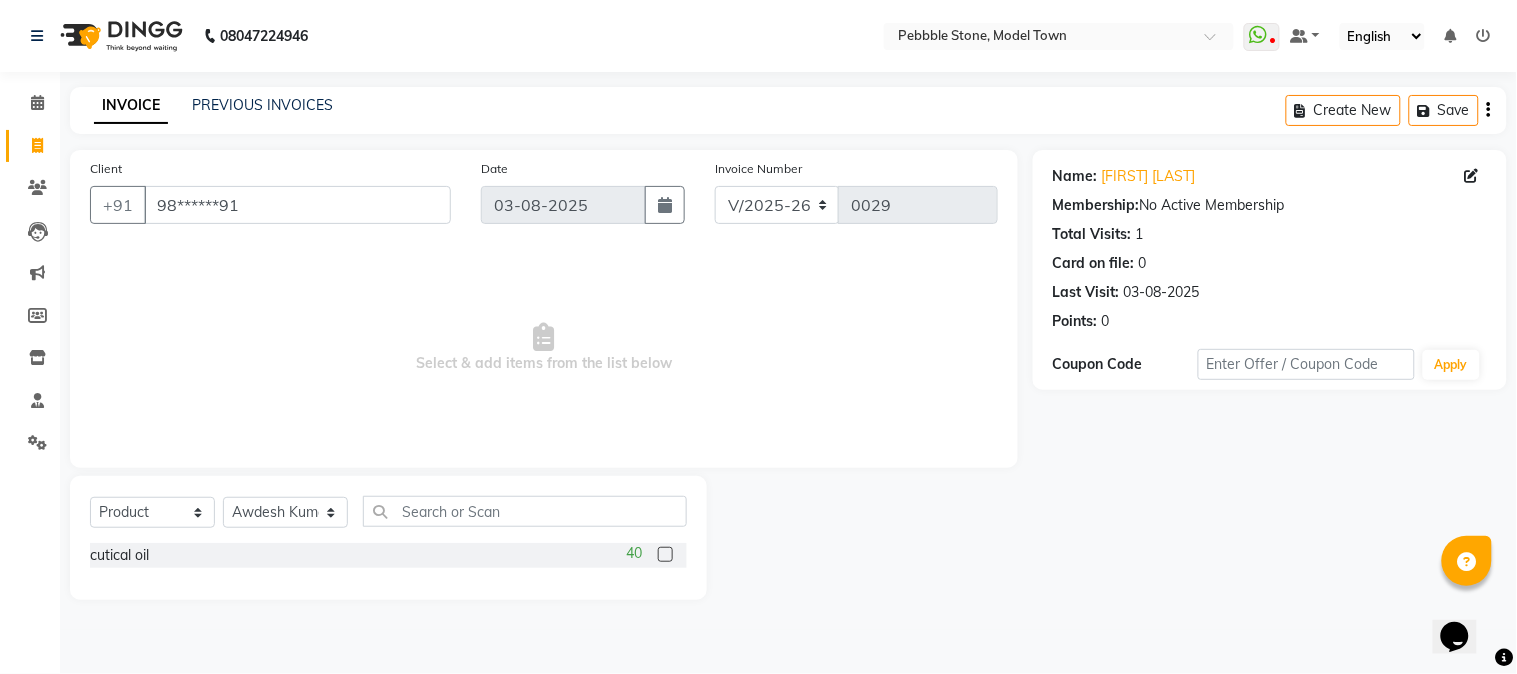 click 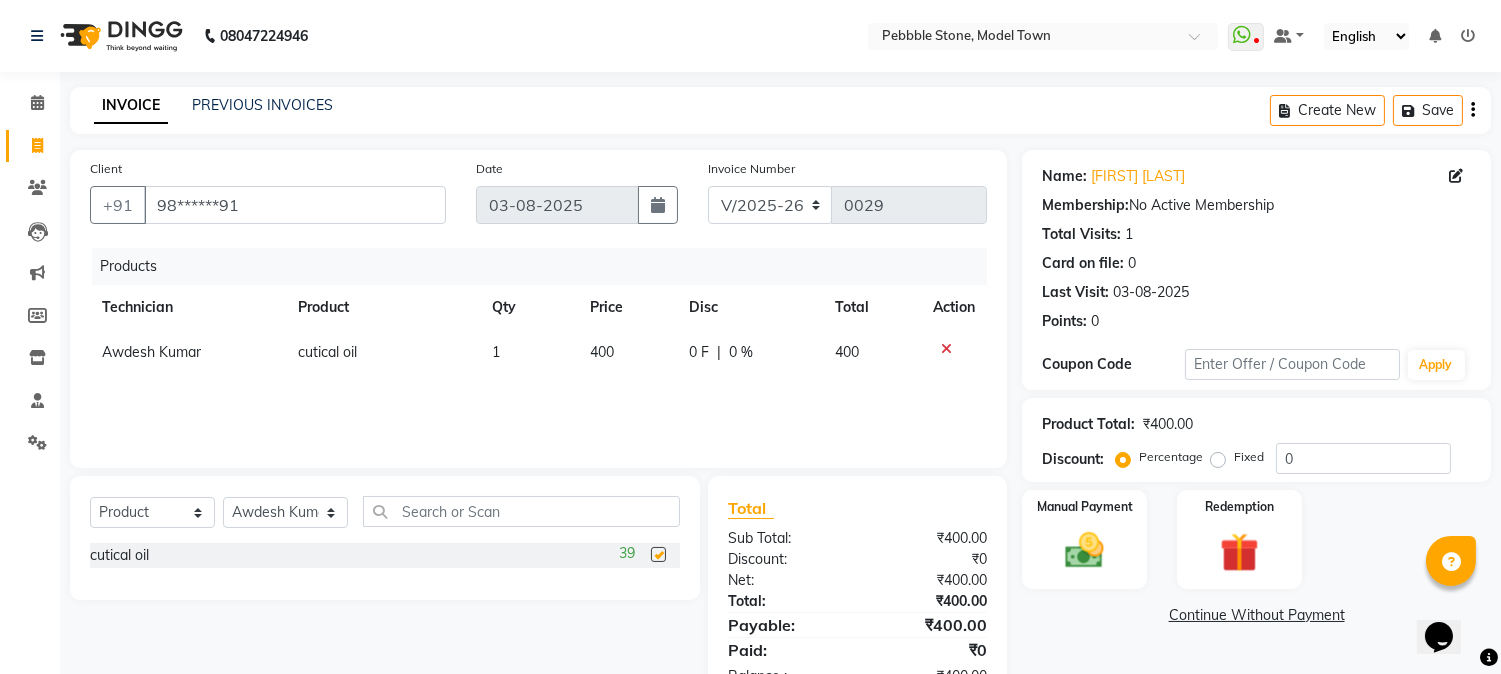 checkbox on "false" 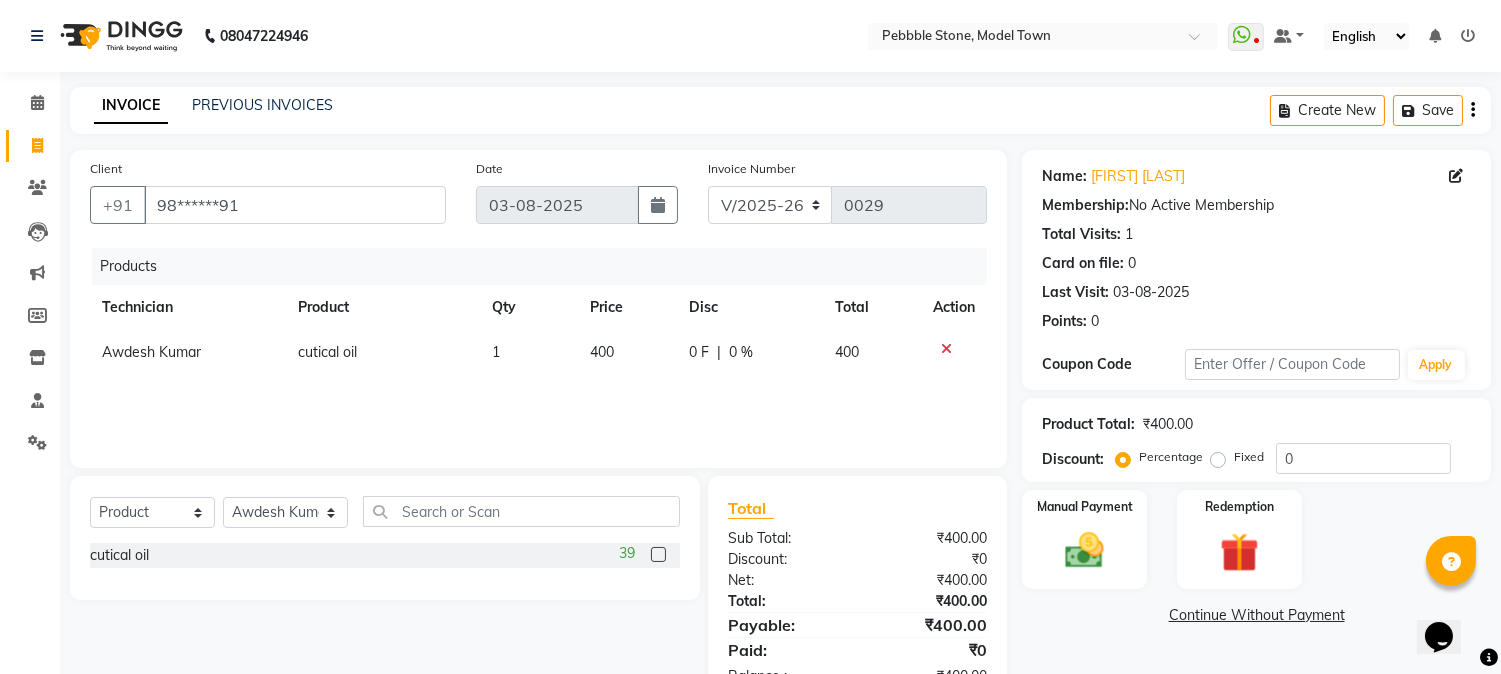 click on "400" 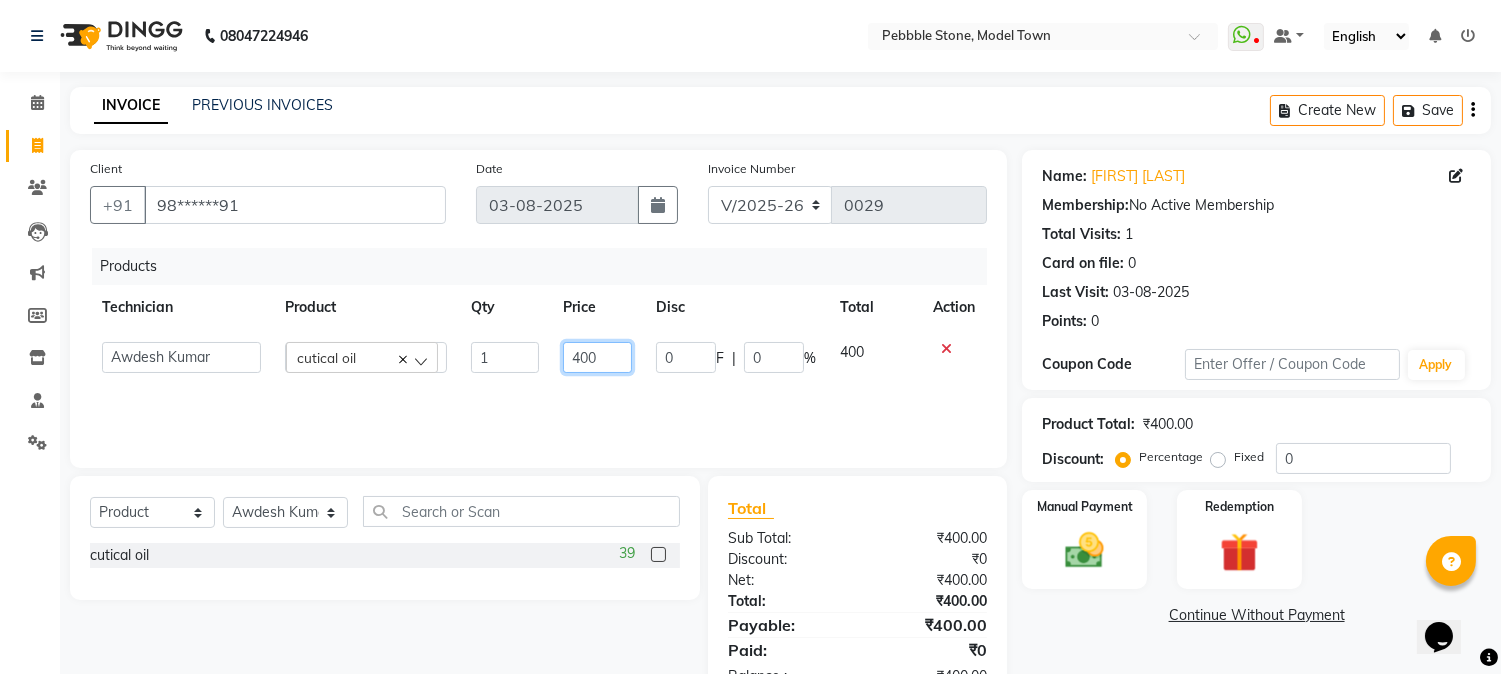click on "400" 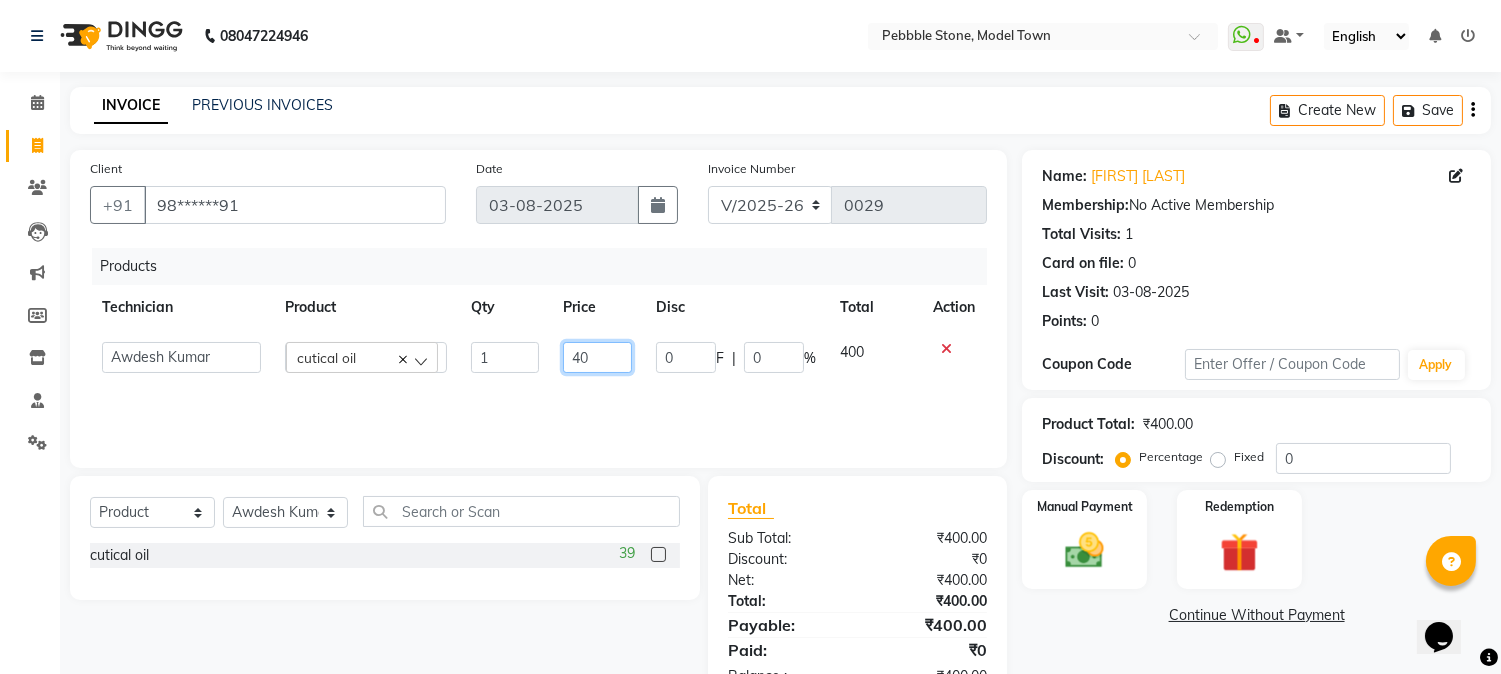 type on "4" 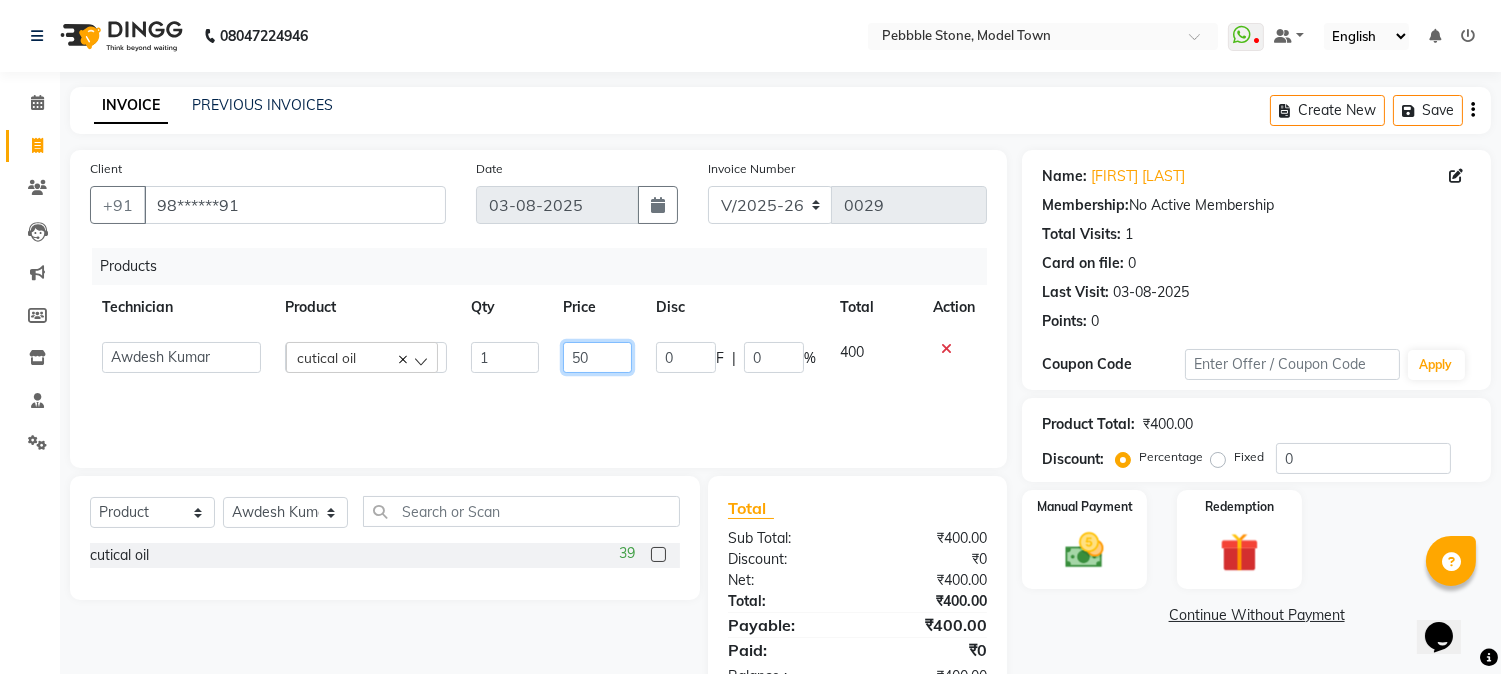 type on "500" 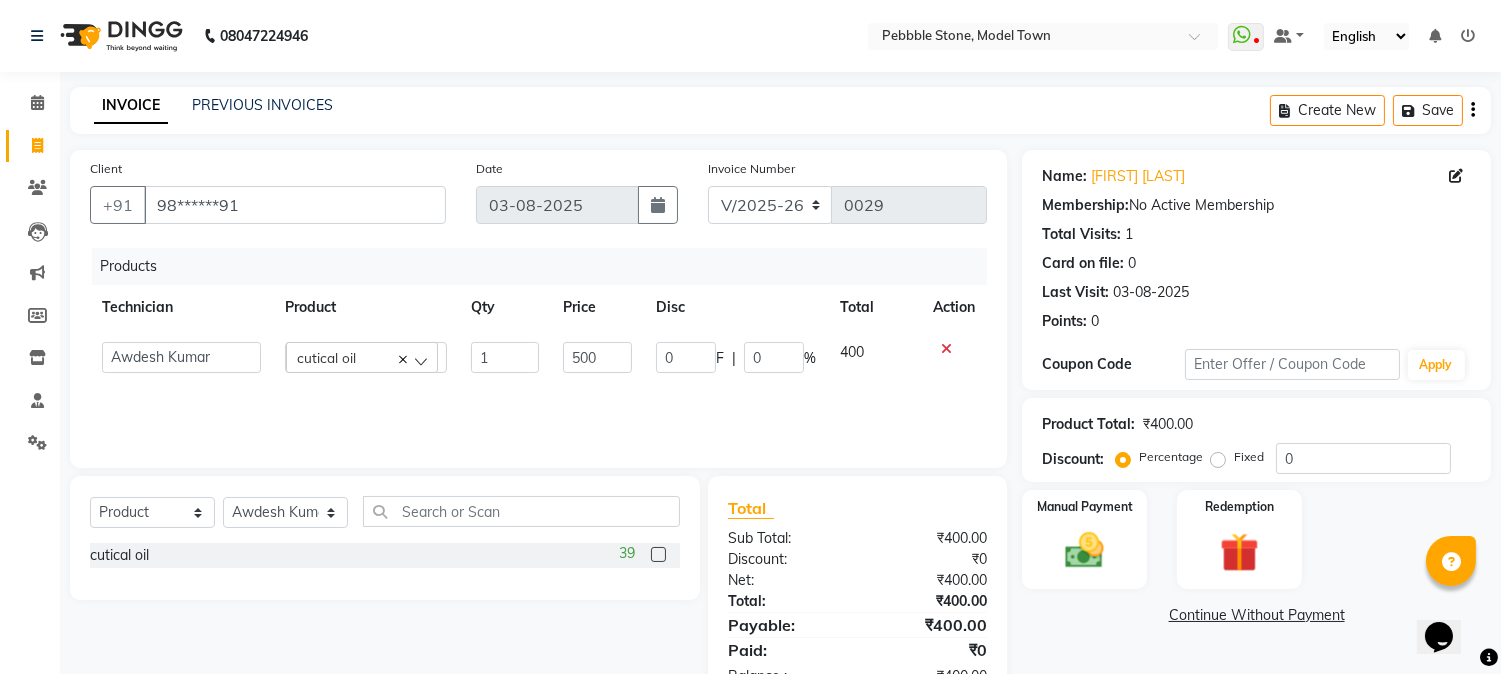 click on "Products Technician Product Qty Price Disc Total Action  [NAME]    [NAME]   [NAME]   [NAME]   Manager   [NAME]   [NAME]   [NAME]  cutical oil  1 500 0 F | 0 % 400" 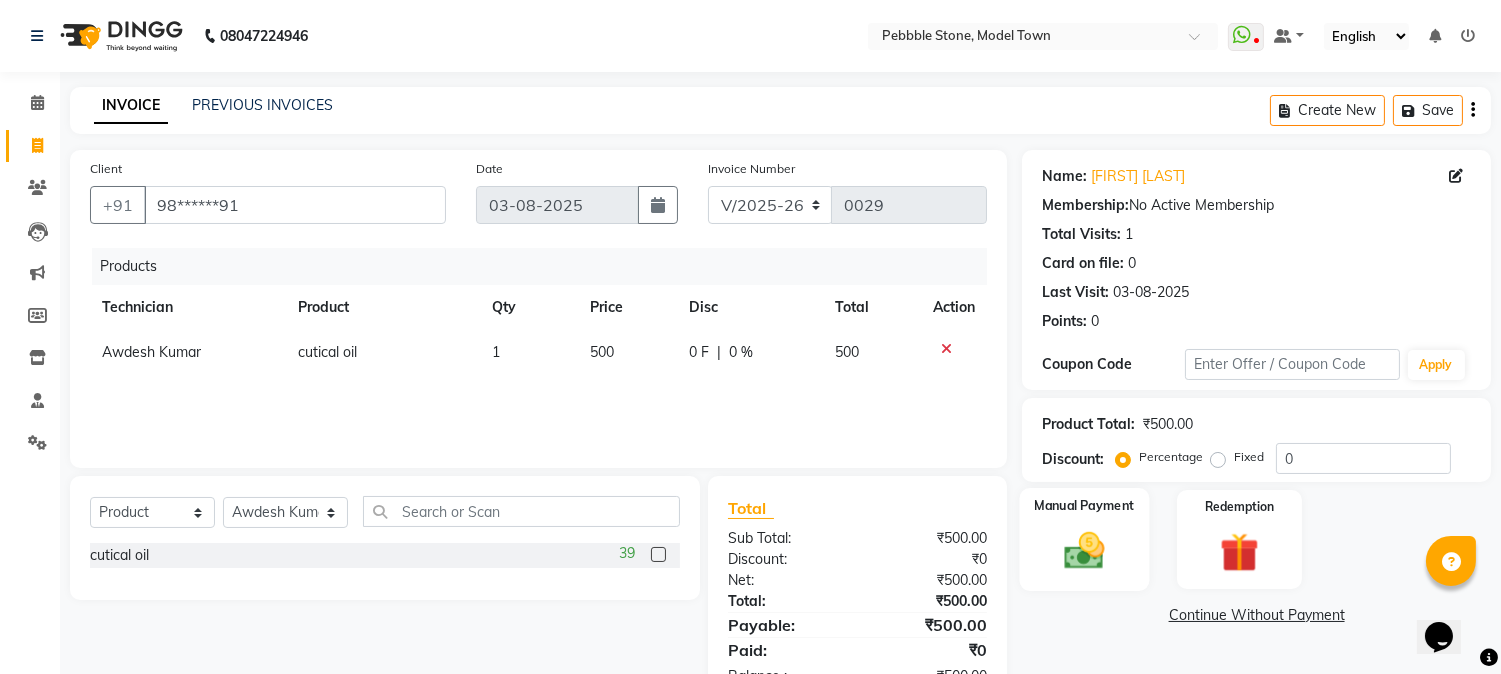 click 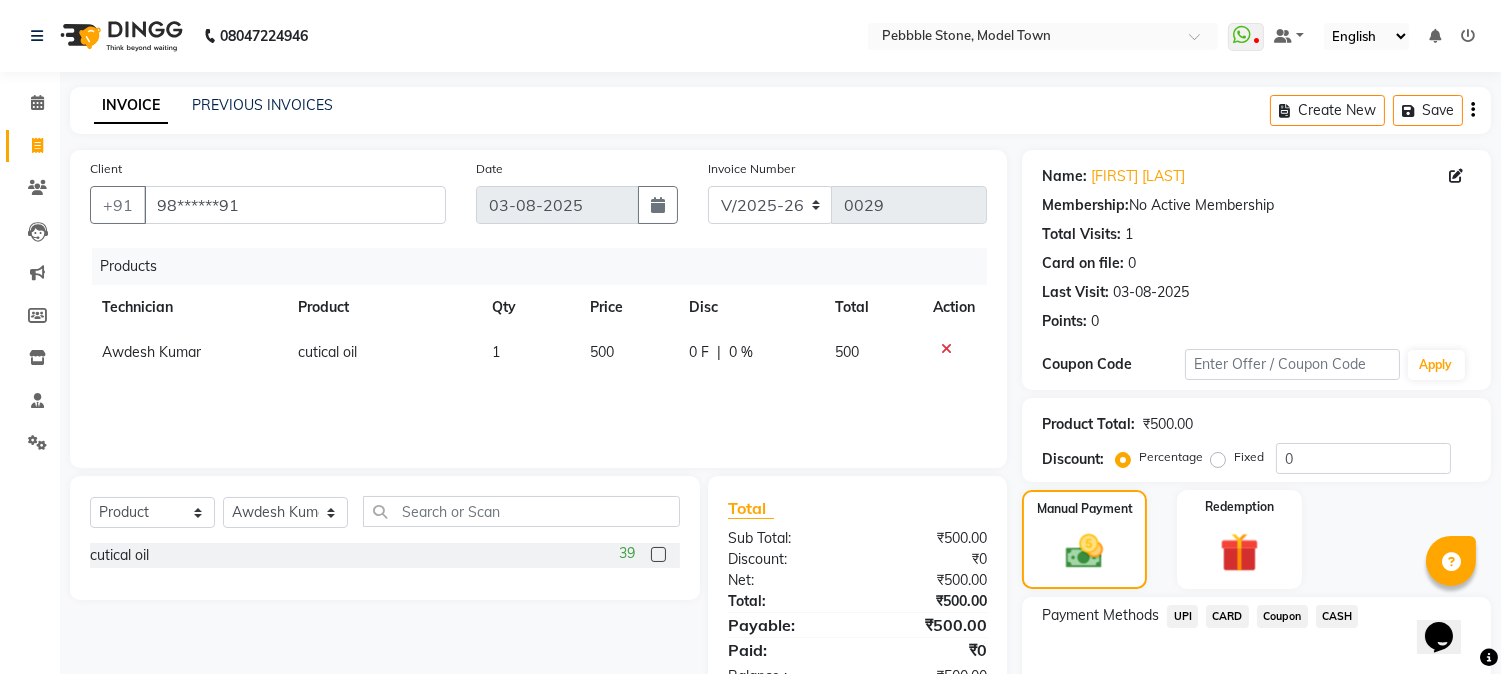 click on "CASH" 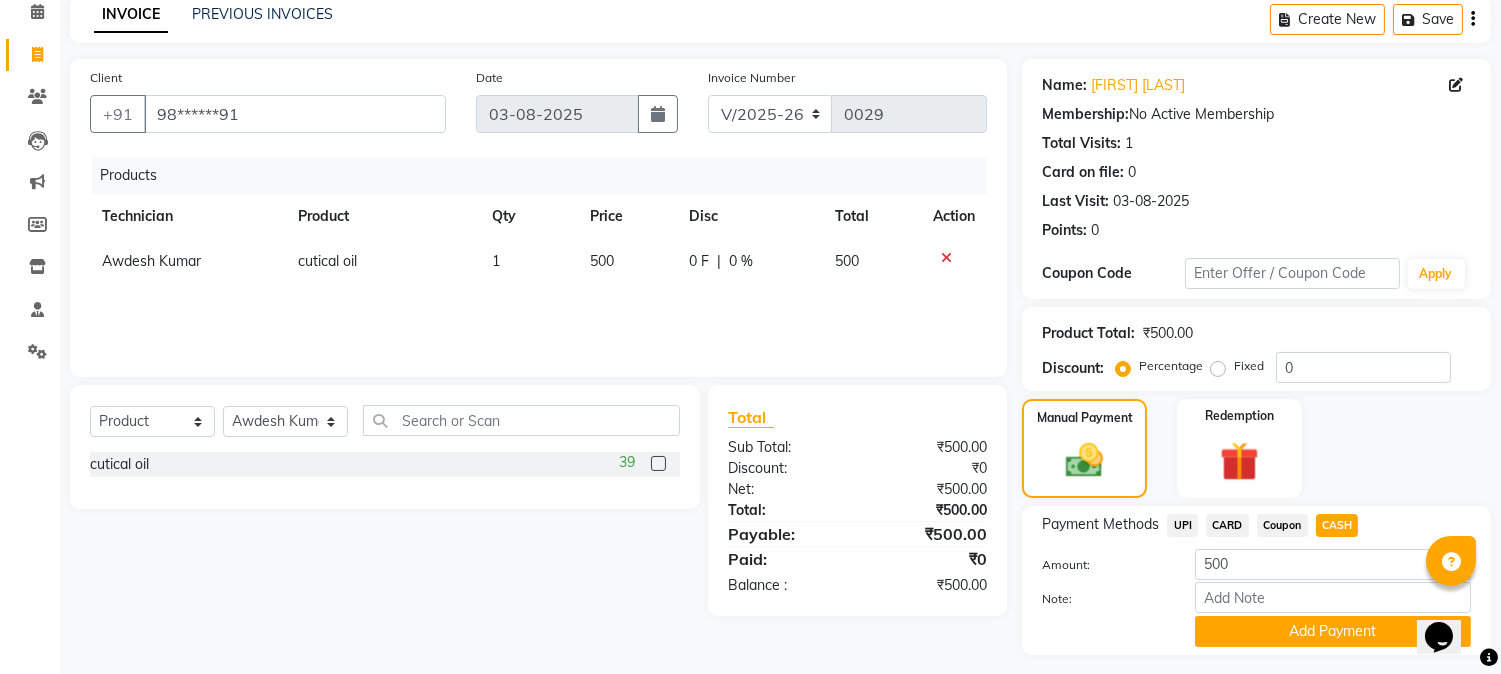 scroll, scrollTop: 142, scrollLeft: 0, axis: vertical 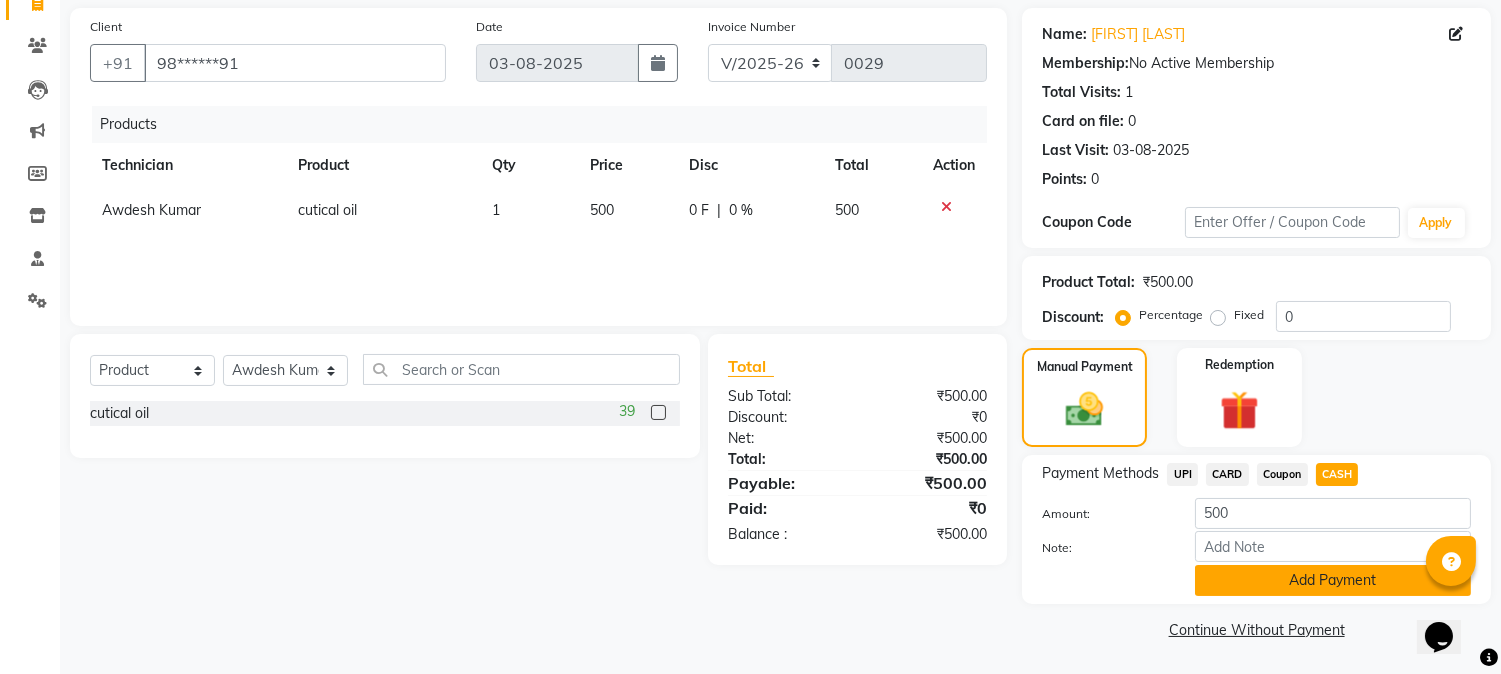 click on "Add Payment" 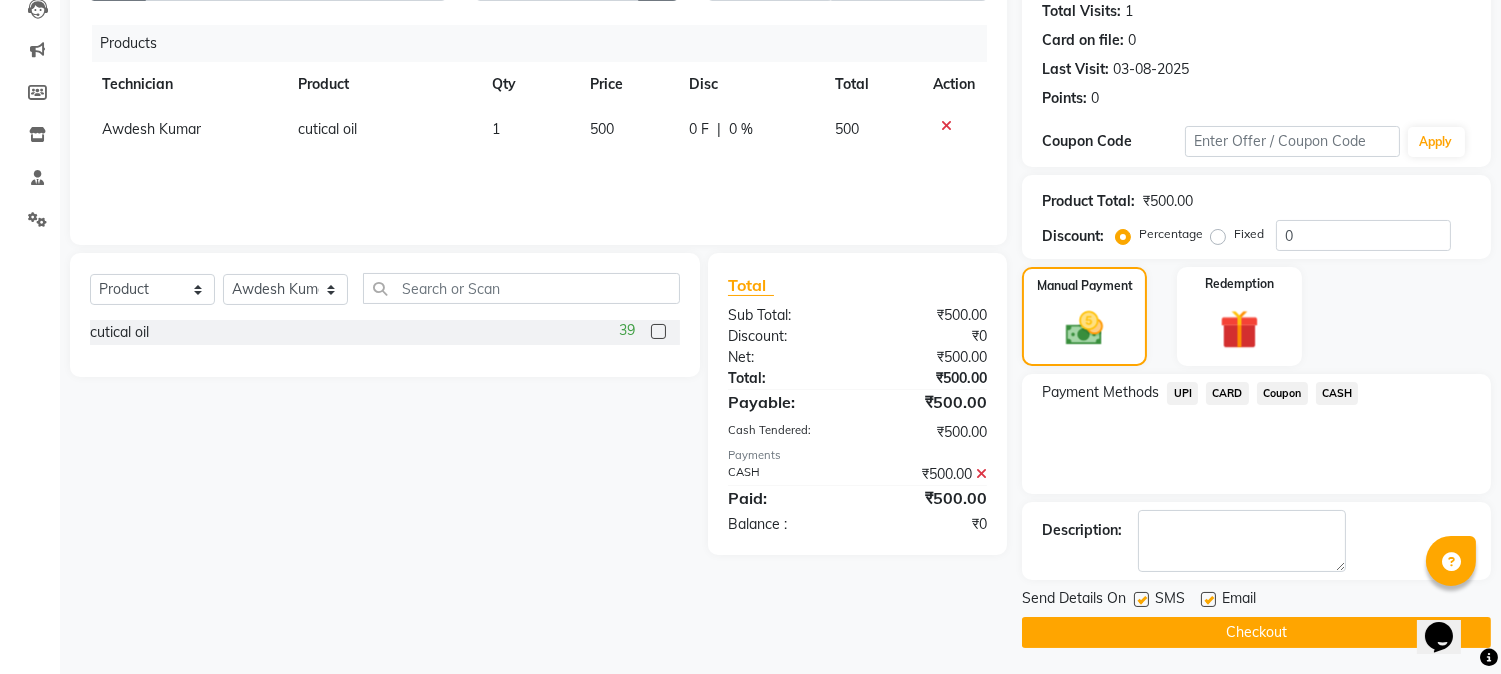 scroll, scrollTop: 225, scrollLeft: 0, axis: vertical 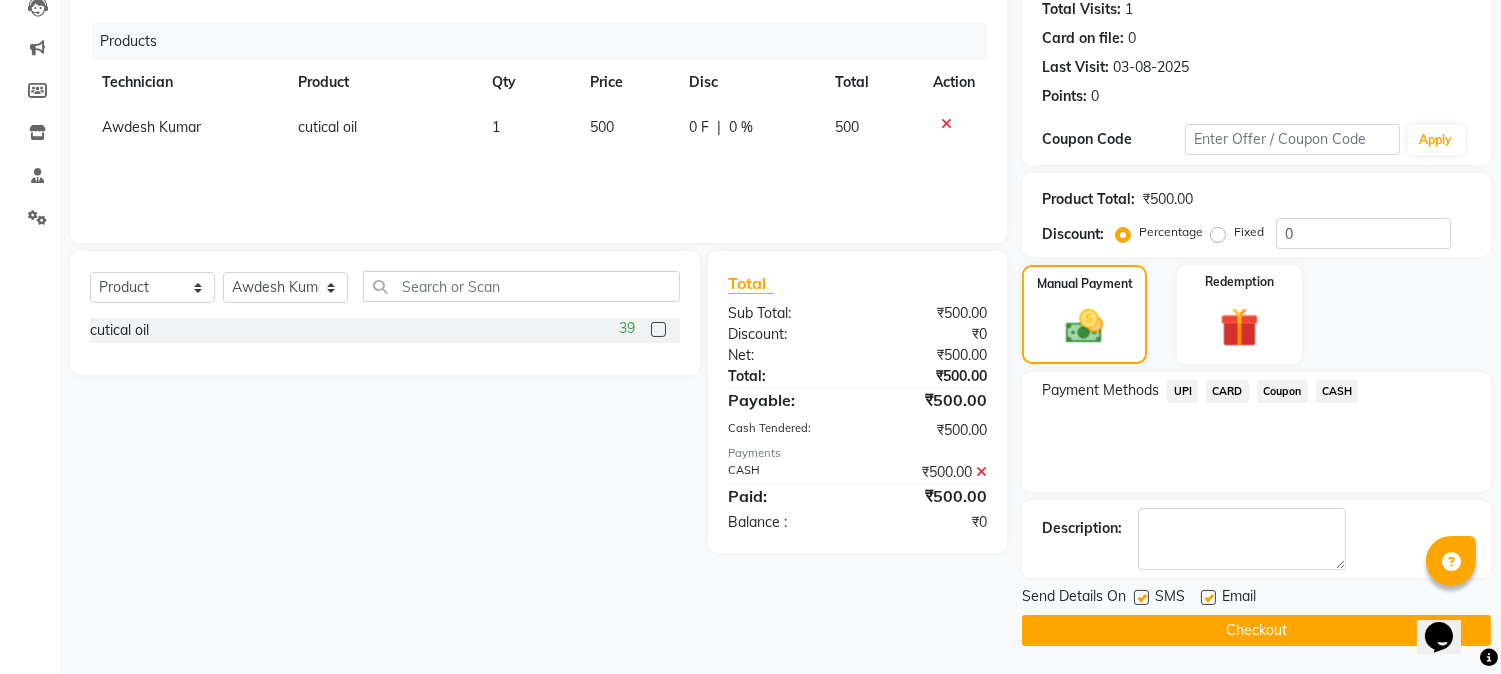 click on "Checkout" 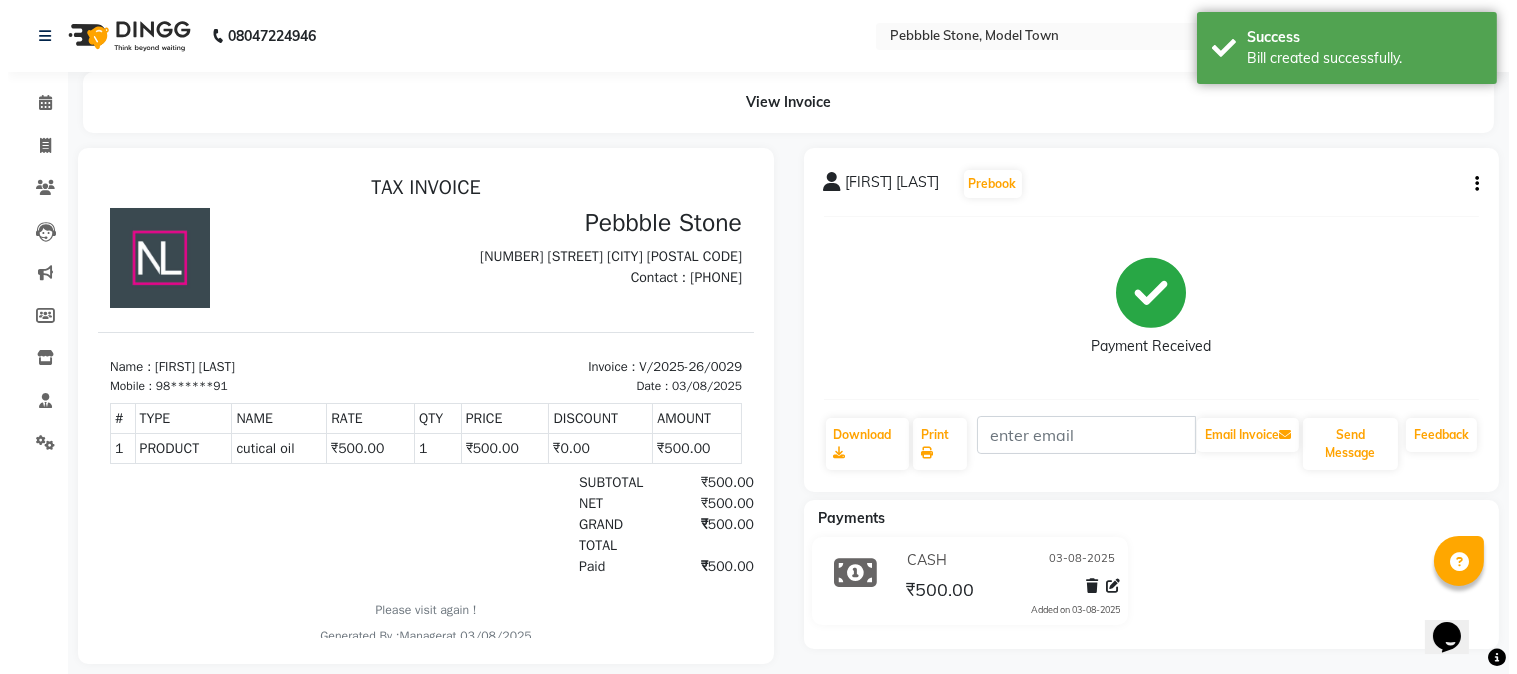 scroll, scrollTop: 0, scrollLeft: 0, axis: both 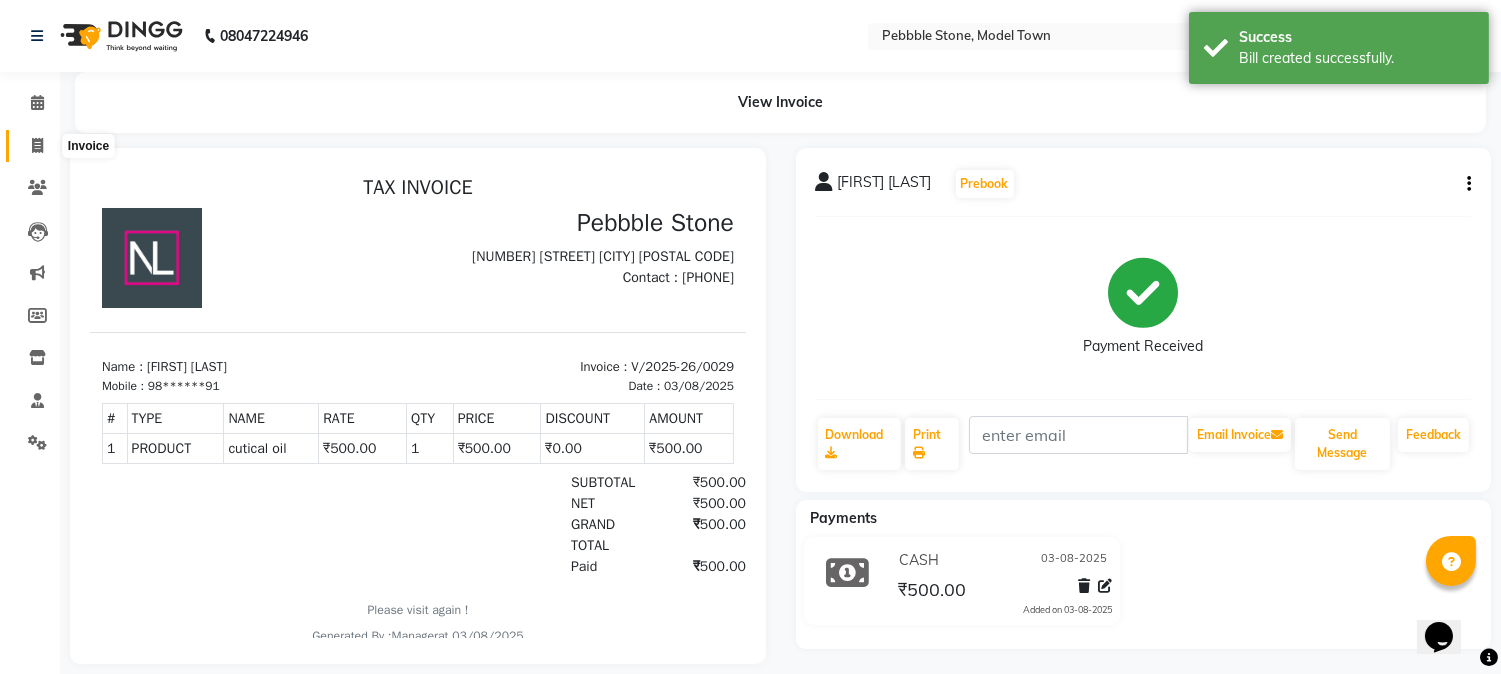 click 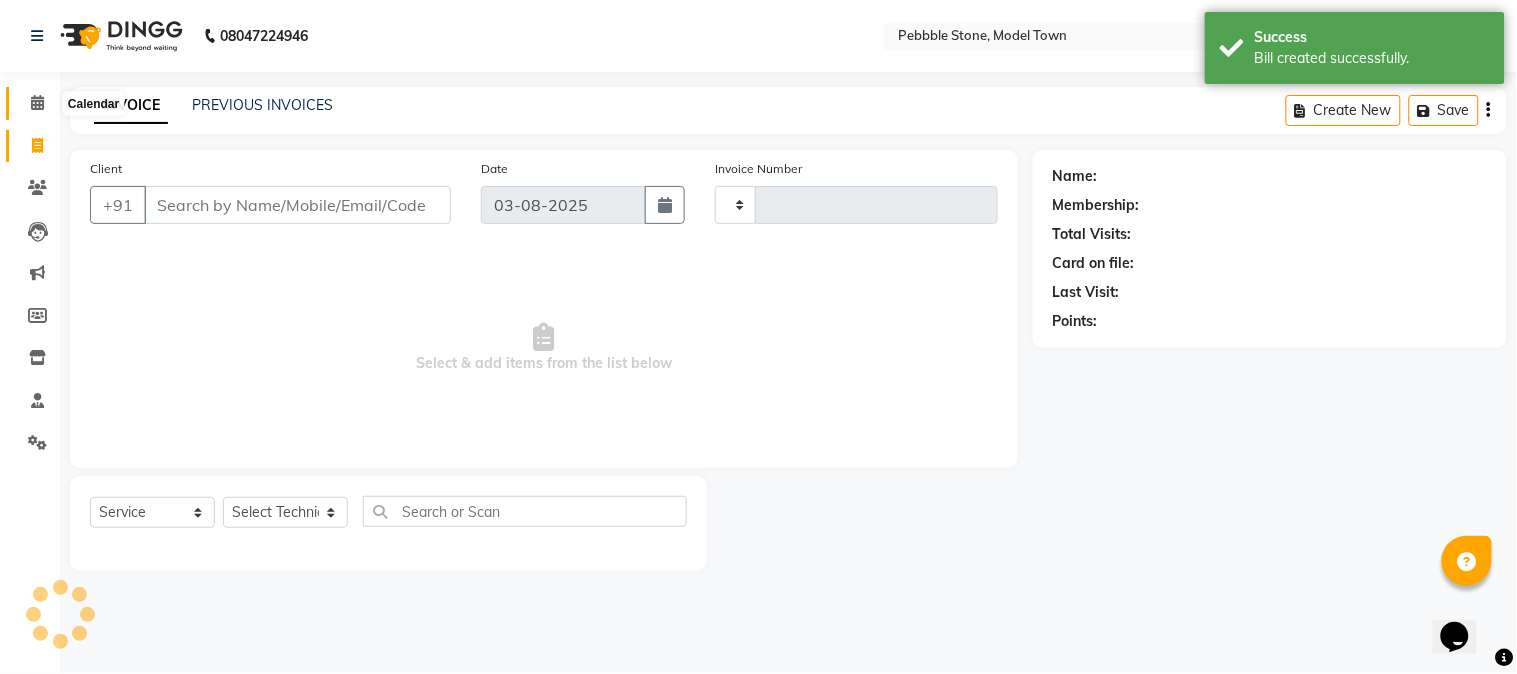 type on "0030" 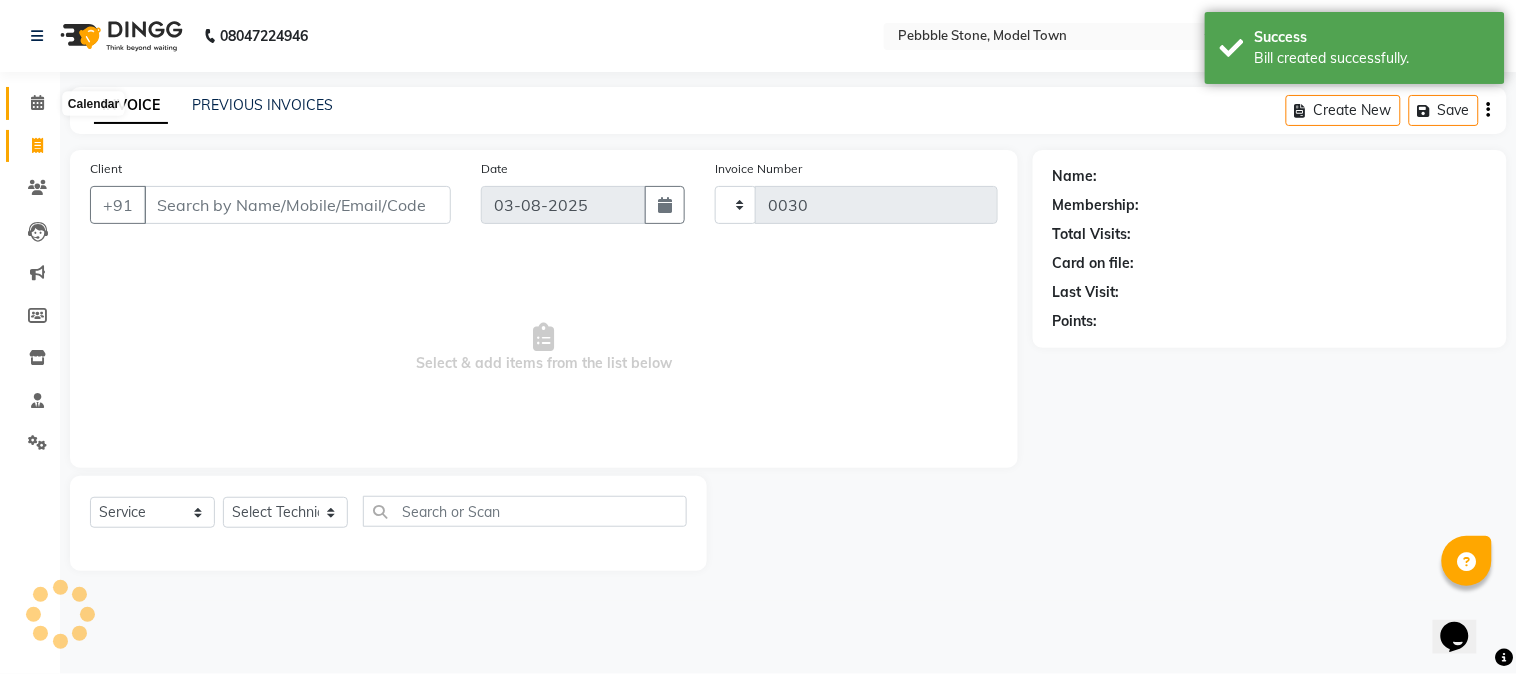 select on "8684" 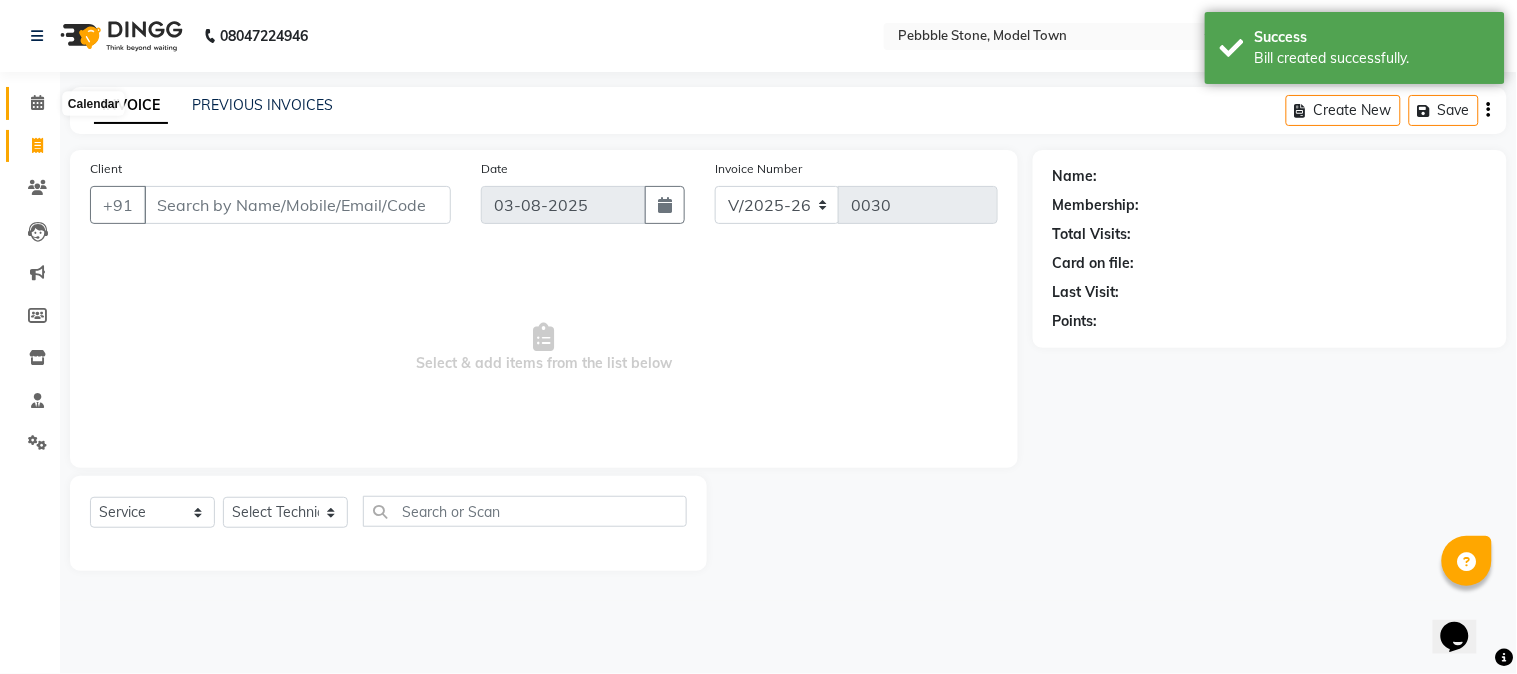 click 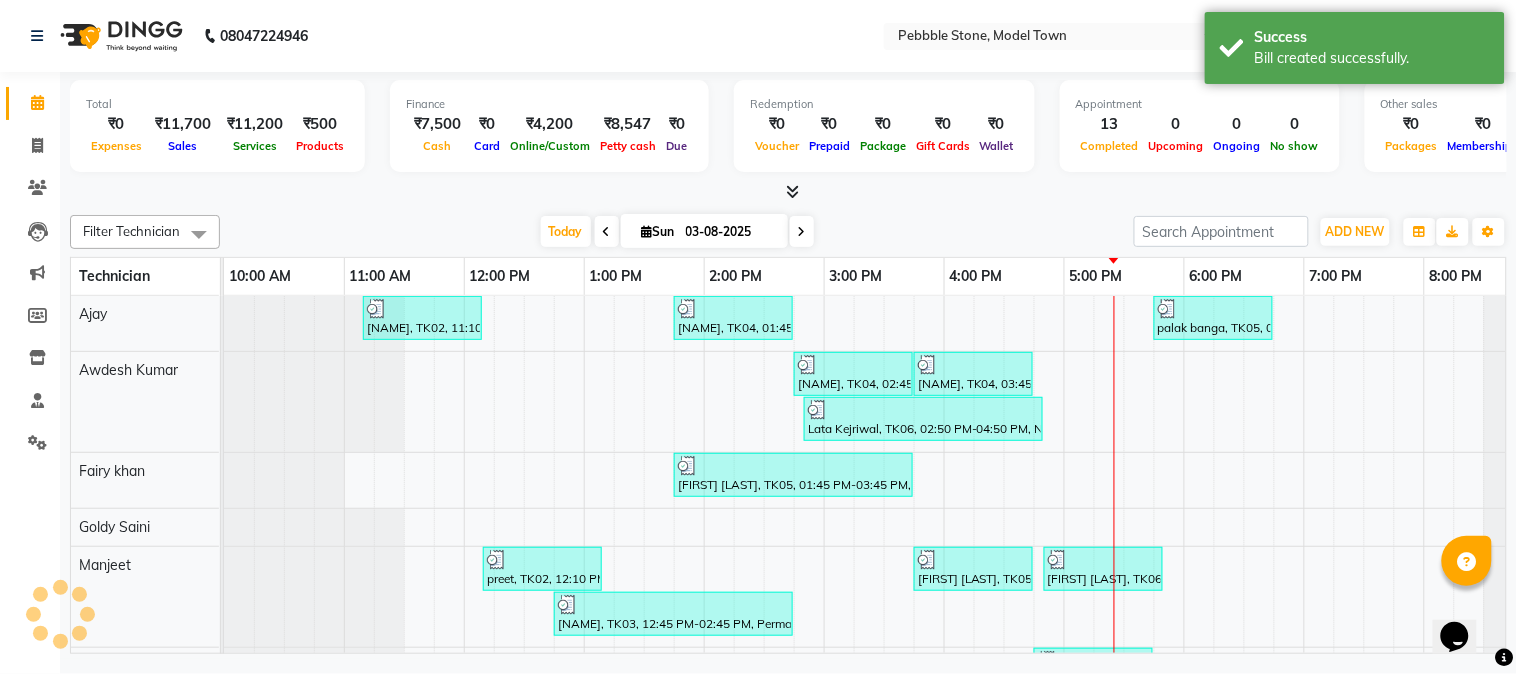 scroll, scrollTop: 0, scrollLeft: 0, axis: both 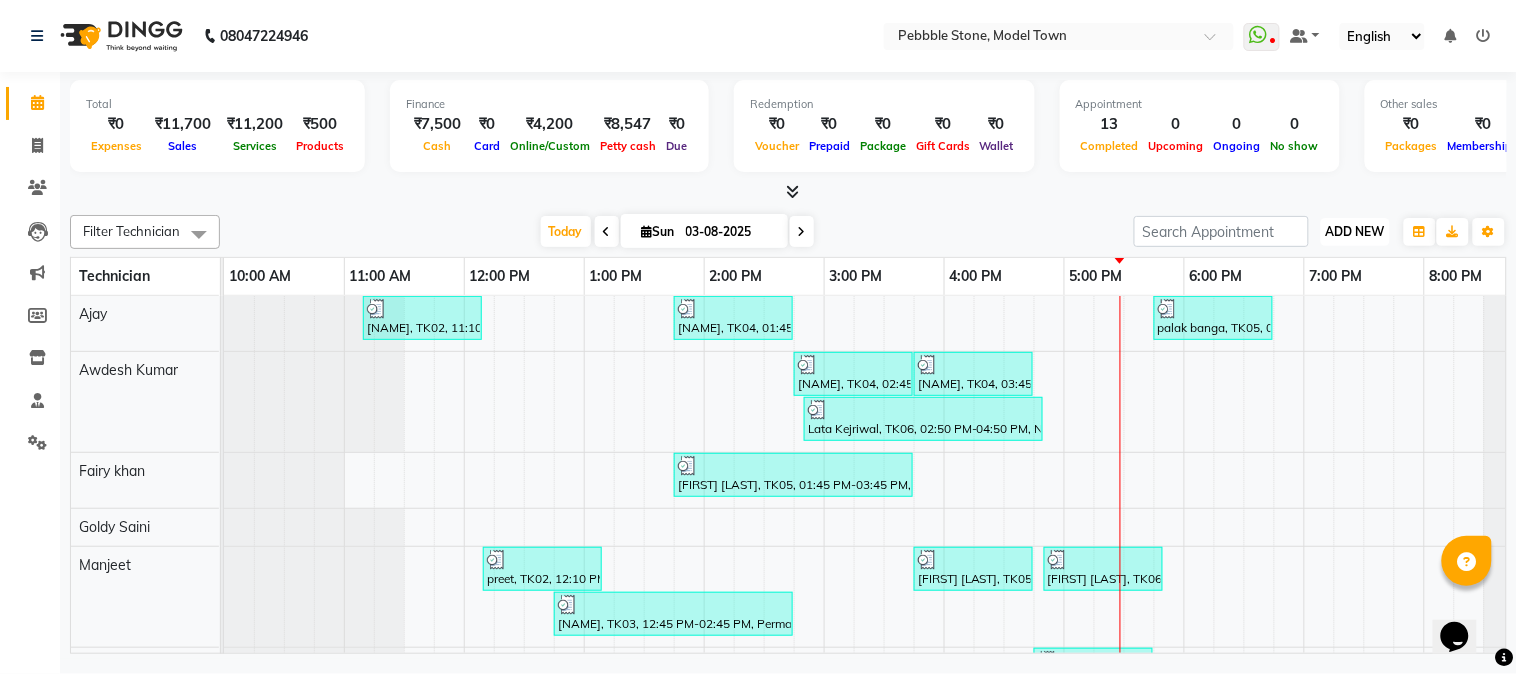 click on "ADD NEW Toggle Dropdown" at bounding box center (1355, 232) 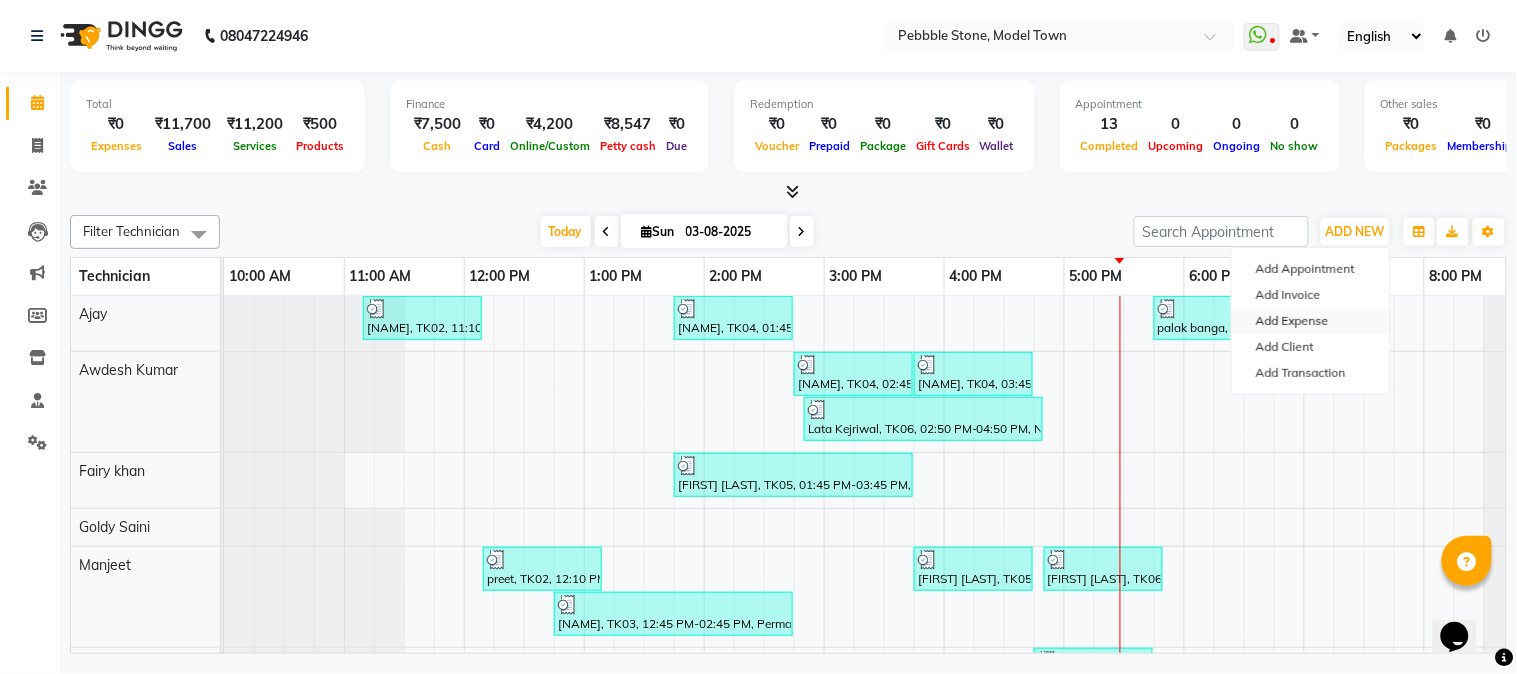 click on "Add Expense" at bounding box center [1311, 321] 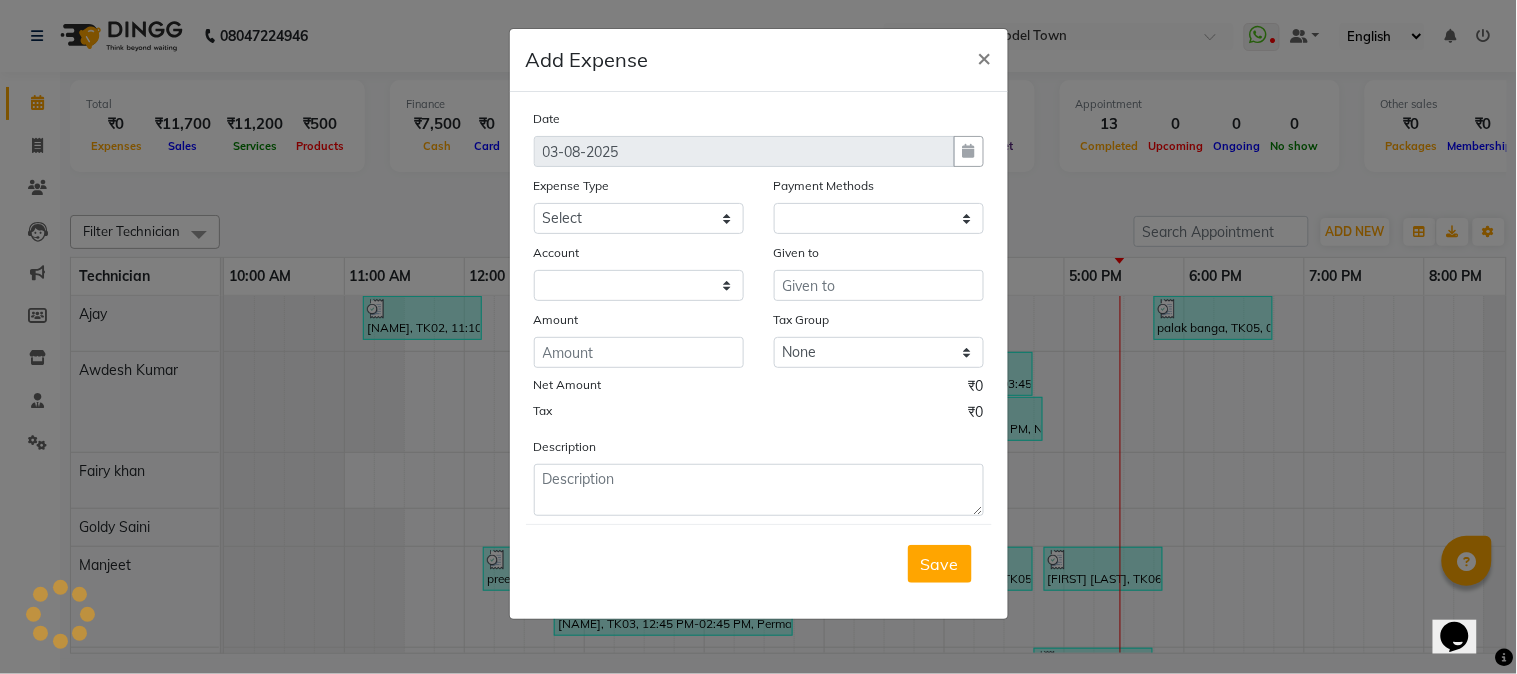 select on "1" 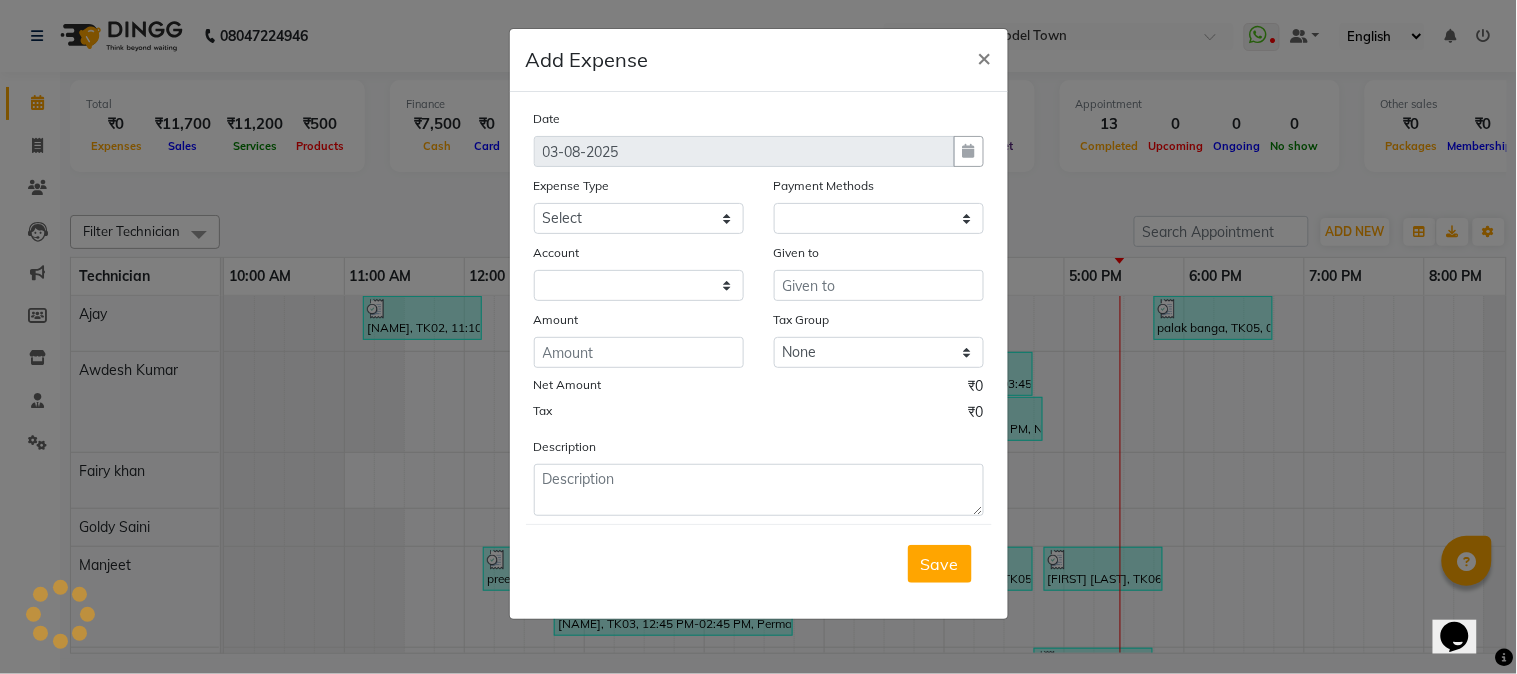 select on "[NUMBER]" 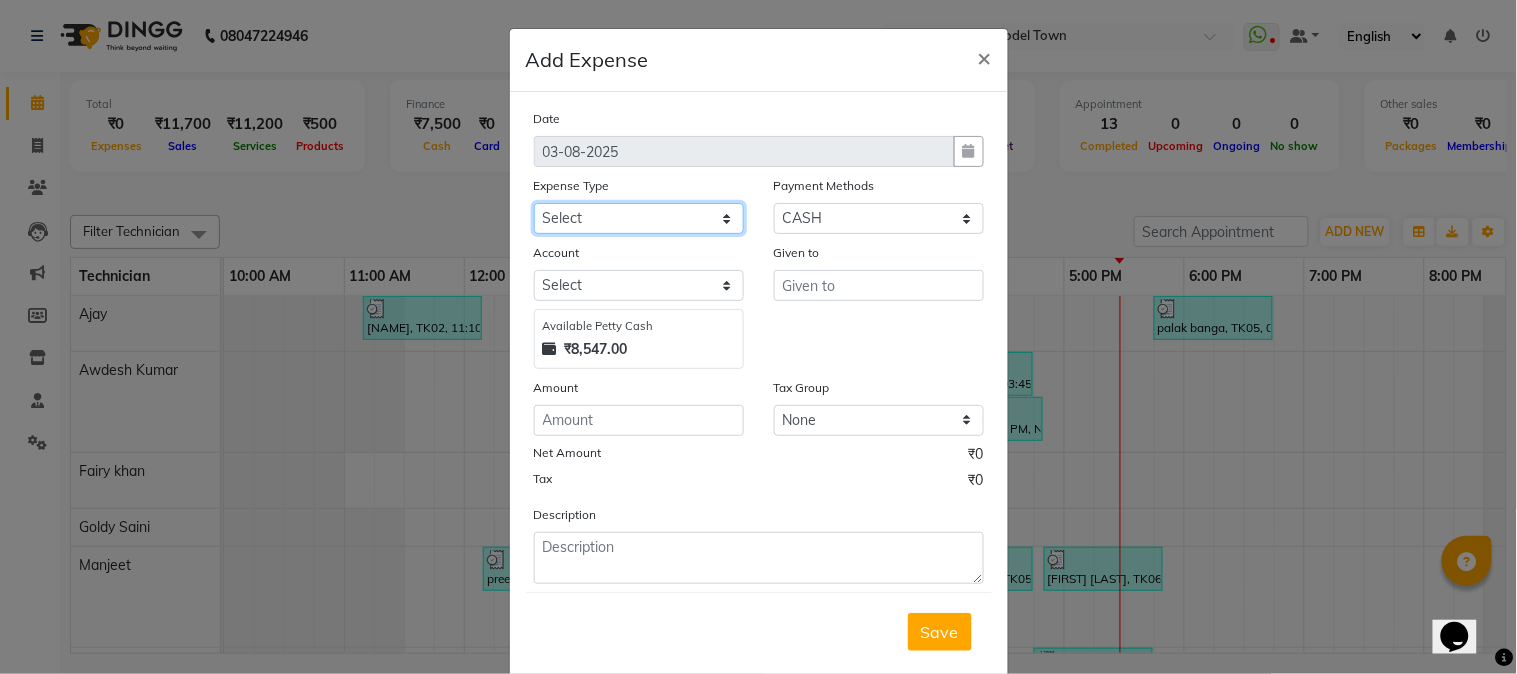 click on "Select Advance Salary Bank charges Car maintenance  Cash transfer to bank Cash transfer to hub Client Snacks Clinical charges Equipment Fuel Govt fee Incentive Insurance International purchase Loan Repayment Maintenance Marketing Milk Miscellaneous MRA Other Pantry Product Rent Salary Staff Snacks Tax Tea & Refreshment Utilities" 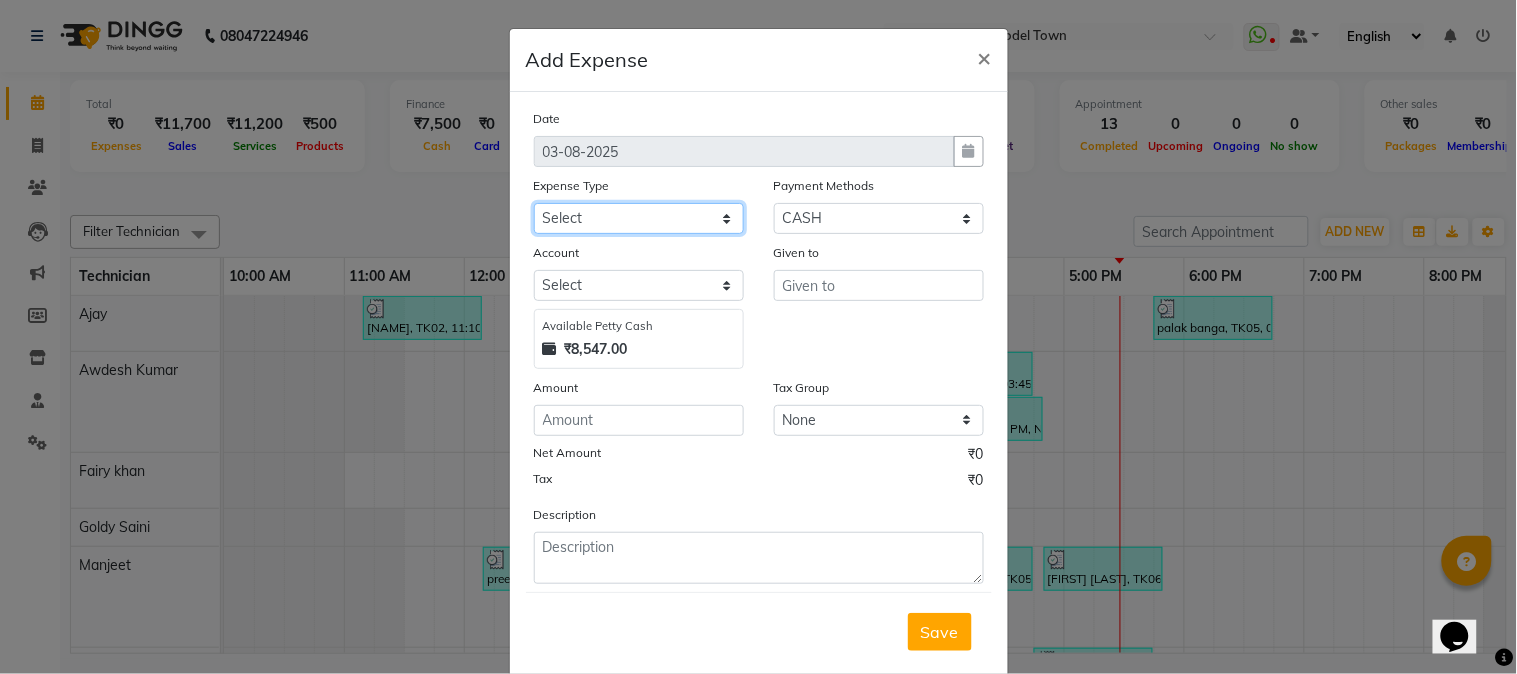 select on "24062" 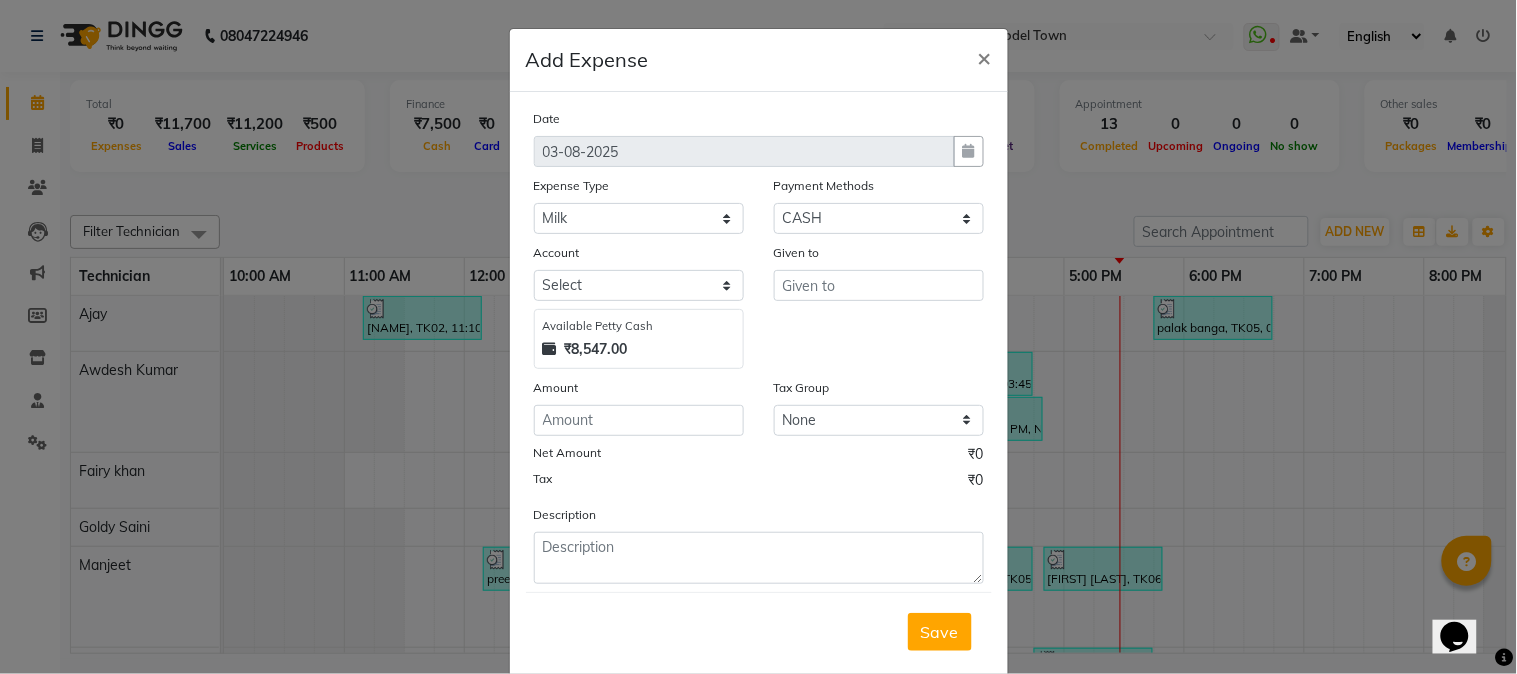 click on "Given to" 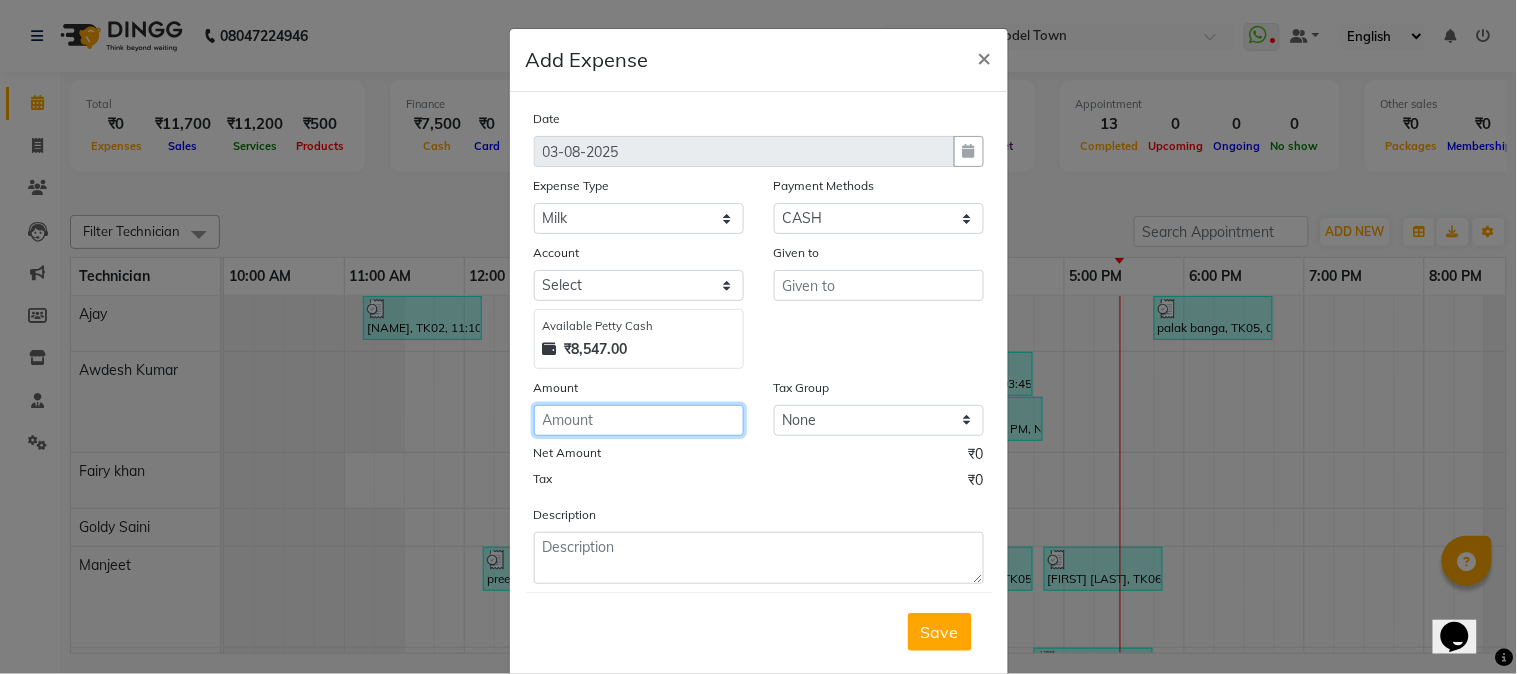 click 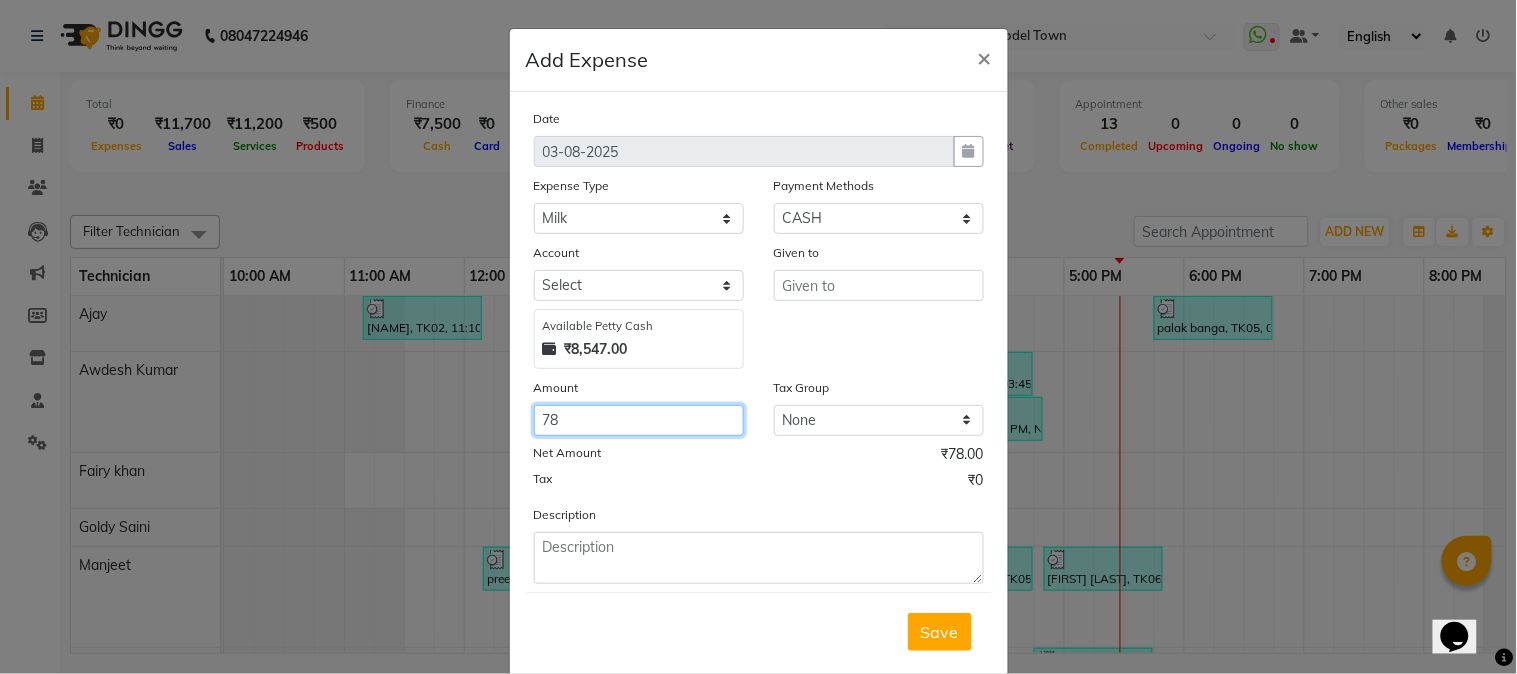 type on "78" 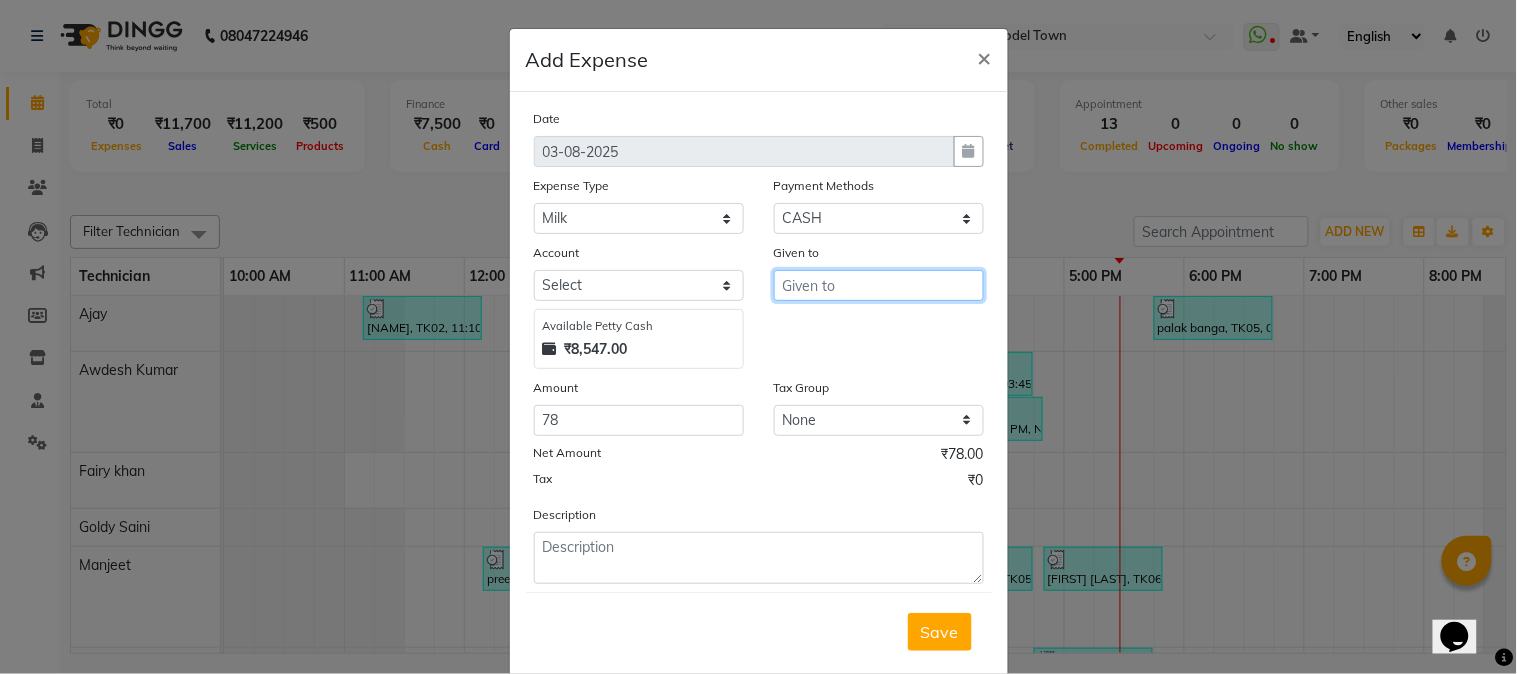 click at bounding box center [879, 285] 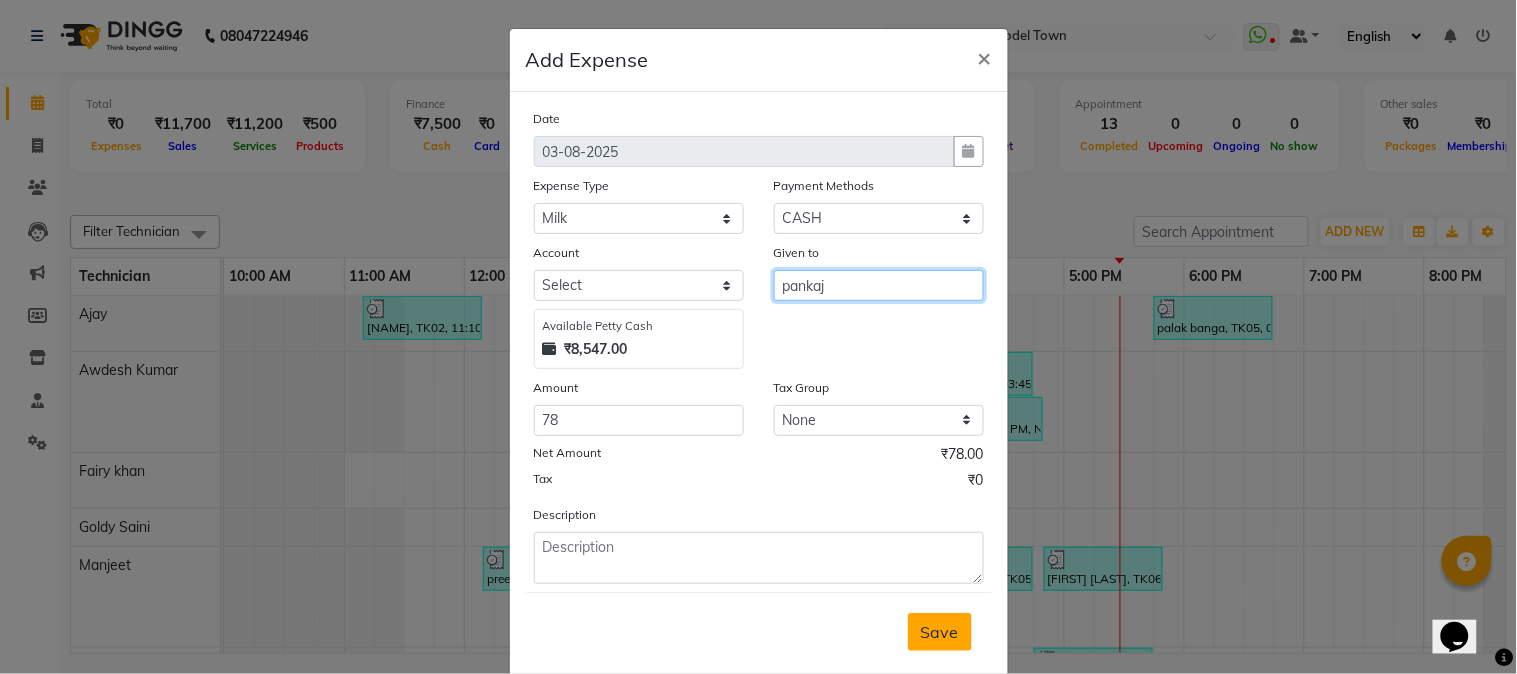 type on "pankaj" 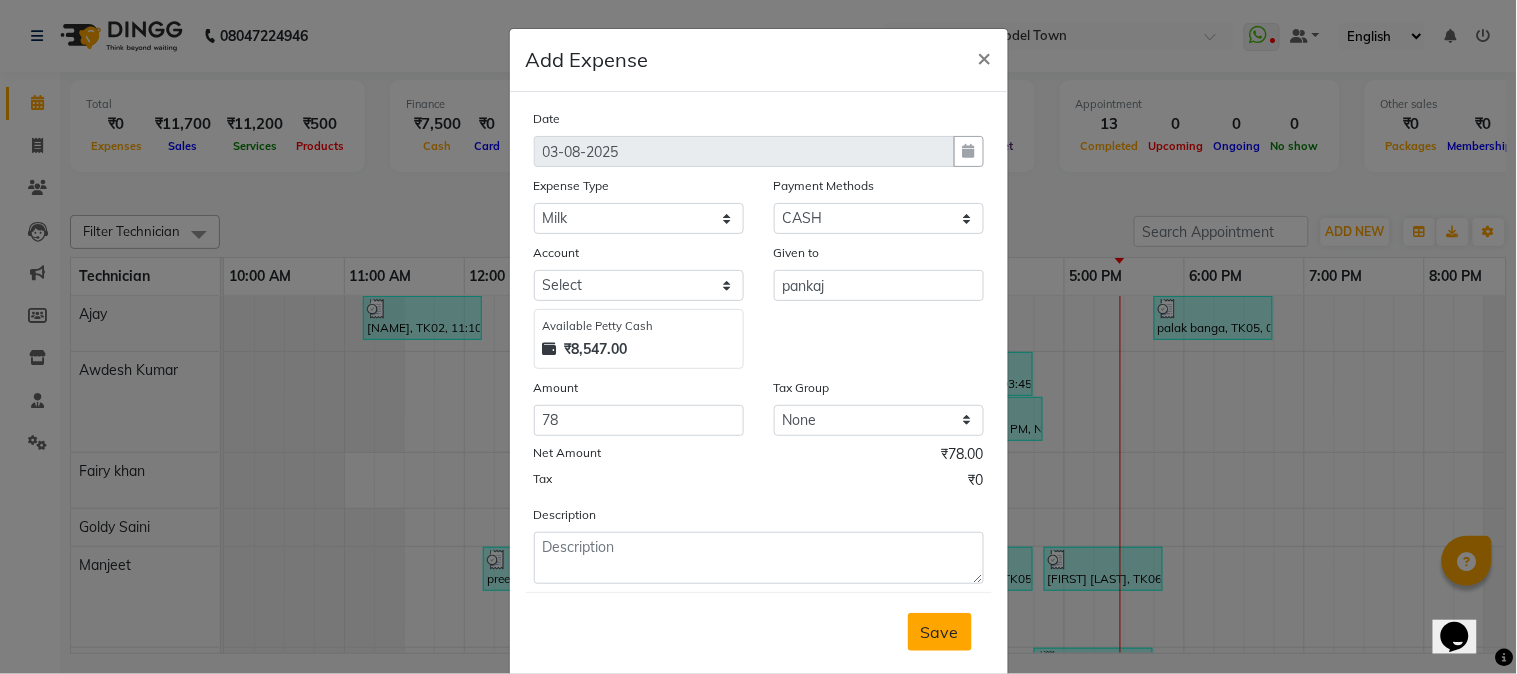 click on "Save" at bounding box center (940, 632) 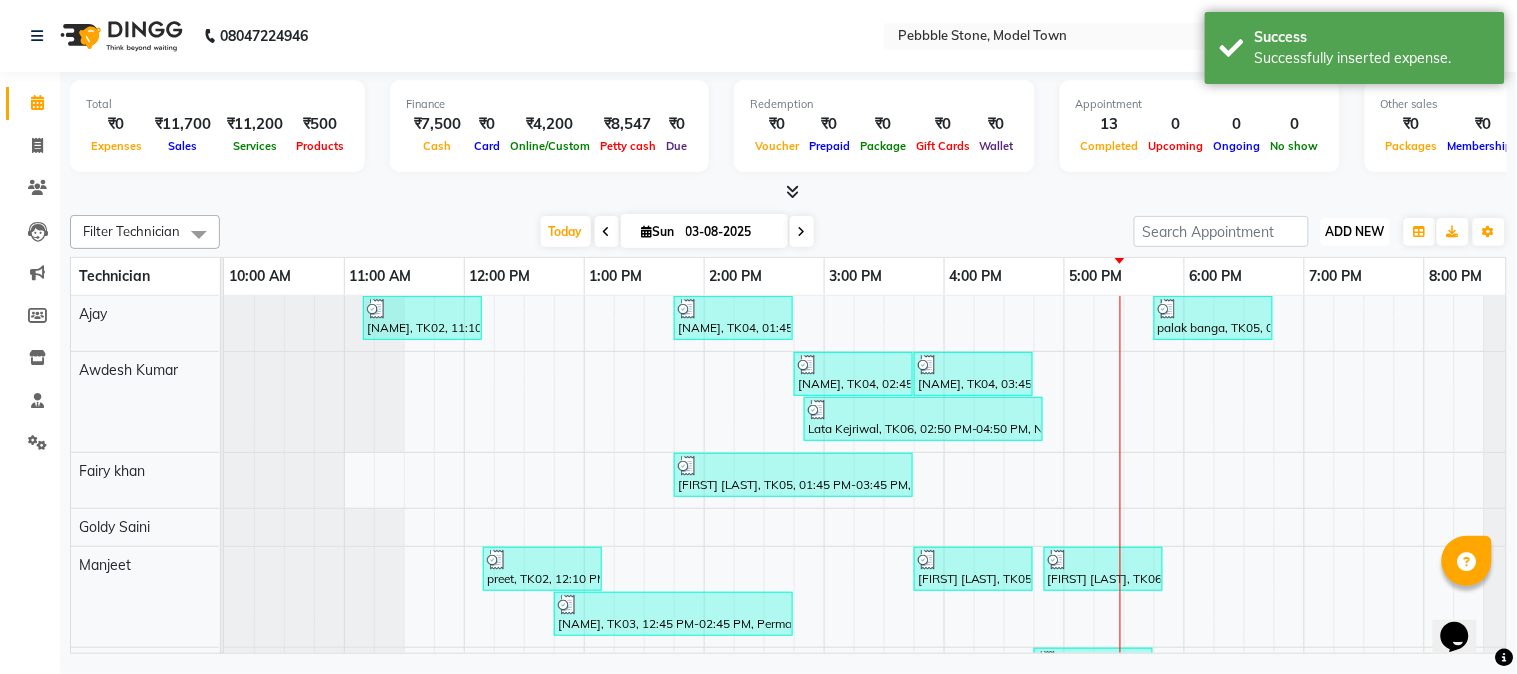 click on "ADD NEW" at bounding box center [1355, 231] 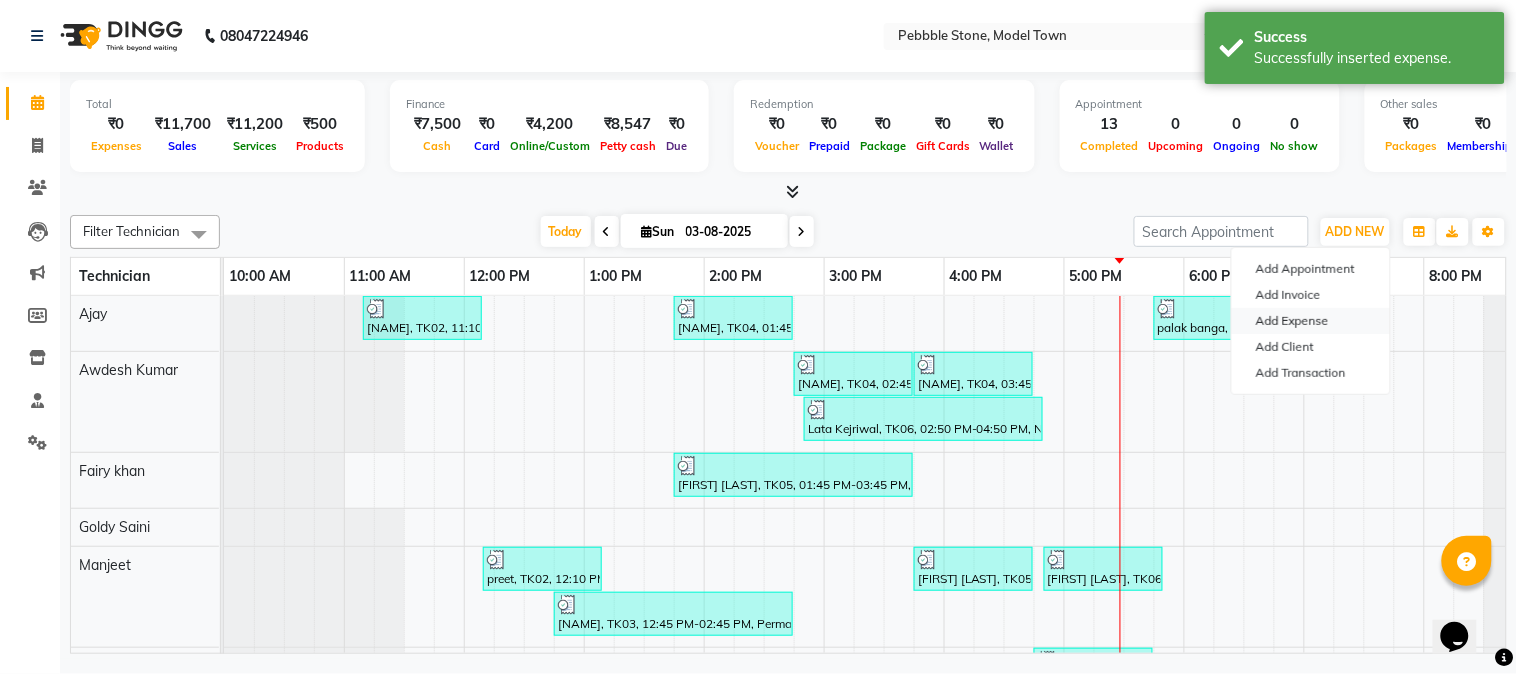 click on "Add Expense" at bounding box center (1311, 321) 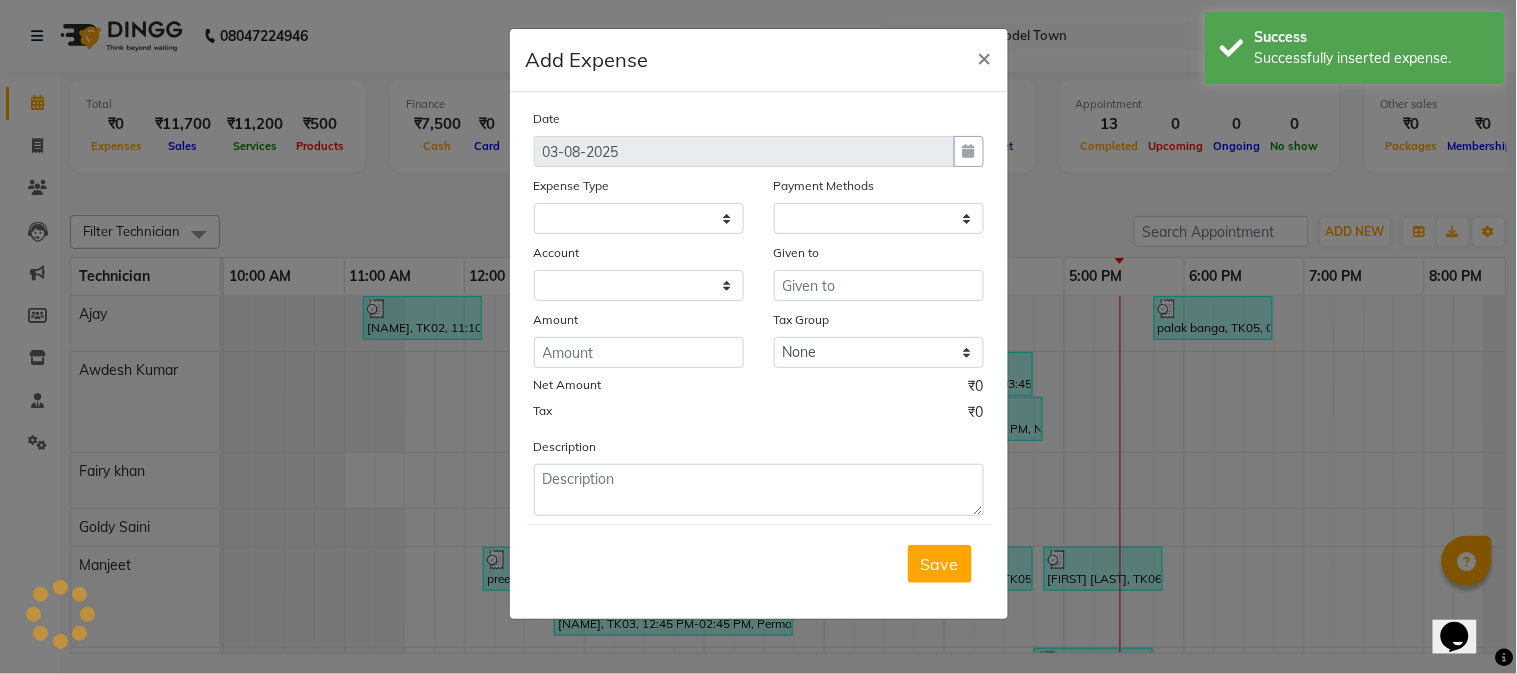 select on "1" 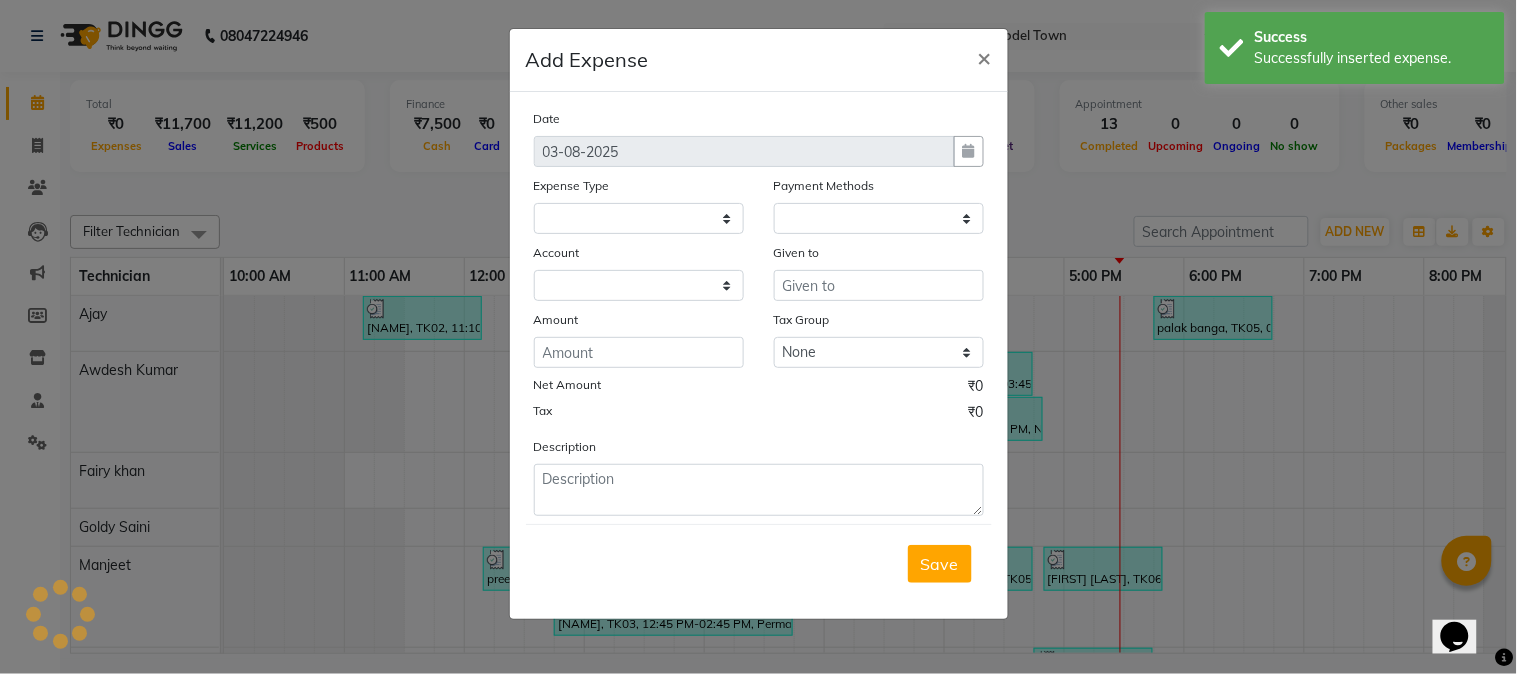 select on "[NUMBER]" 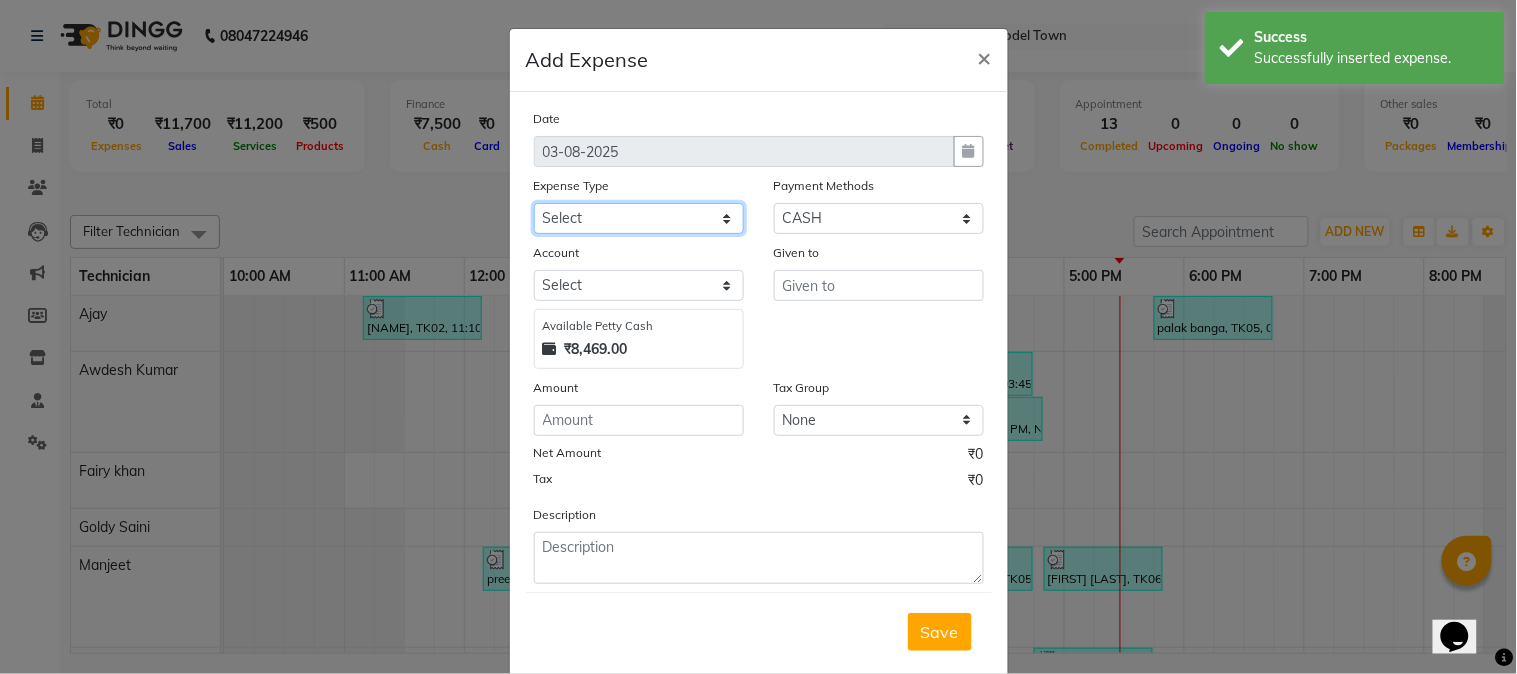 click on "Select Advance Salary Bank charges Car maintenance  Cash transfer to bank Cash transfer to hub Client Snacks Clinical charges Equipment Fuel Govt fee Incentive Insurance International purchase Loan Repayment Maintenance Marketing Milk Miscellaneous MRA Other Pantry Product Rent Salary Staff Snacks Tax Tea & Refreshment Utilities" 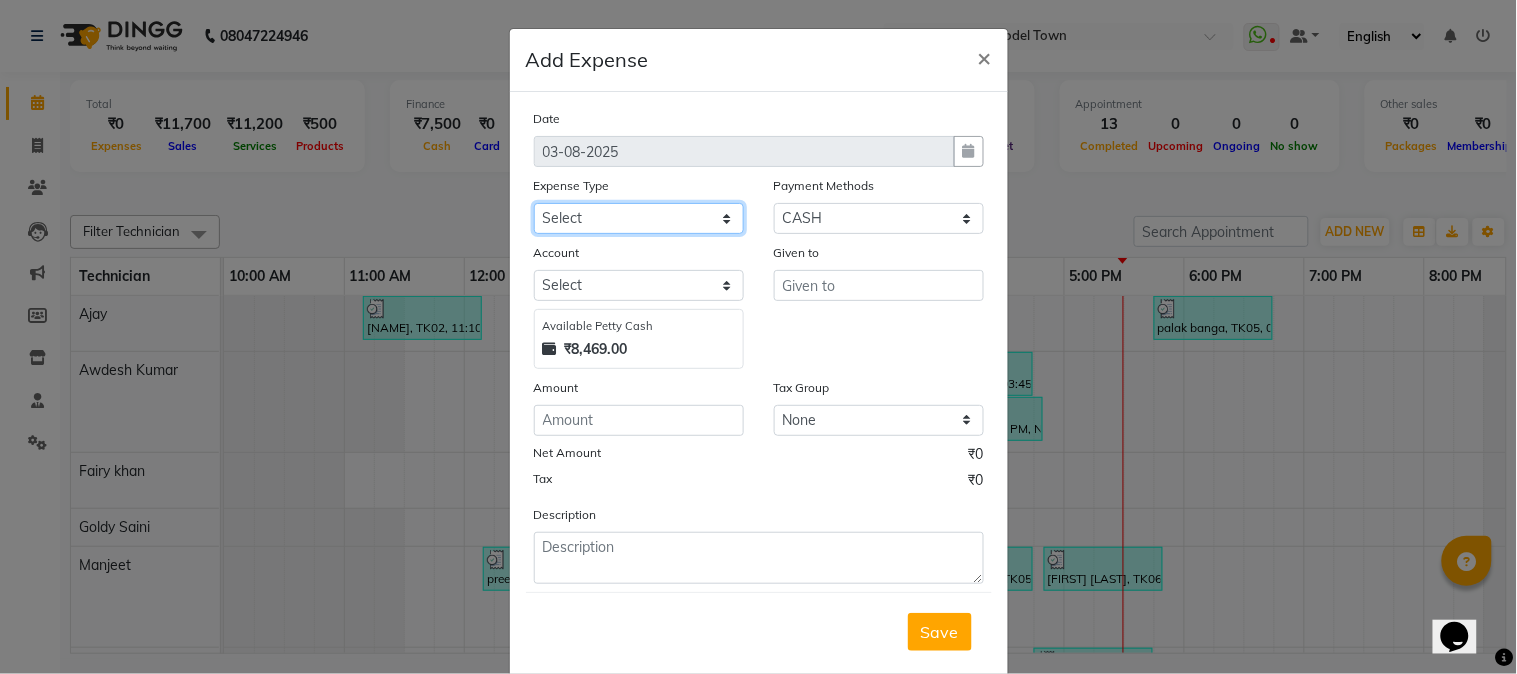 select on "24049" 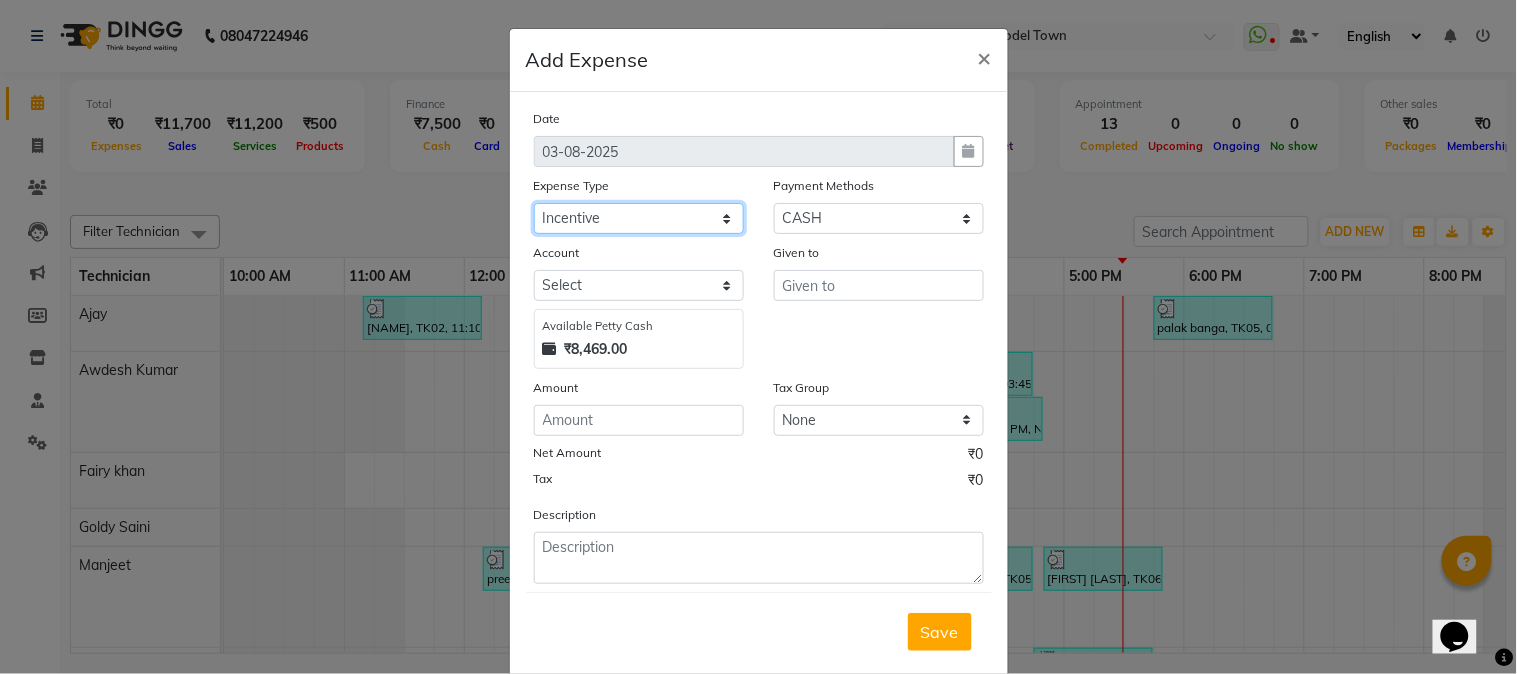click on "Select Advance Salary Bank charges Car maintenance  Cash transfer to bank Cash transfer to hub Client Snacks Clinical charges Equipment Fuel Govt fee Incentive Insurance International purchase Loan Repayment Maintenance Marketing Milk Miscellaneous MRA Other Pantry Product Rent Salary Staff Snacks Tax Tea & Refreshment Utilities" 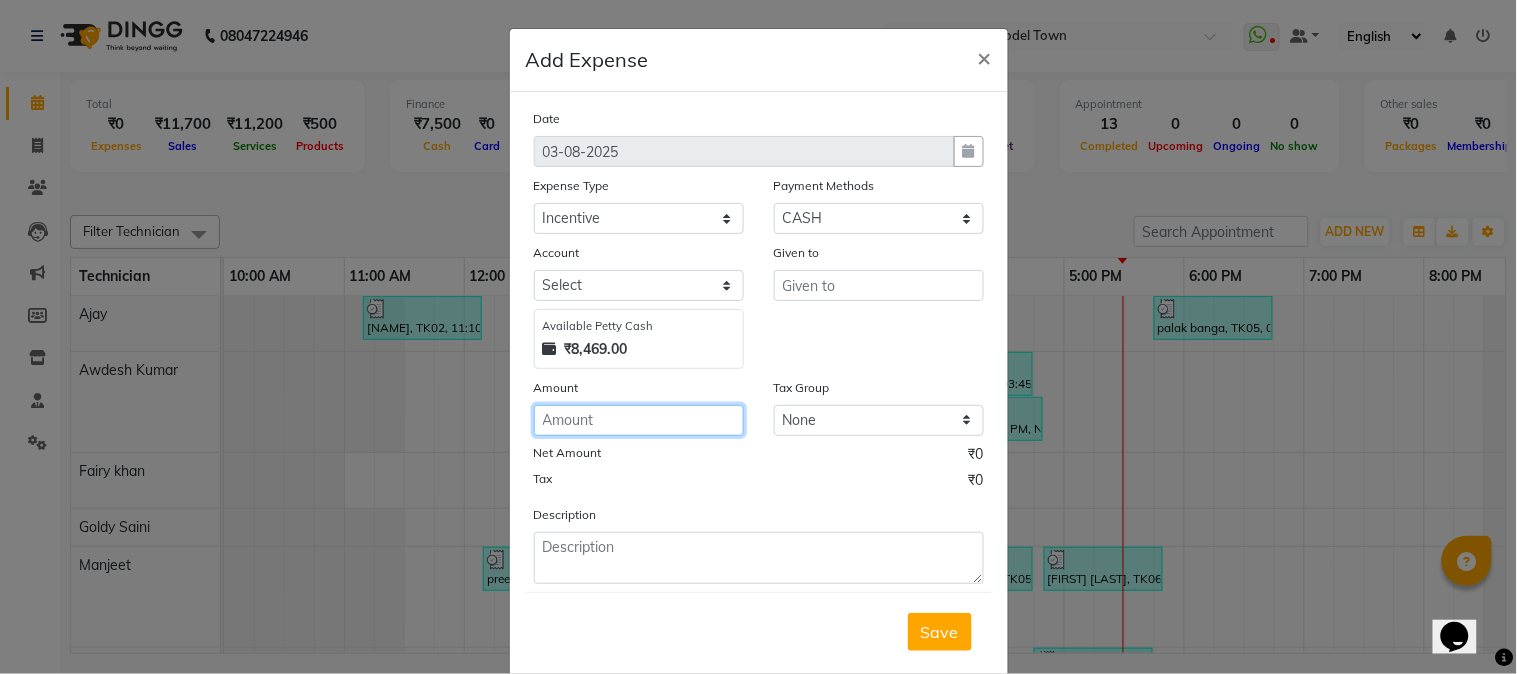 click 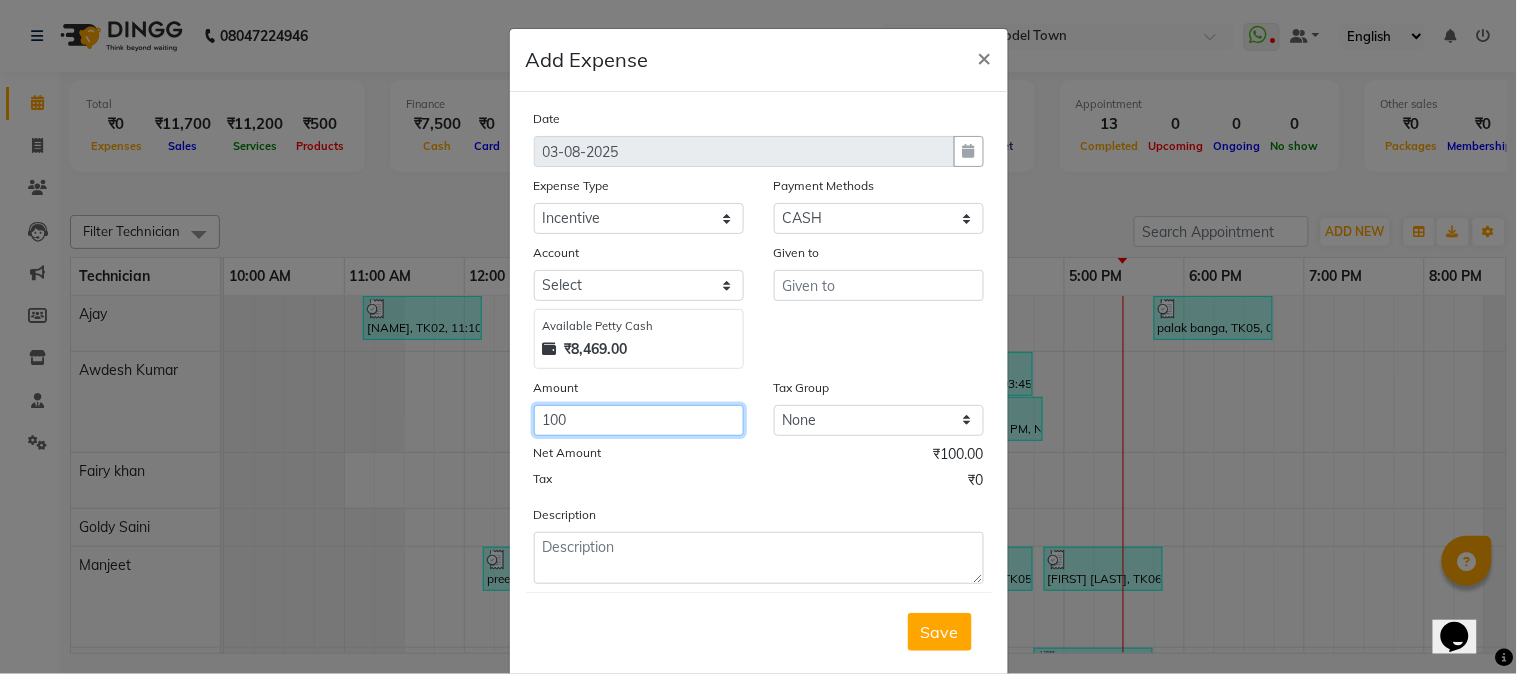 type on "100" 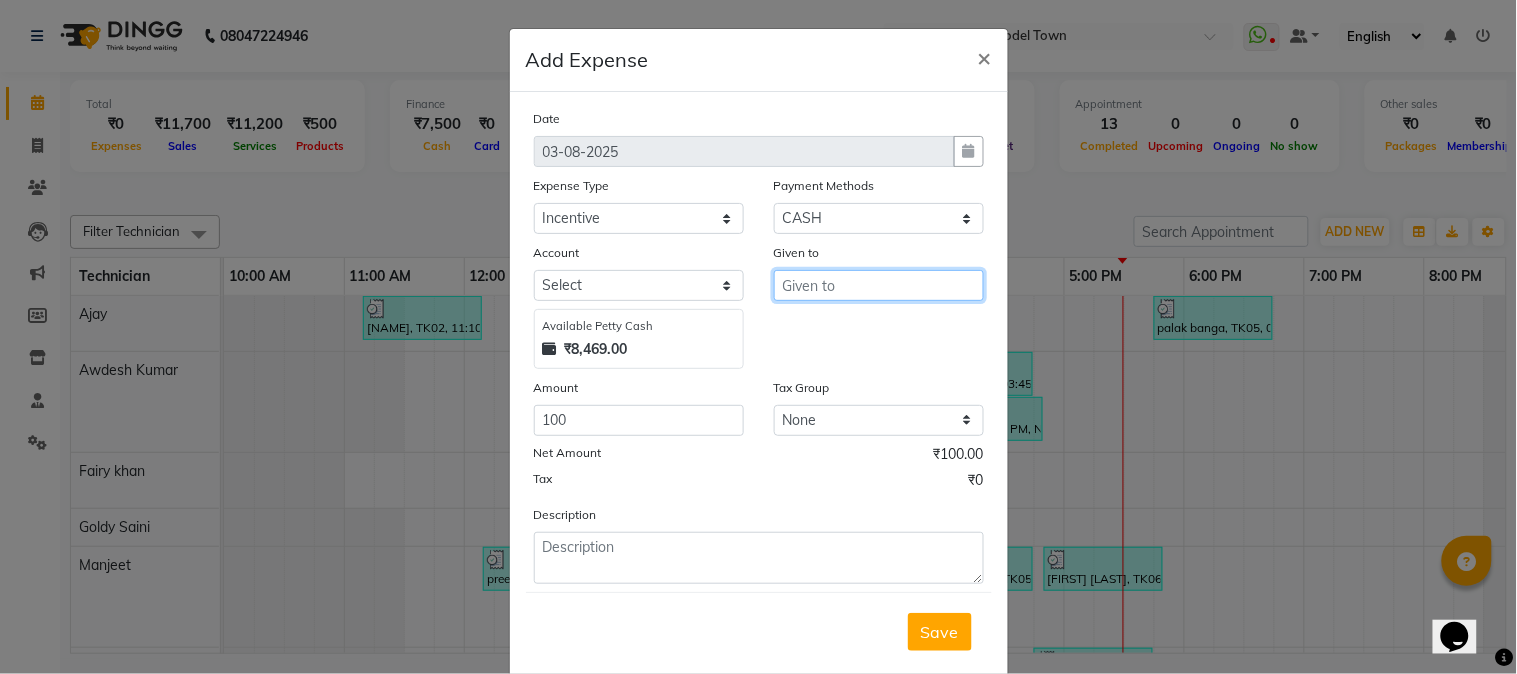click at bounding box center [879, 285] 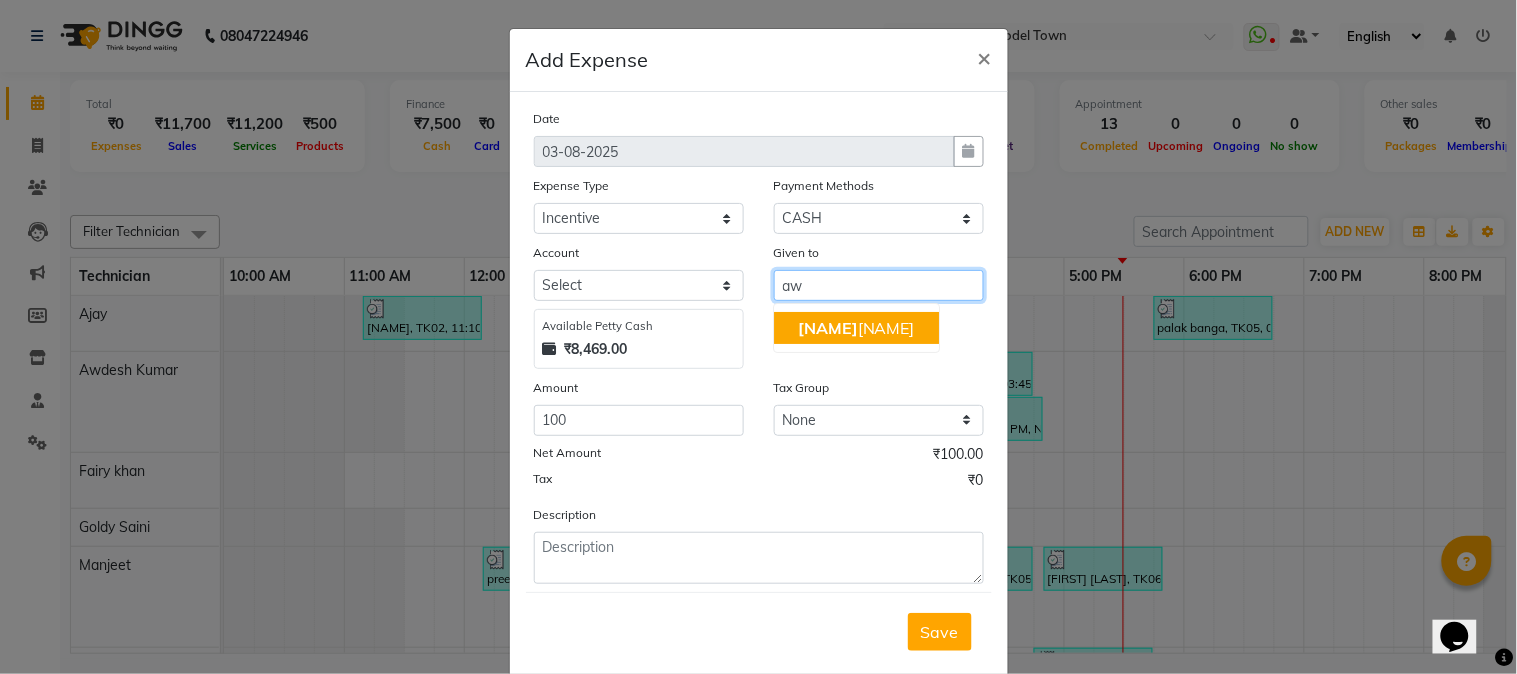 click on "[NAME] [NAME]" at bounding box center (856, 328) 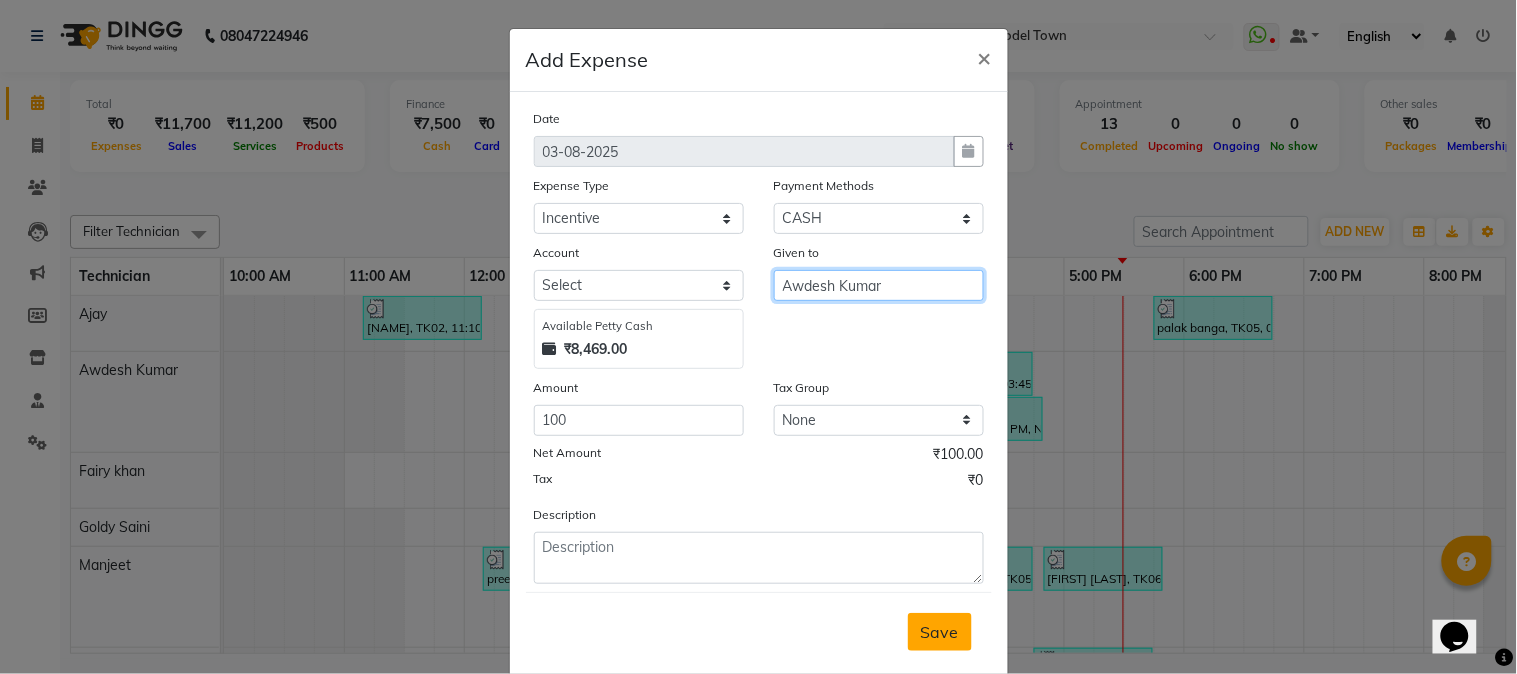 type on "Awdesh Kumar" 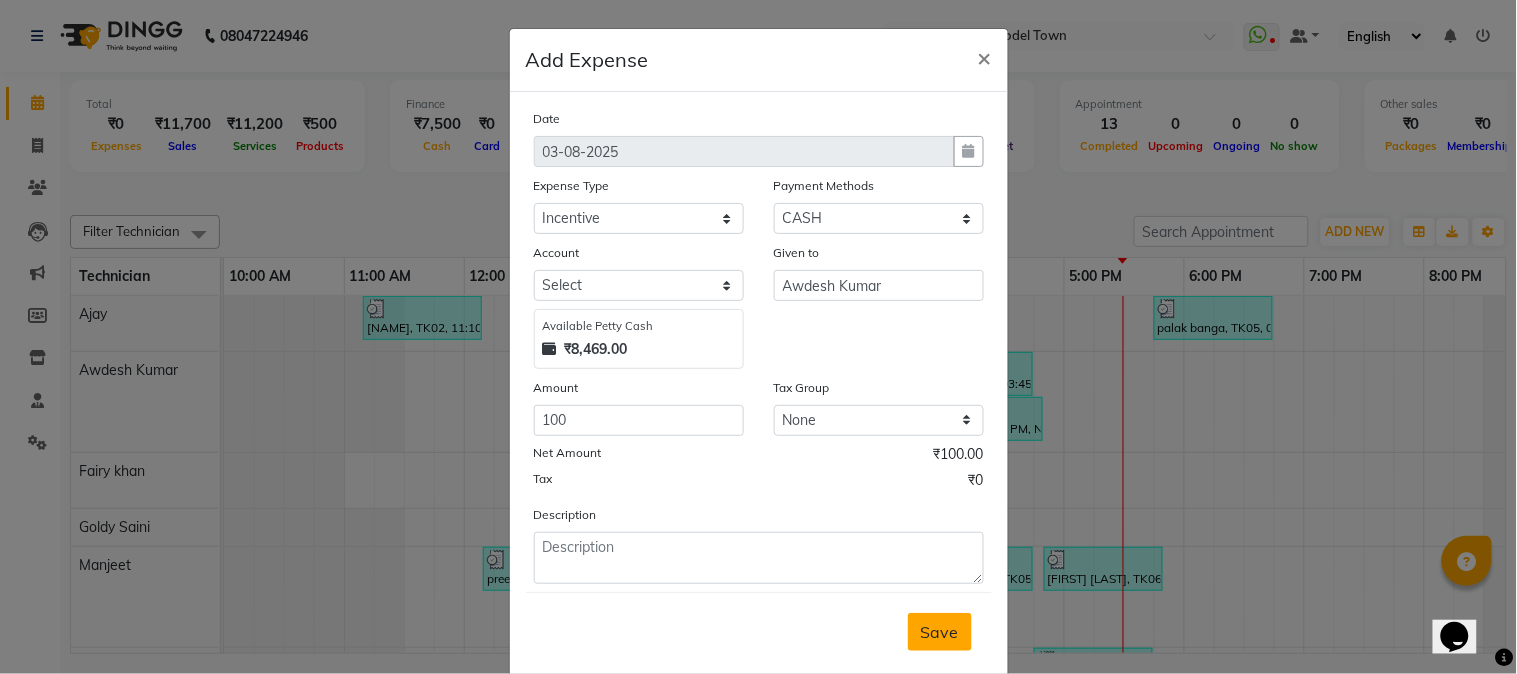 click on "Save" at bounding box center [940, 632] 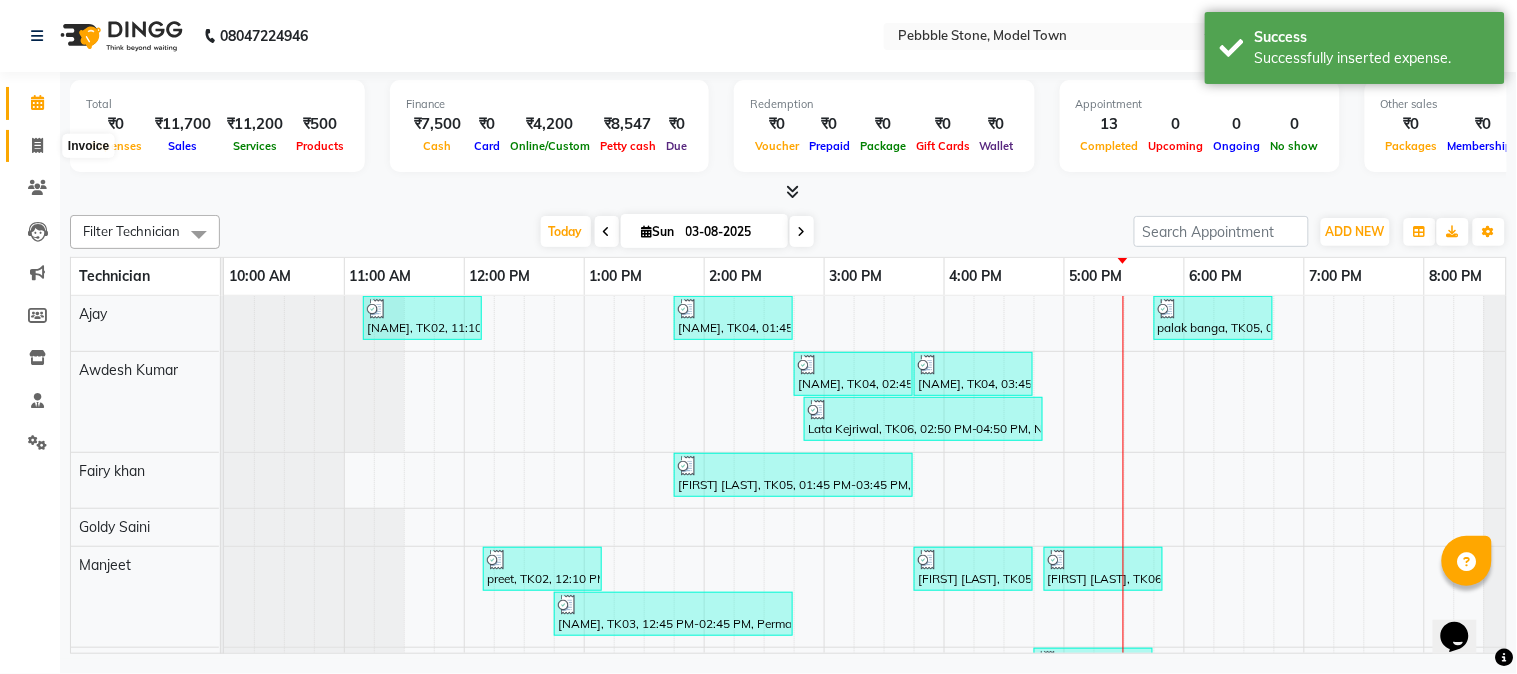 click 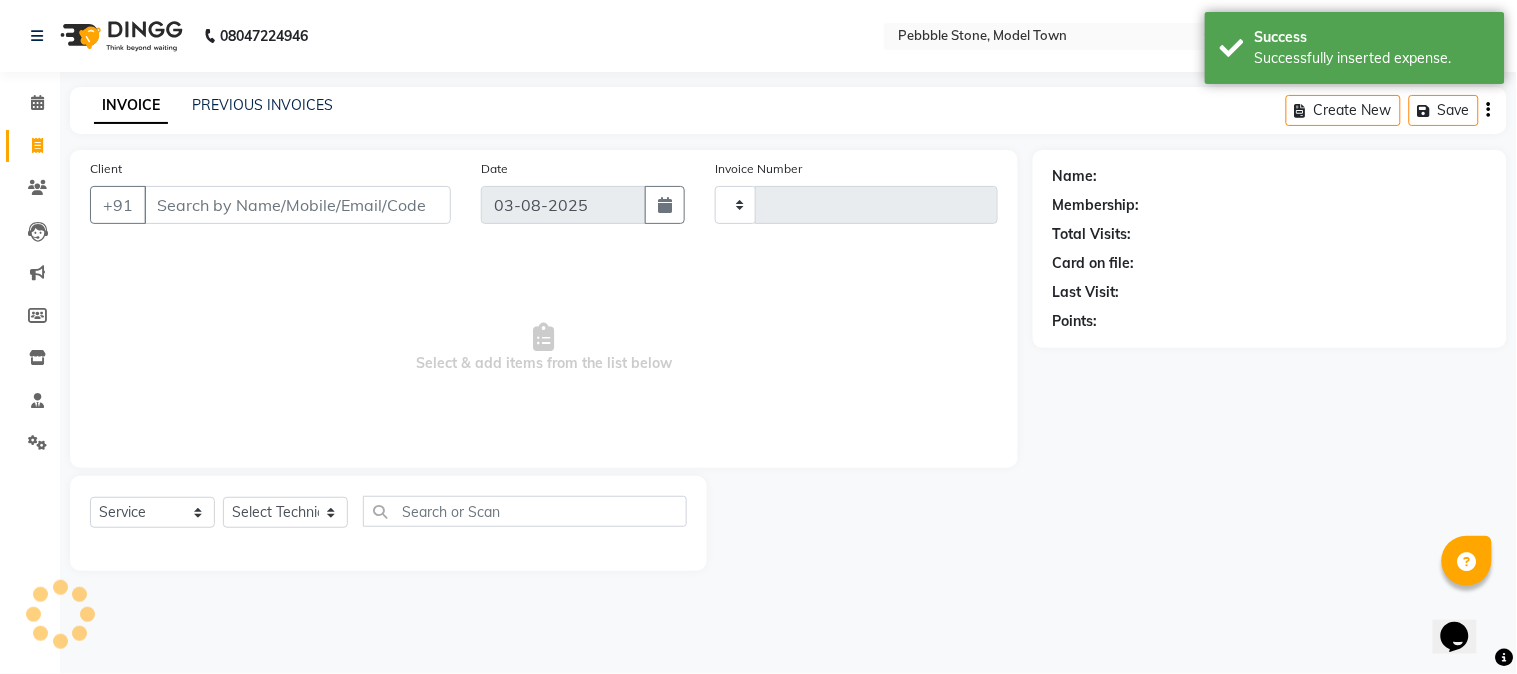 type on "0030" 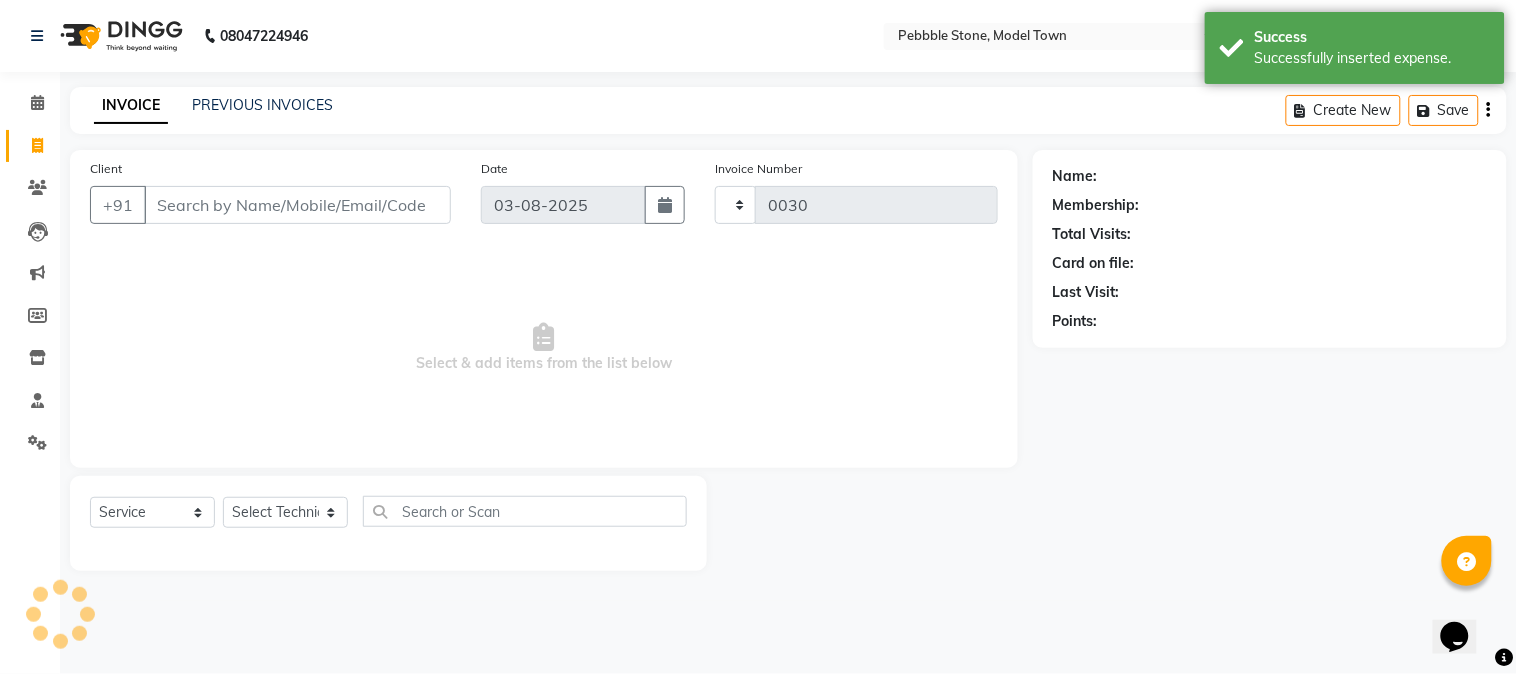 select on "8684" 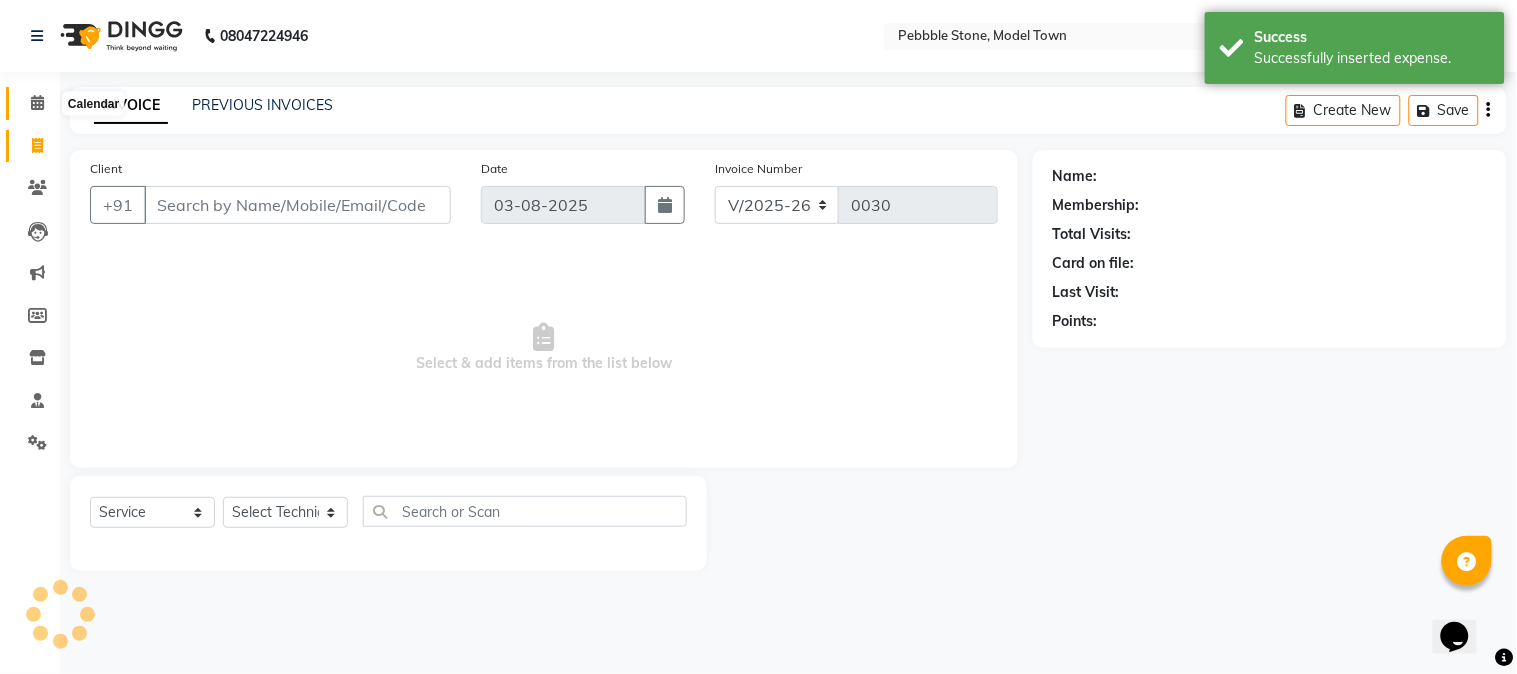 click 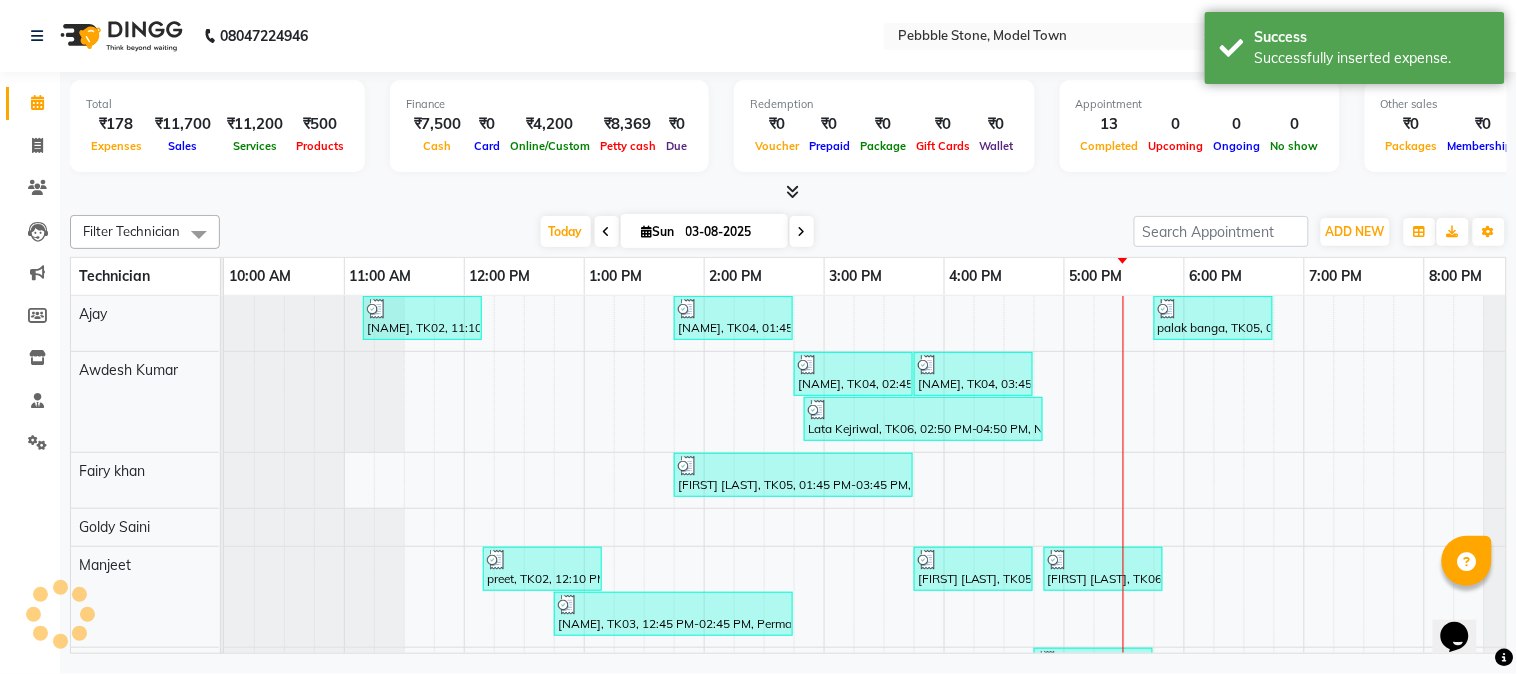scroll, scrollTop: 0, scrollLeft: 0, axis: both 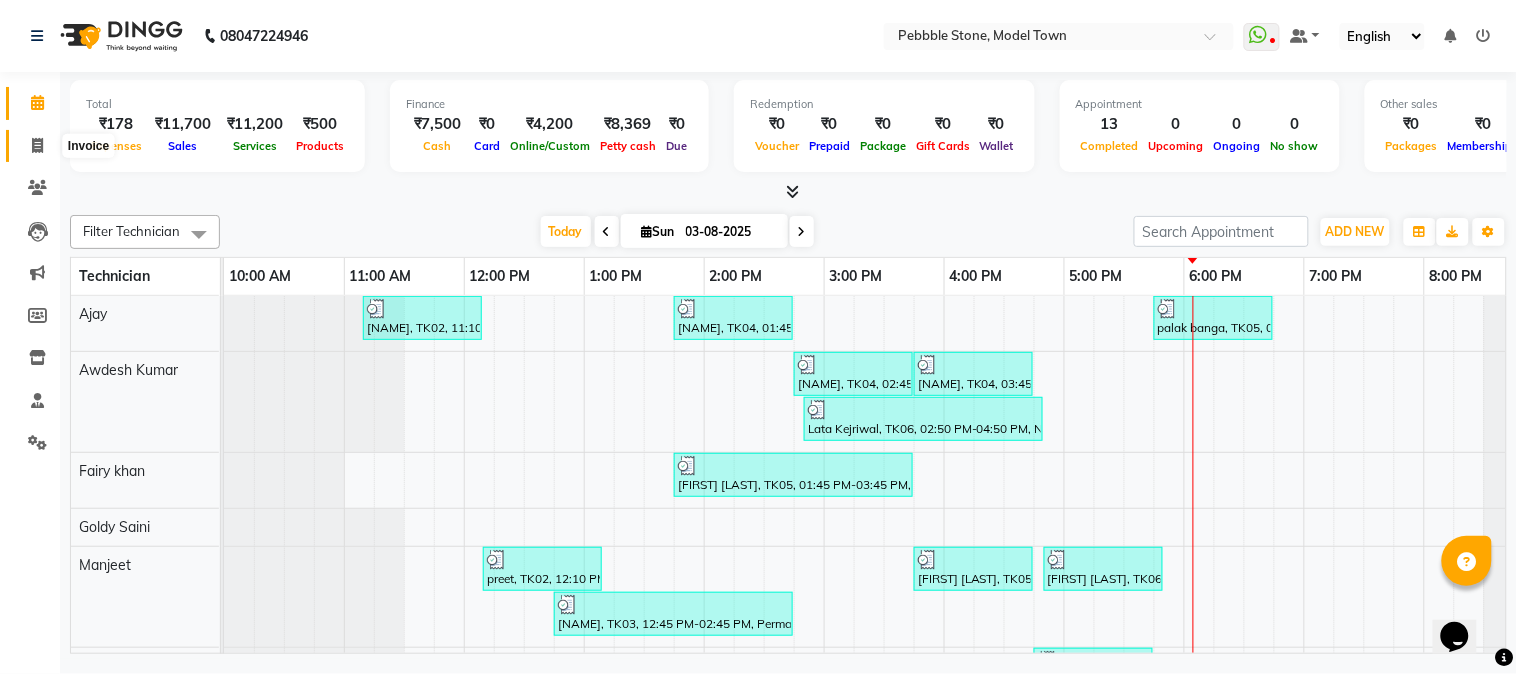 click 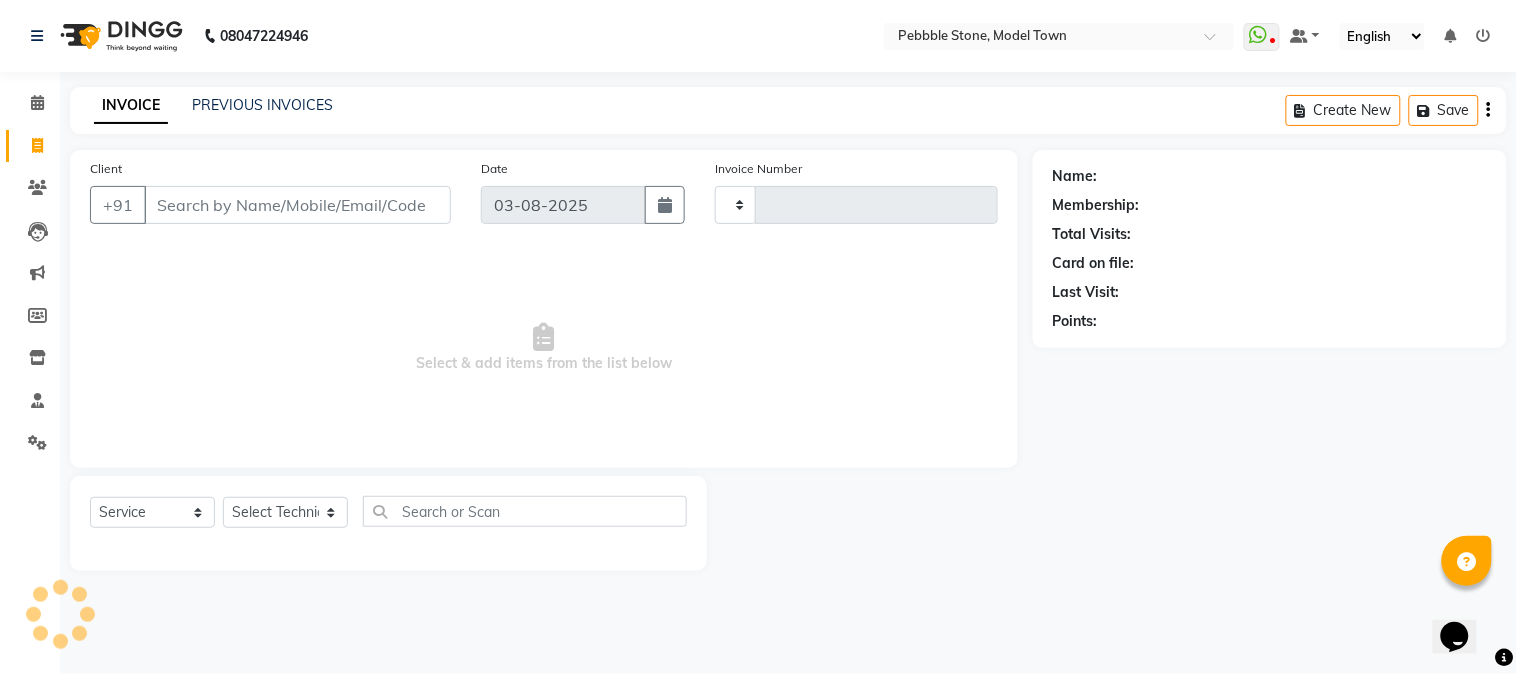type on "0030" 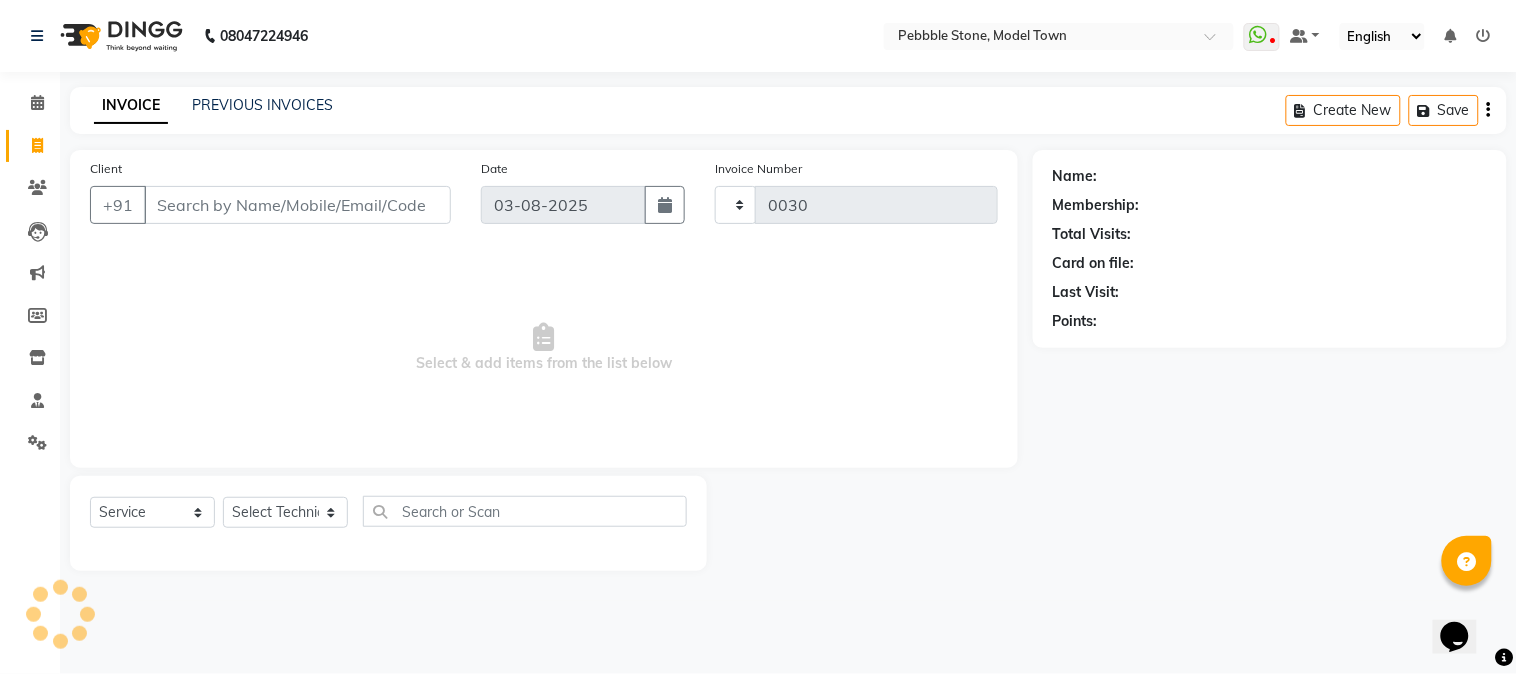 select on "8684" 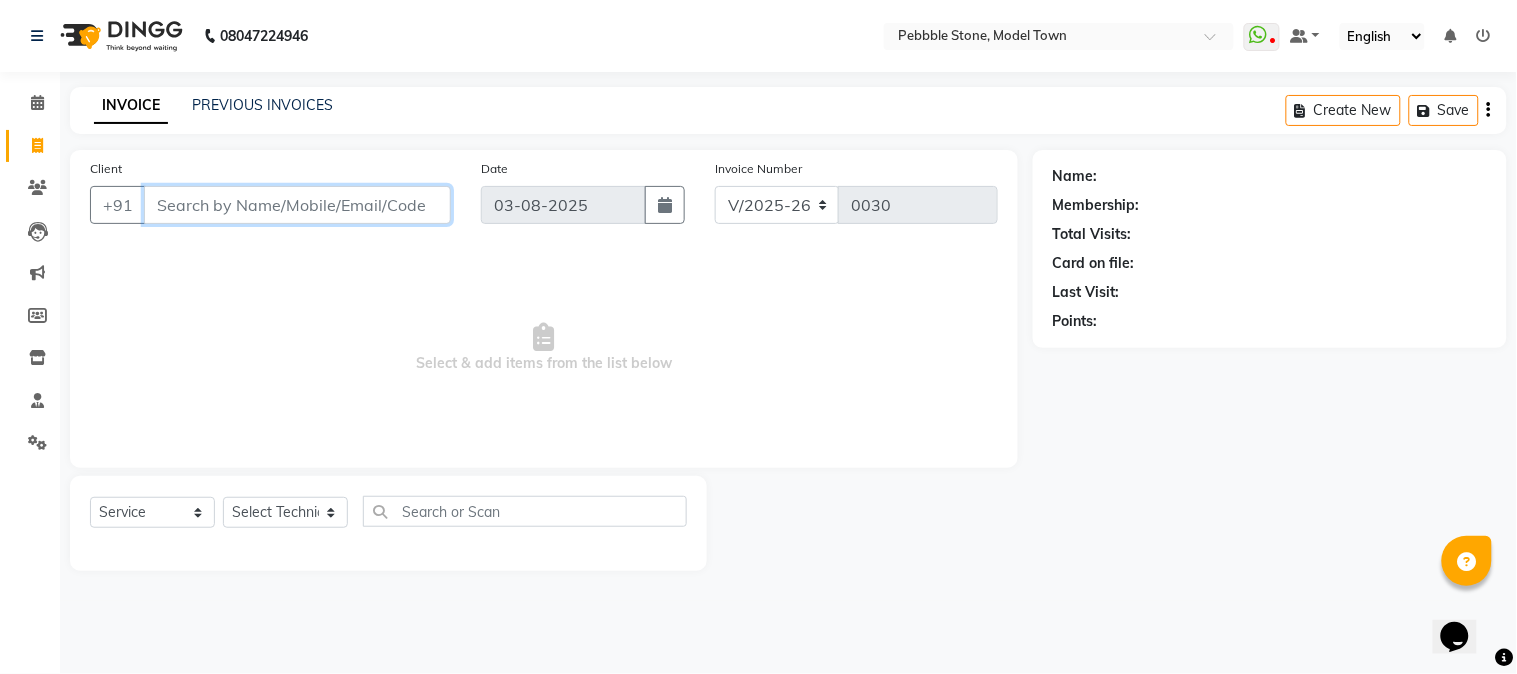 click on "Client" at bounding box center (297, 205) 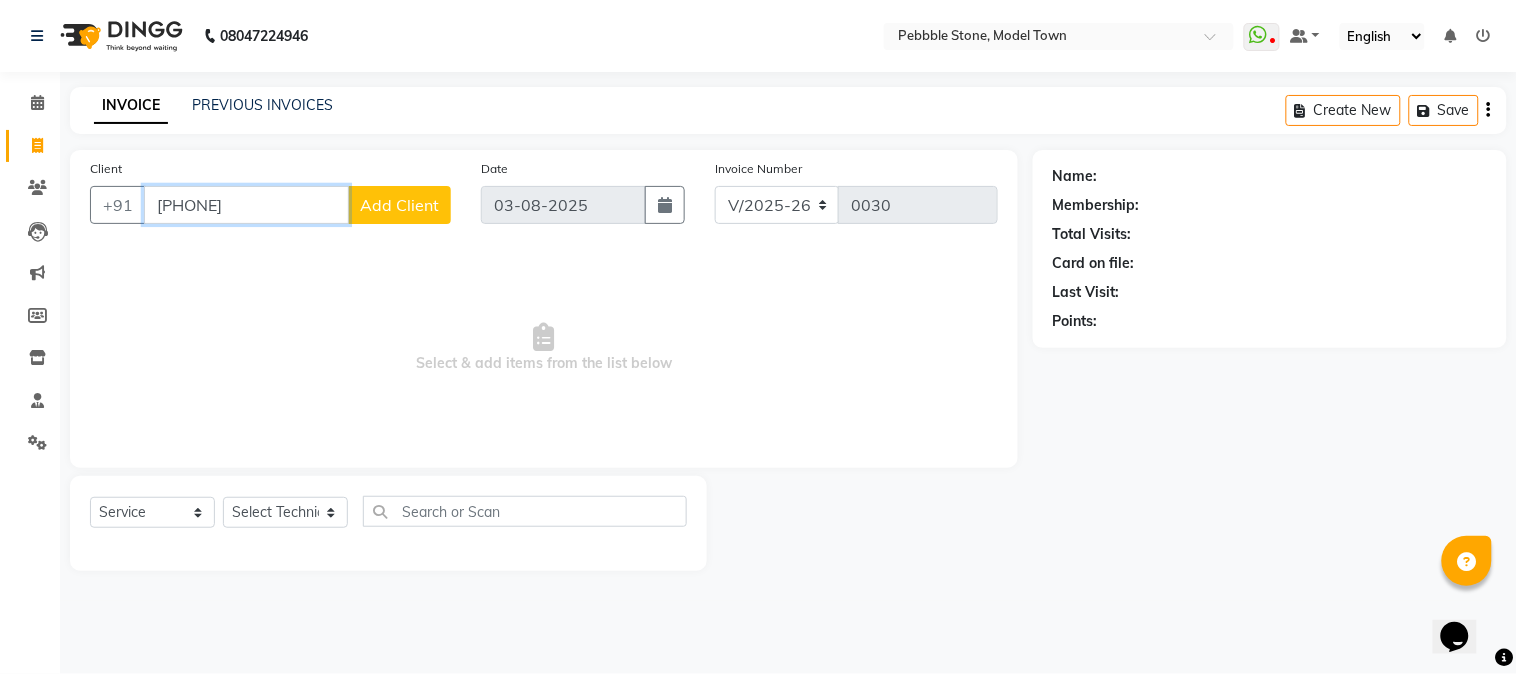 type on "[PHONE]" 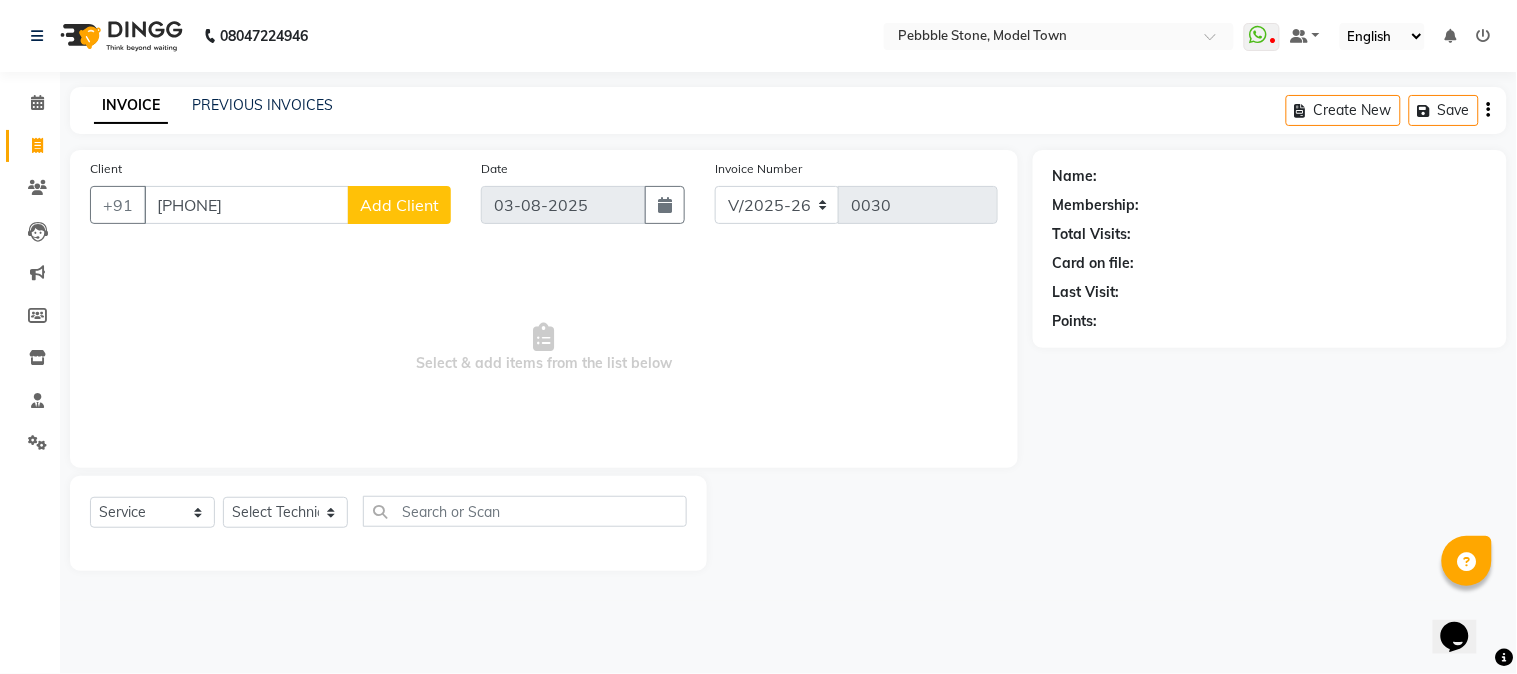 click on "Add Client" 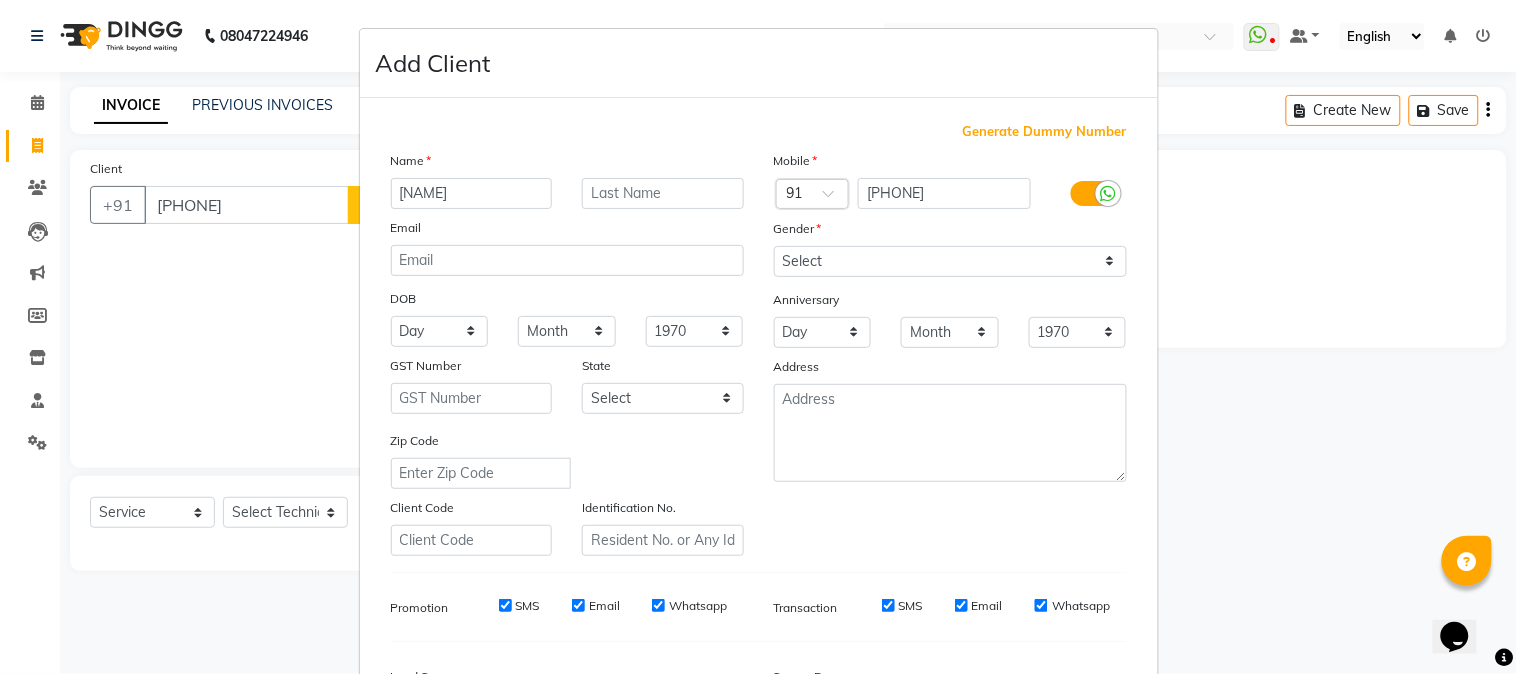 type on "[NAME]" 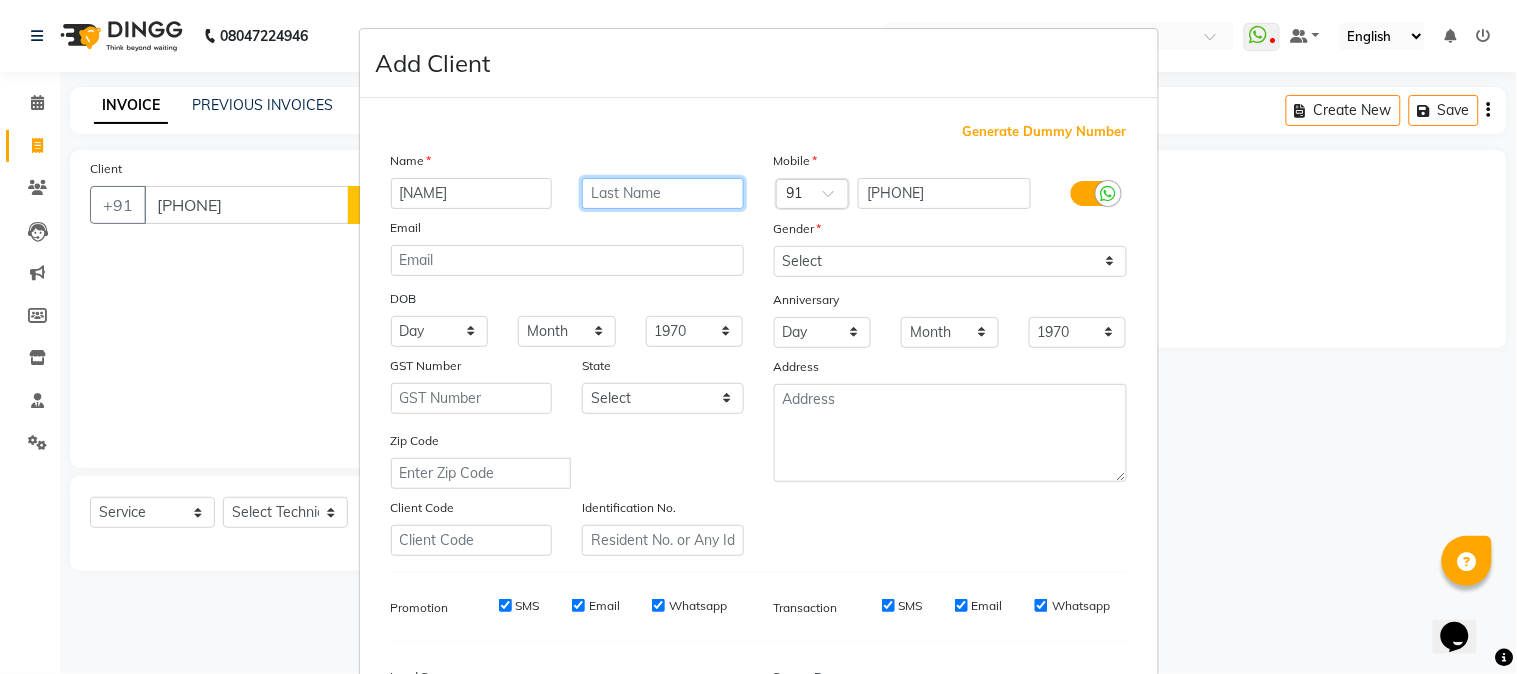 click at bounding box center (663, 193) 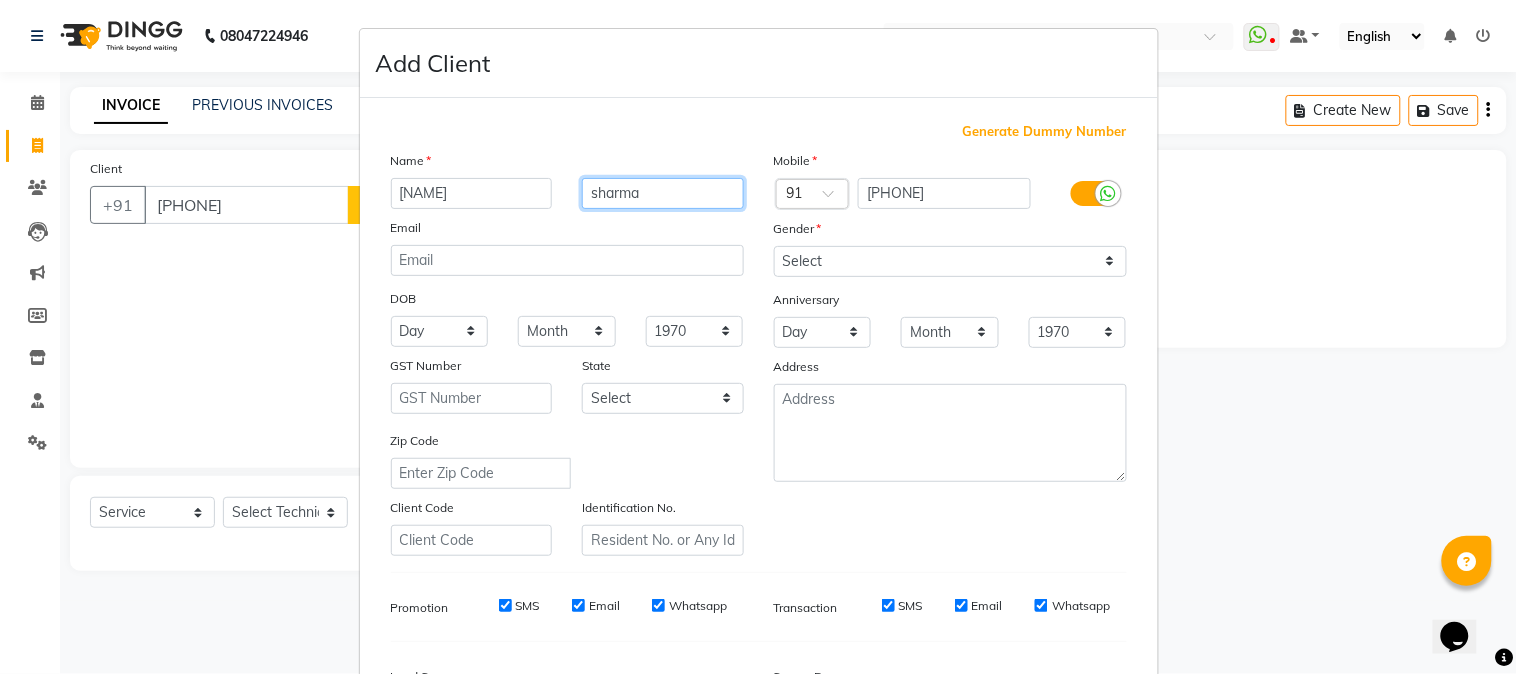 type on "sharma" 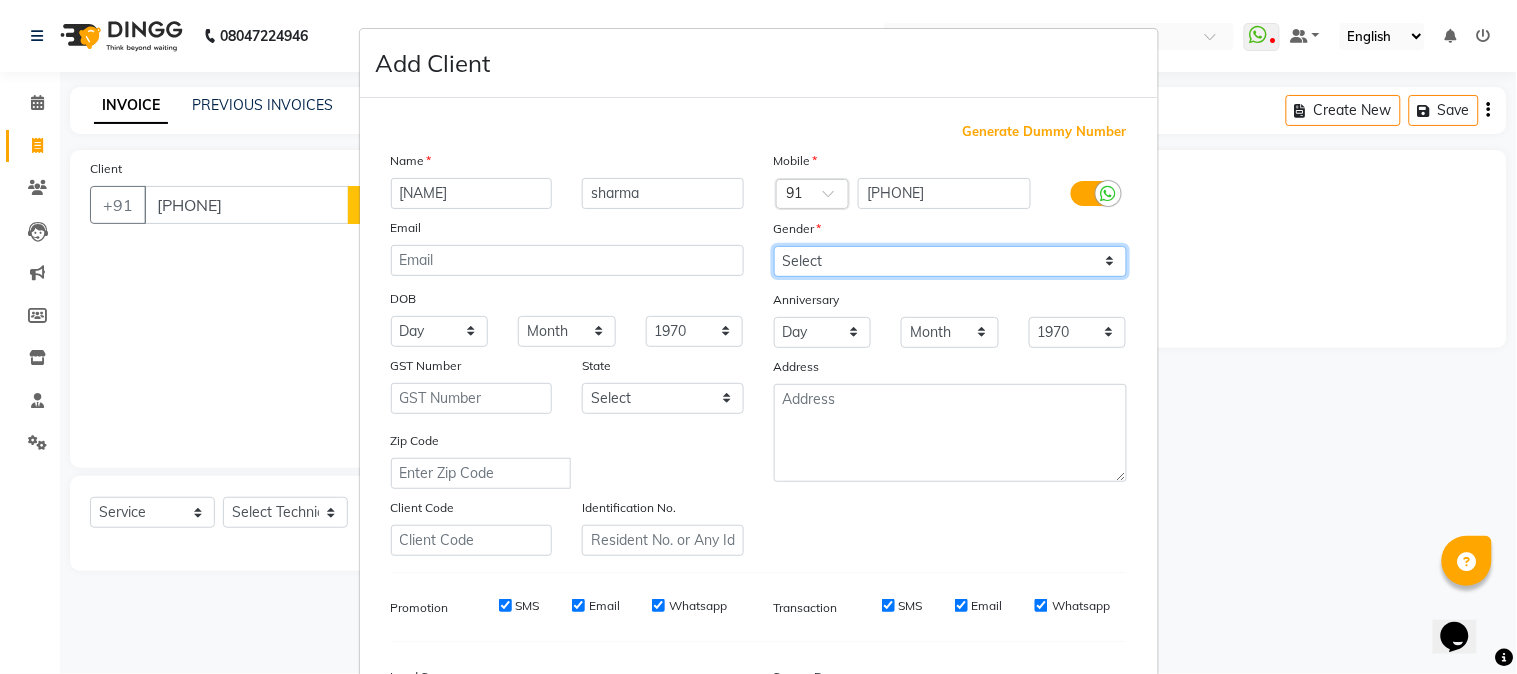 click on "Select Male Female Other Prefer Not To Say" at bounding box center (950, 261) 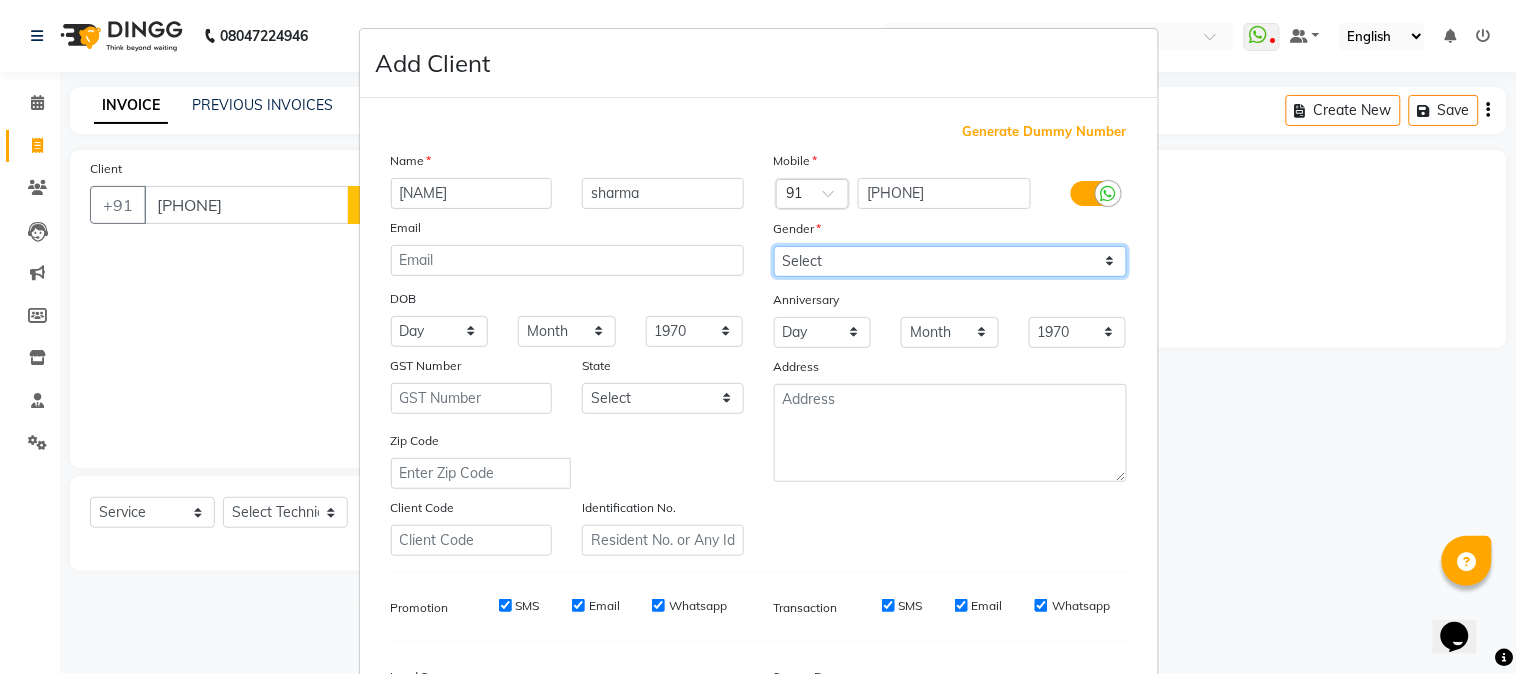 select on "female" 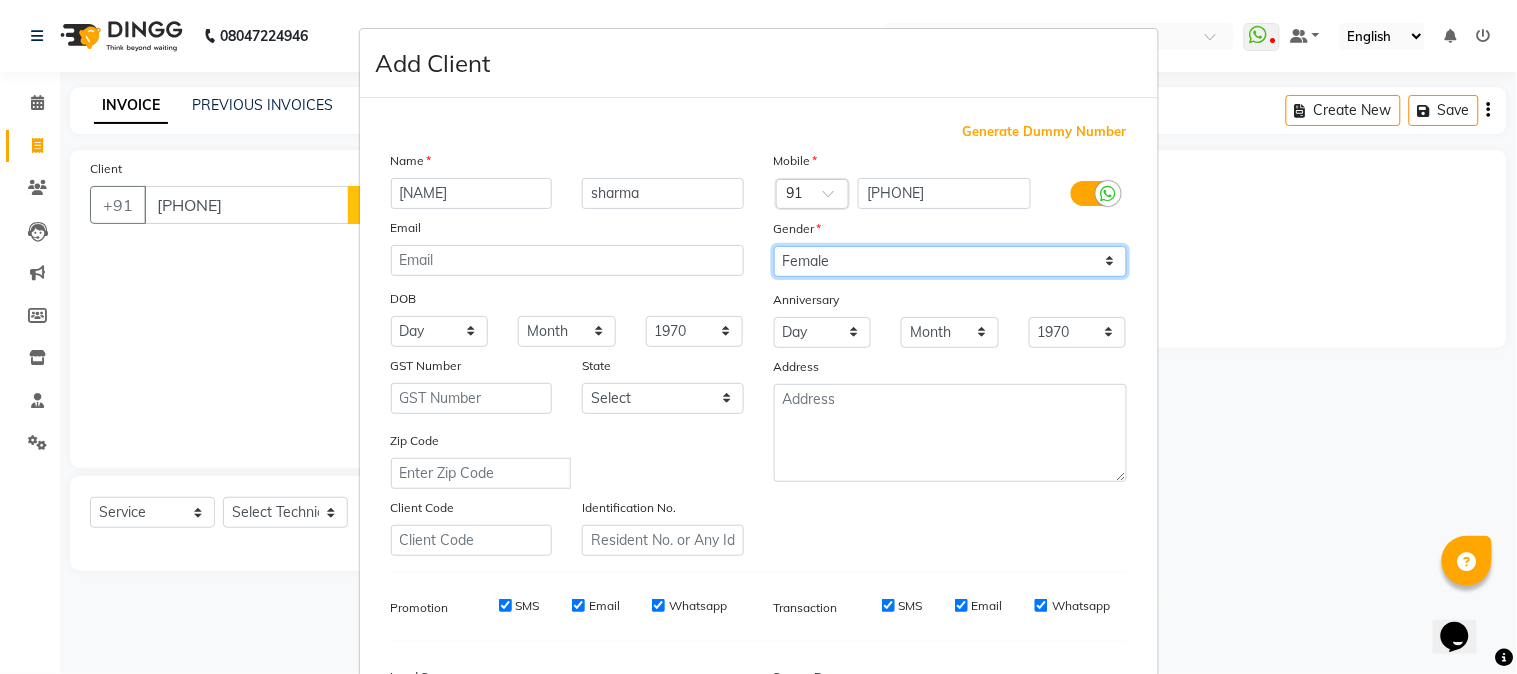 click on "Select Male Female Other Prefer Not To Say" at bounding box center [950, 261] 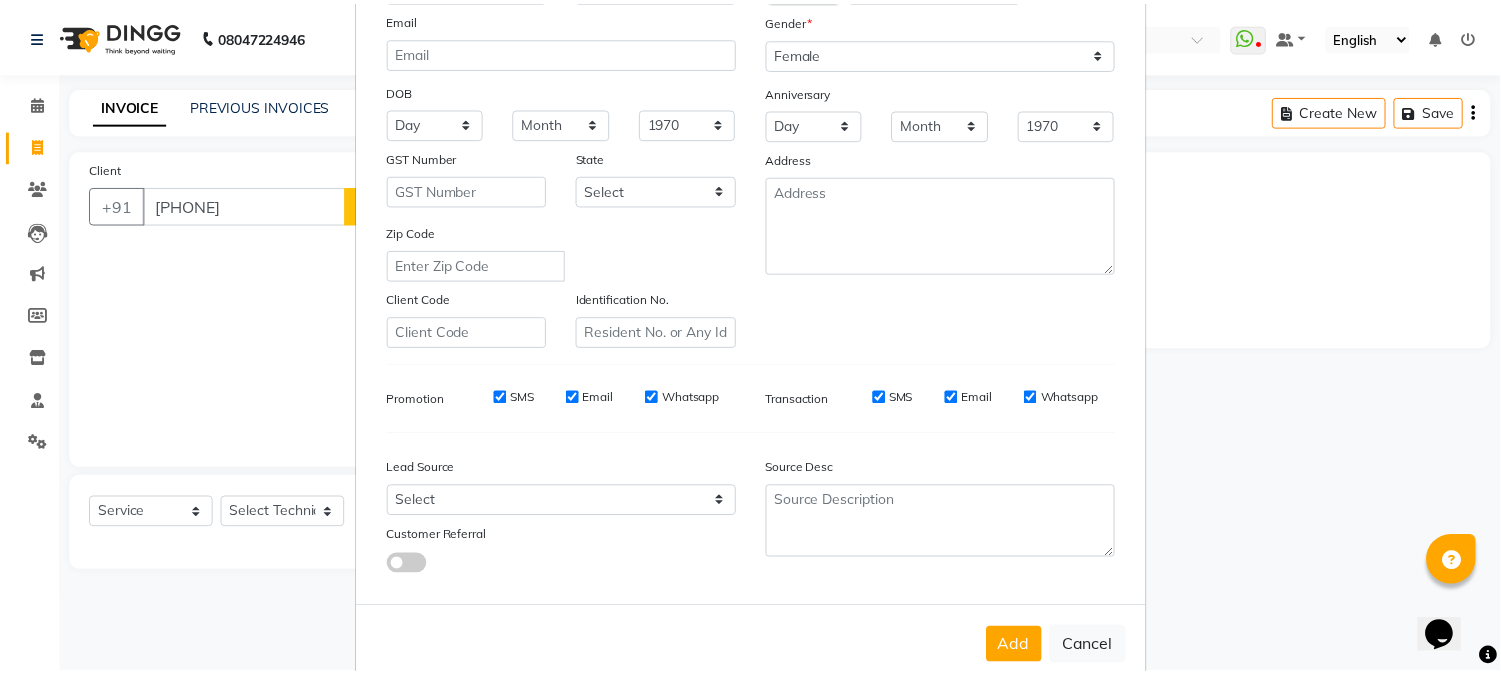 scroll, scrollTop: 250, scrollLeft: 0, axis: vertical 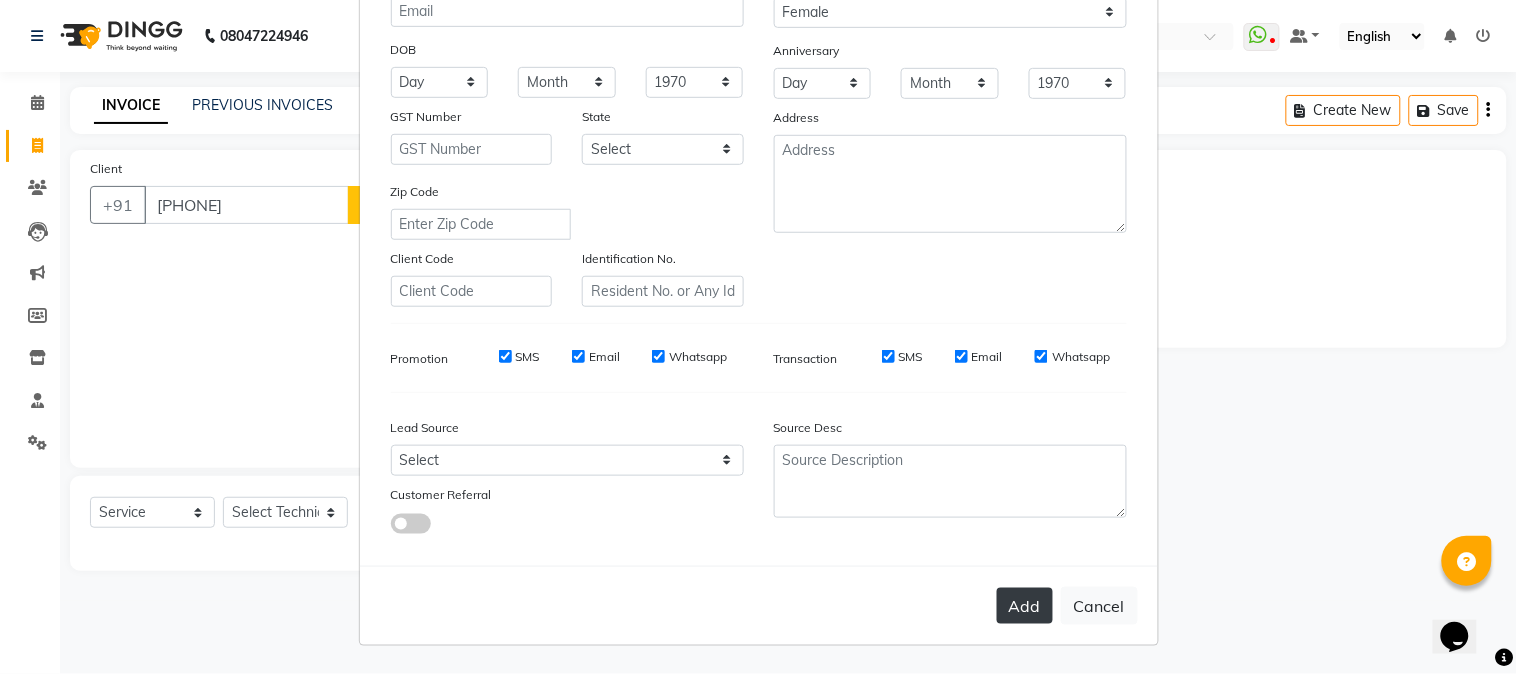 click on "Add" at bounding box center (1025, 606) 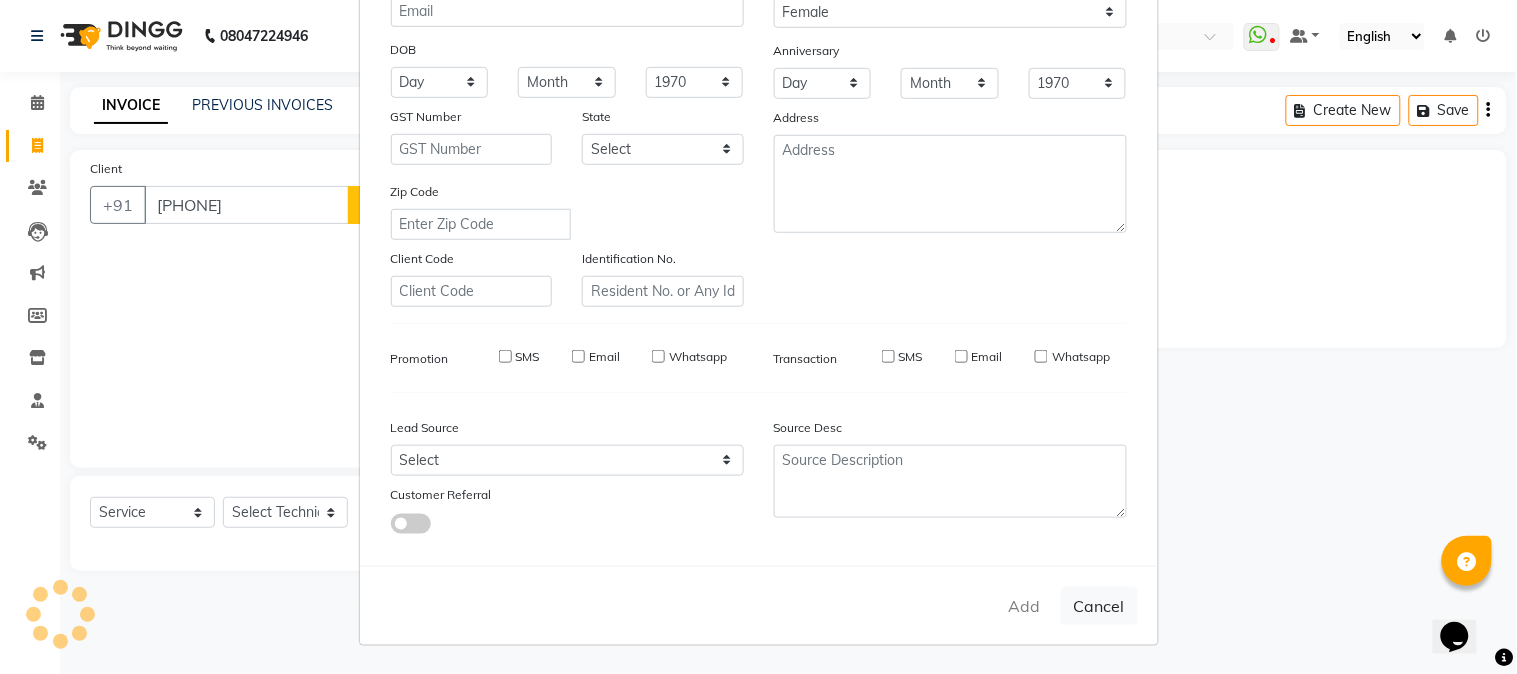 type on "89******75" 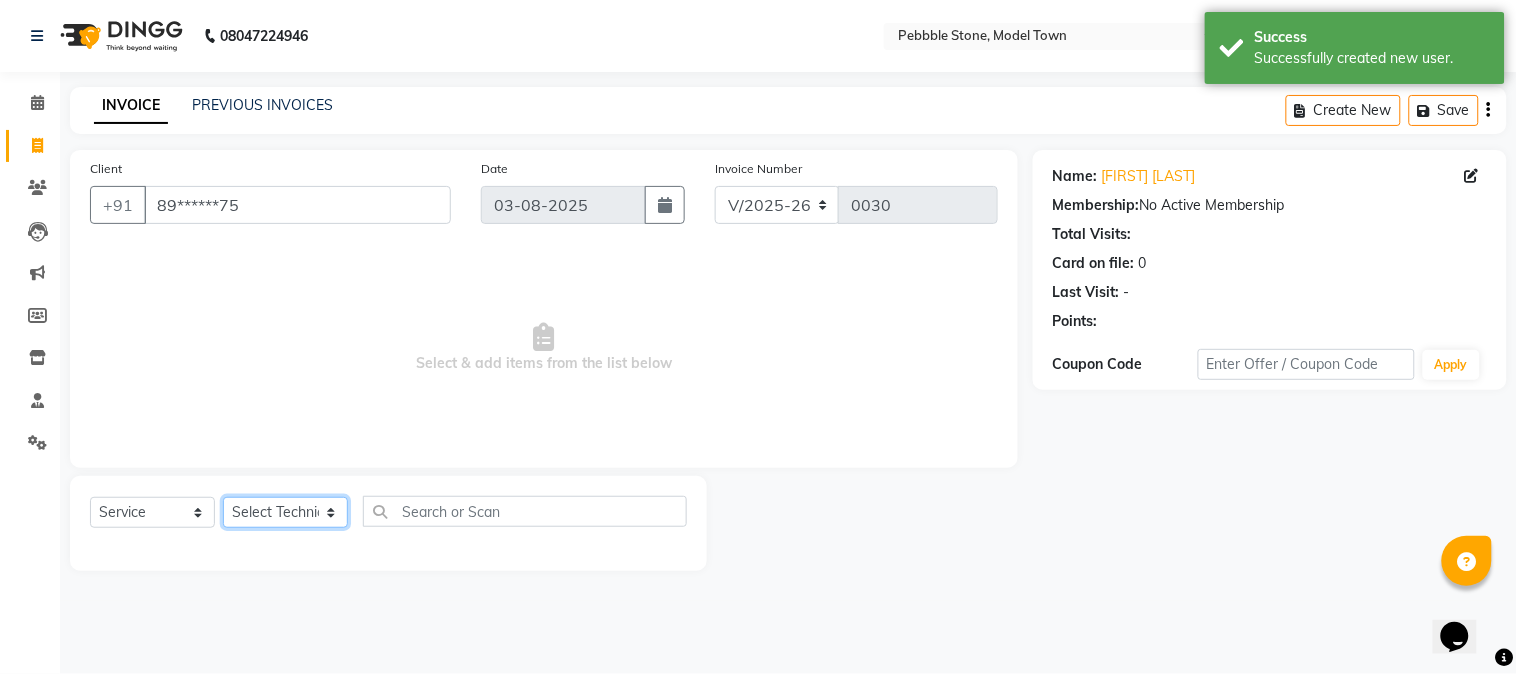 click on "Select Technician Ajay  Awdesh Kumar Fairy khan Goldy Saini Manager Manjeet Omkar Varun" 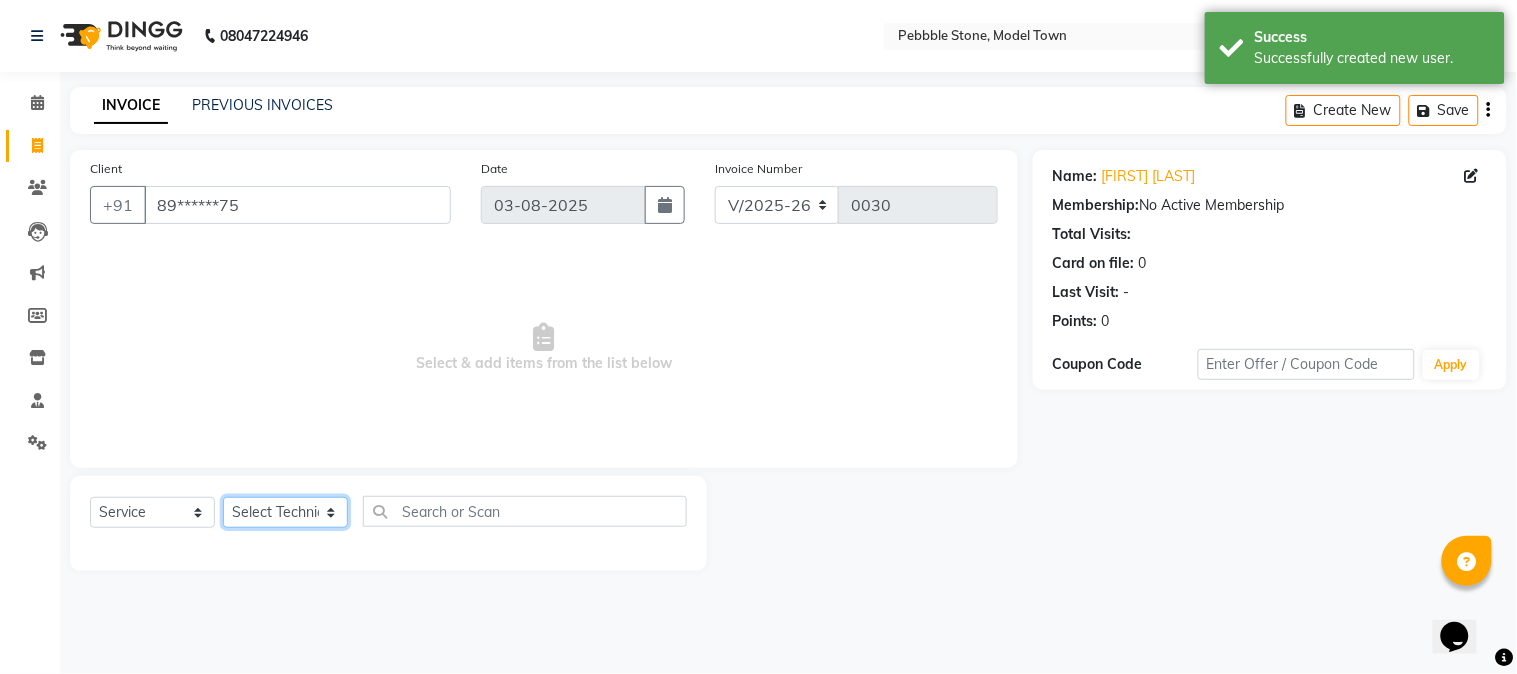 select on "[NUMBER]" 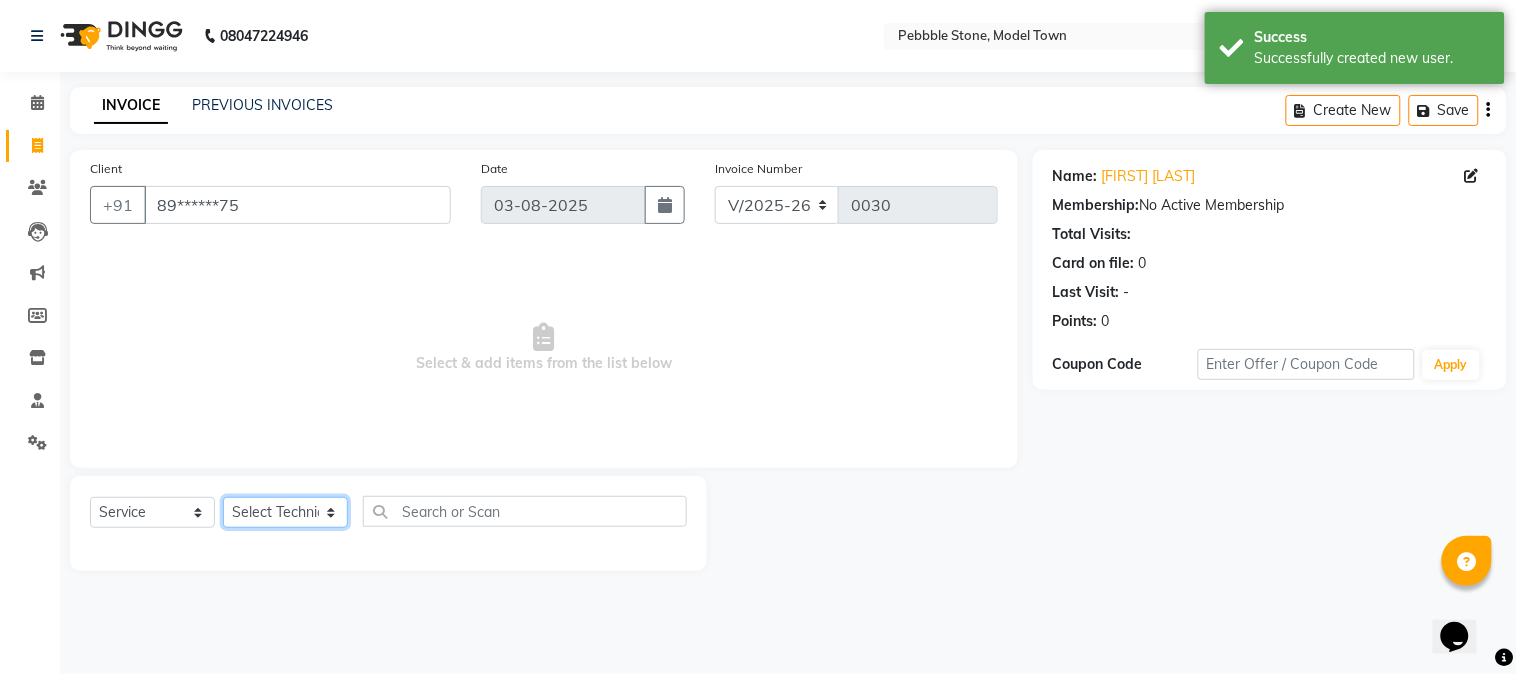 click on "Select Technician Ajay  Awdesh Kumar Fairy khan Goldy Saini Manager Manjeet Omkar Varun" 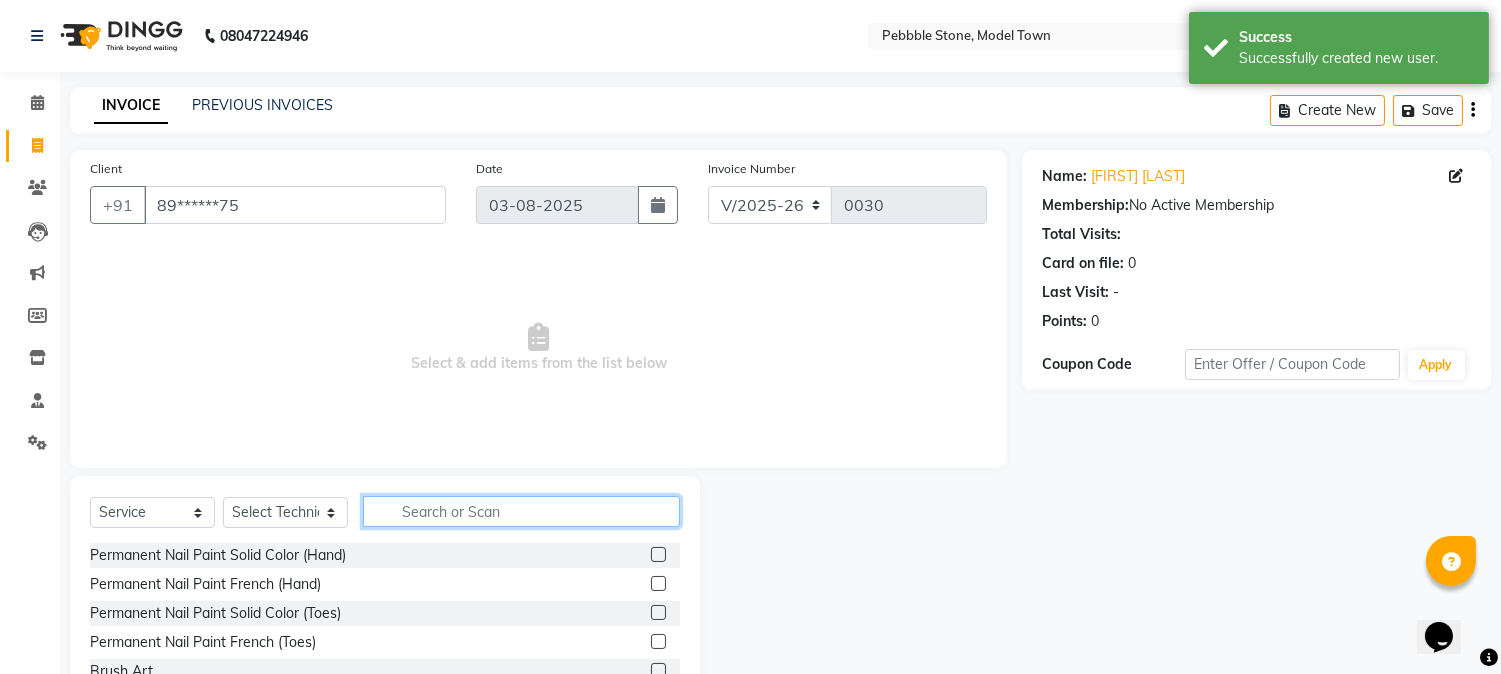 click 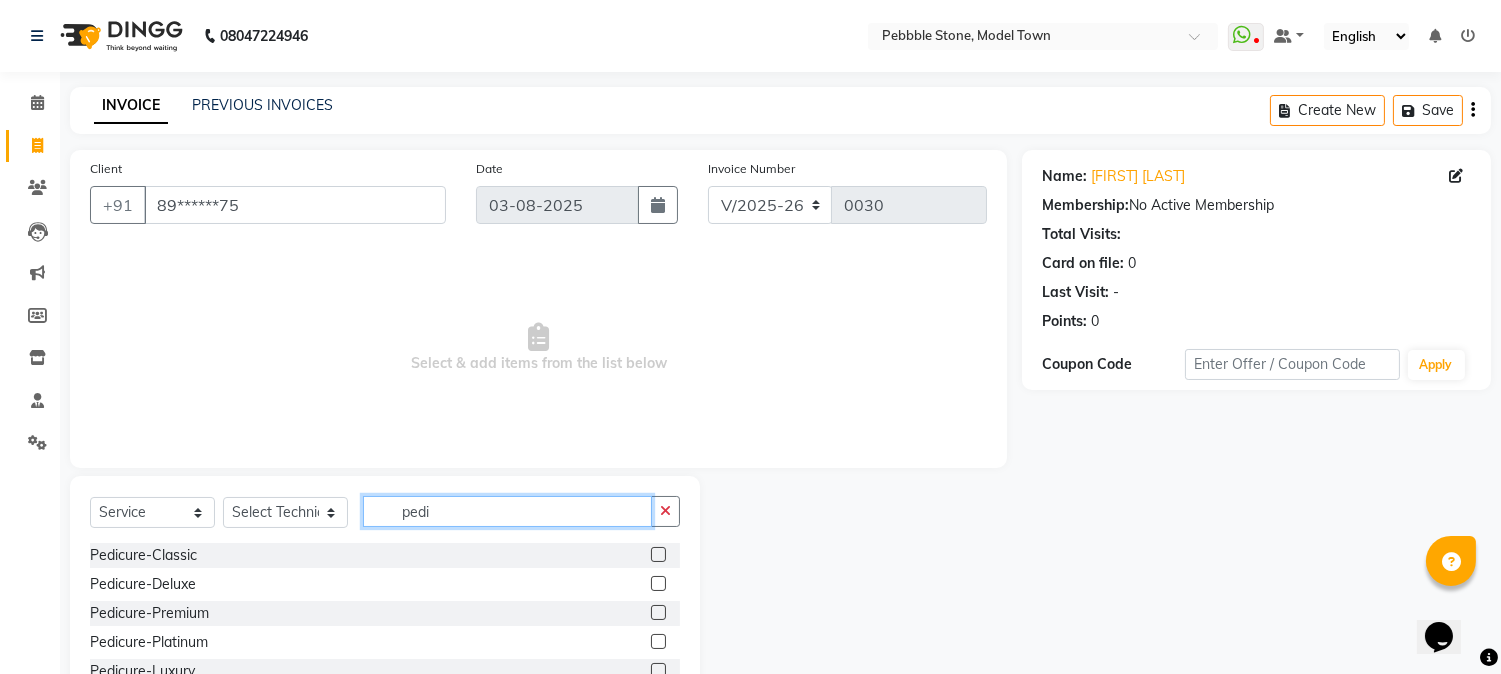 type on "pedi" 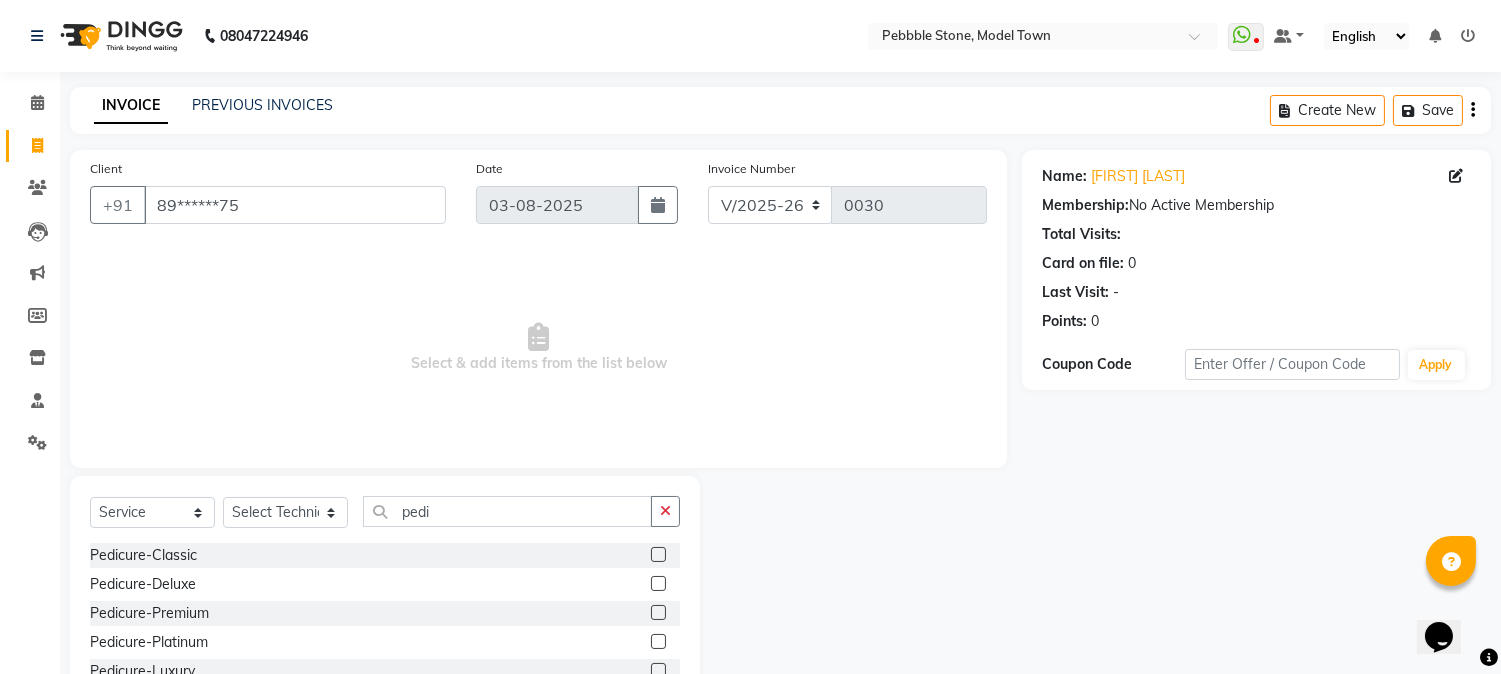 click 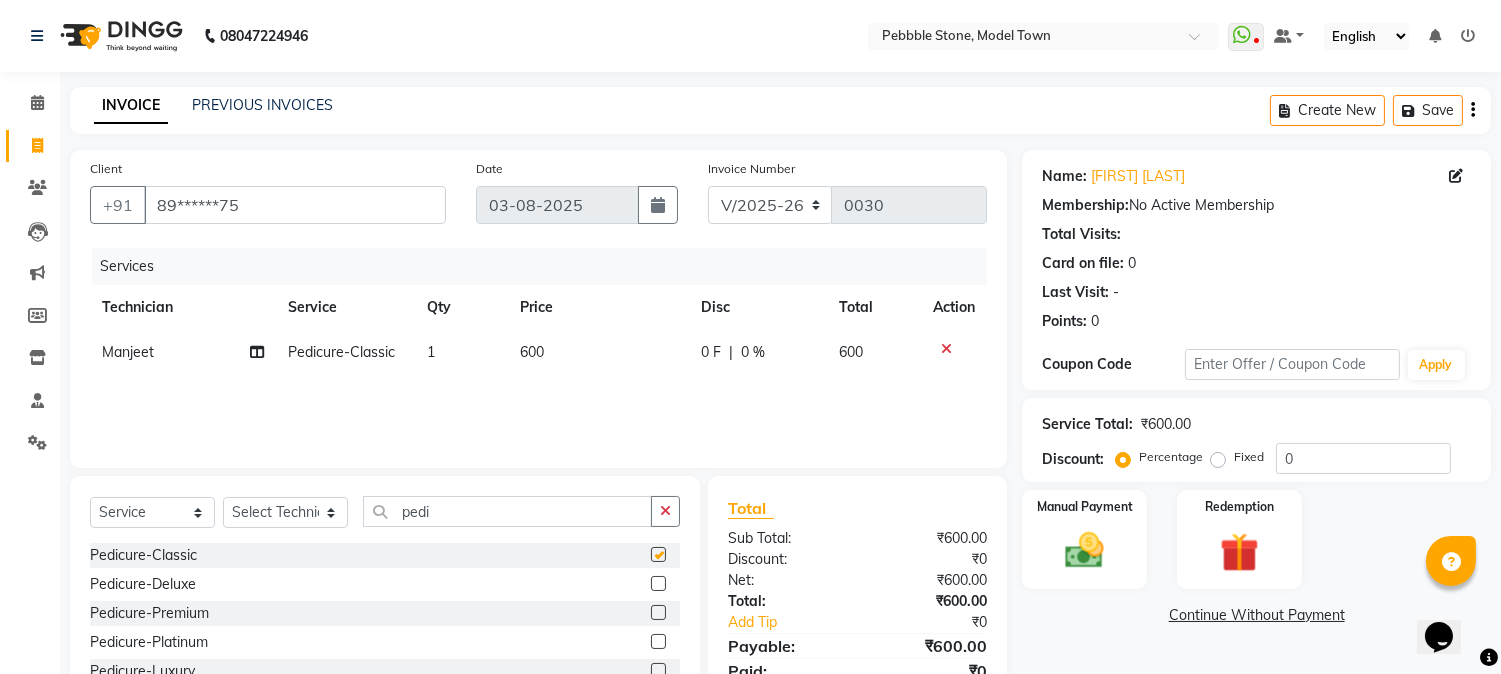 checkbox on "false" 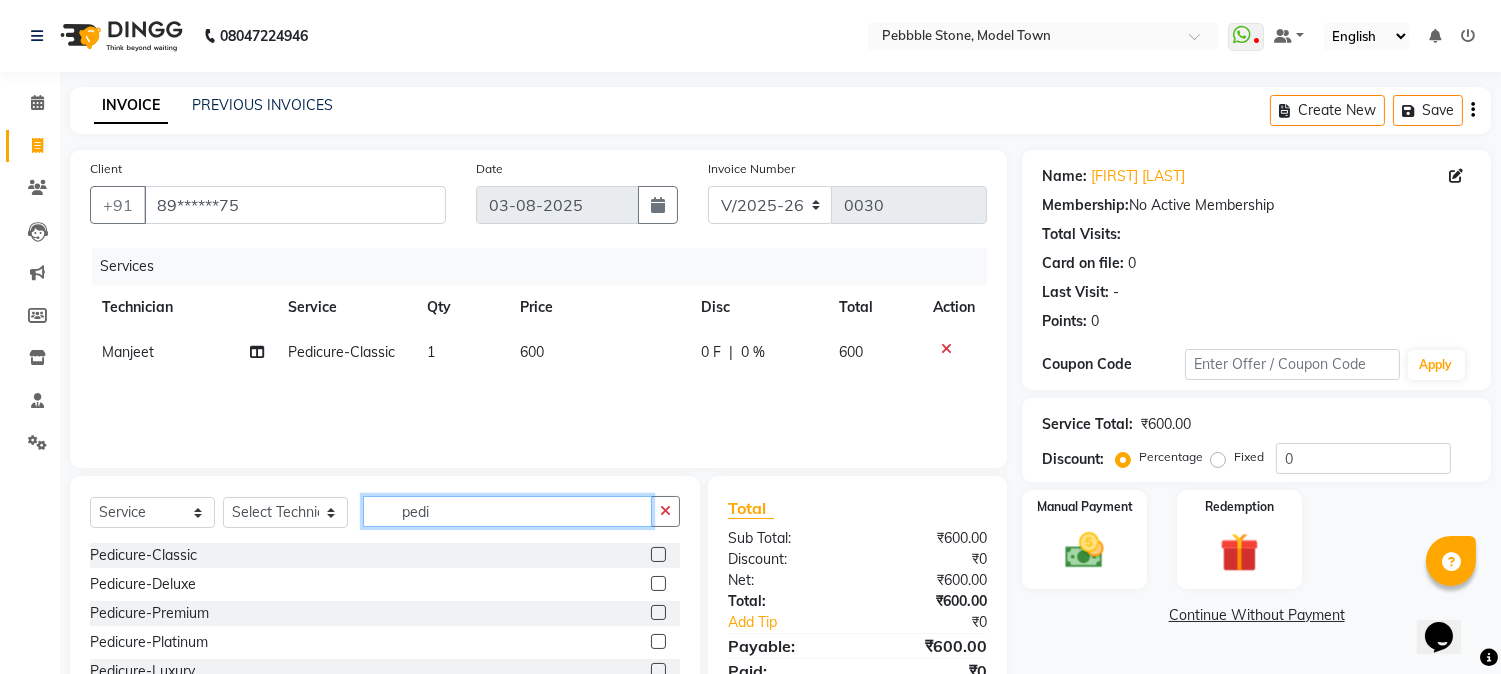 click on "pedi" 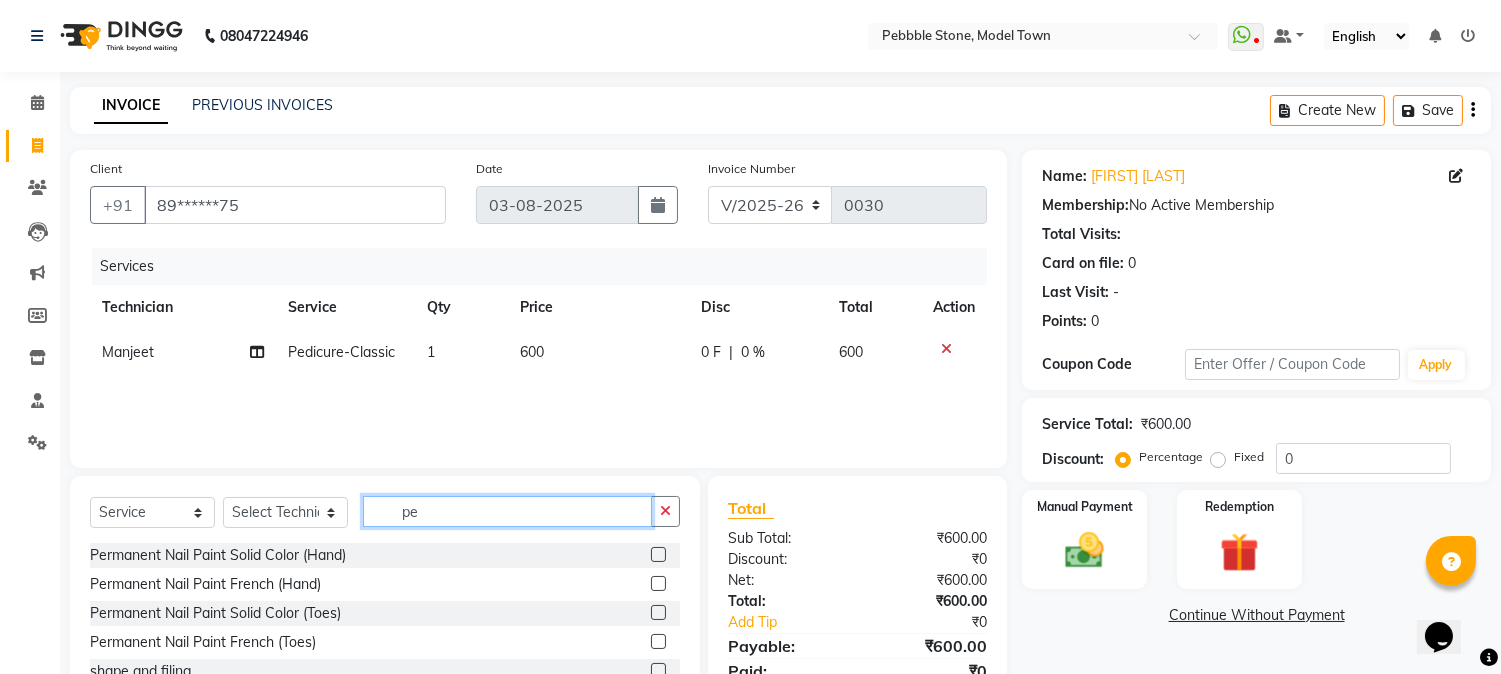 type on "p" 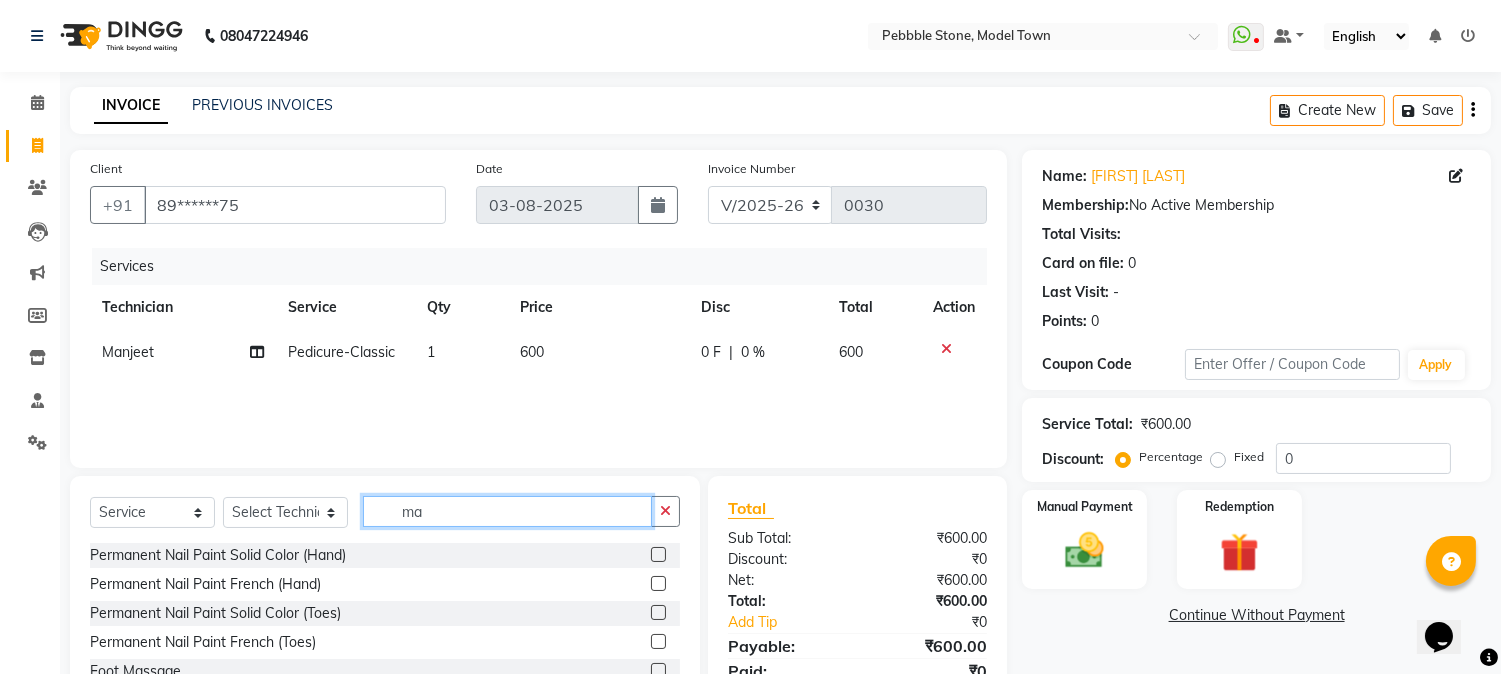 type on "ma" 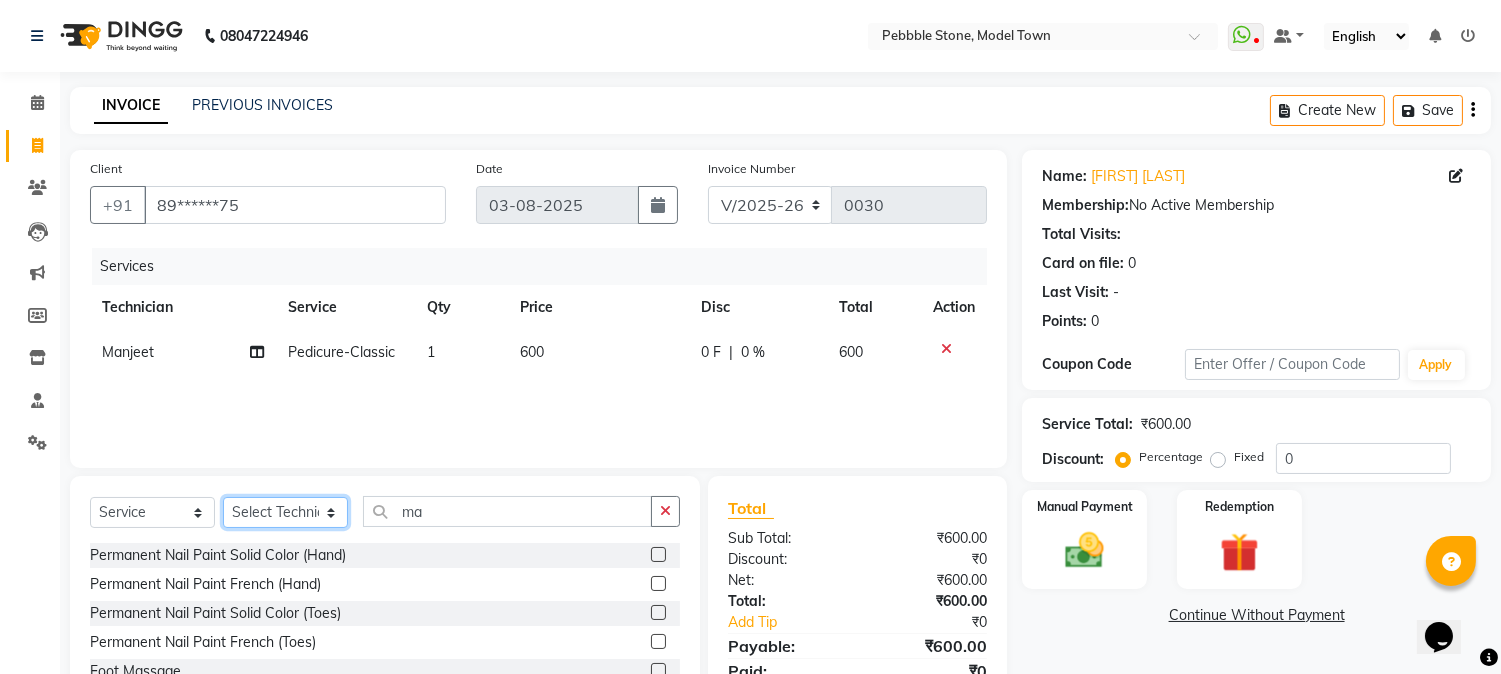 click on "Select Technician Ajay  Awdesh Kumar Fairy khan Goldy Saini Manager Manjeet Omkar Varun" 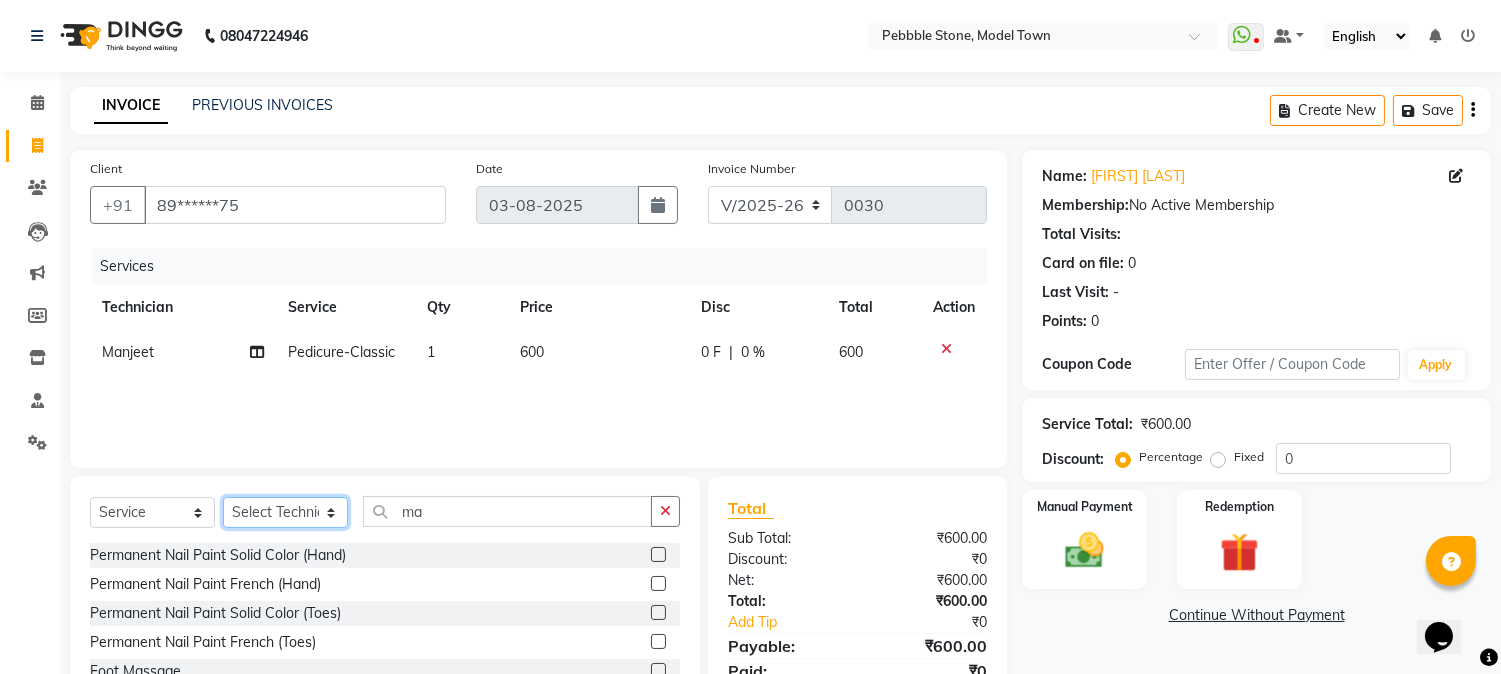 select on "[NUMBER]" 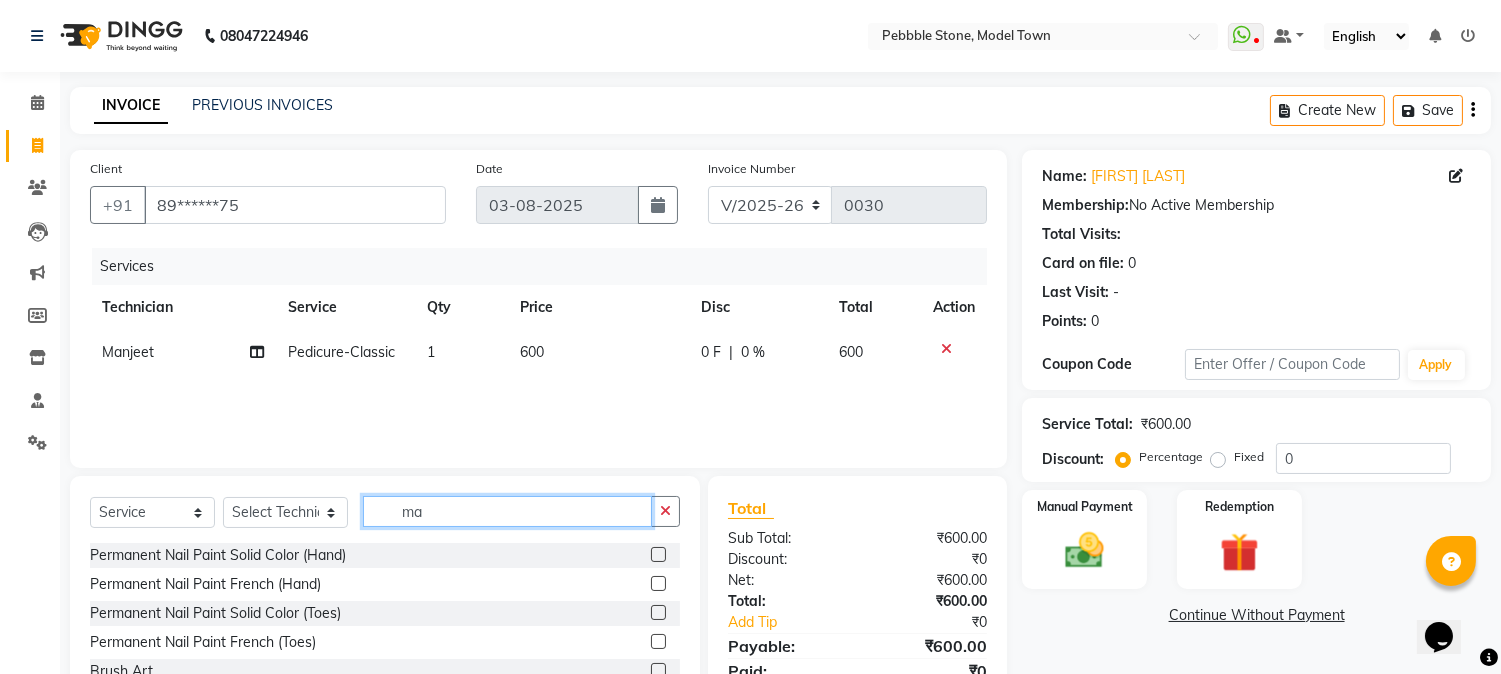 click on "ma" 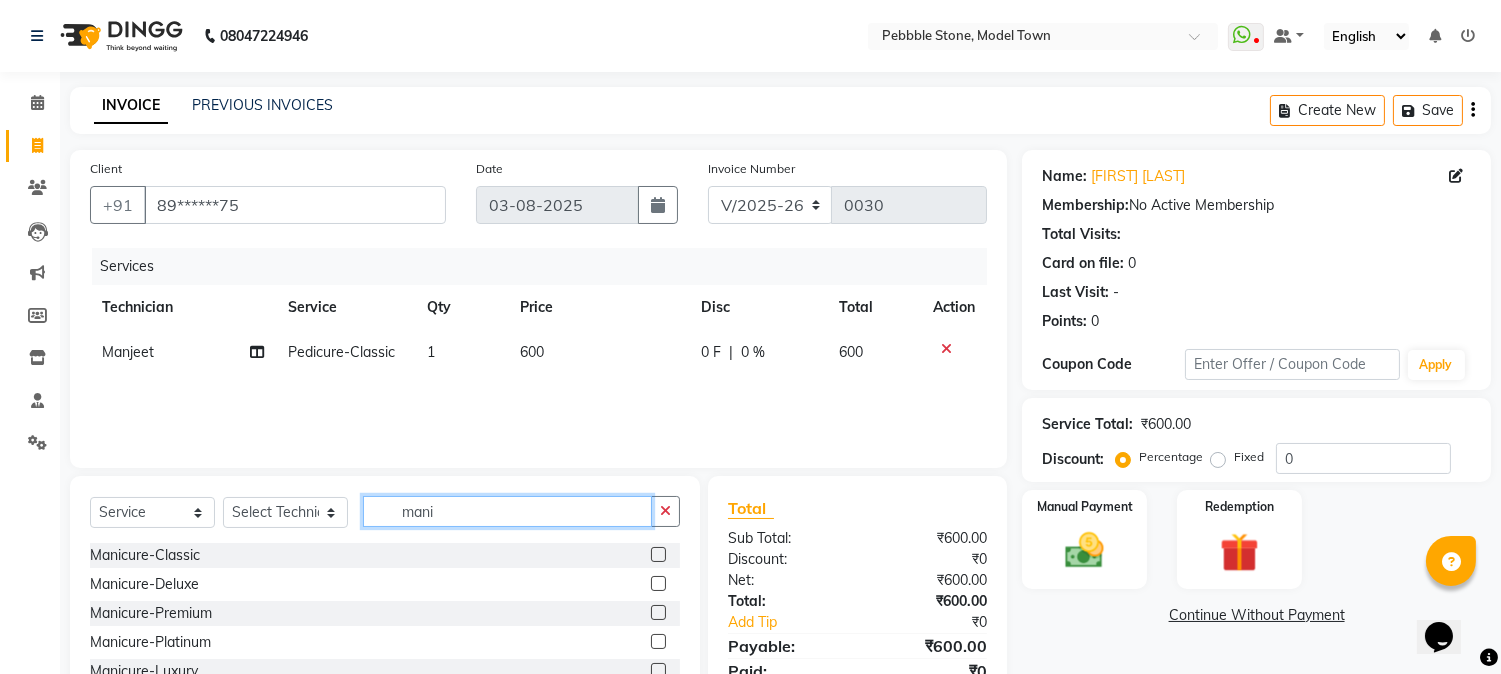 type on "mani" 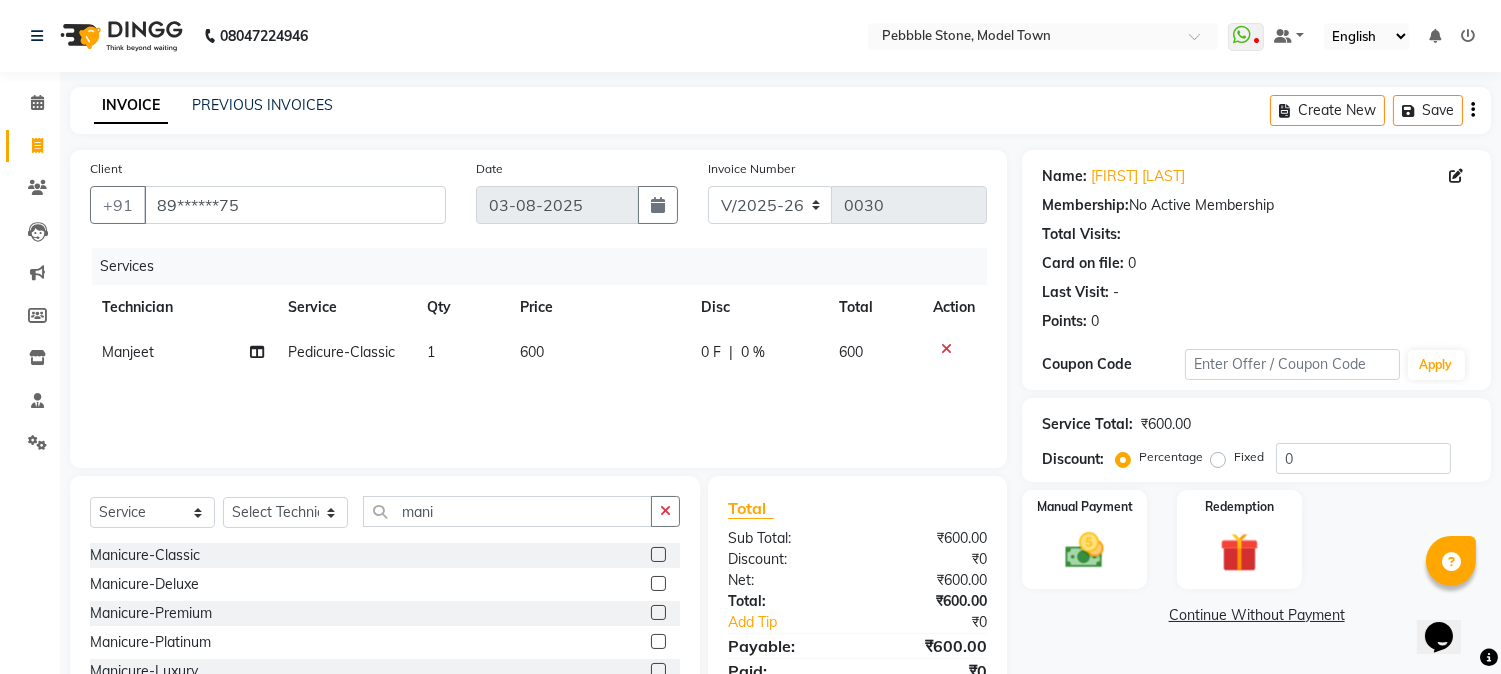 click 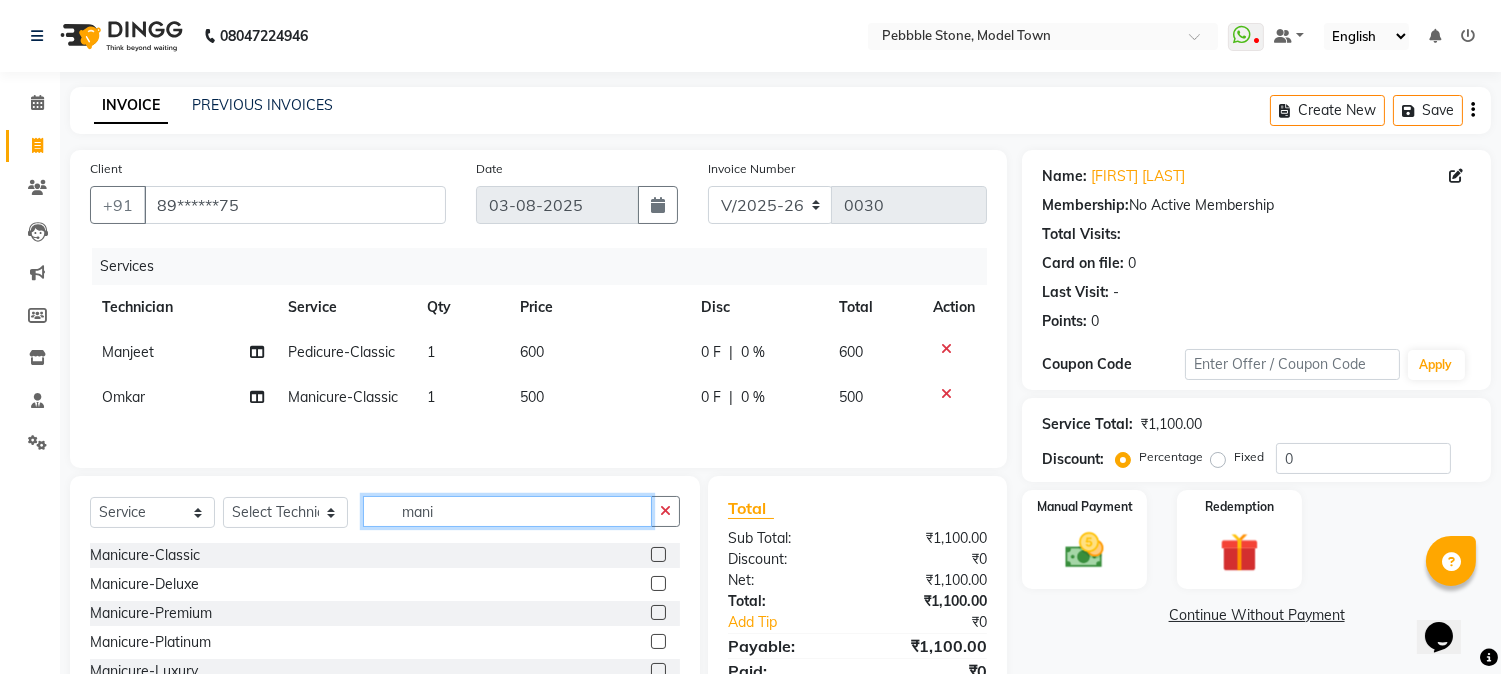 click on "mani" 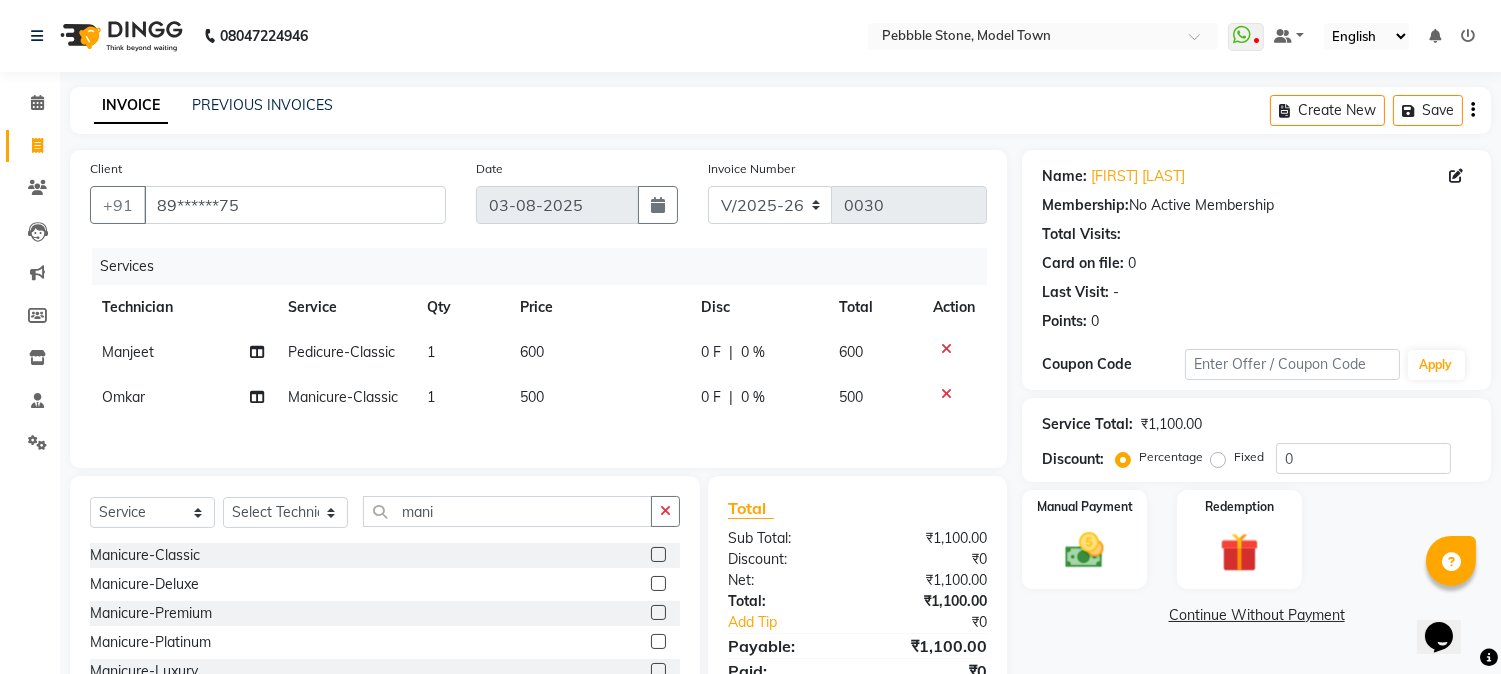 click 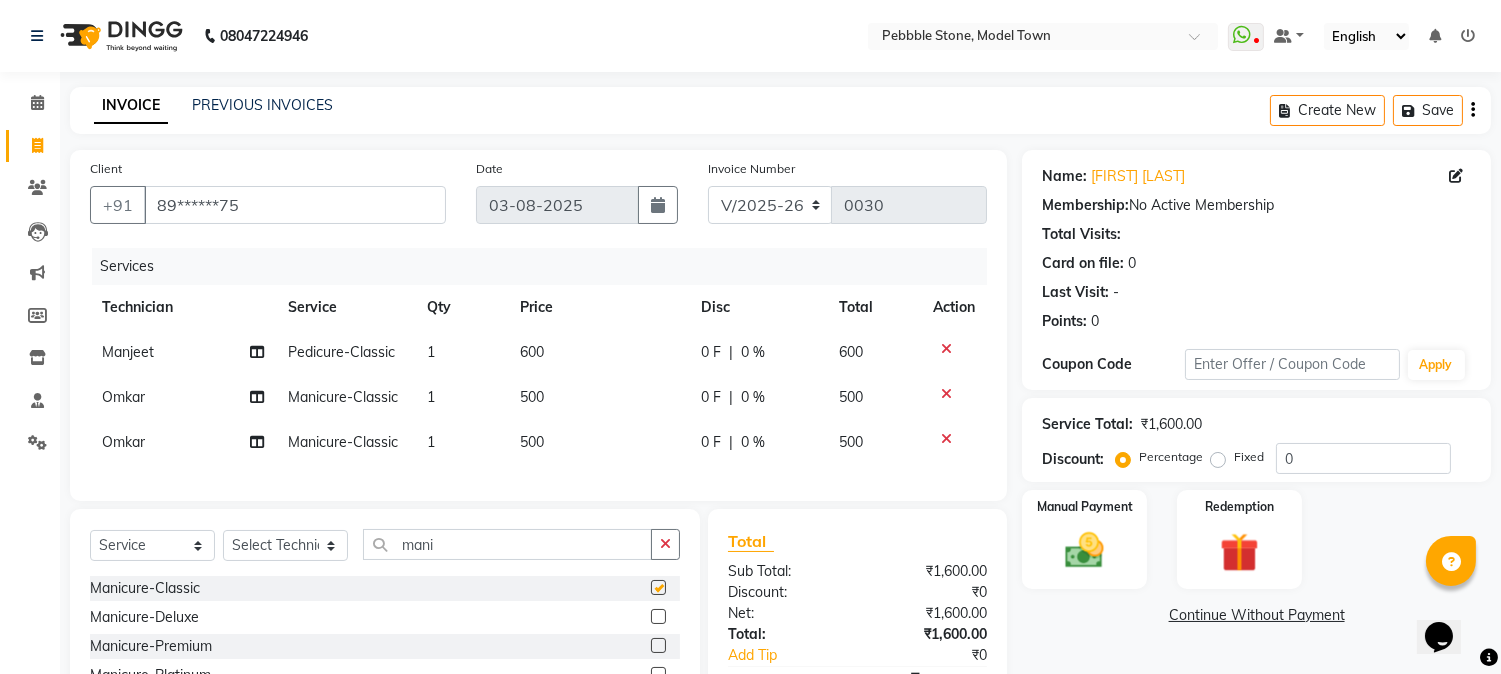 checkbox on "false" 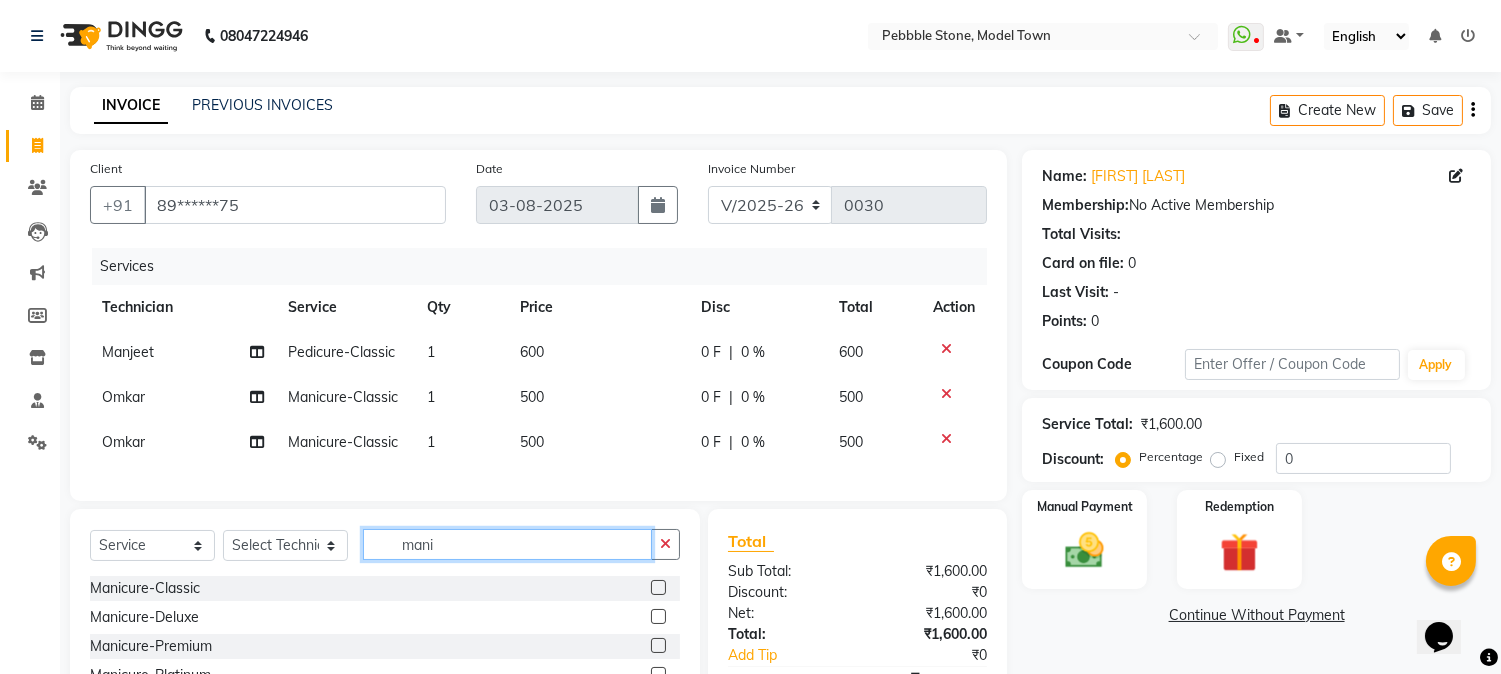 click on "mani" 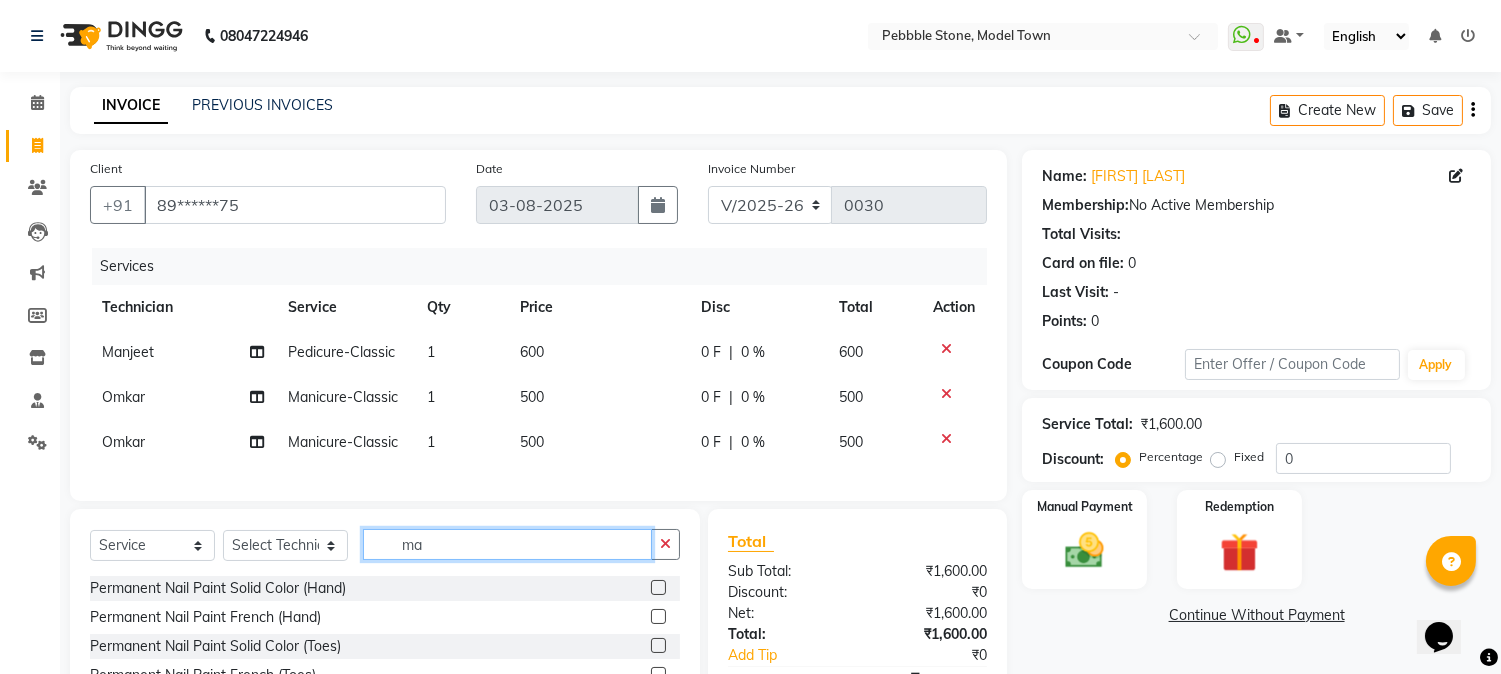 type on "m" 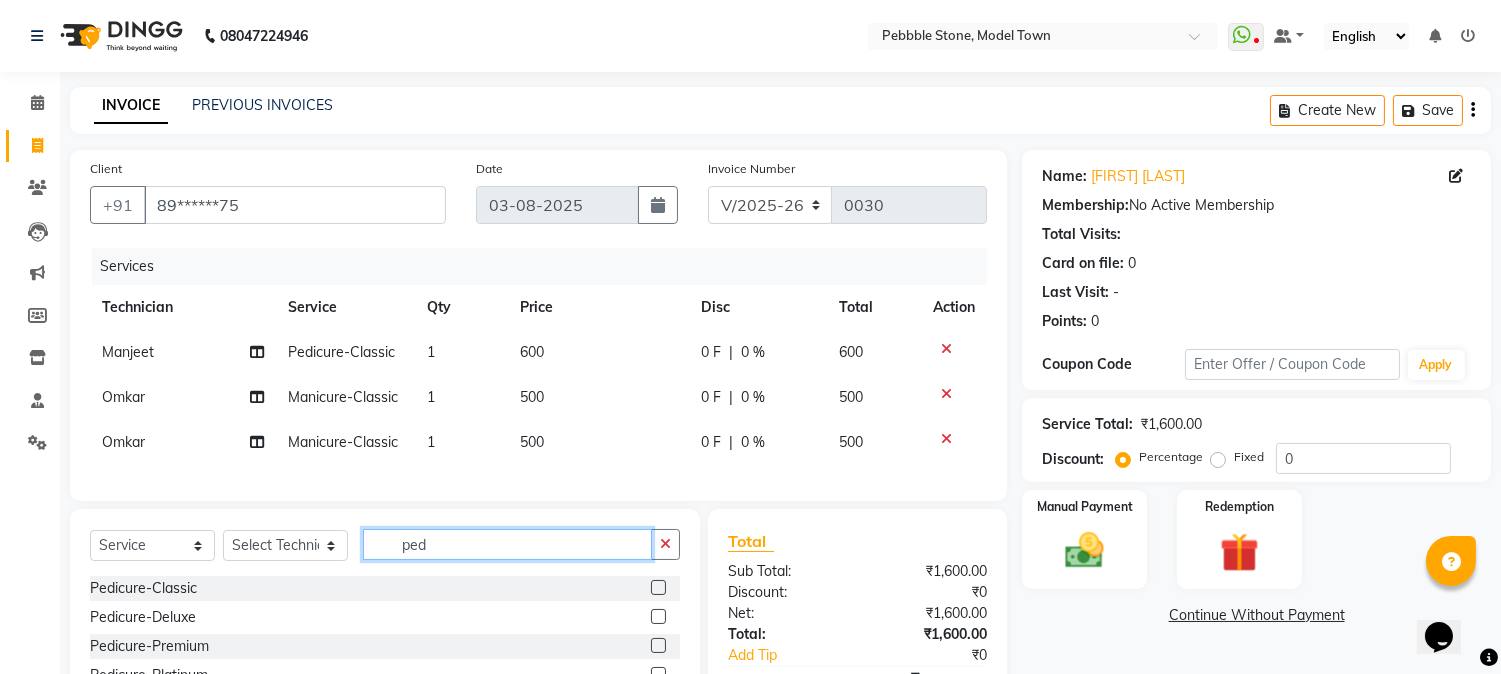 type on "ped" 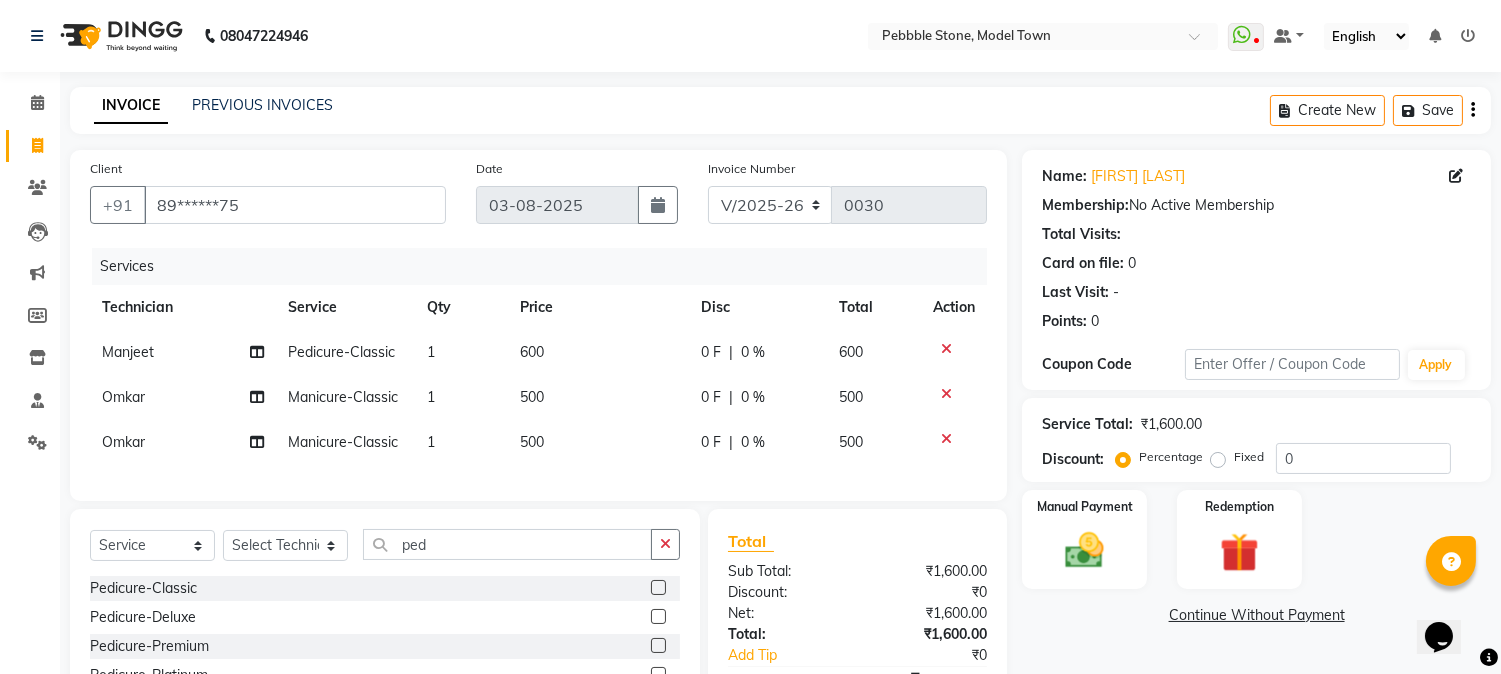 click 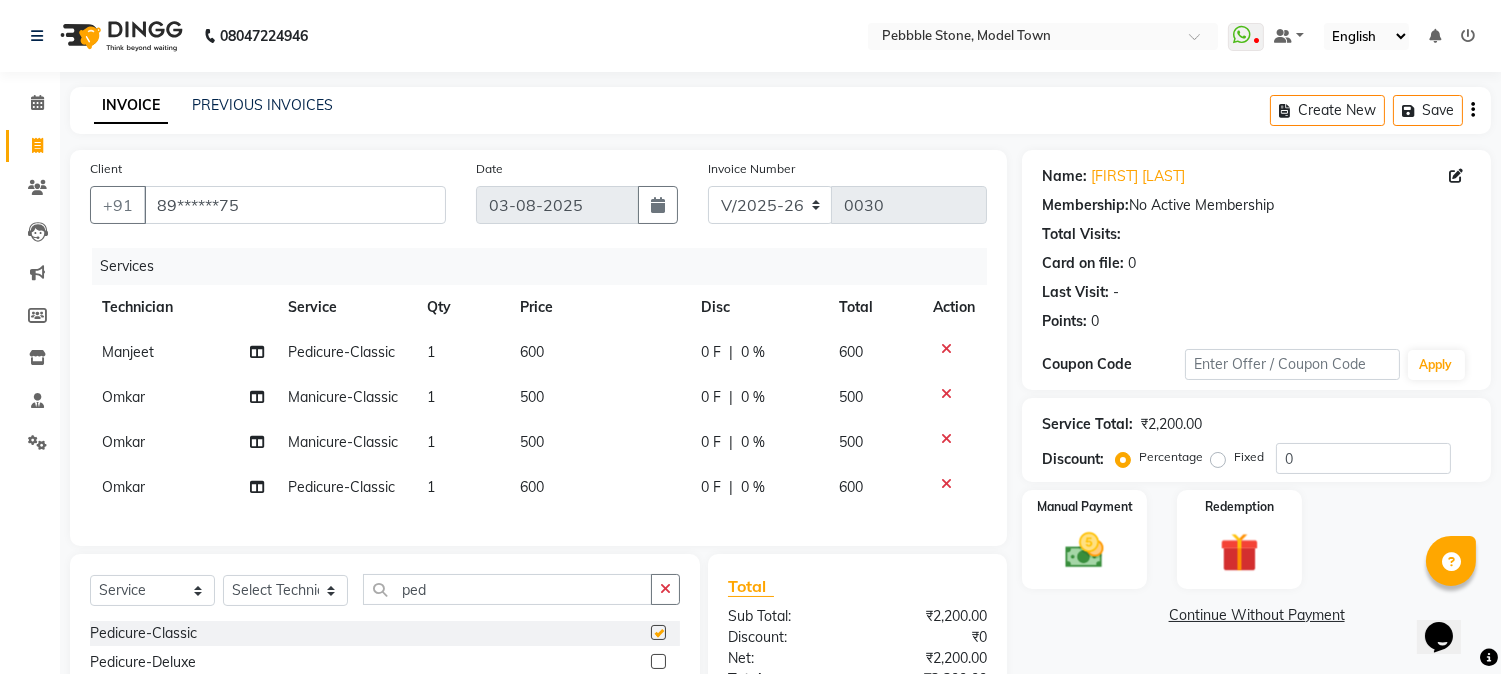 checkbox on "false" 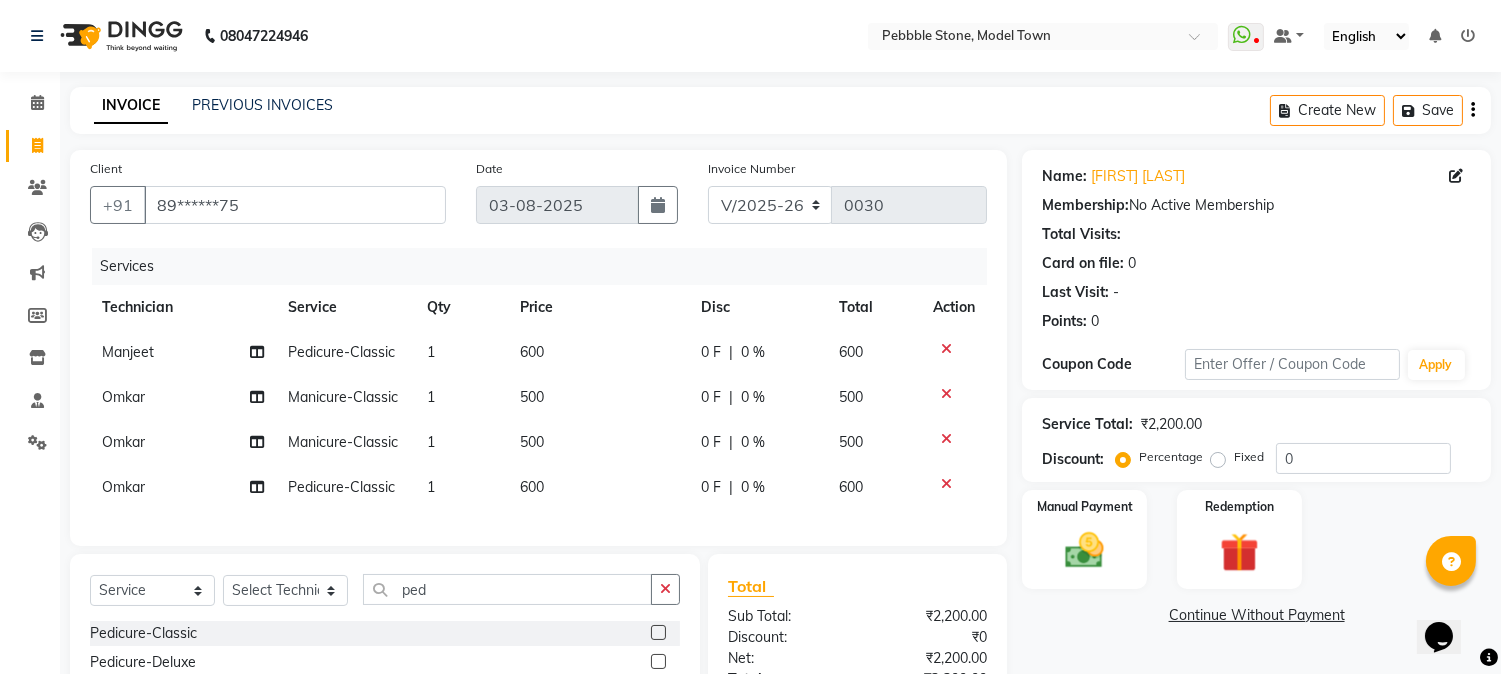 click on "500" 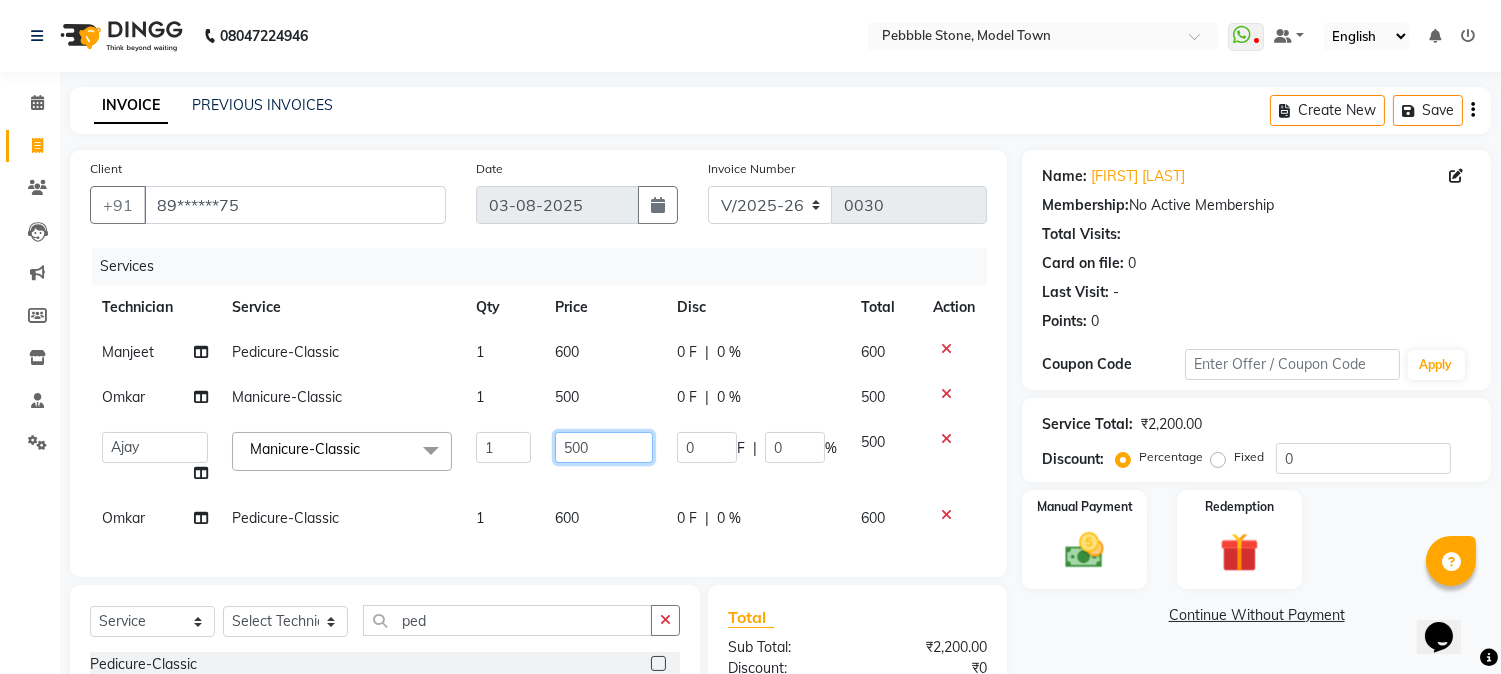 click on "500" 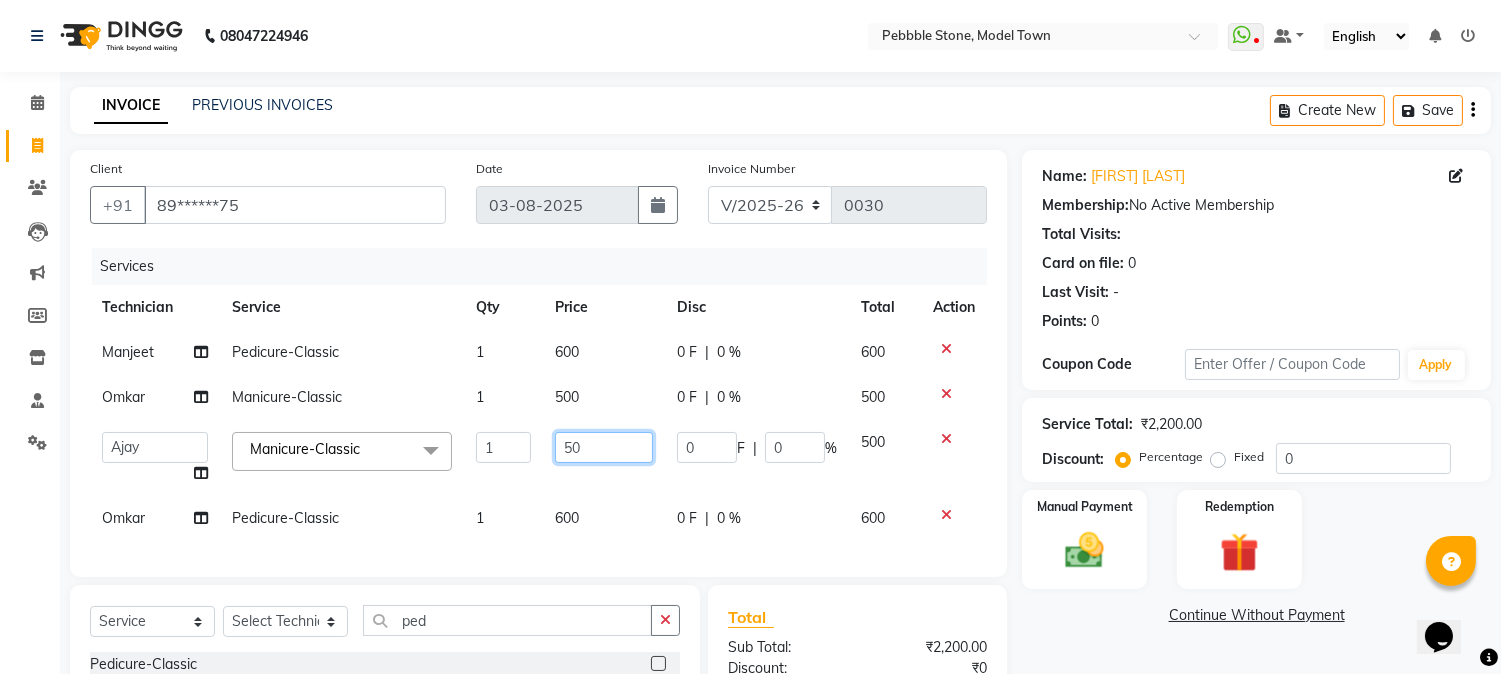 type on "5" 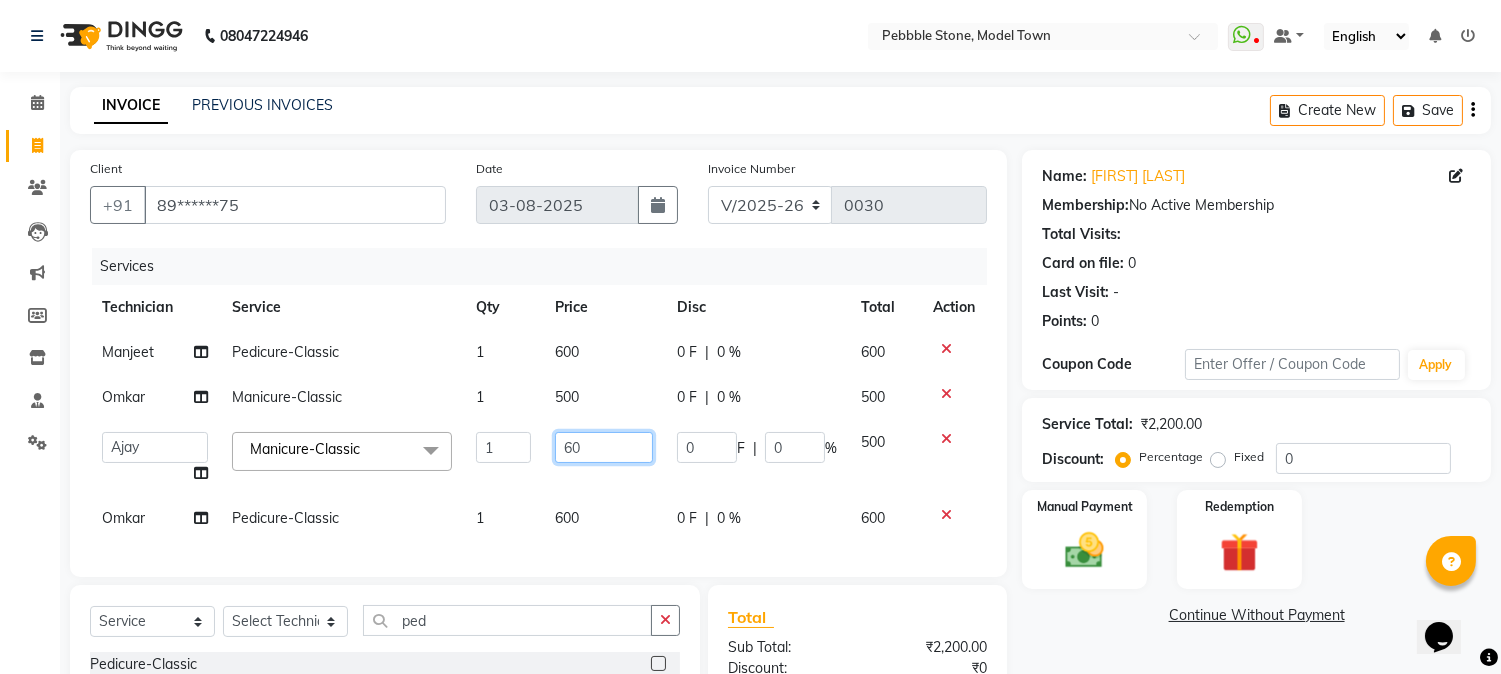 type on "600" 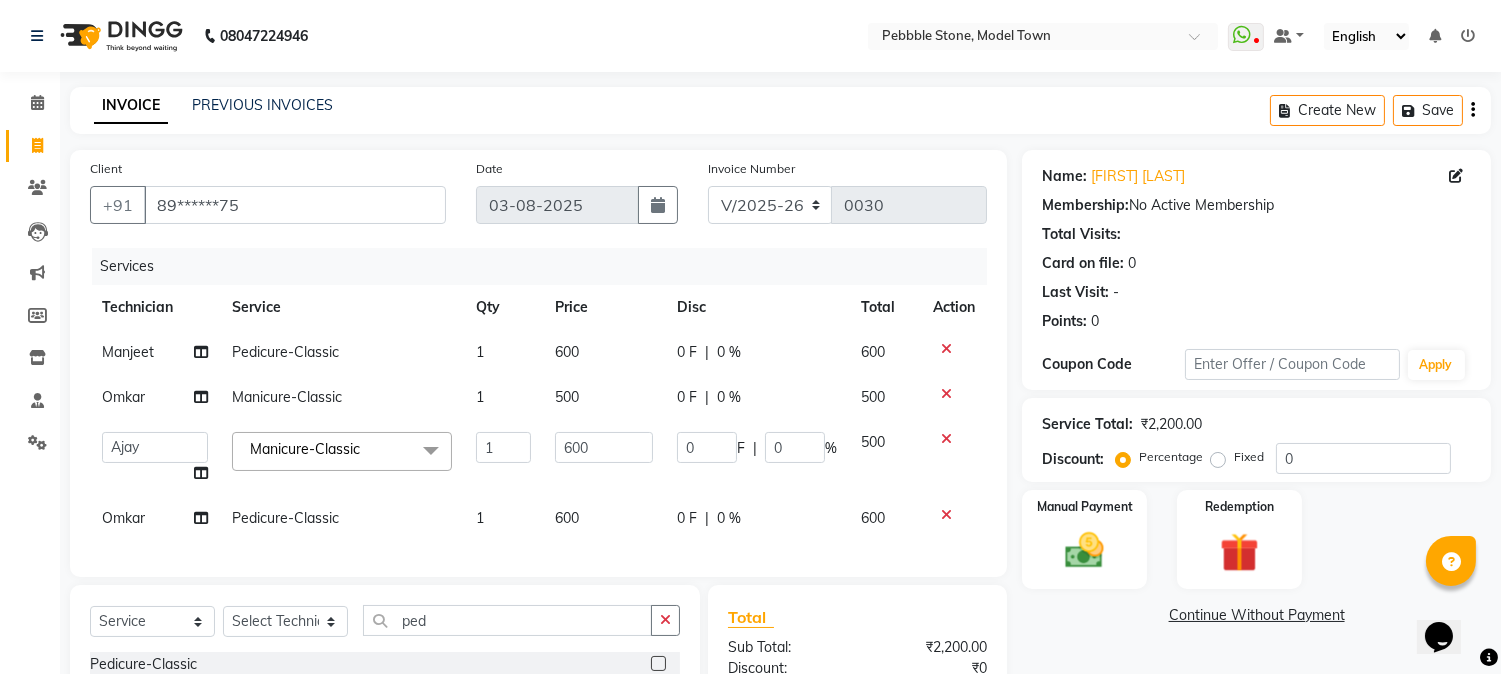 click on "500" 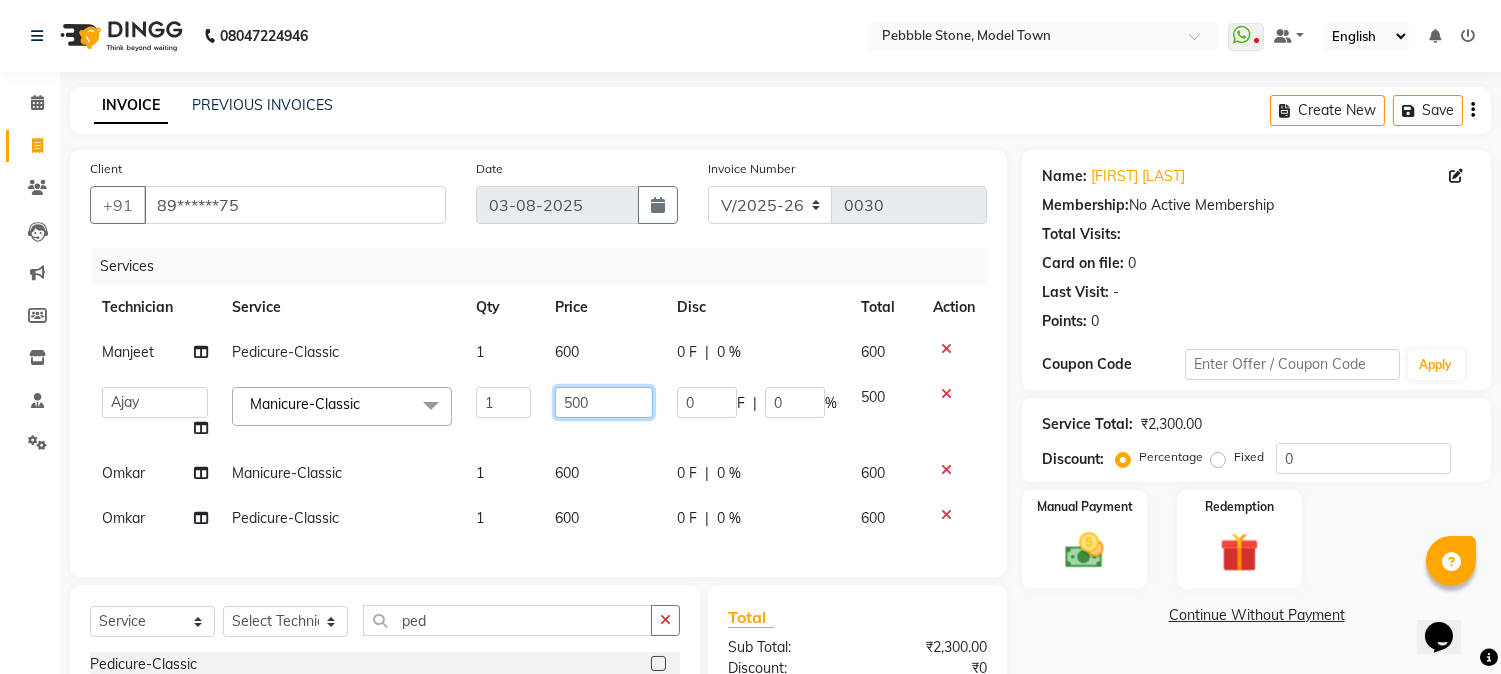 click on "500" 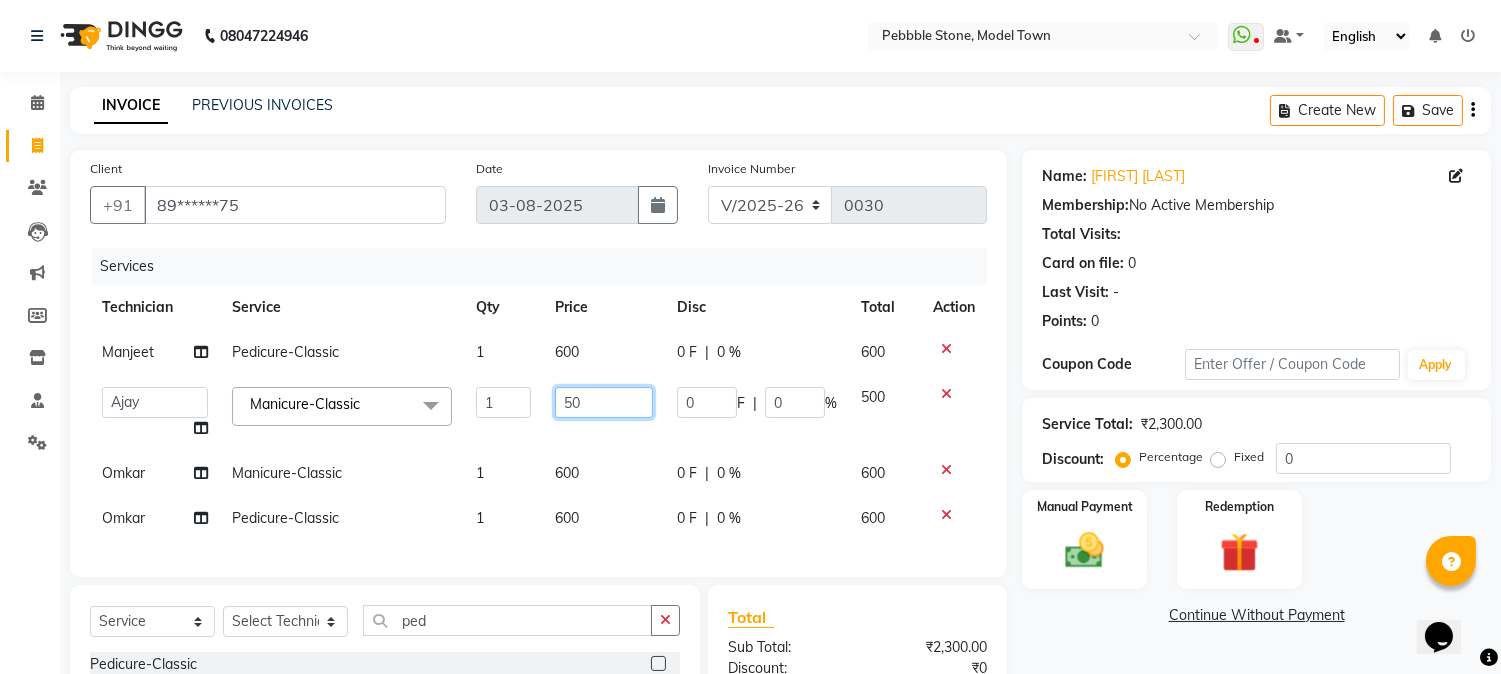 type on "5" 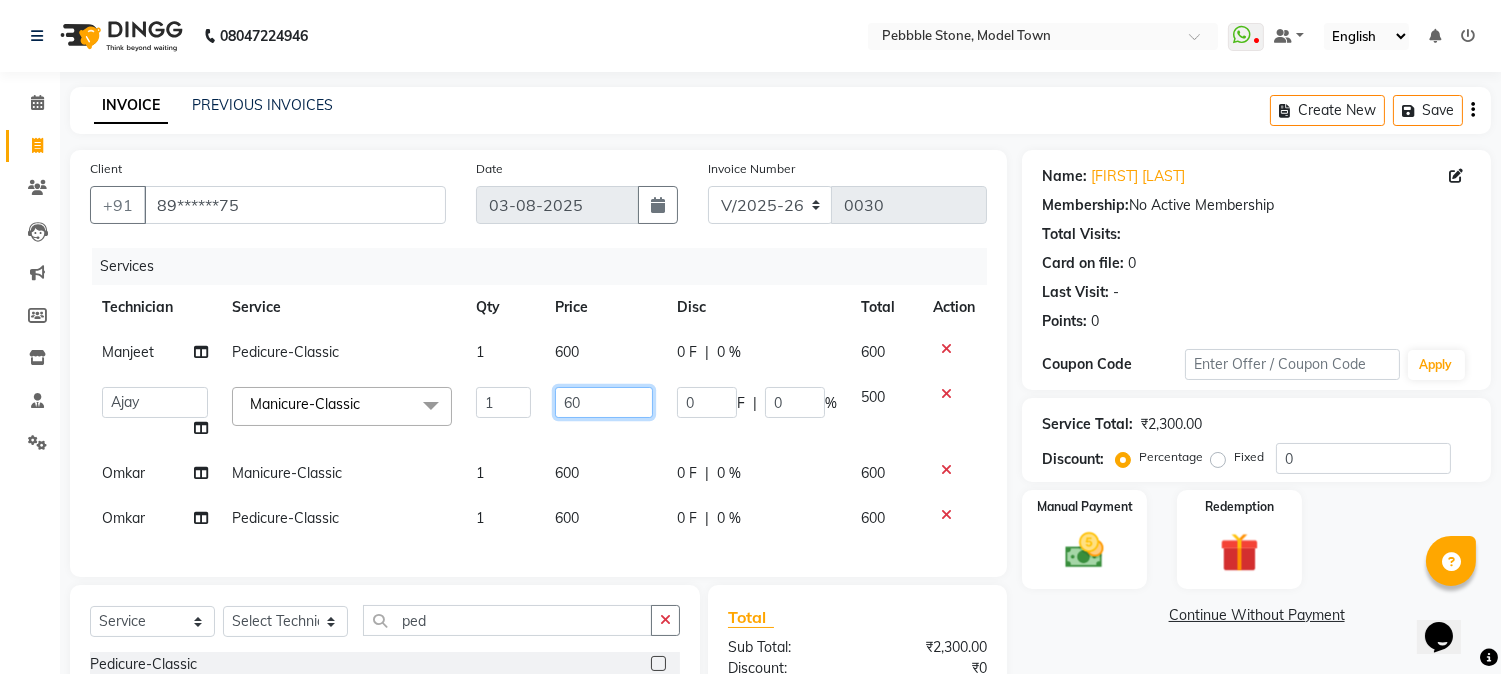 type on "600" 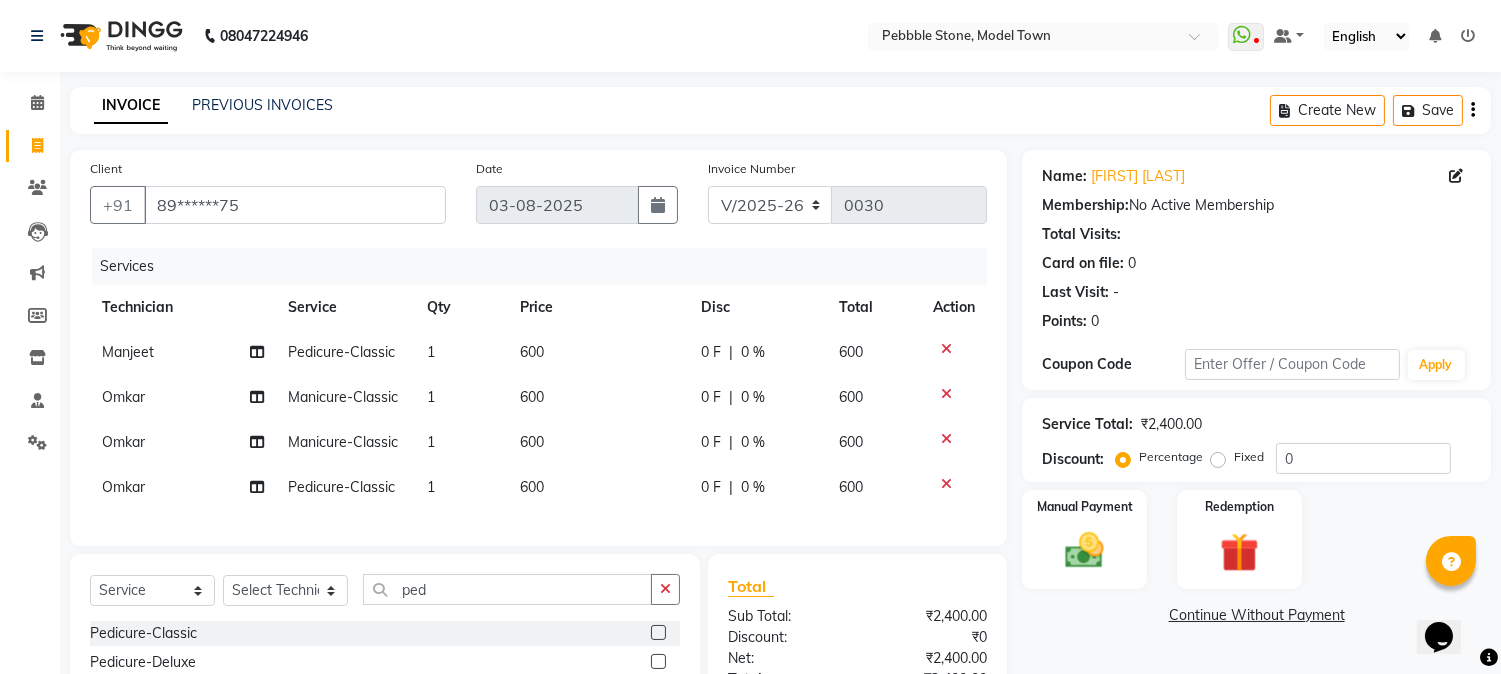 click on "[NAME] Pedicure-Classic 1 600 0 F | 0 % 600 [NAME] Manicure-Classic 1 600 0 F | 0 % 600 [NAME] Manicure-Classic 1 600 0 F | 0 % 600 [NAME] Pedicure-Classic 1 600 0 F | 0 % 600" 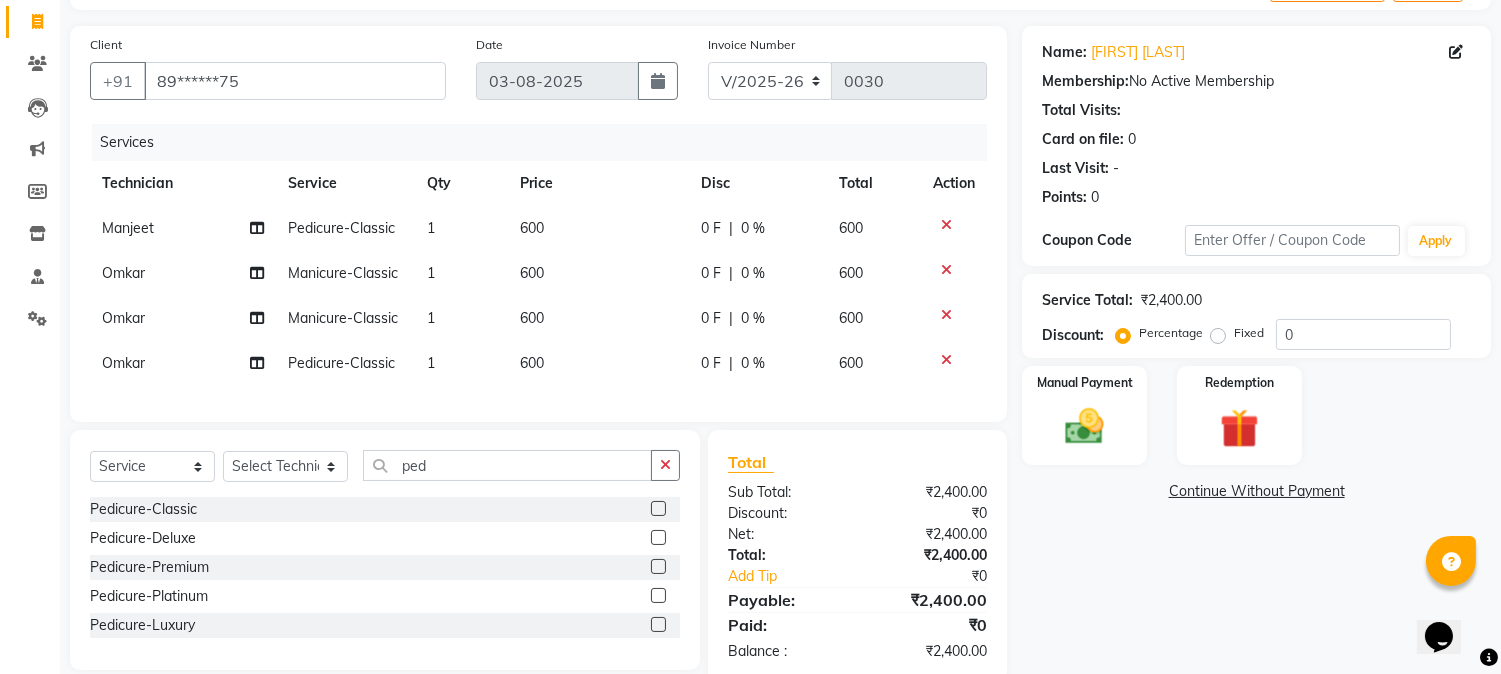 scroll, scrollTop: 178, scrollLeft: 0, axis: vertical 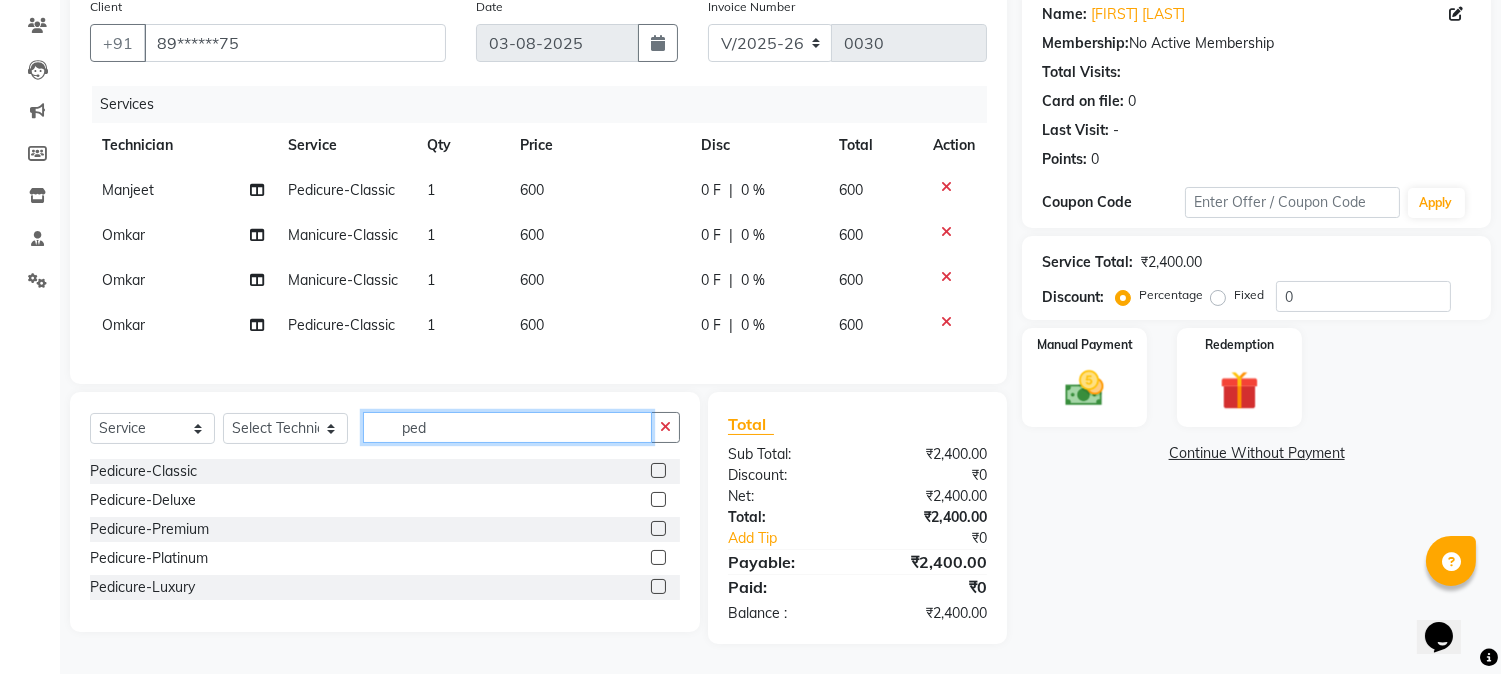 click on "ped" 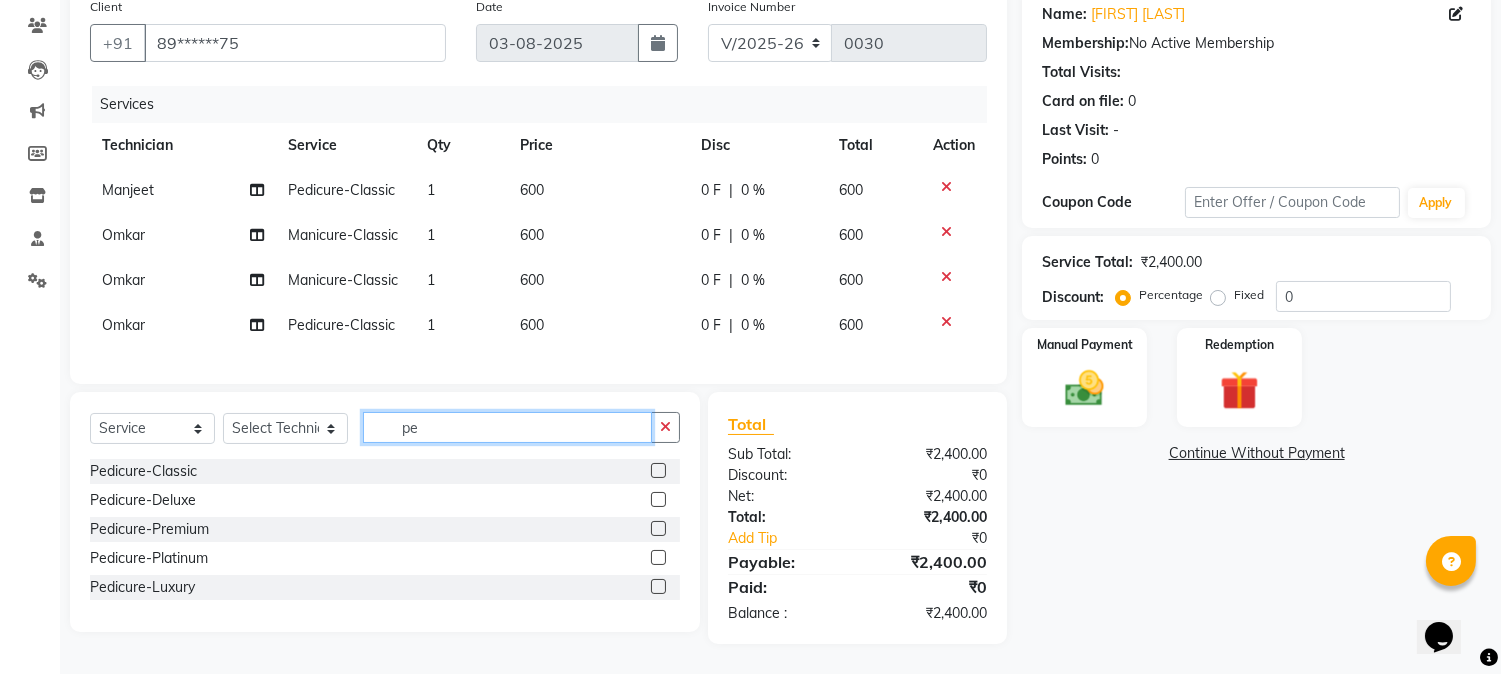 type on "p" 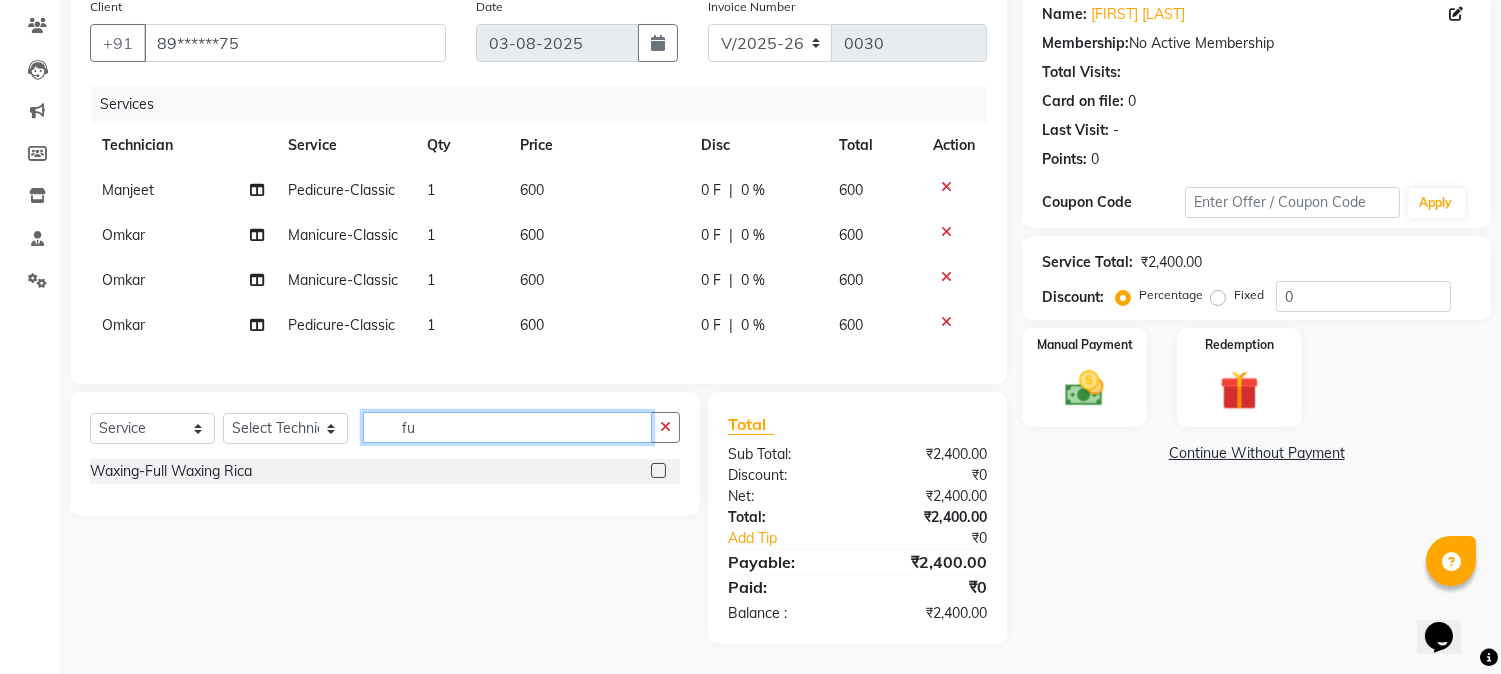 type on "f" 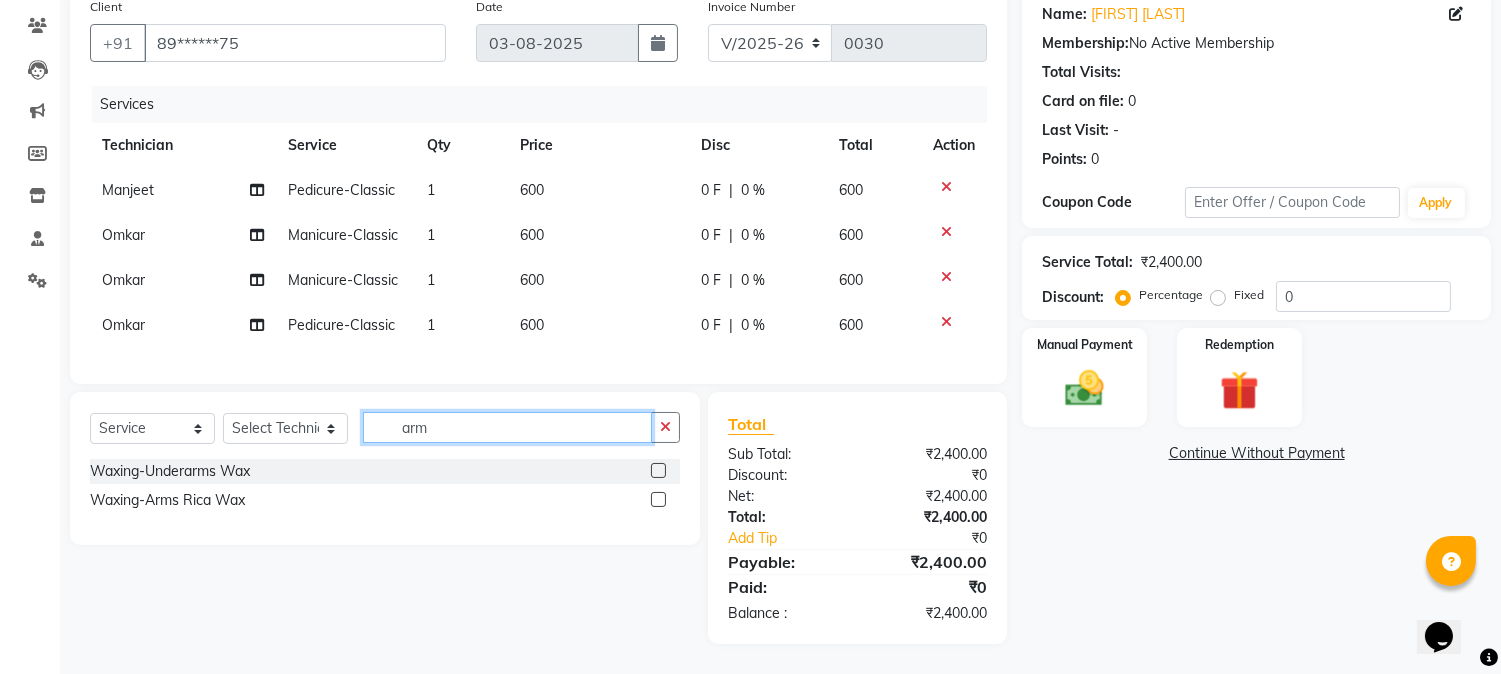 type on "arm" 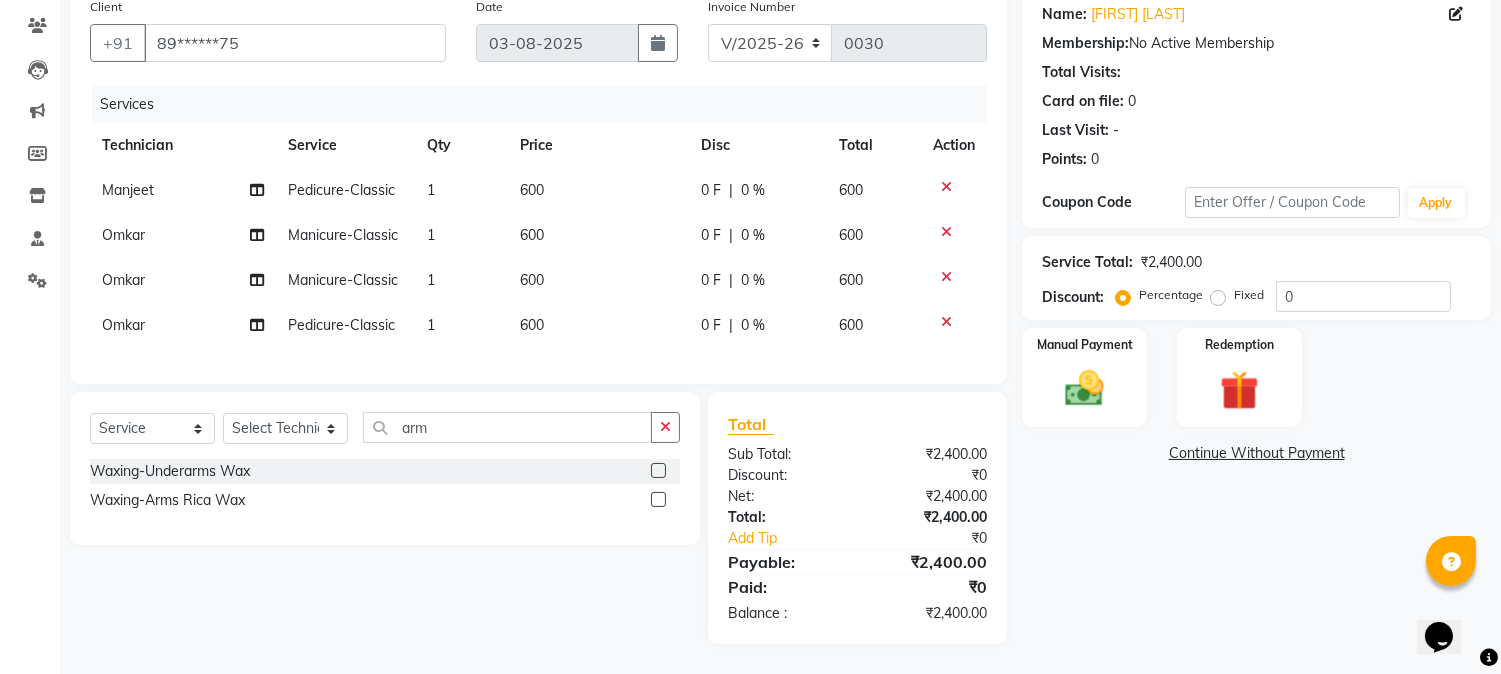 click 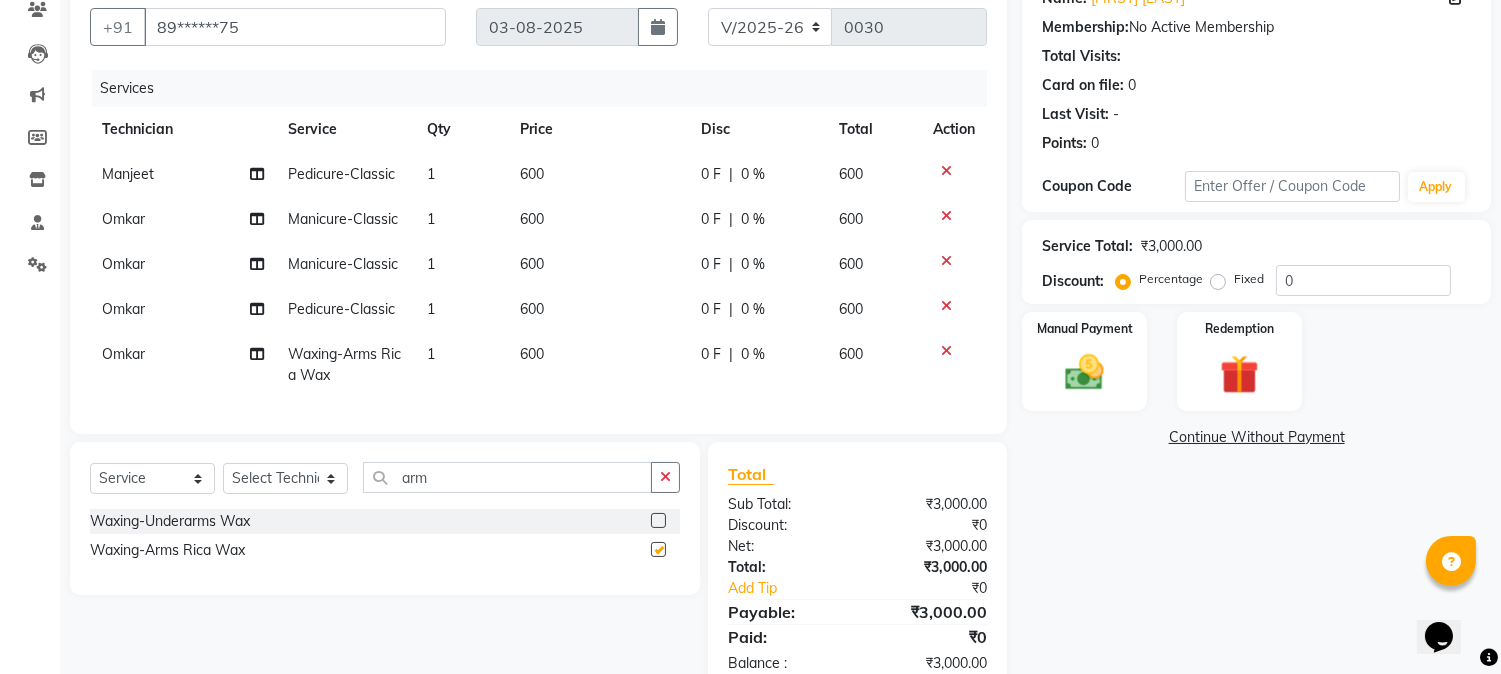 checkbox on "false" 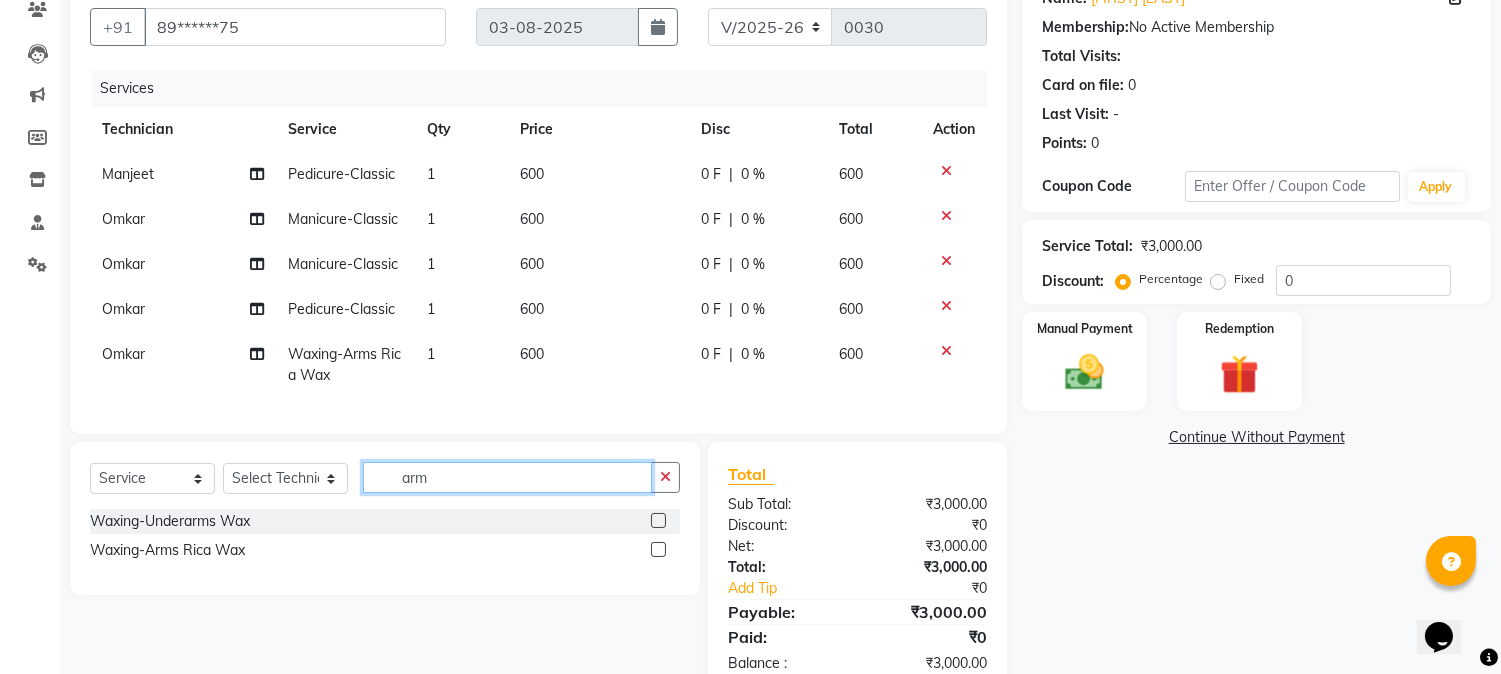 click on "arm" 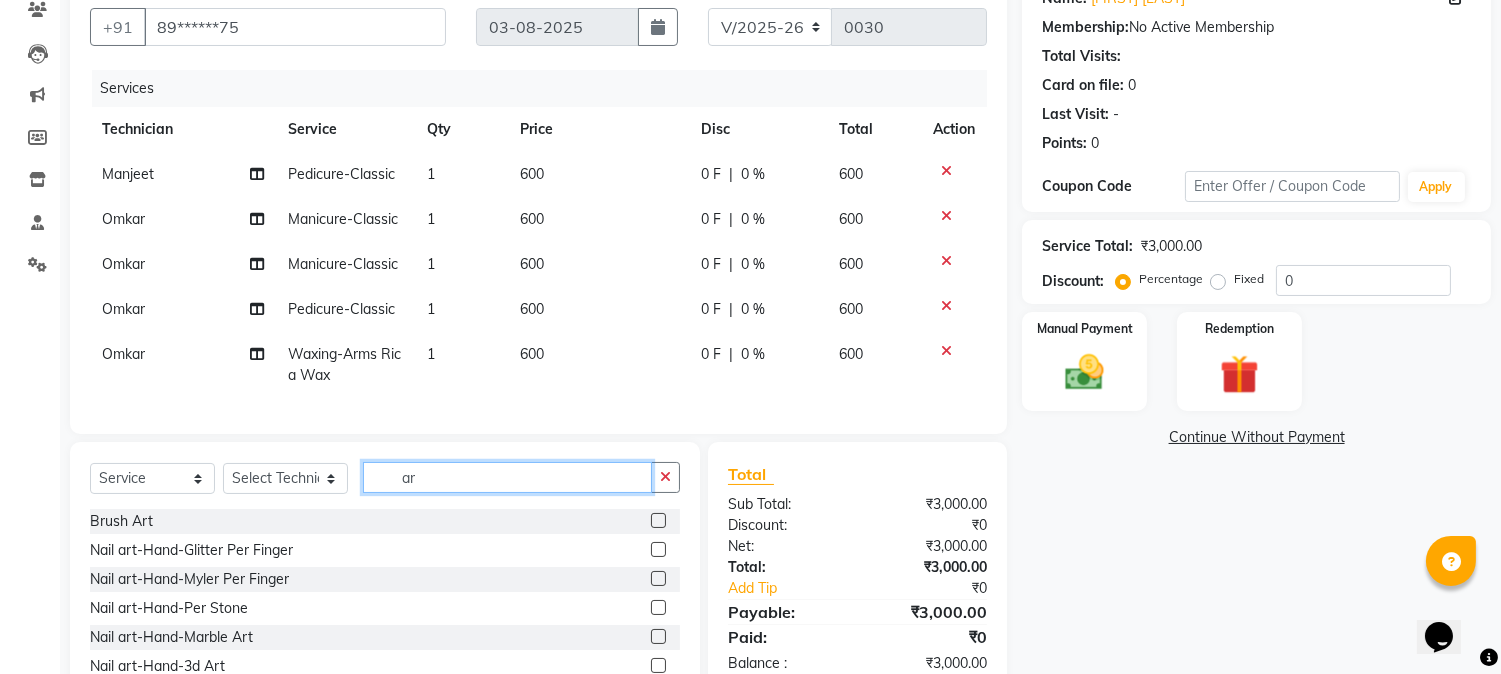 type on "a" 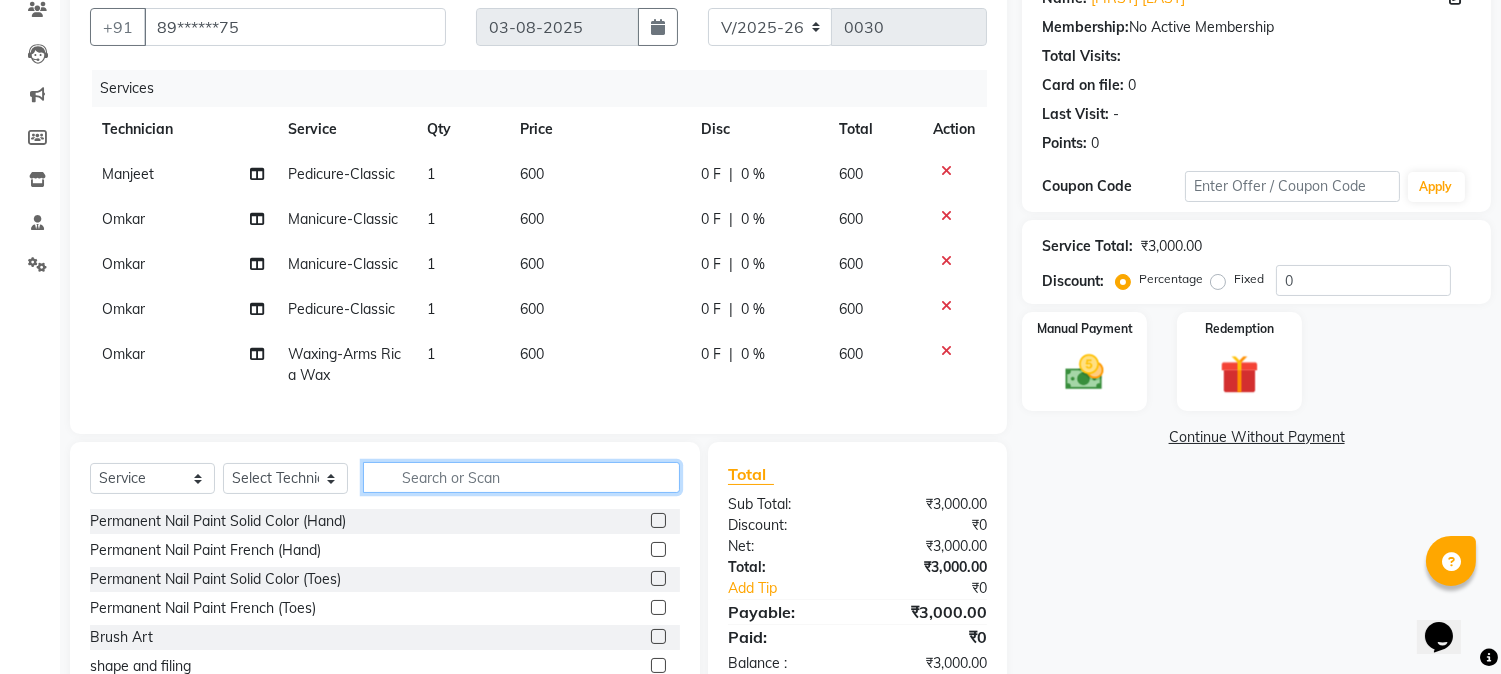 click 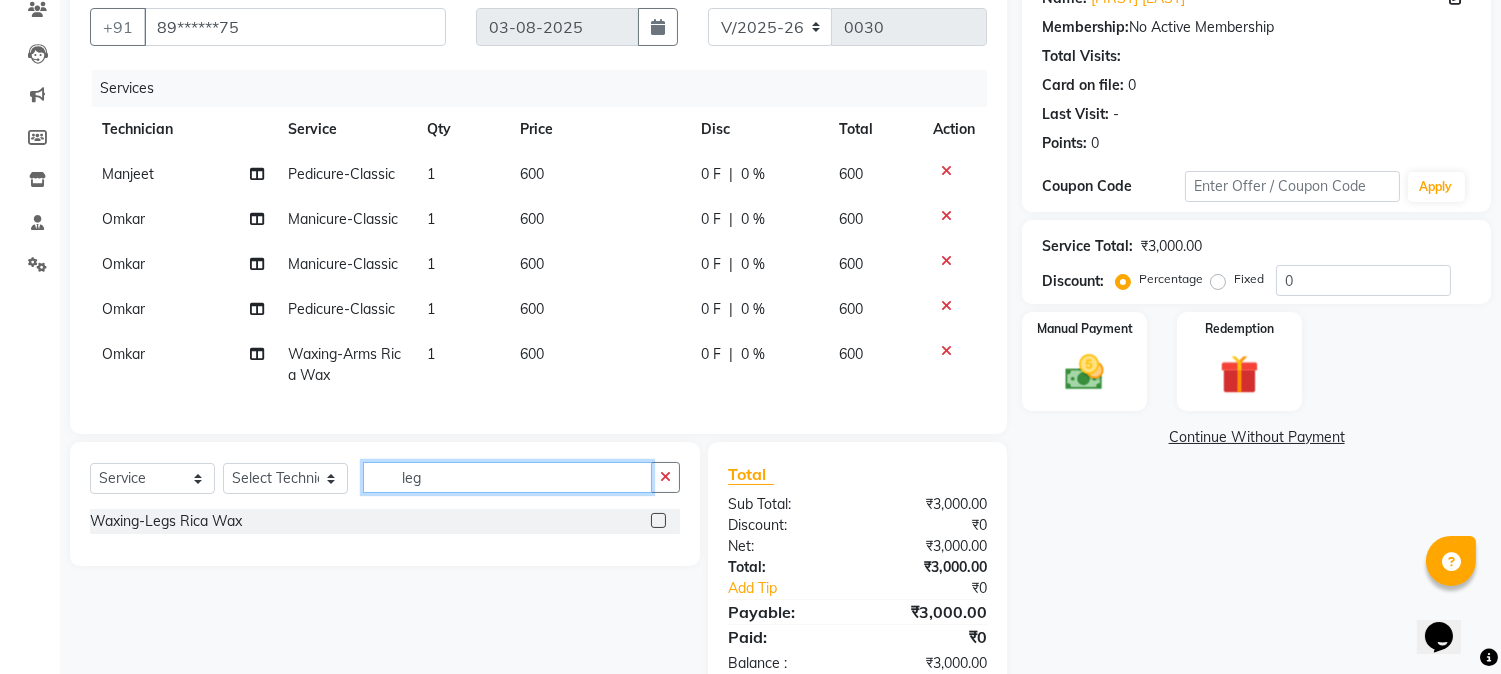 type on "leg" 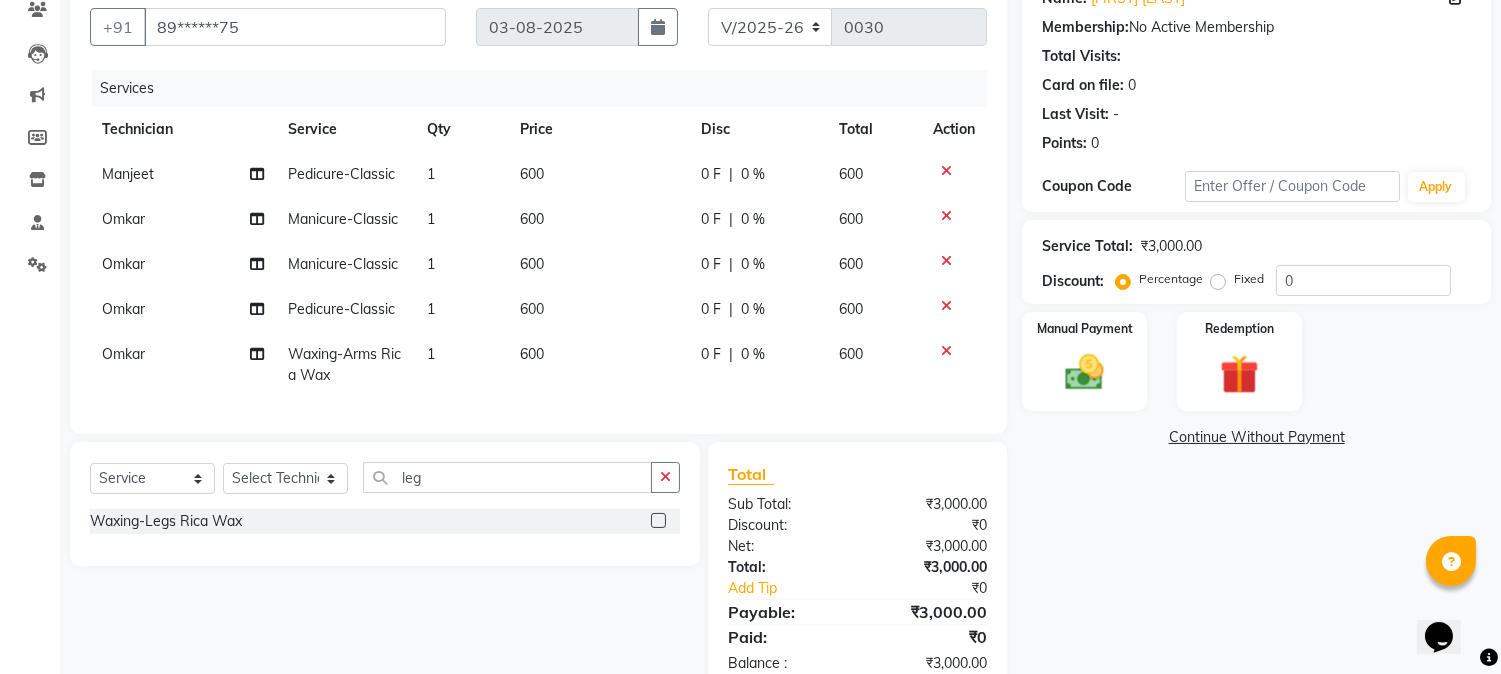 click 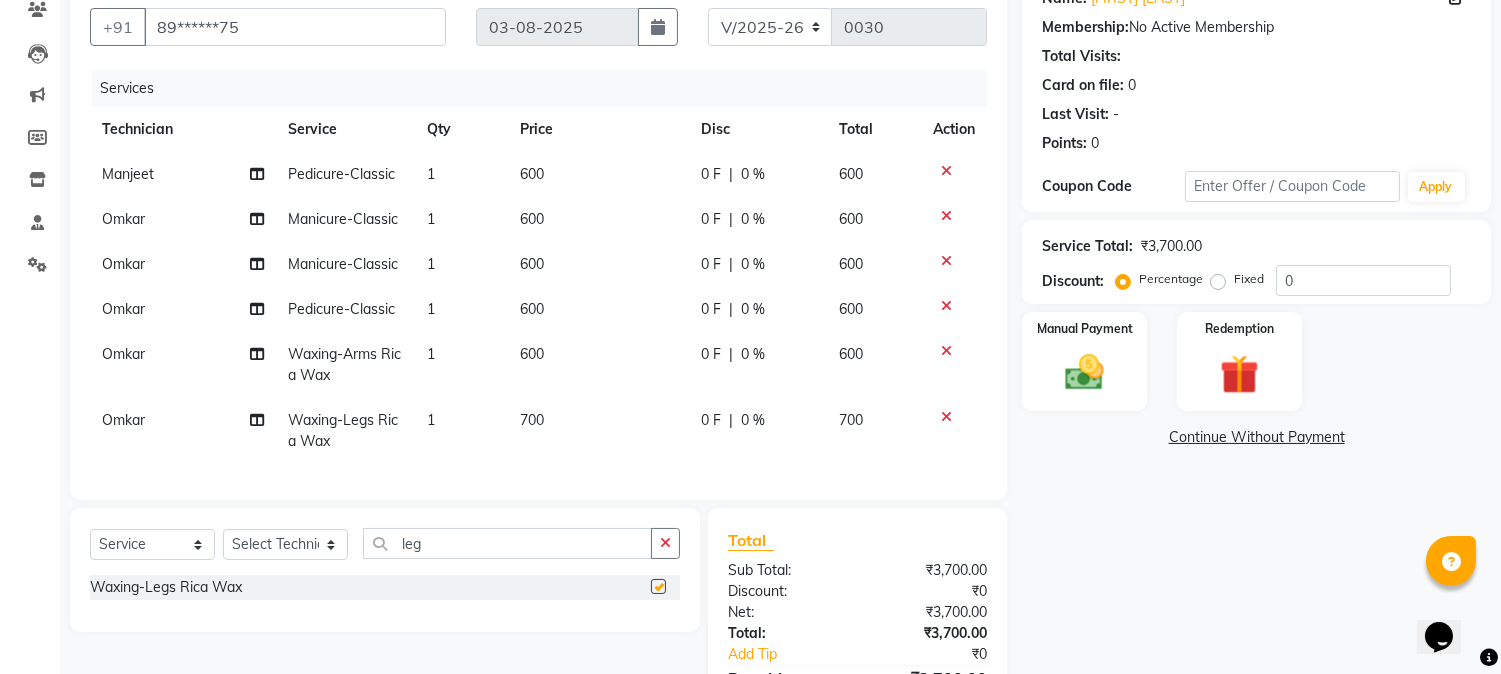 checkbox on "false" 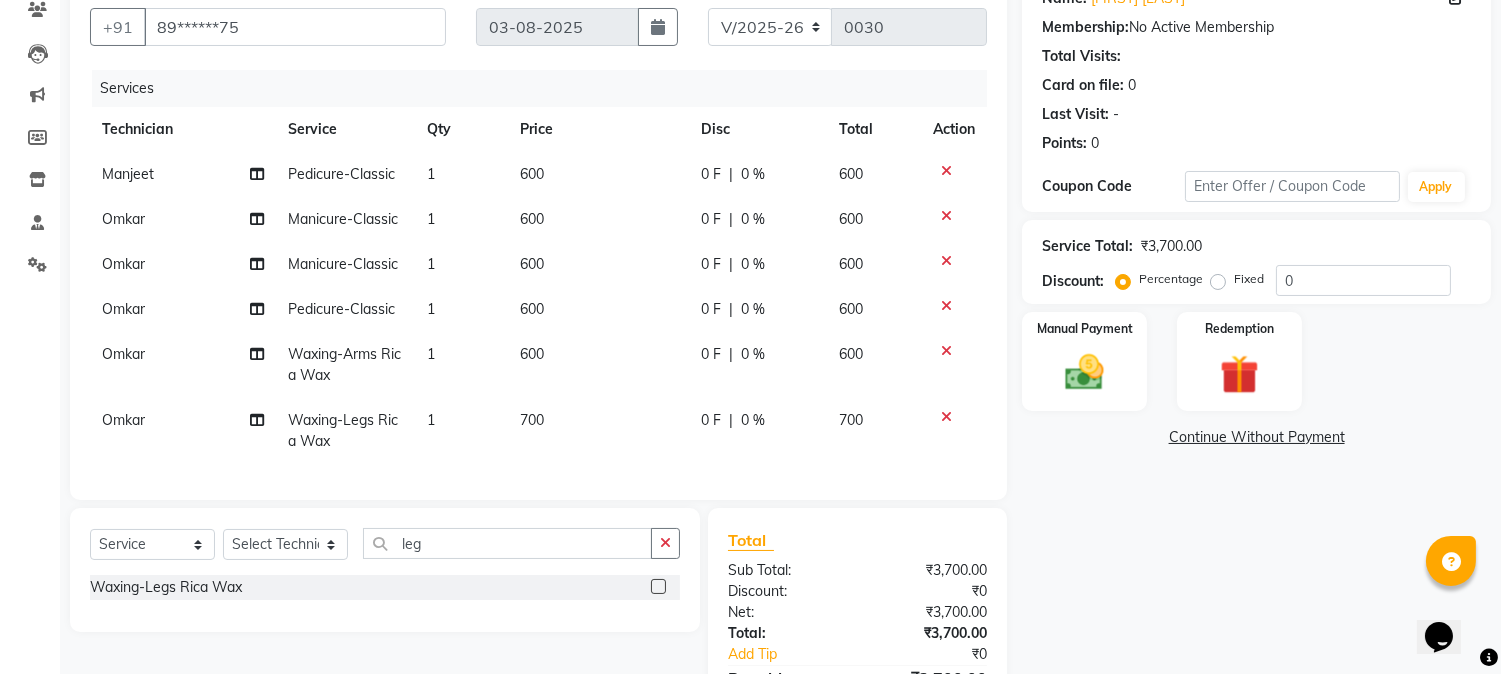 click on "600" 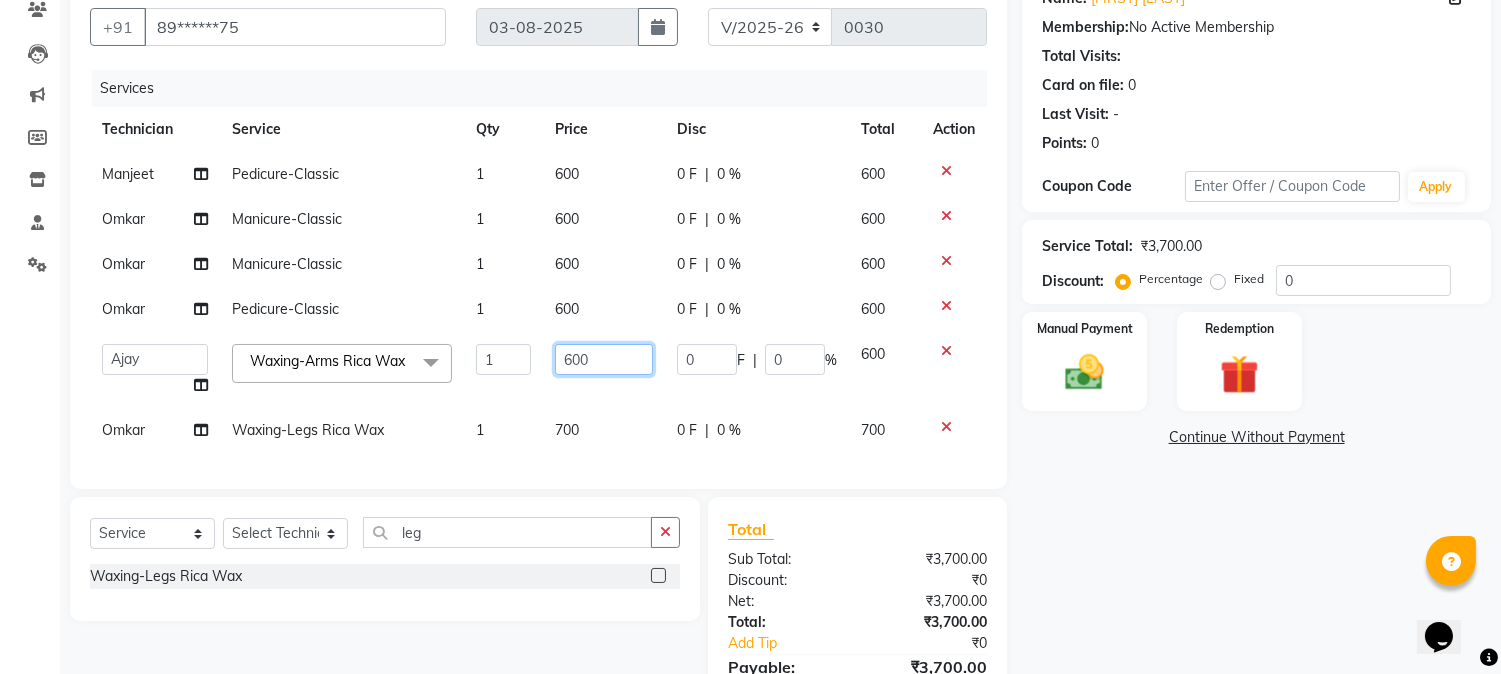 click on "600" 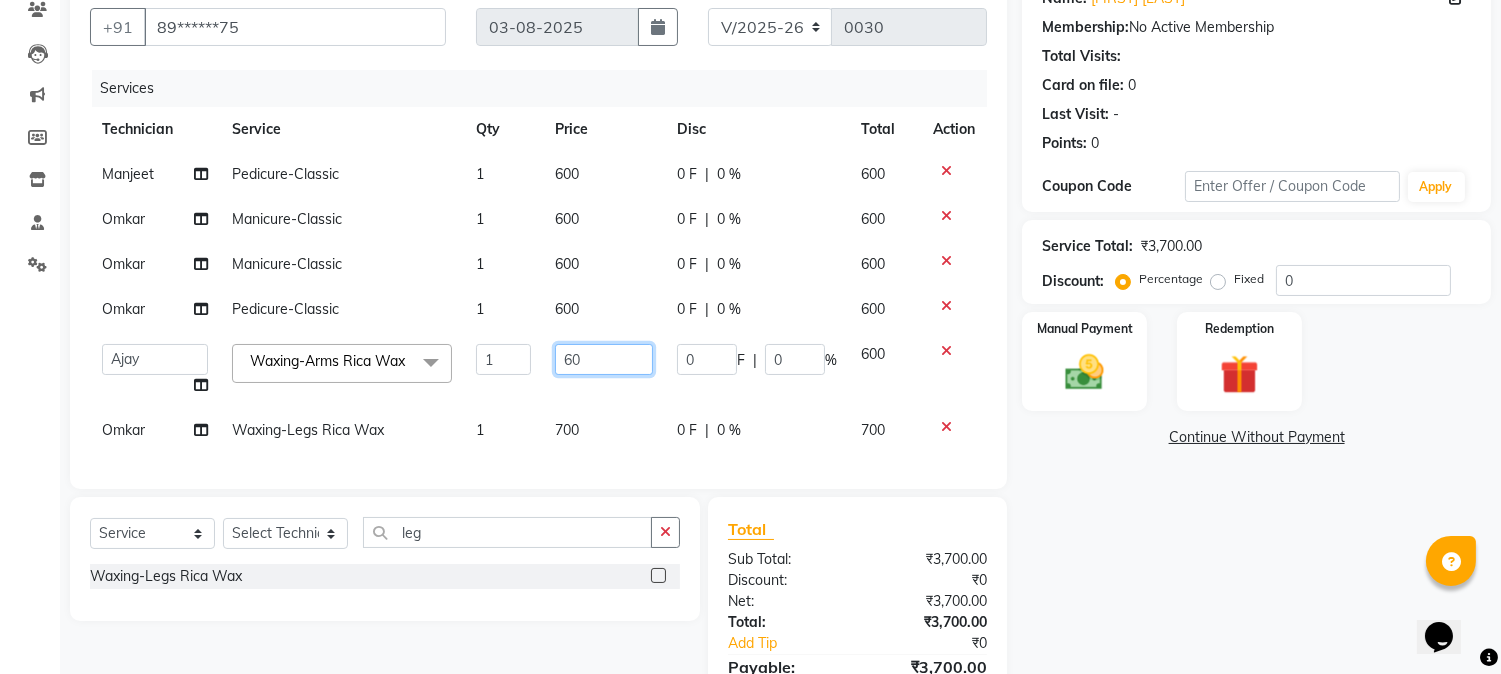 type on "6" 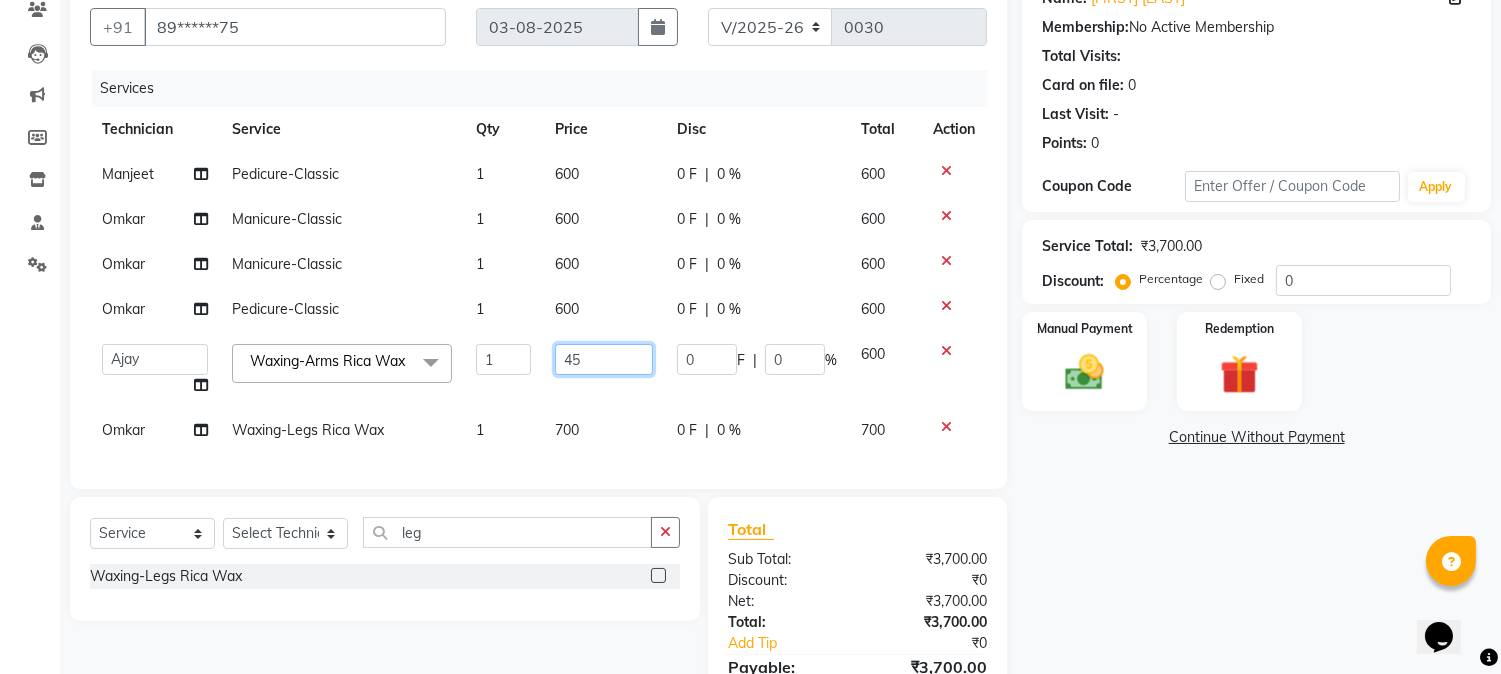 type on "450" 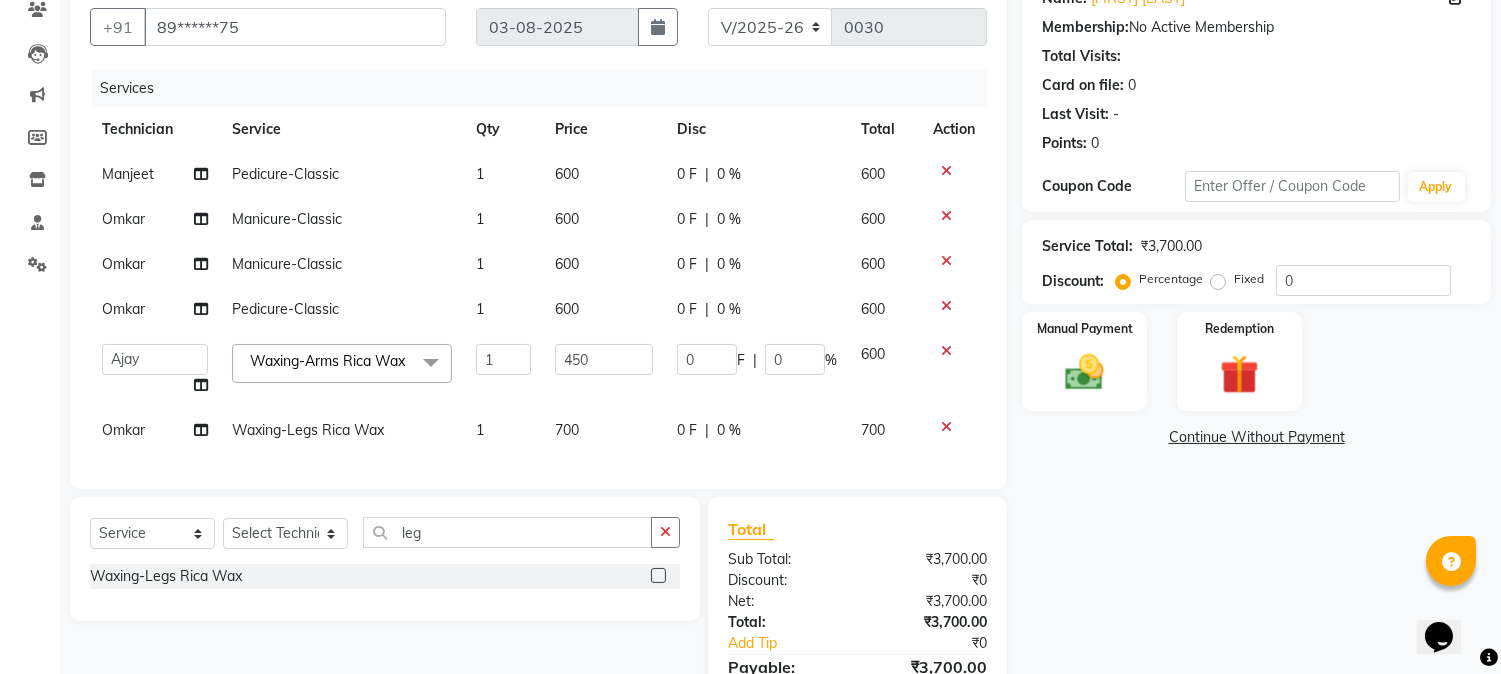 click on "[NAME] Waxing-Legs Rica Wax 1 700 0 F | 0 % 700" 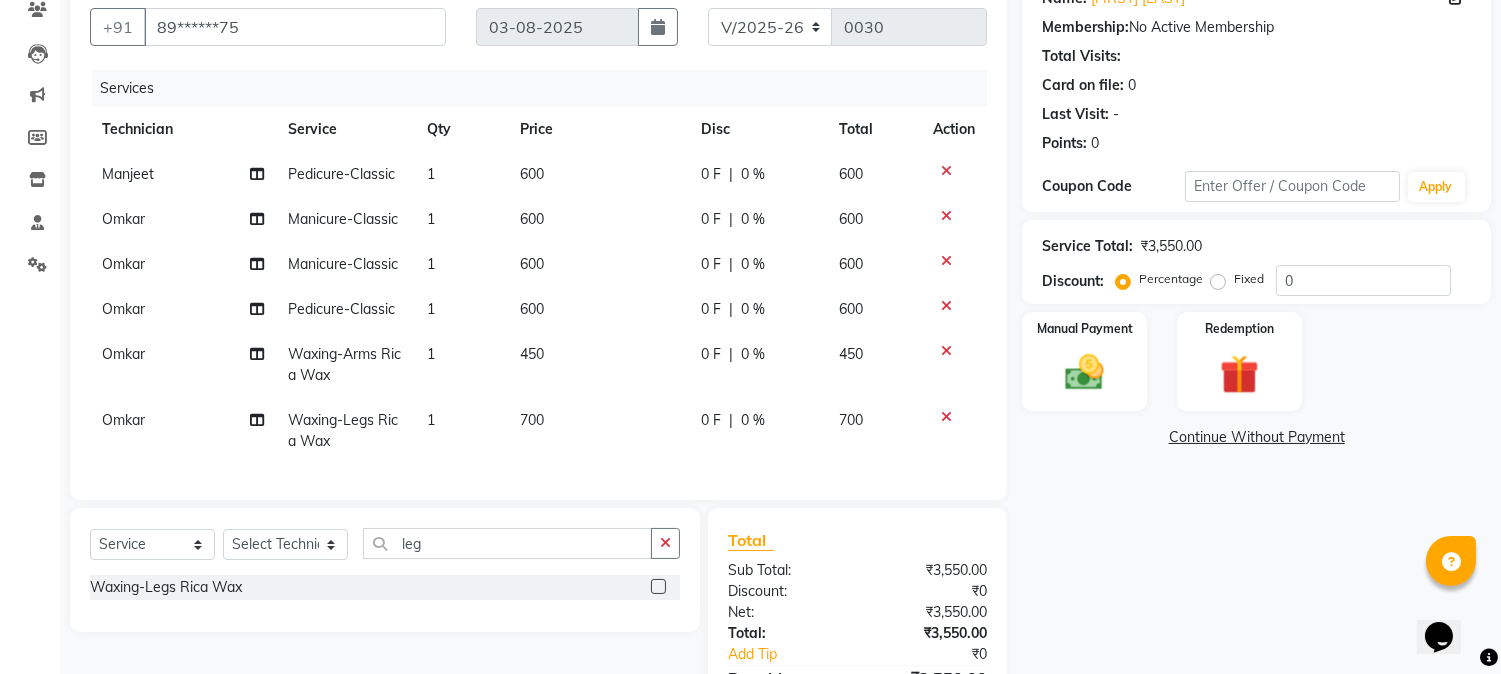 click on "700" 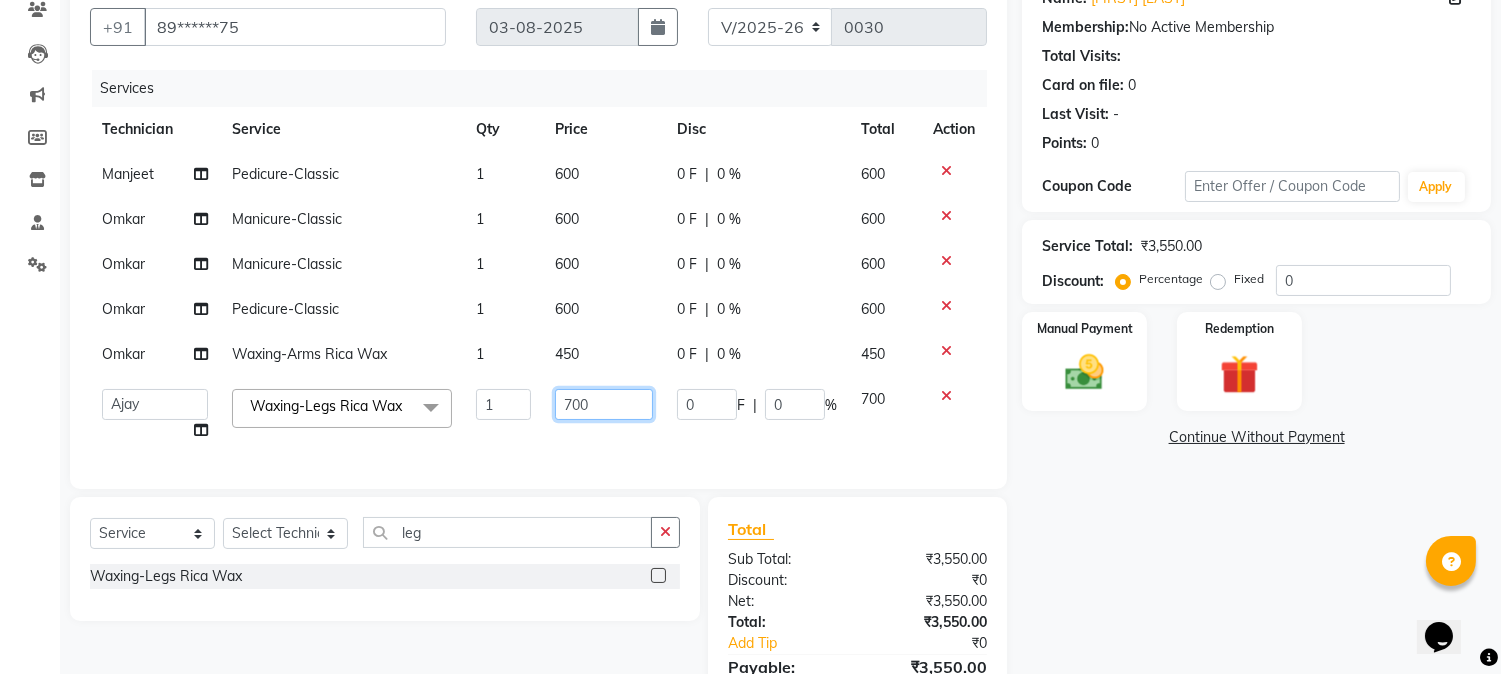 click on "700" 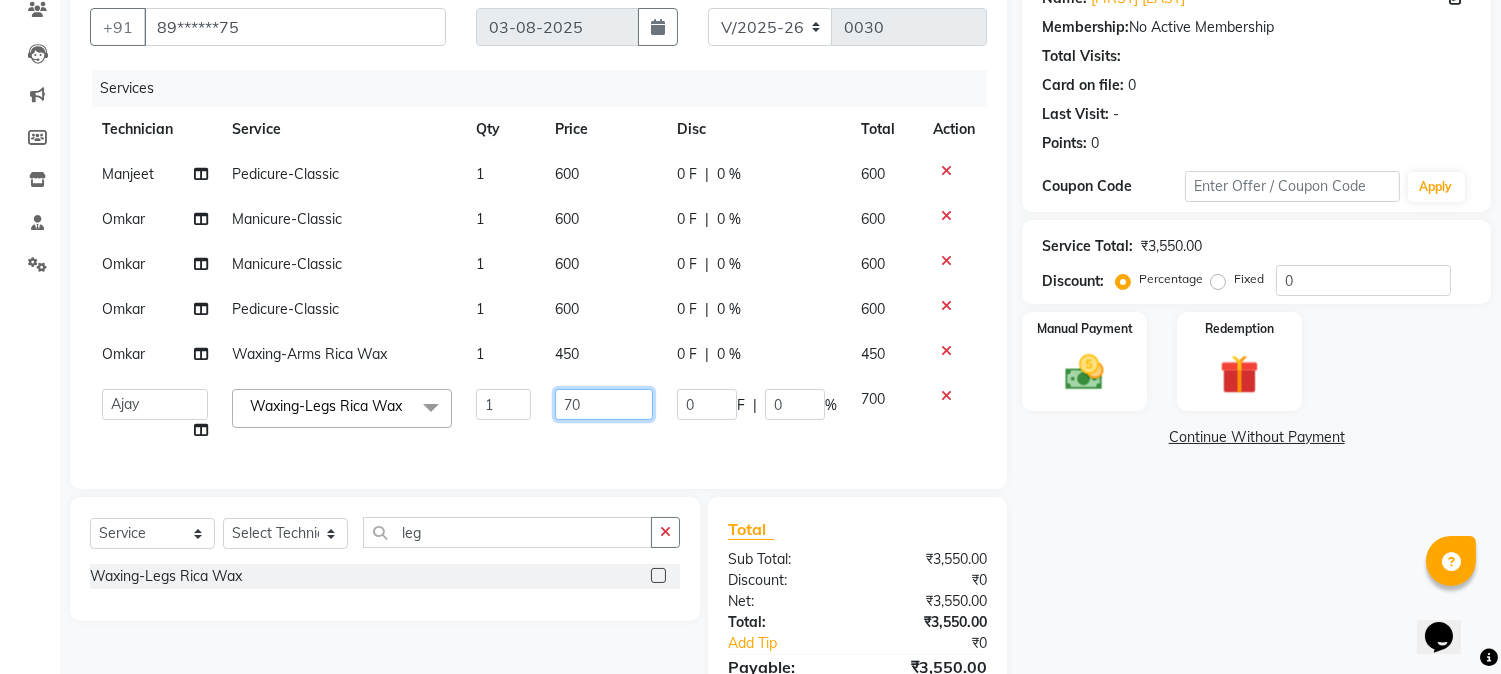 type on "7" 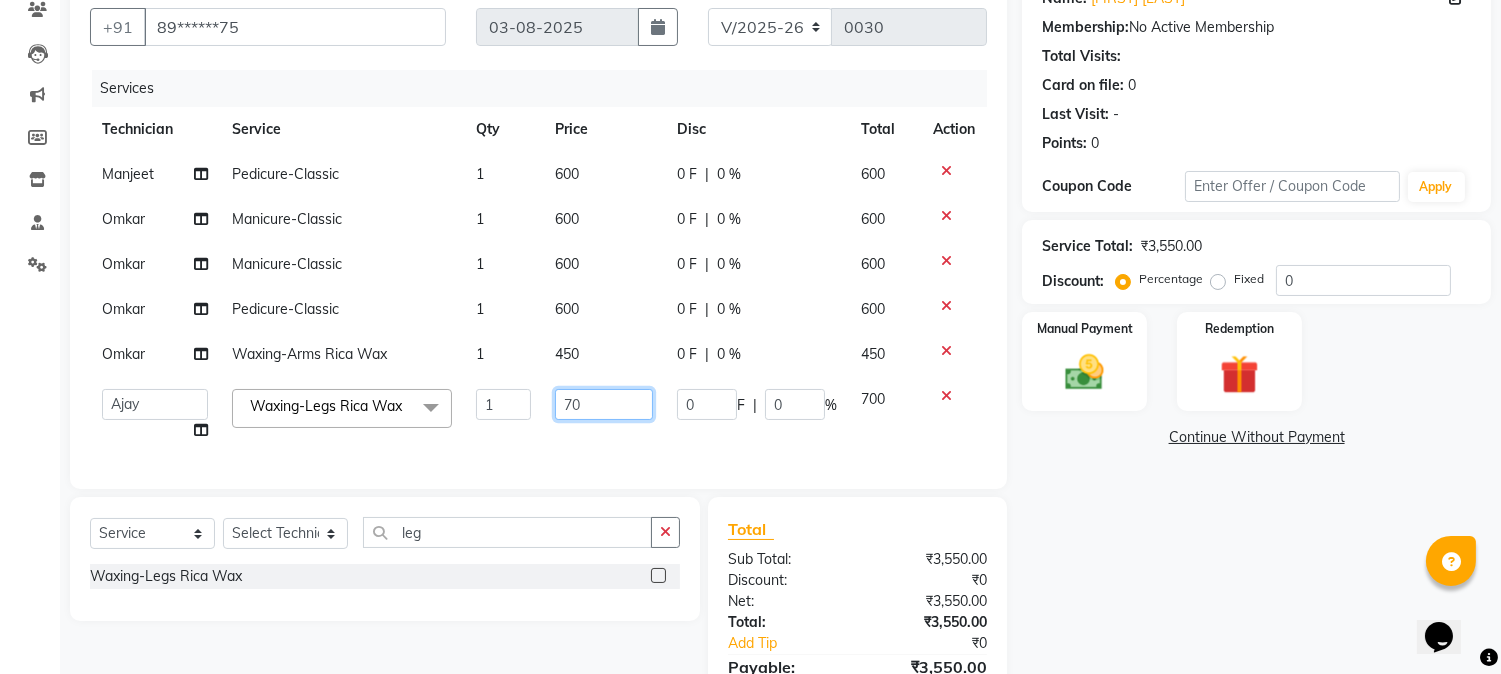 type on "700" 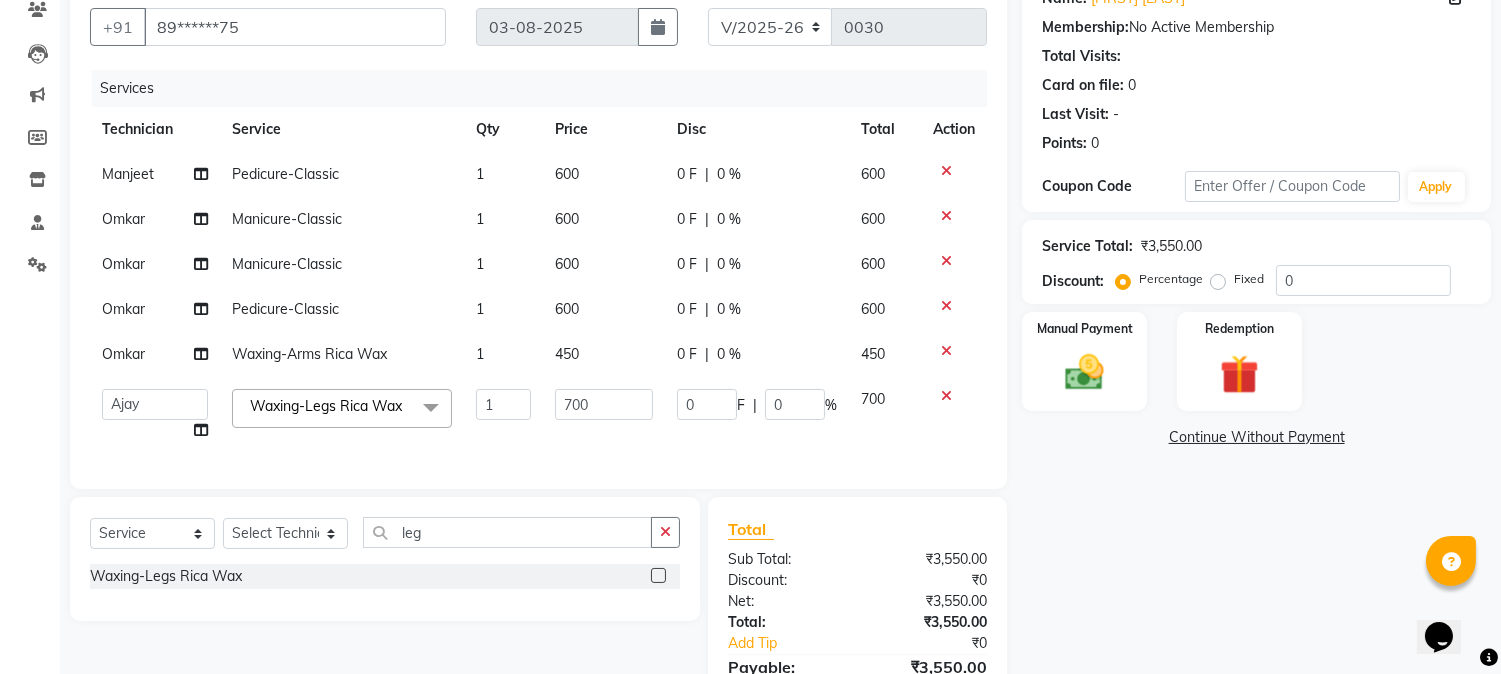click on "[NAME]    [NAME]   [NAME]   [NAME]   Manager   [NAME]   [NAME]   [NAME]  Waxing-Legs Rica Wax  x Permanent Nail Paint Solid Color (Hand) Permanent Nail Paint French (Hand) Permanent Nail Paint  Solid Color (Toes) Permanent Nail Paint  French (Toes) Brush Art shape and filing Restoration -Gel (Hand) Restoration -Tip Replacement (Hand) Restoration -Touch-up (Hand) Restoration -Gel Color Change (Hand) Restoration -Removal of extensions (Hand) Restoration -Removal of Nail paint (Hand) removal of overlays (Hand) Restoration-Gel (Toes) Restoration -Tip Replacement (Toes) Restoration -Touch-up (Toes) Restoration -Gel Color Change (Toes) Restoration -Removal of extensions (Toes) Restoration -Removal of Nail paint (Toes) Pedicure-Classic Pedicure-Deluxe Pedicure-Premium Pedicure-Platinum Pedicure-Luxury  Foot Massage Manicure-Classic Manicure-Deluxe Manicure-Premium Manicure-Platinum Manicure-Luxury Hand Massage Eyelash Refill-Classic Eyelash Refill-Hybrid Eyelash Refill-Volume Refills-Toes-Gel" 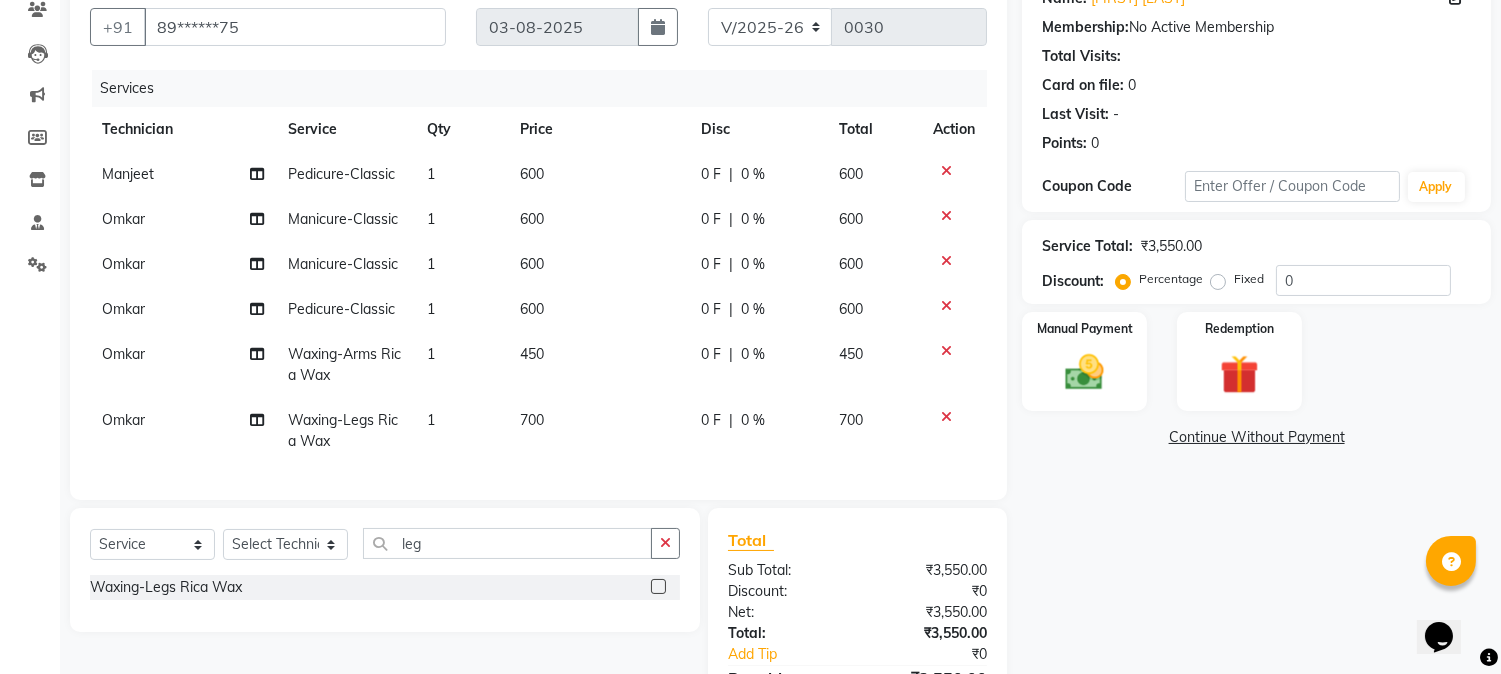 click on "Omkar" 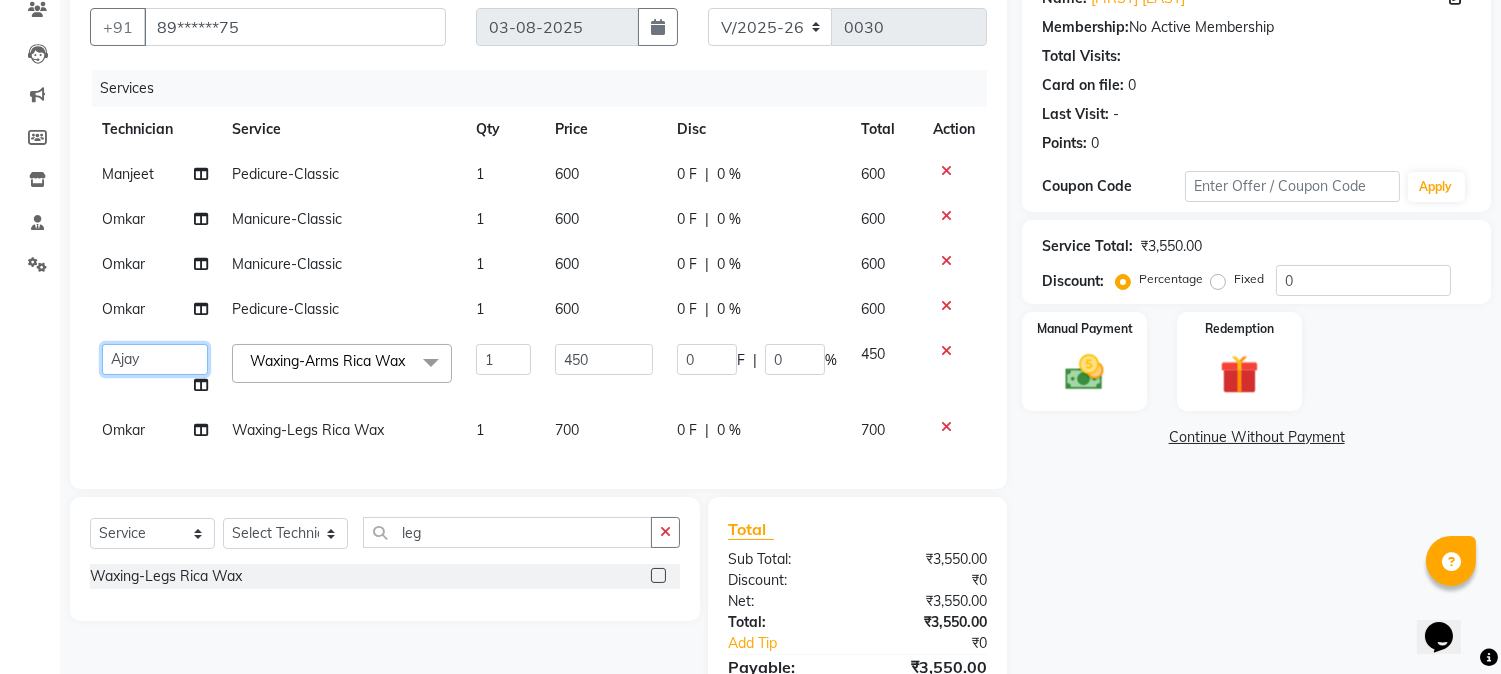 click on "[NAME]    [NAME]   [NAME]   [NAME]   Manager   [NAME]   [NAME]   [NAME]" 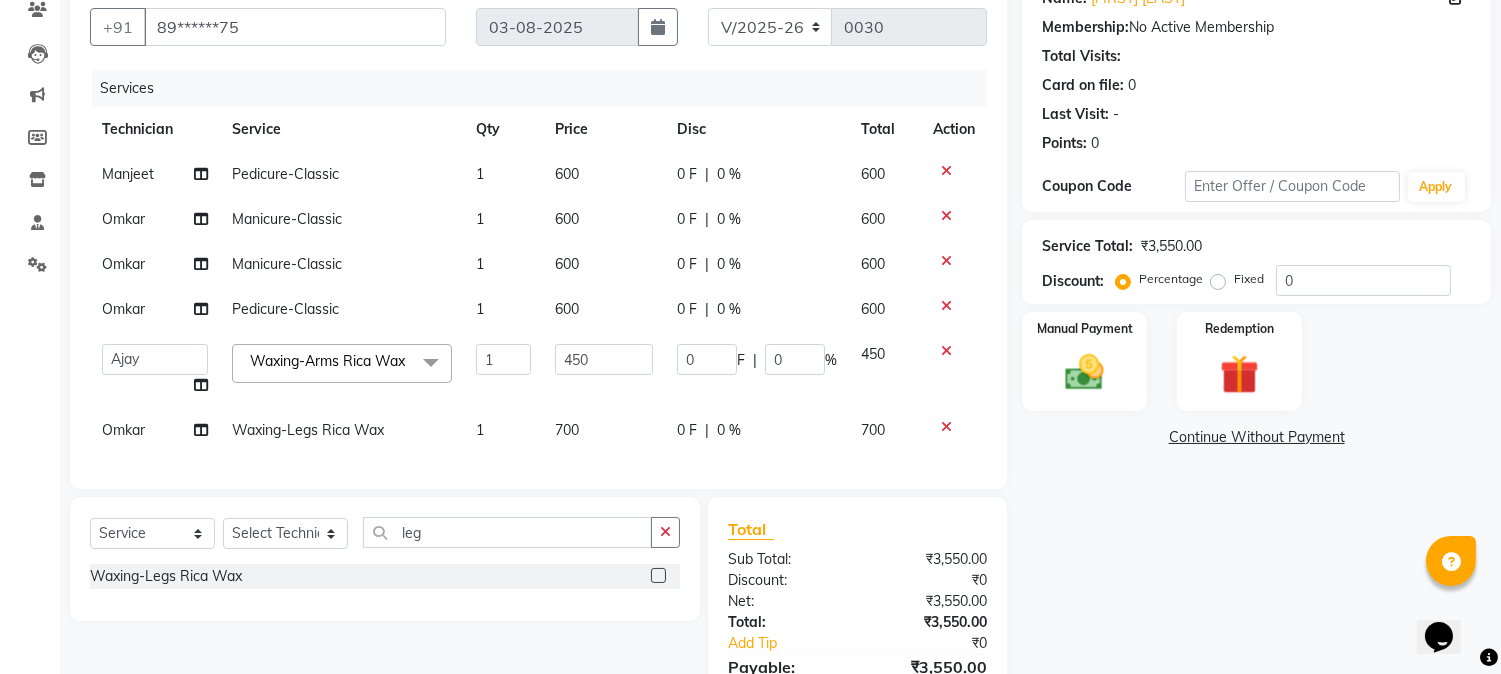 select on "[NUMBER]" 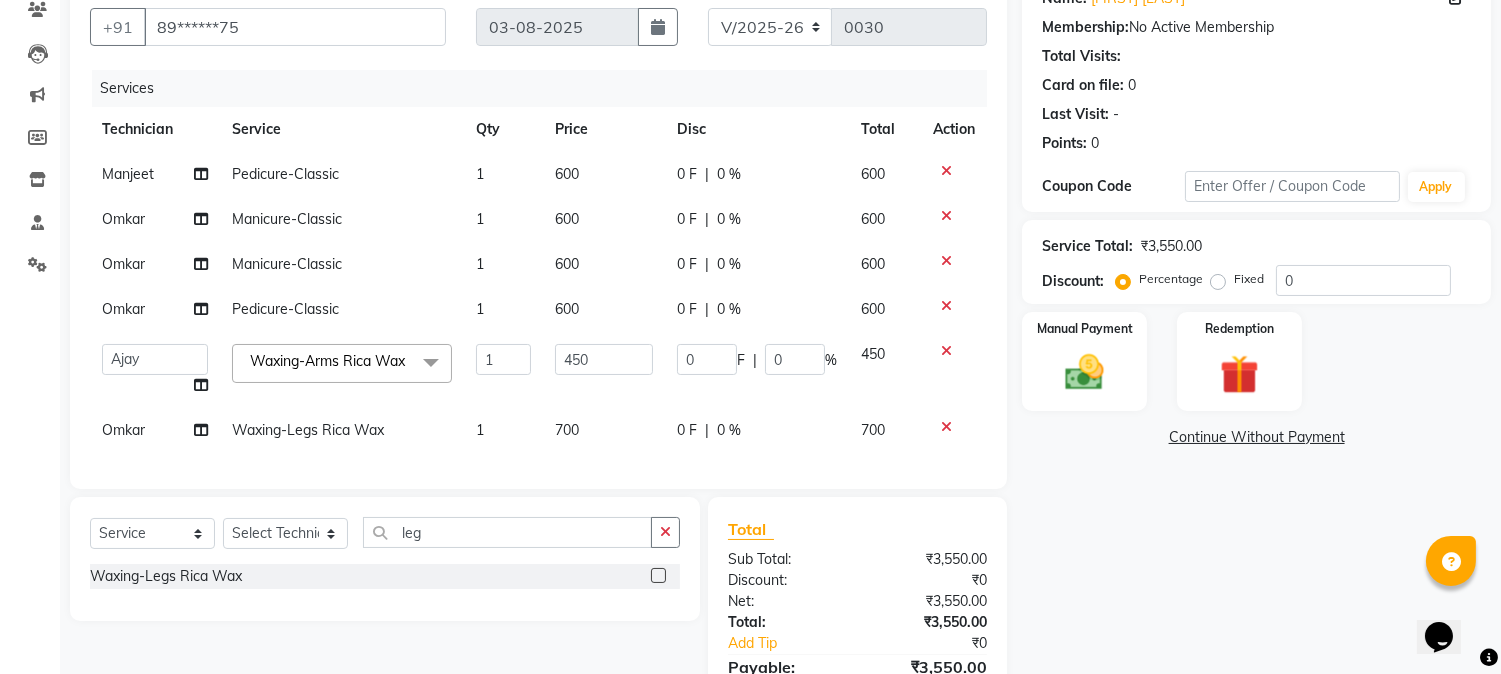 click on "Omkar" 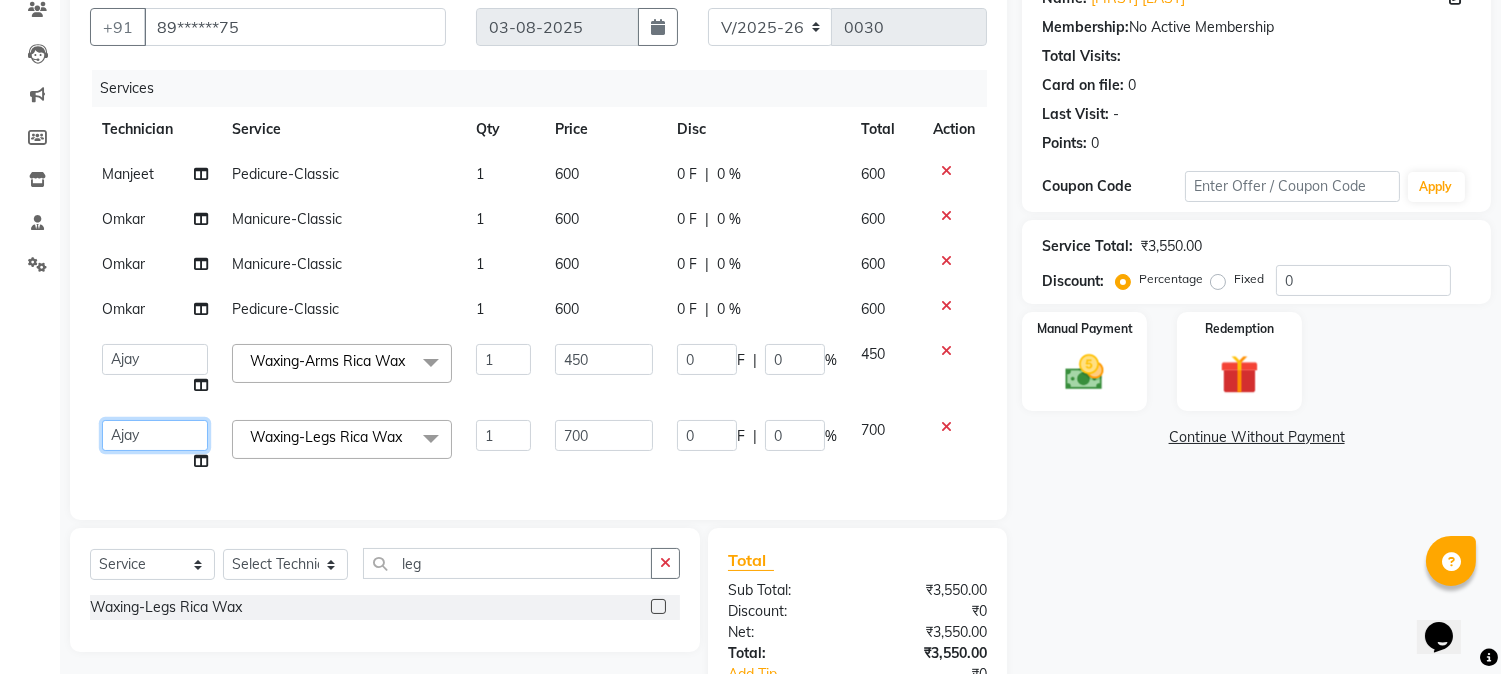 click on "[NAME]    [NAME]   [NAME]   [NAME]   Manager   [NAME]   [NAME]   [NAME]" 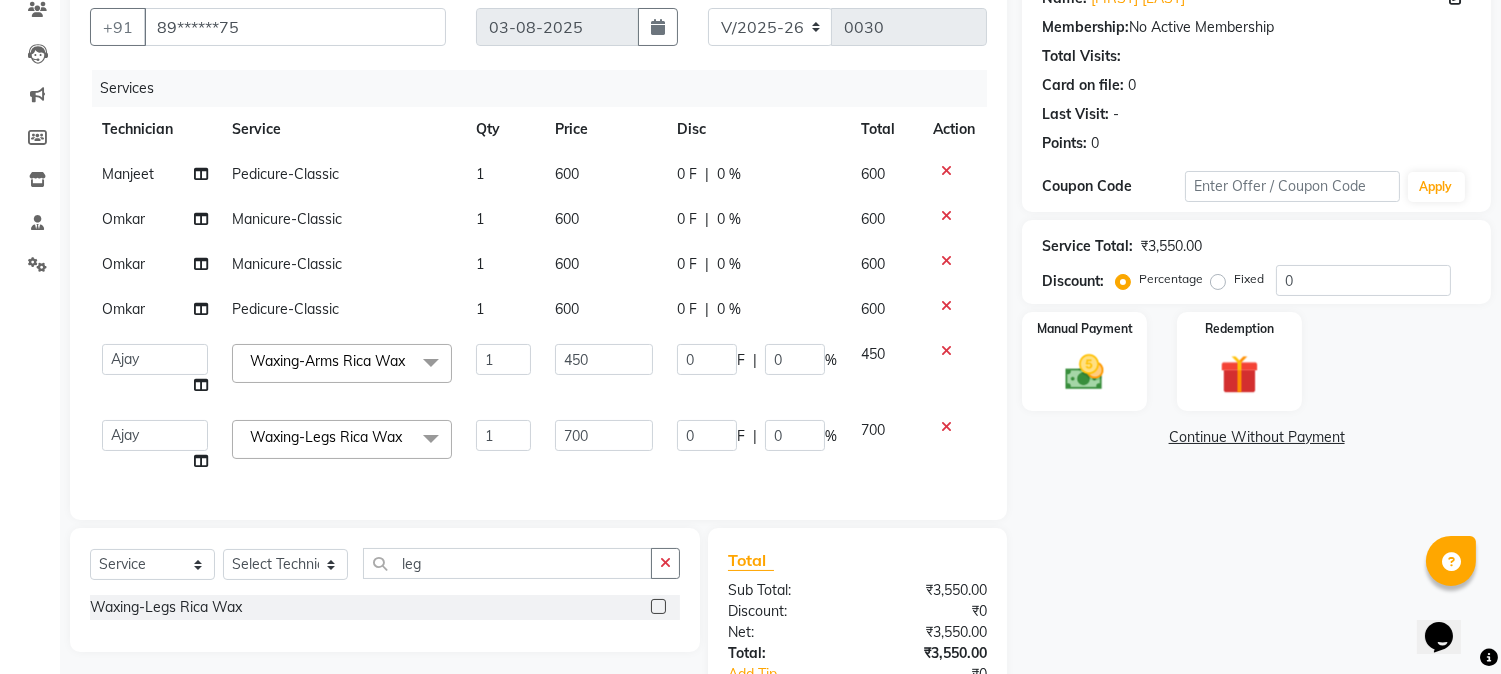 select on "[NUMBER]" 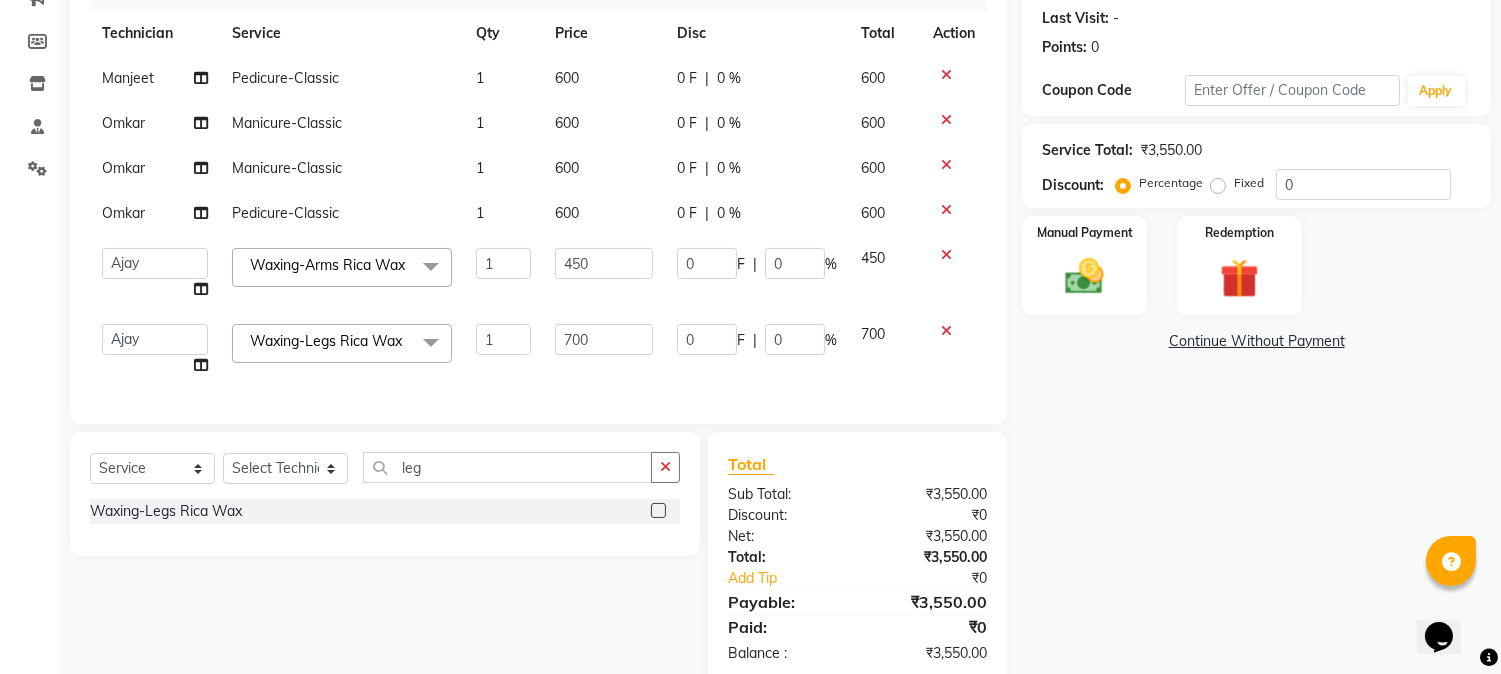 scroll, scrollTop: 332, scrollLeft: 0, axis: vertical 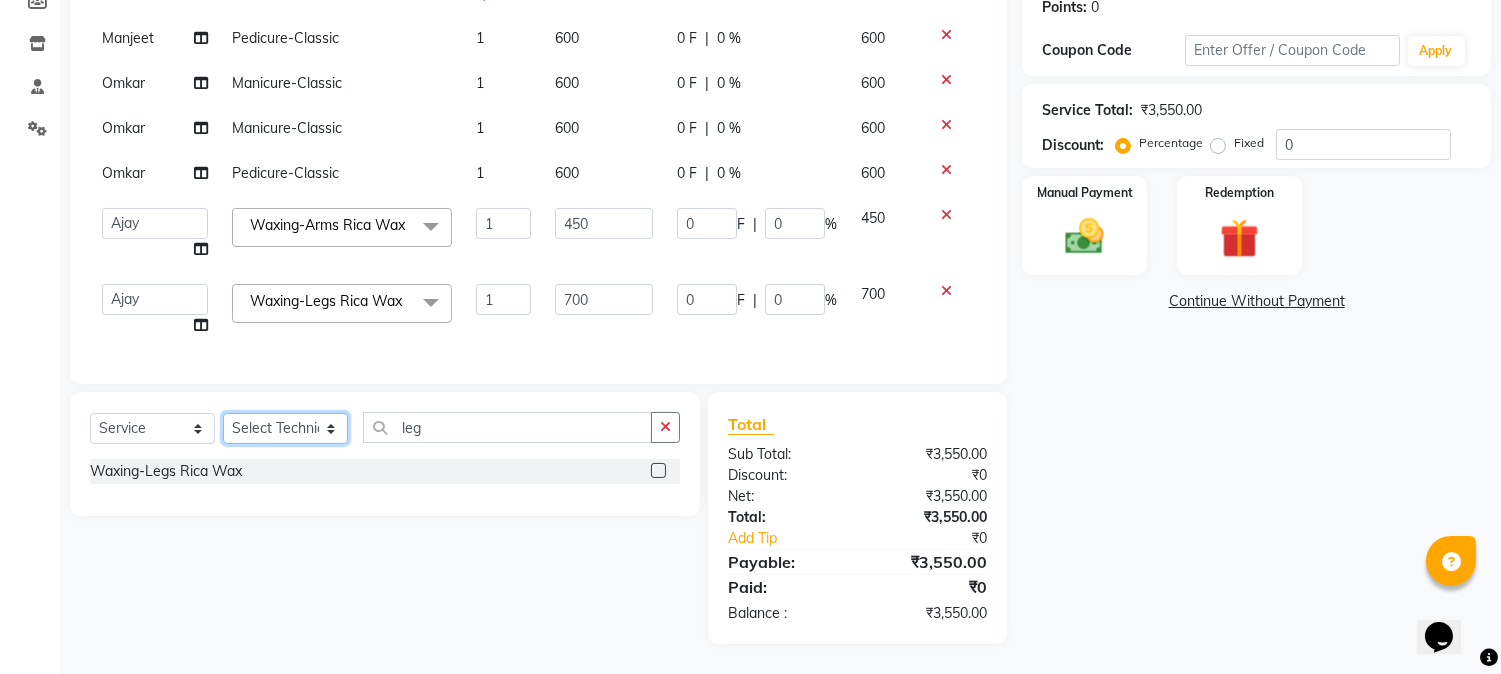click on "Select Technician Ajay  Awdesh Kumar Fairy khan Goldy Saini Manager Manjeet Omkar Varun" 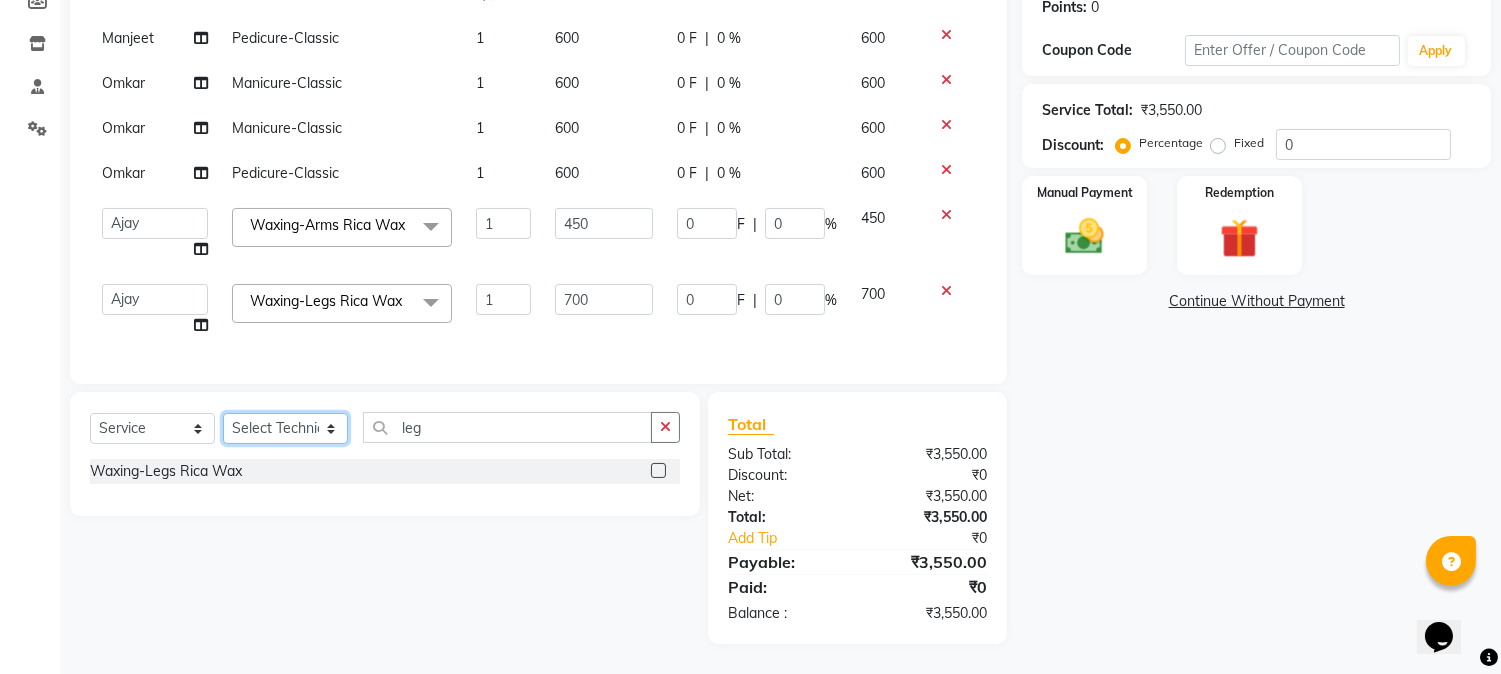 select on "[NUMBER]" 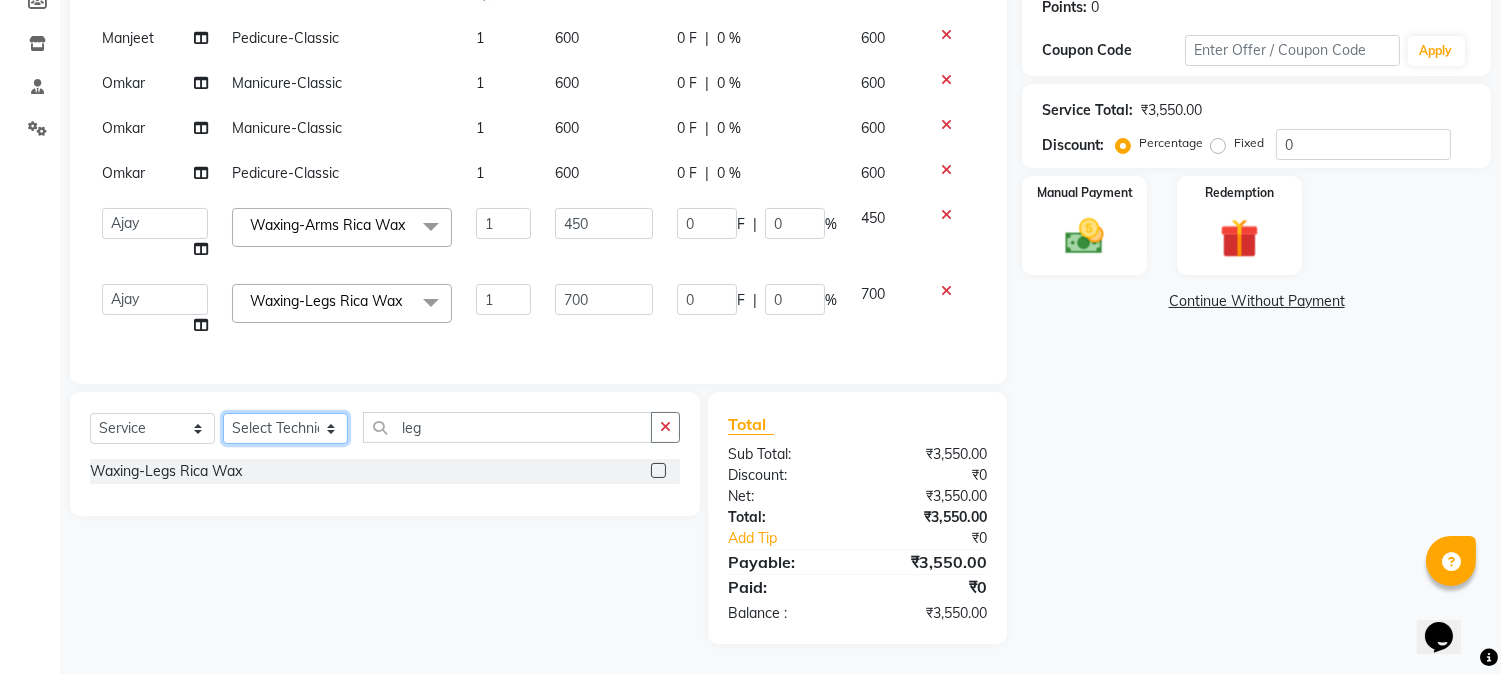 click on "Select Technician Ajay  Awdesh Kumar Fairy khan Goldy Saini Manager Manjeet Omkar Varun" 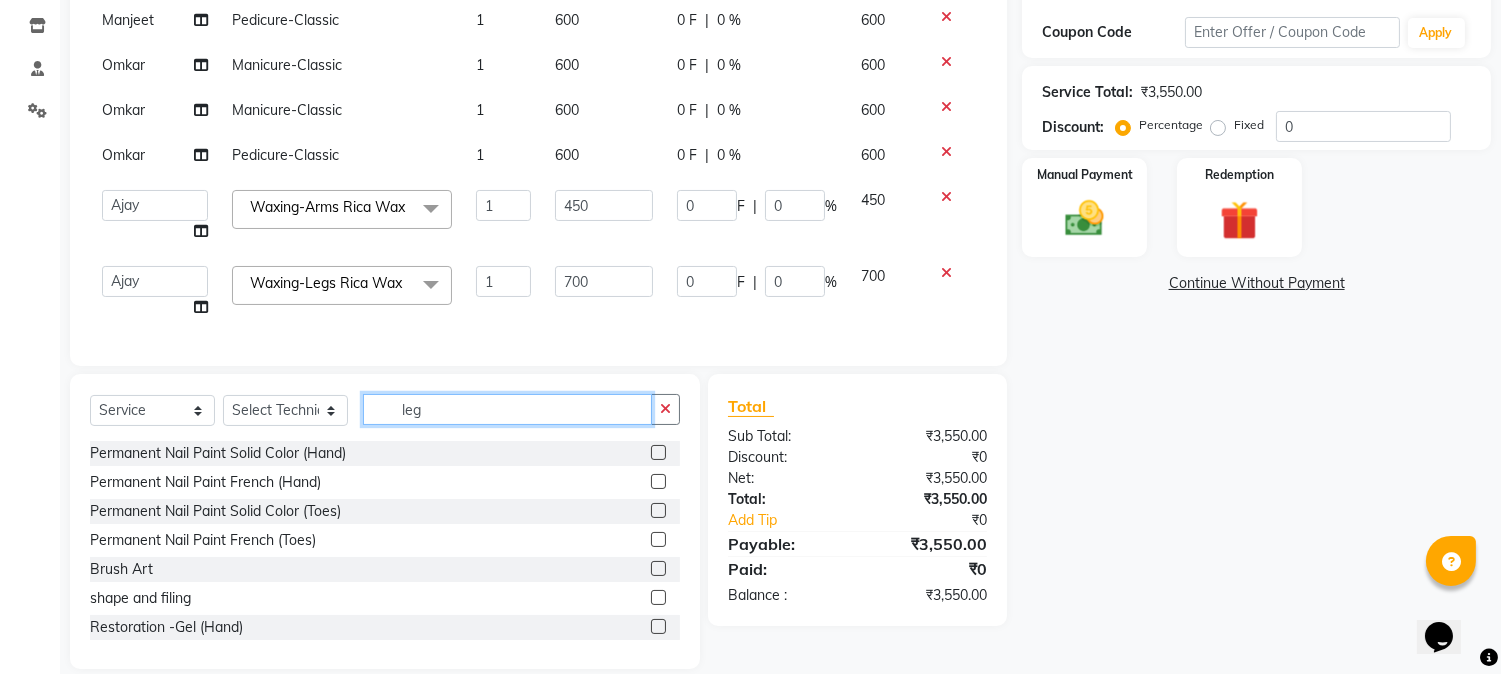 click on "leg" 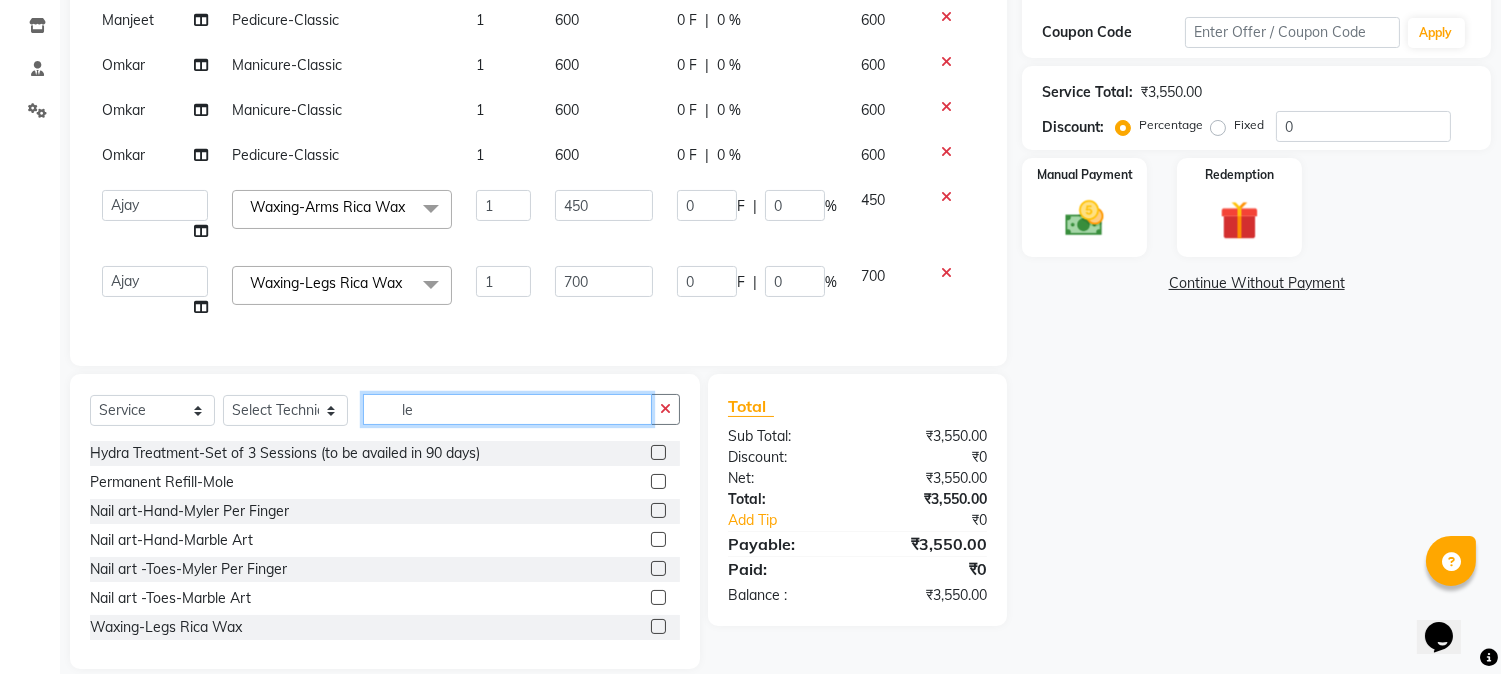 type on "l" 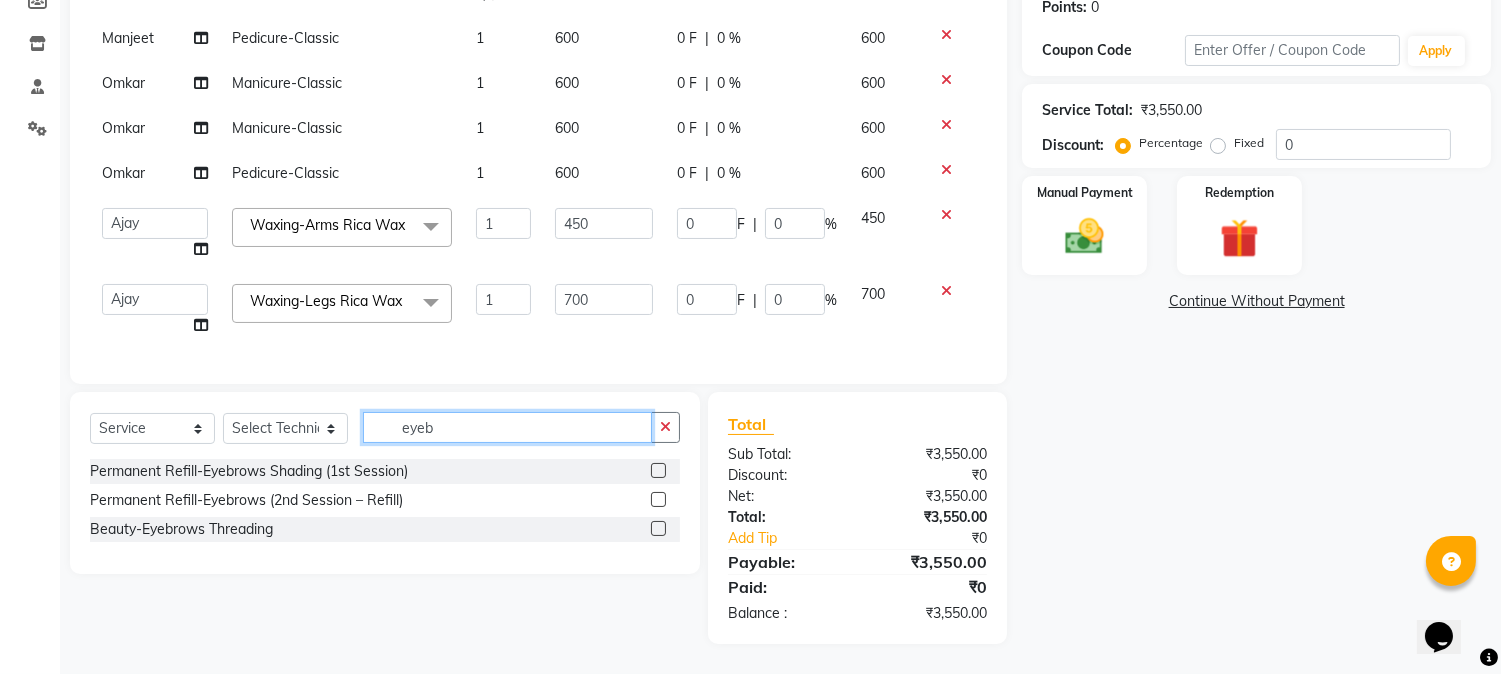 type on "eyeb" 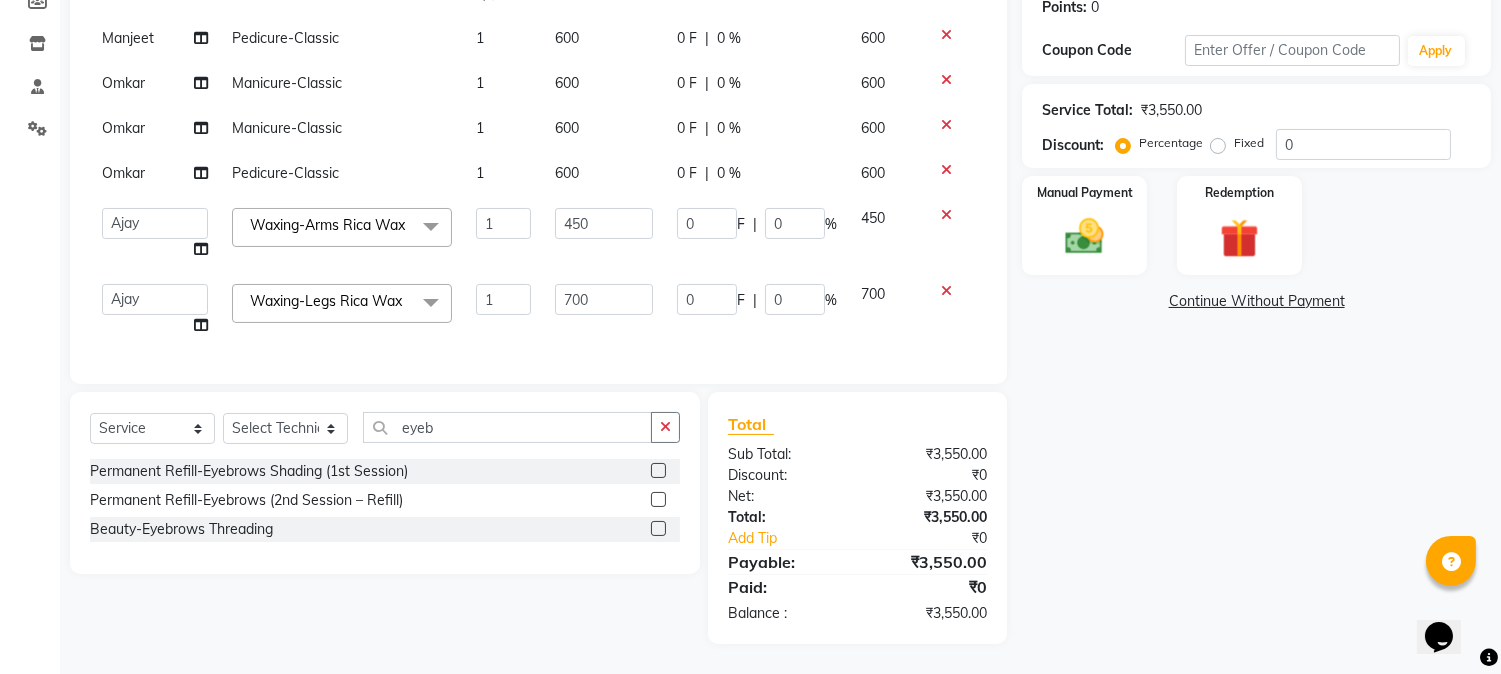 click 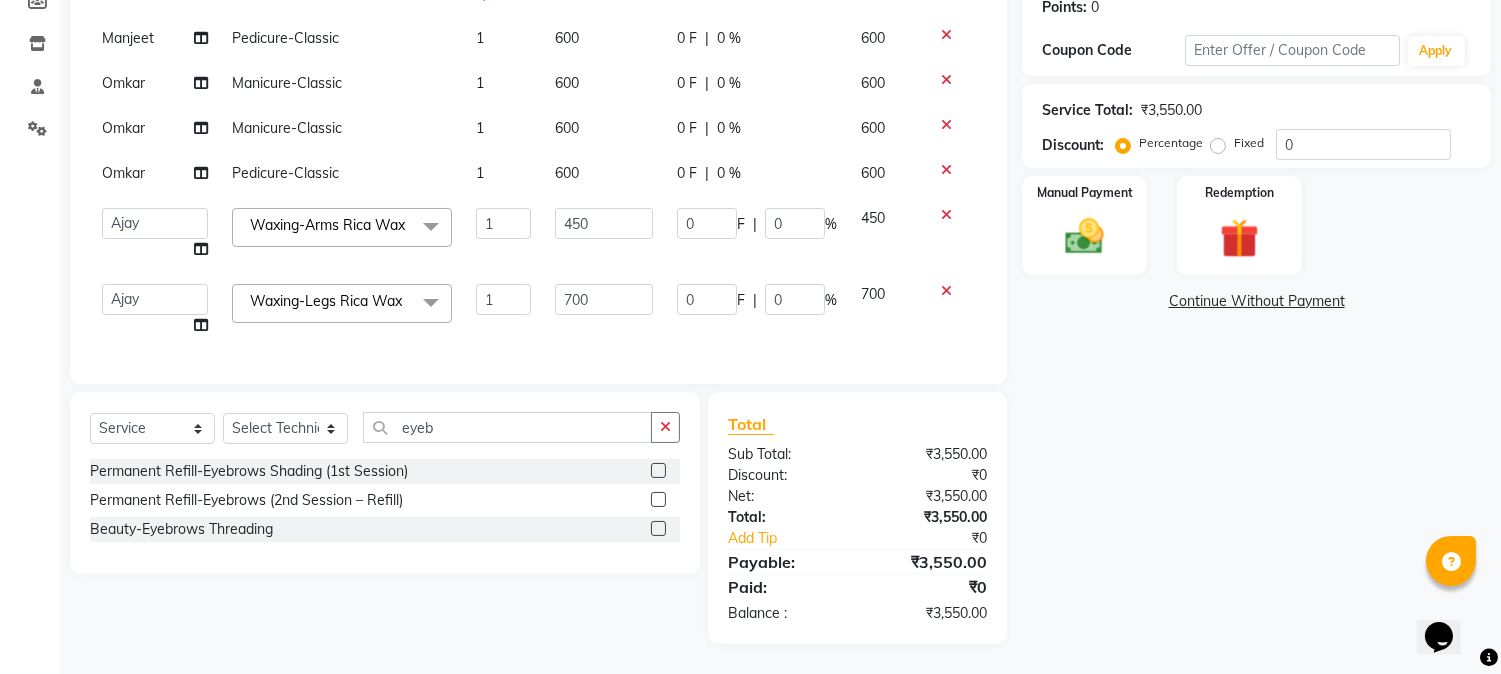 click at bounding box center [657, 529] 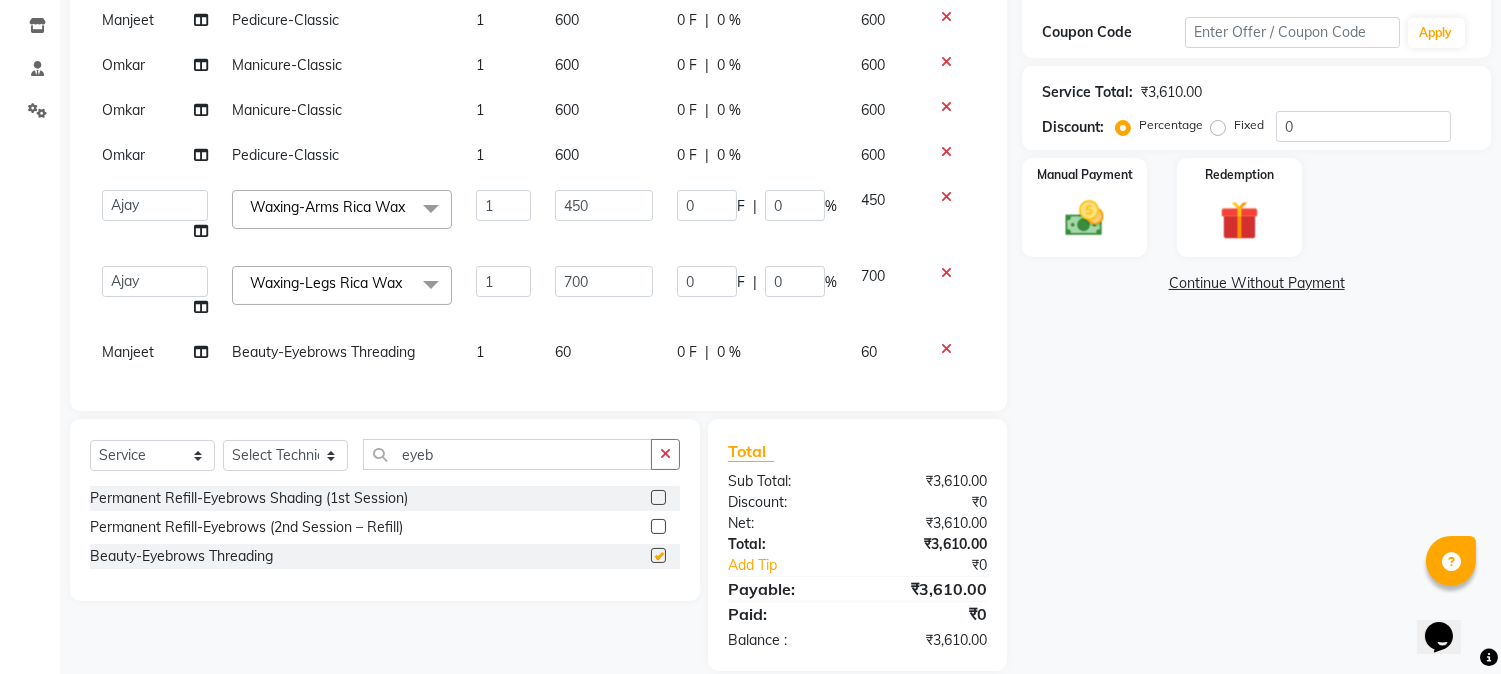 checkbox on "false" 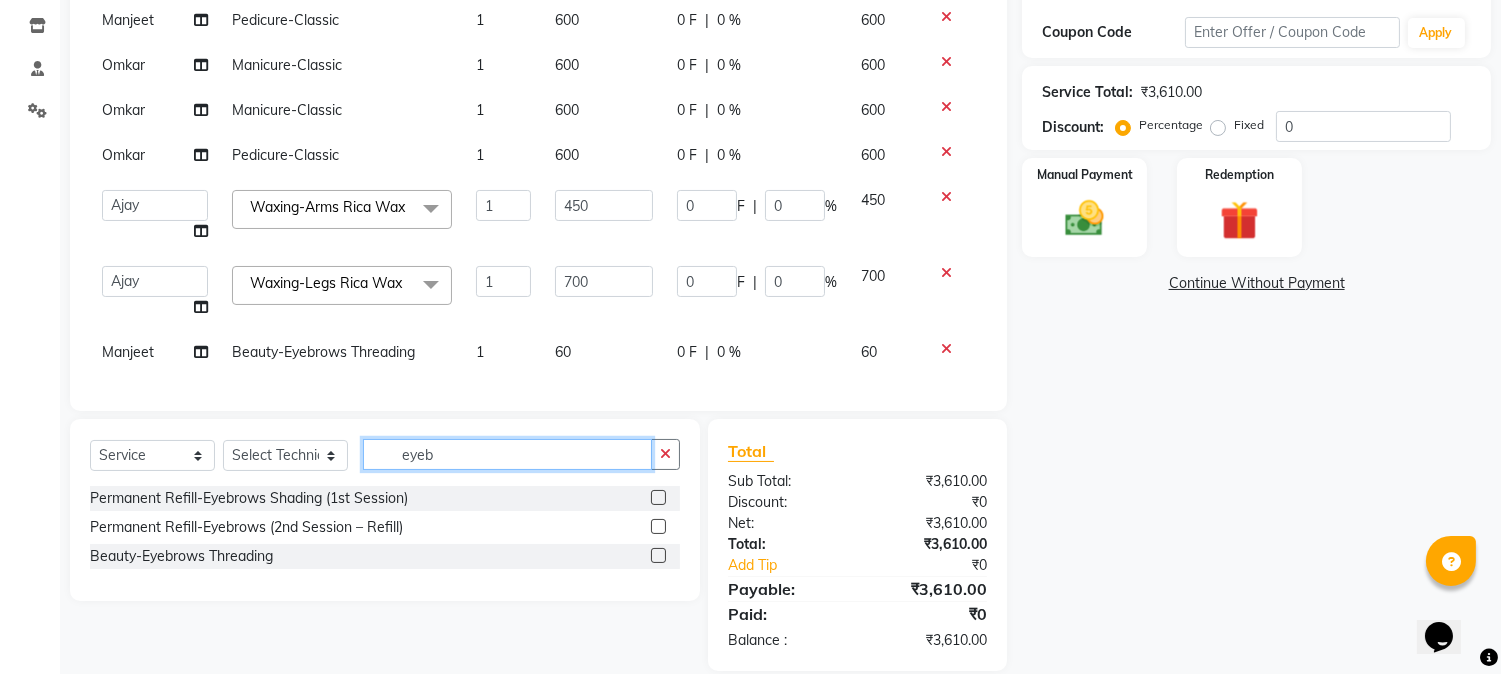 click on "eyeb" 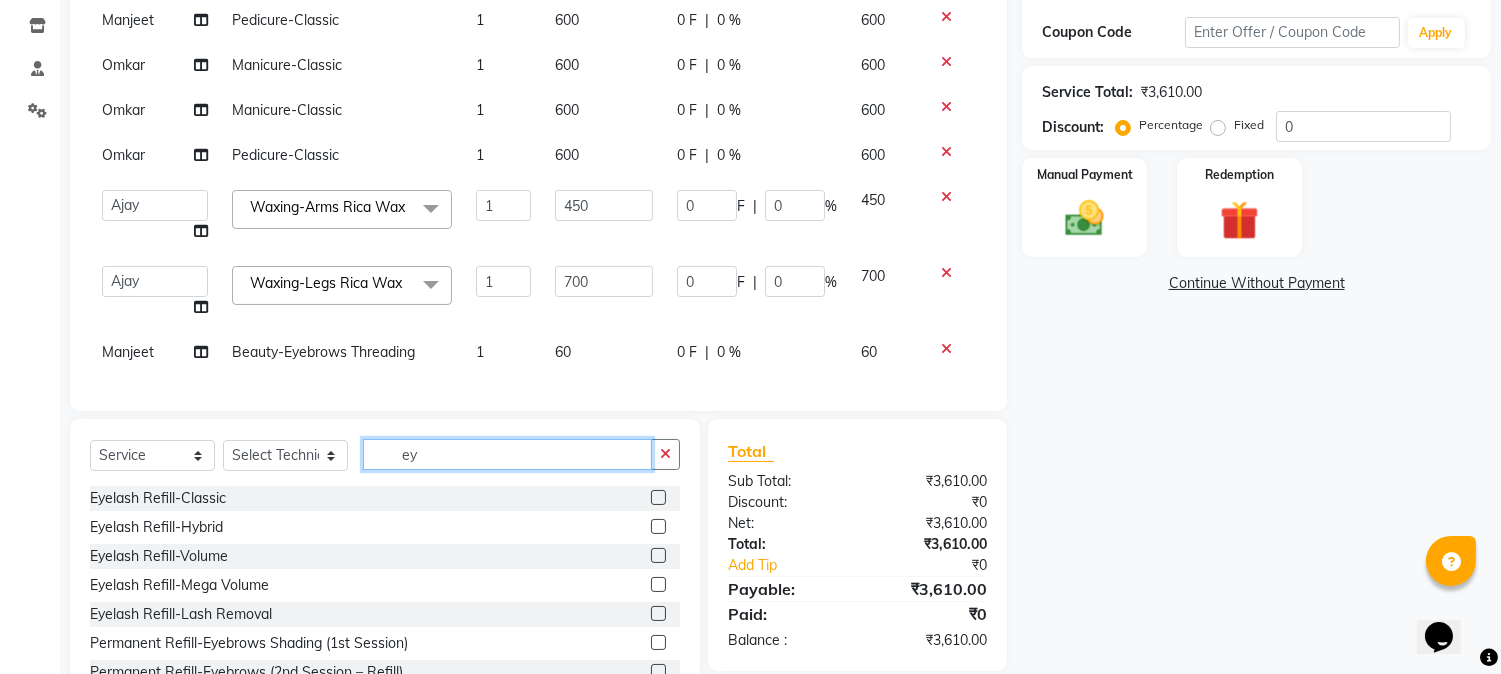 type on "e" 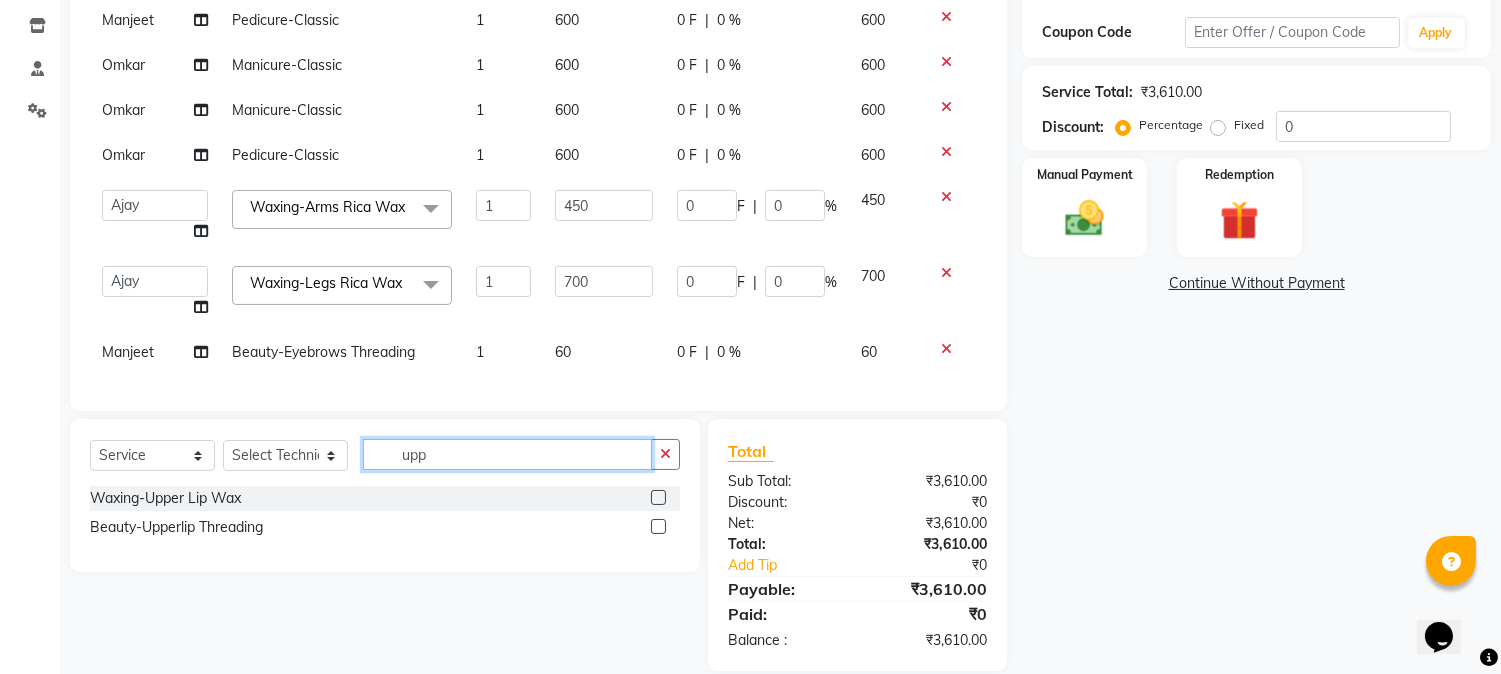 type on "upp" 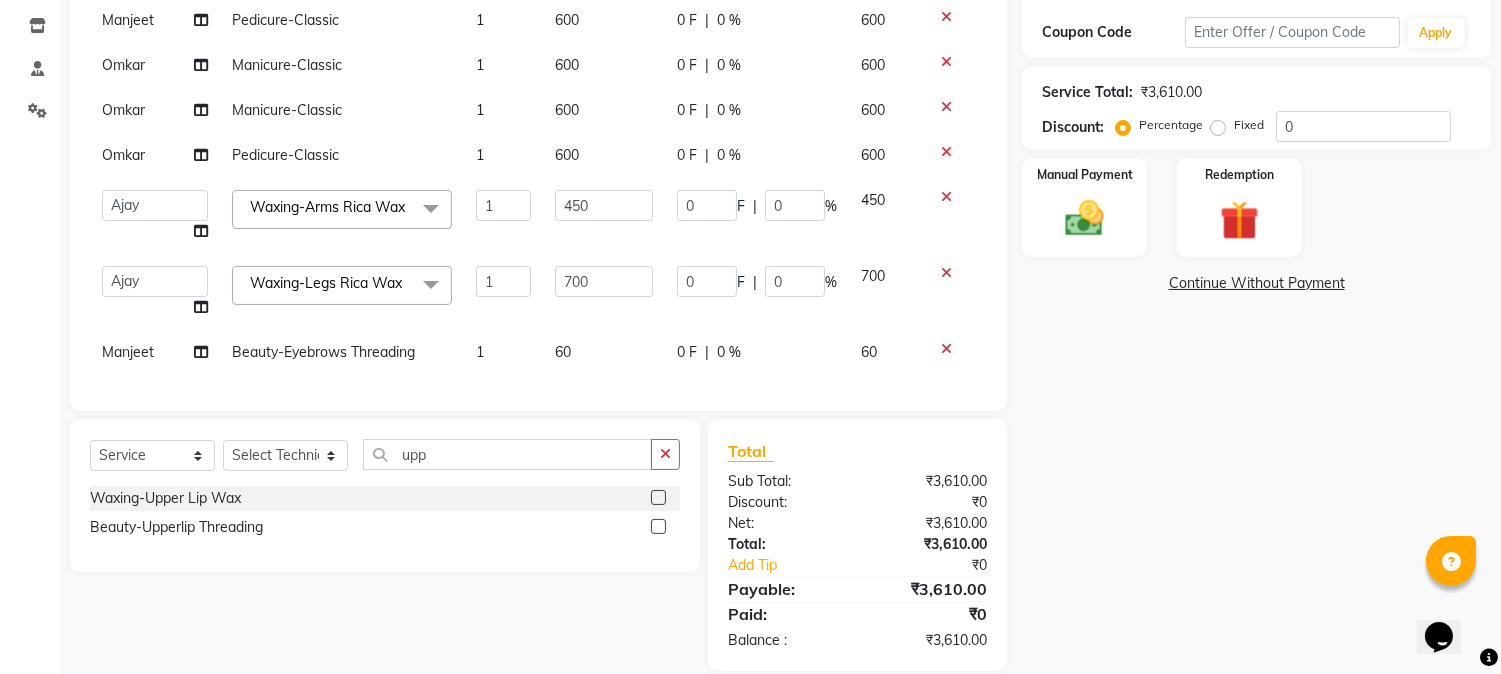 click 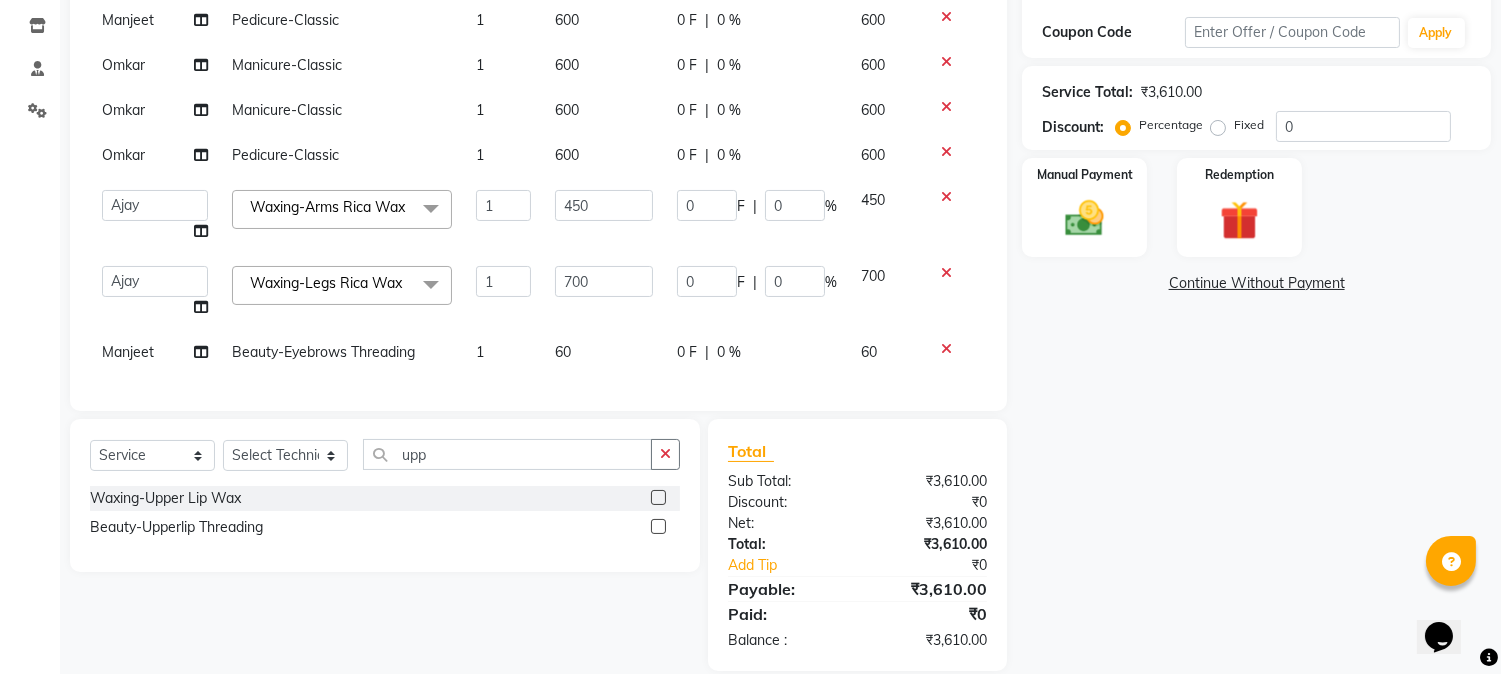 click at bounding box center (657, 527) 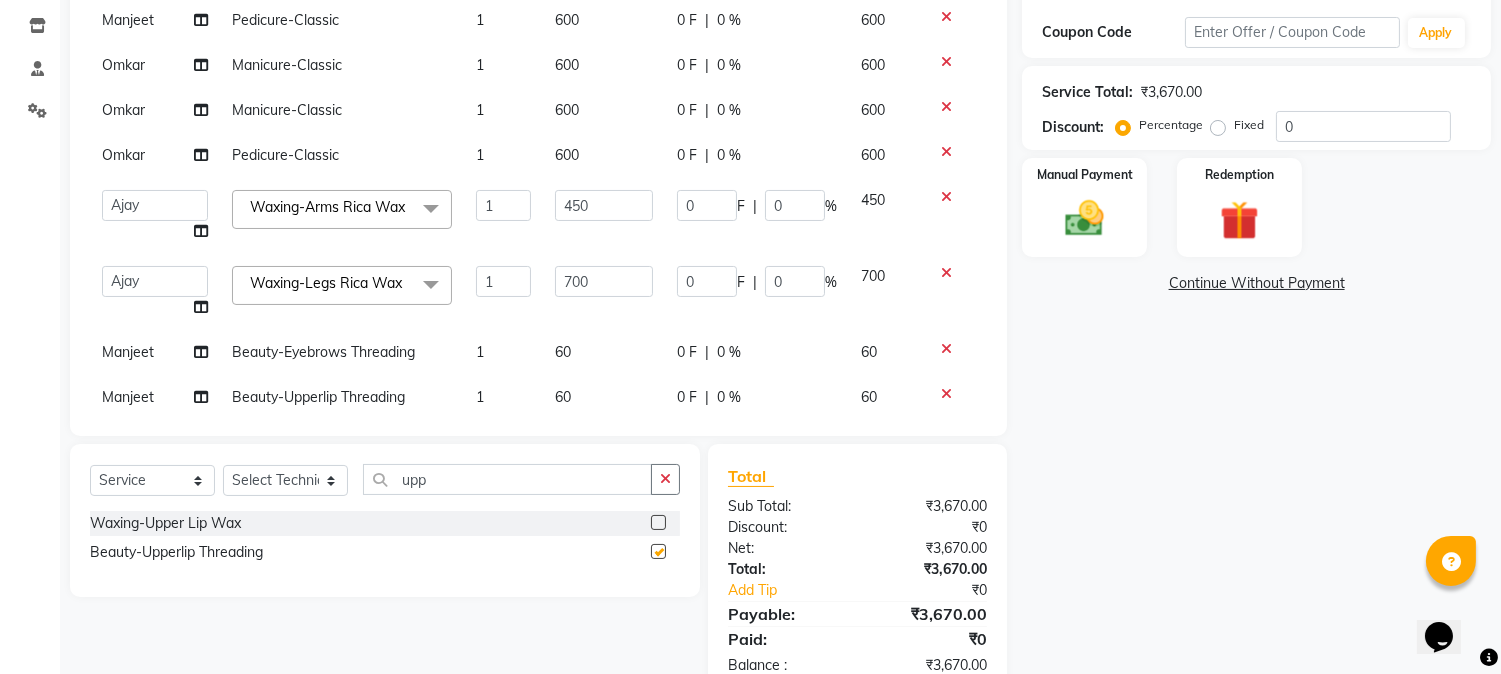 checkbox on "false" 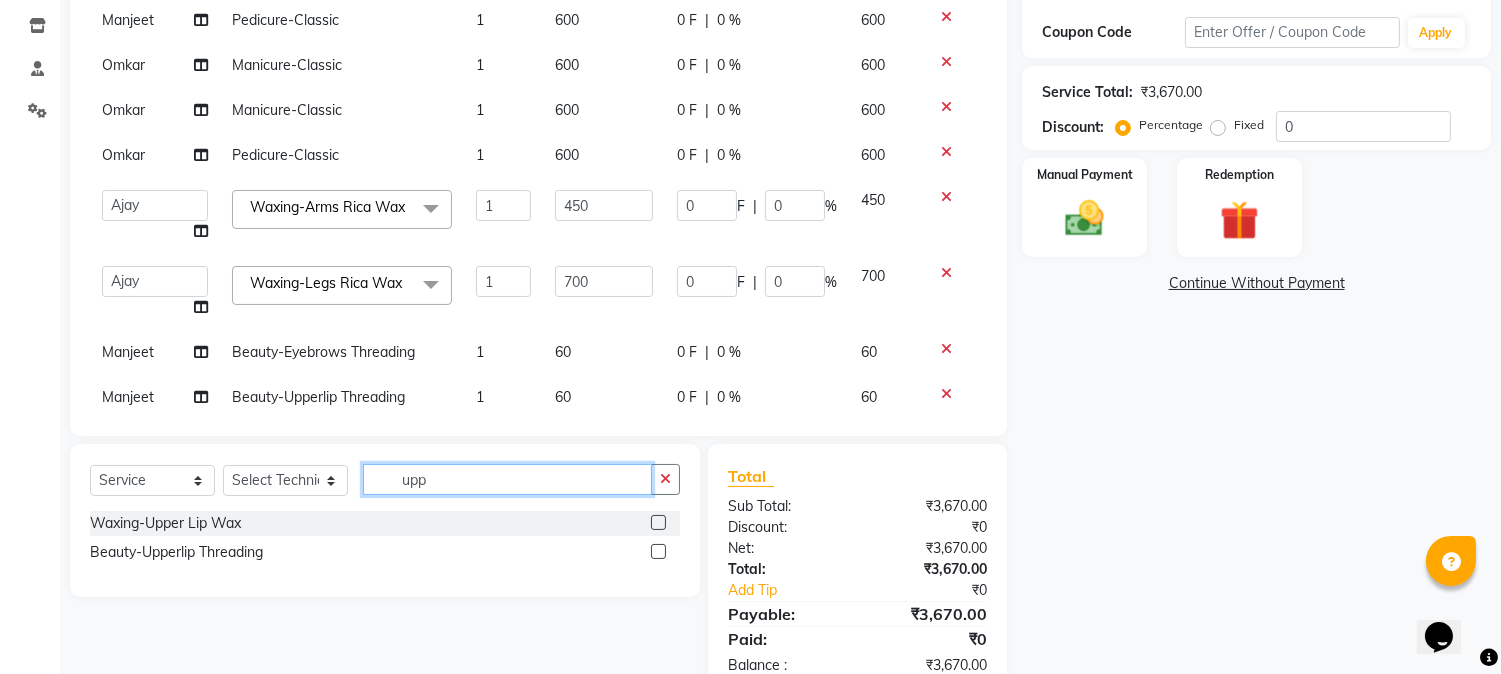 click on "upp" 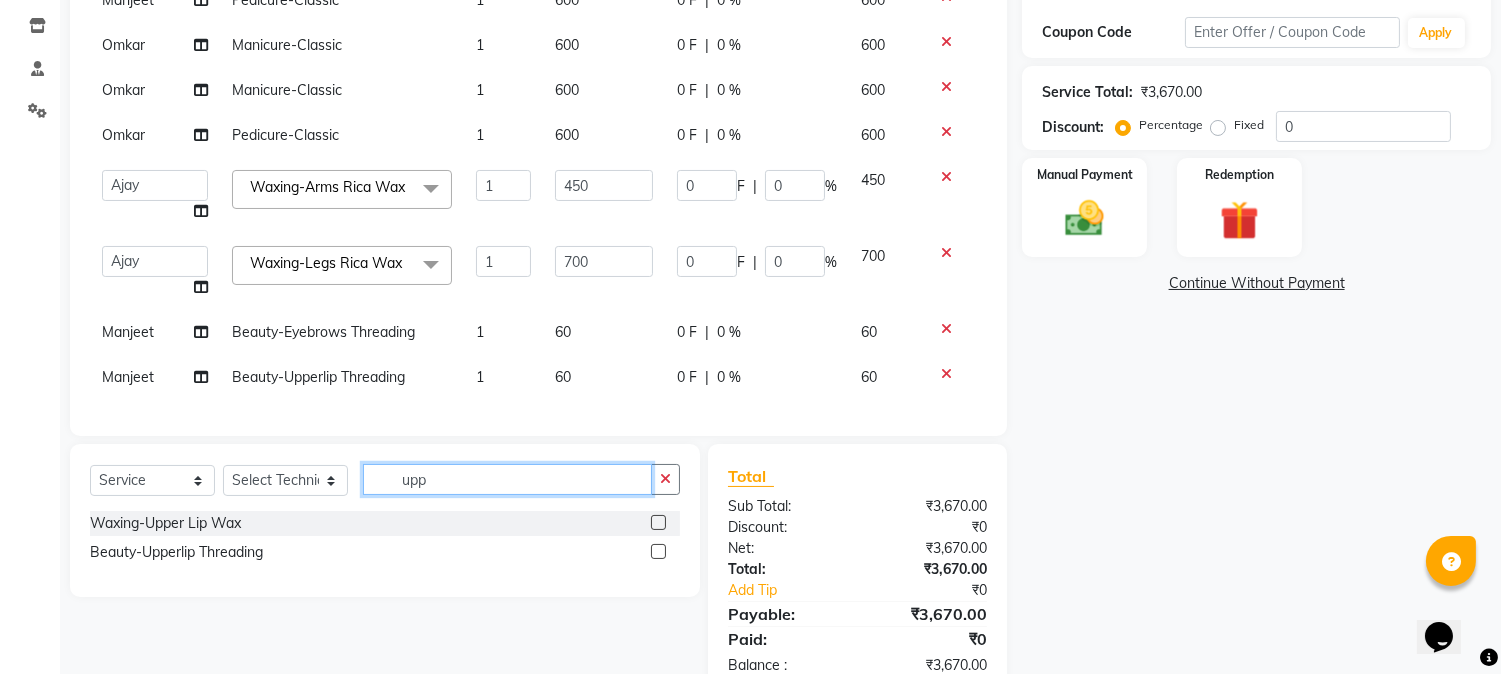 scroll, scrollTop: 44, scrollLeft: 0, axis: vertical 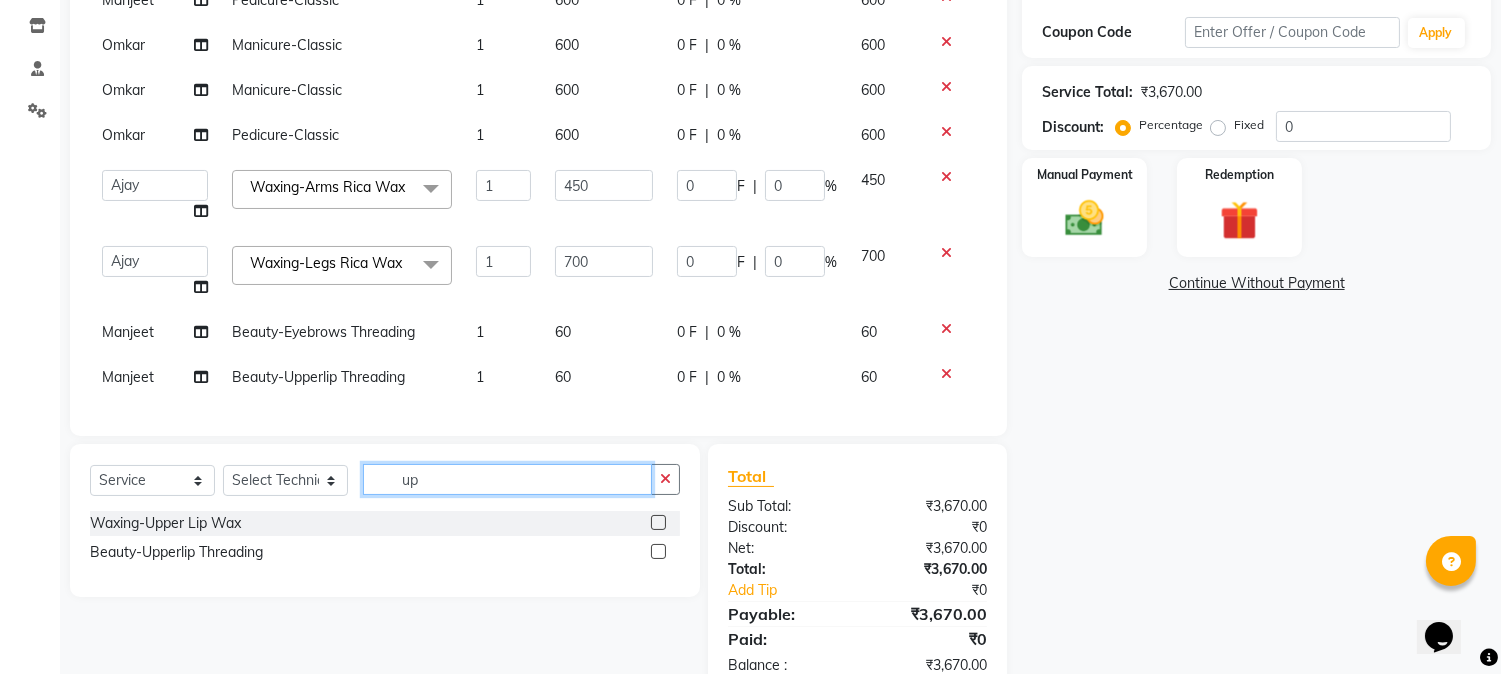 type on "u" 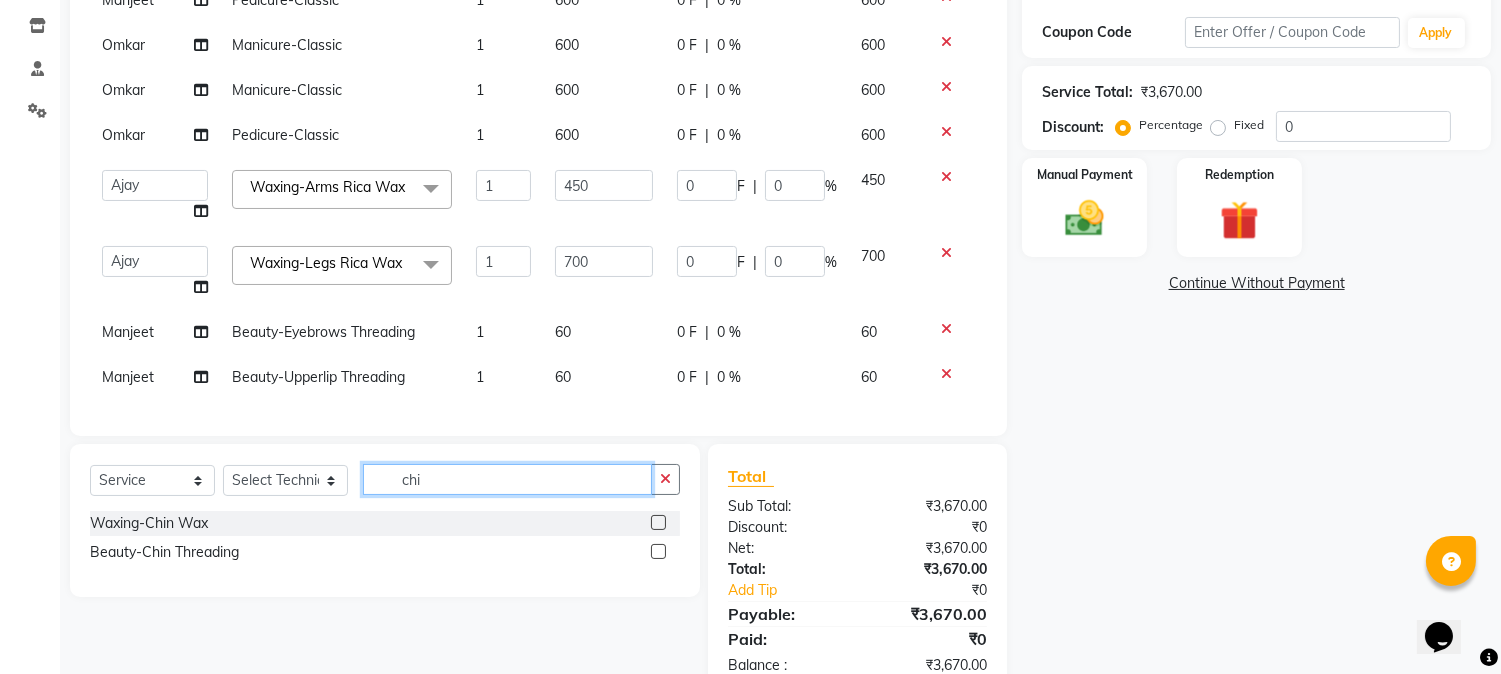 type on "chi" 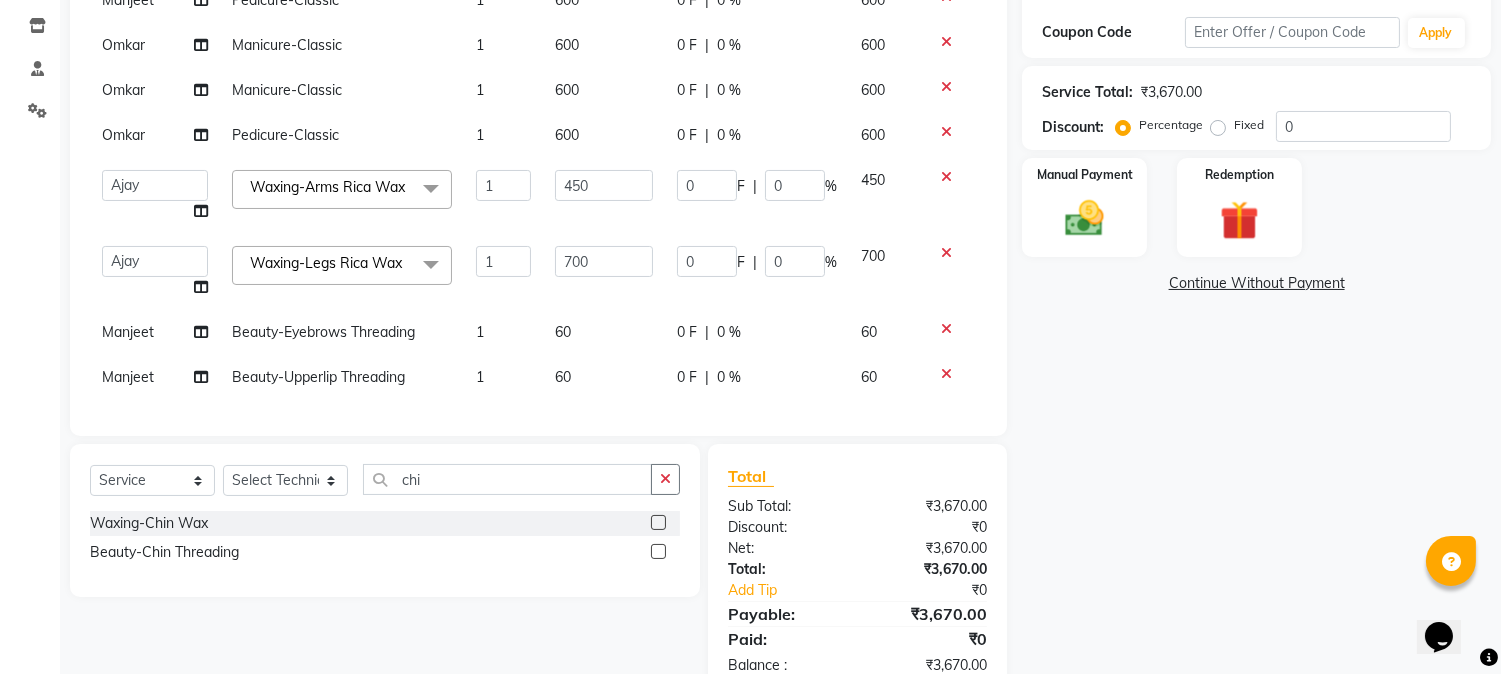 click 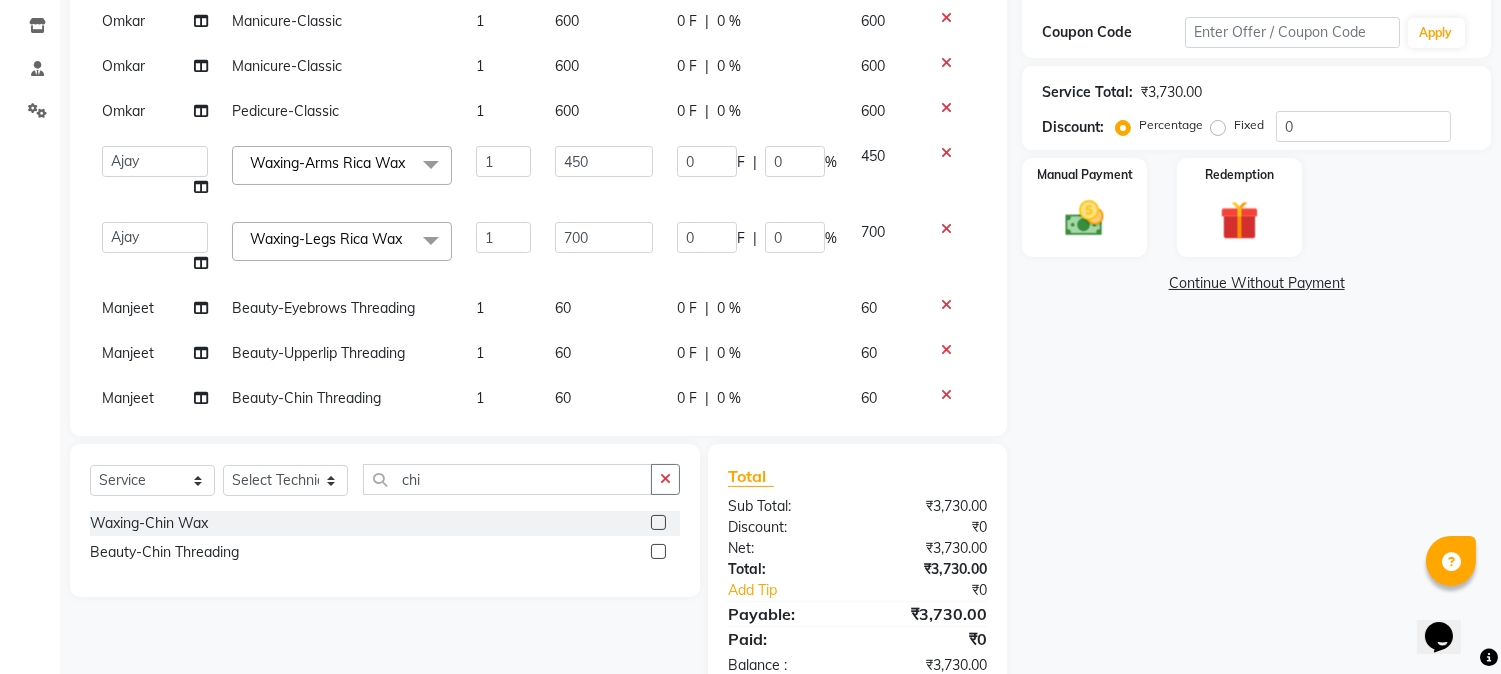 click 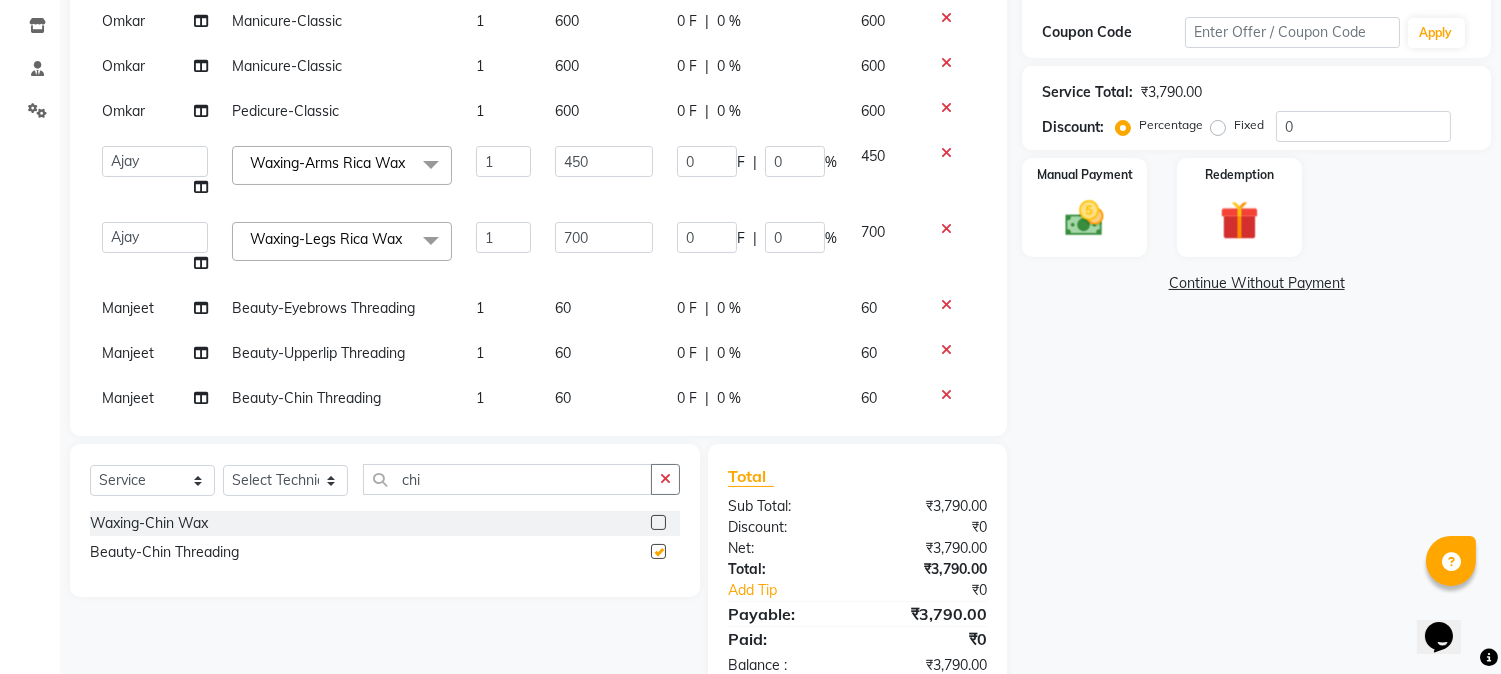 checkbox on "false" 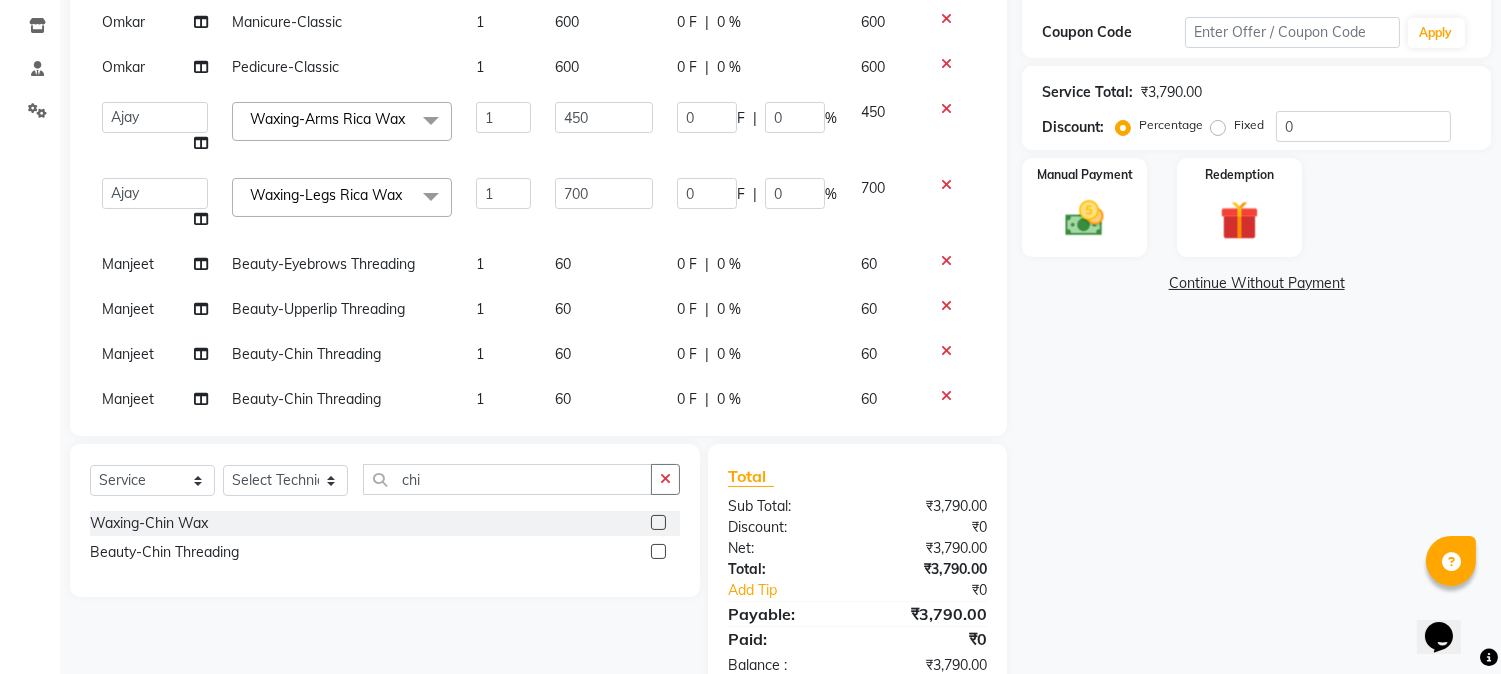 scroll, scrollTop: 133, scrollLeft: 0, axis: vertical 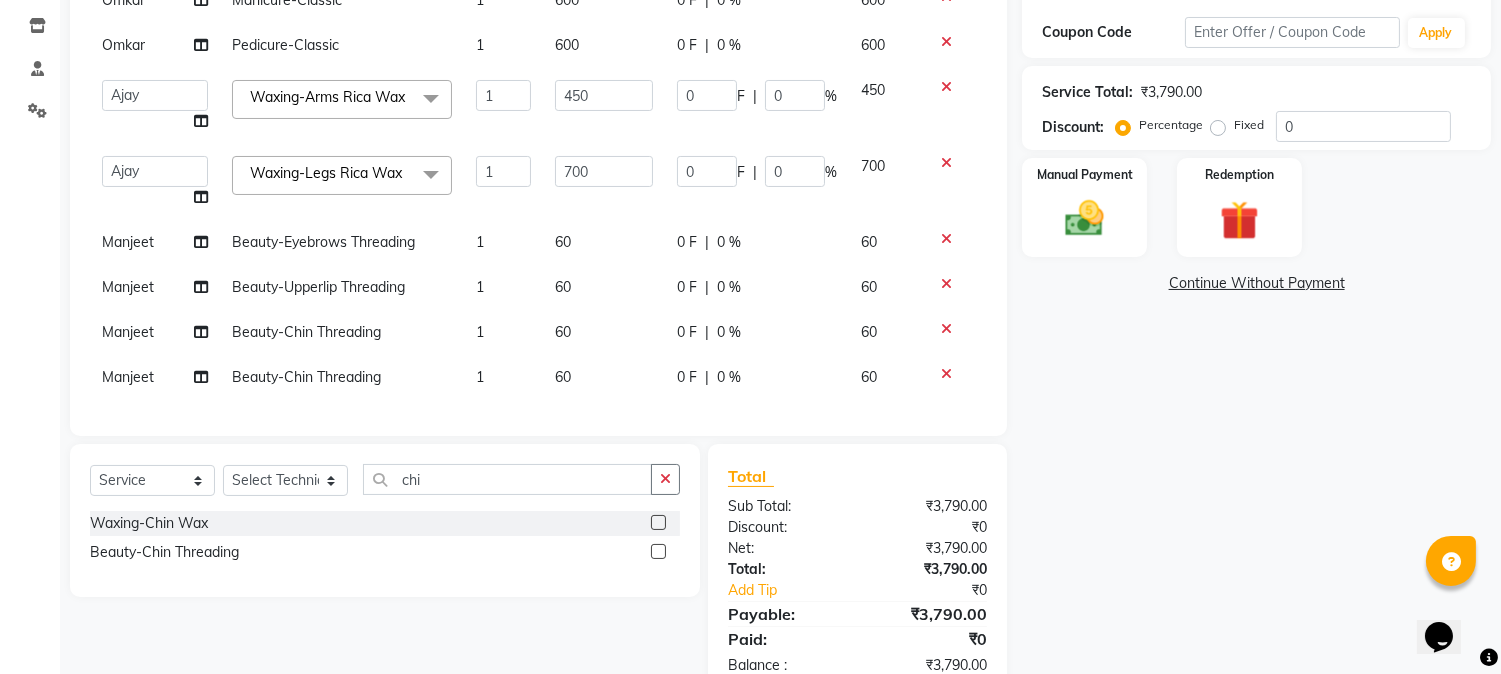 click 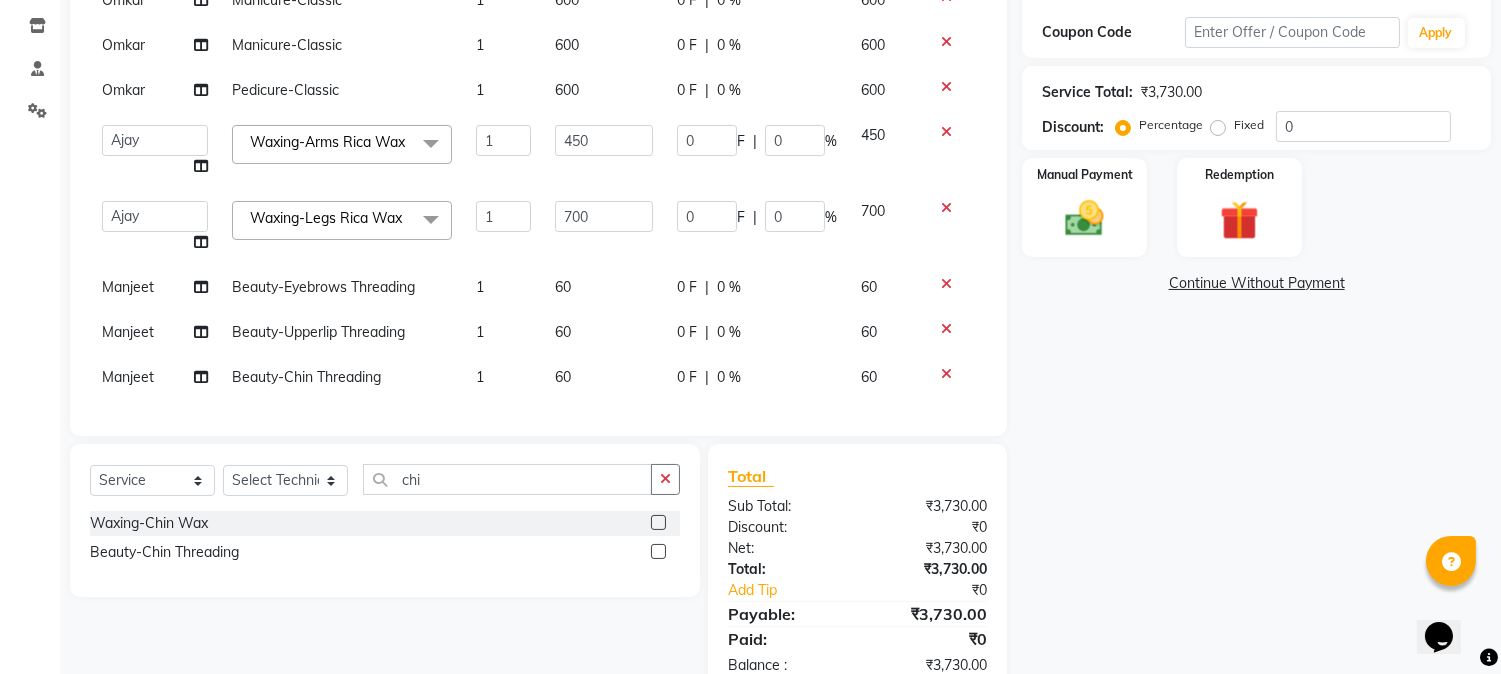 scroll, scrollTop: 98, scrollLeft: 0, axis: vertical 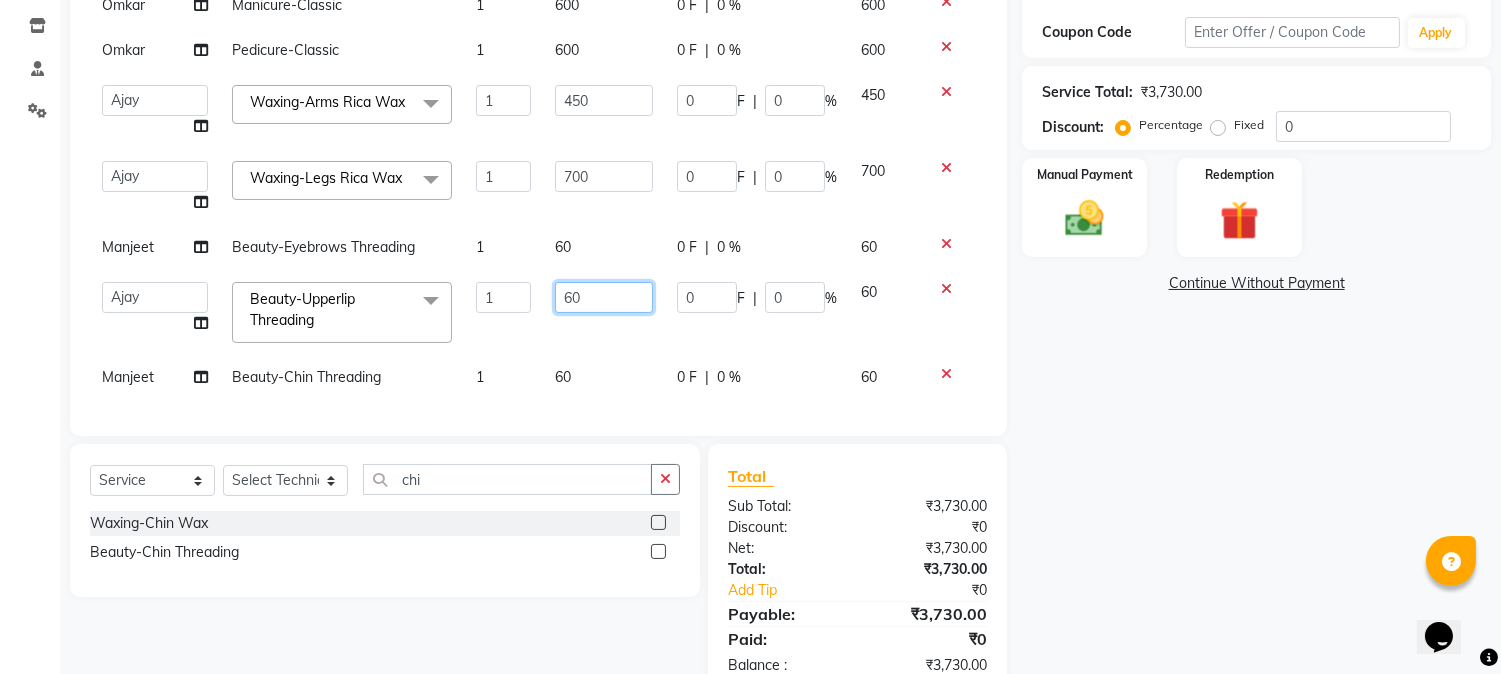 click on "60" 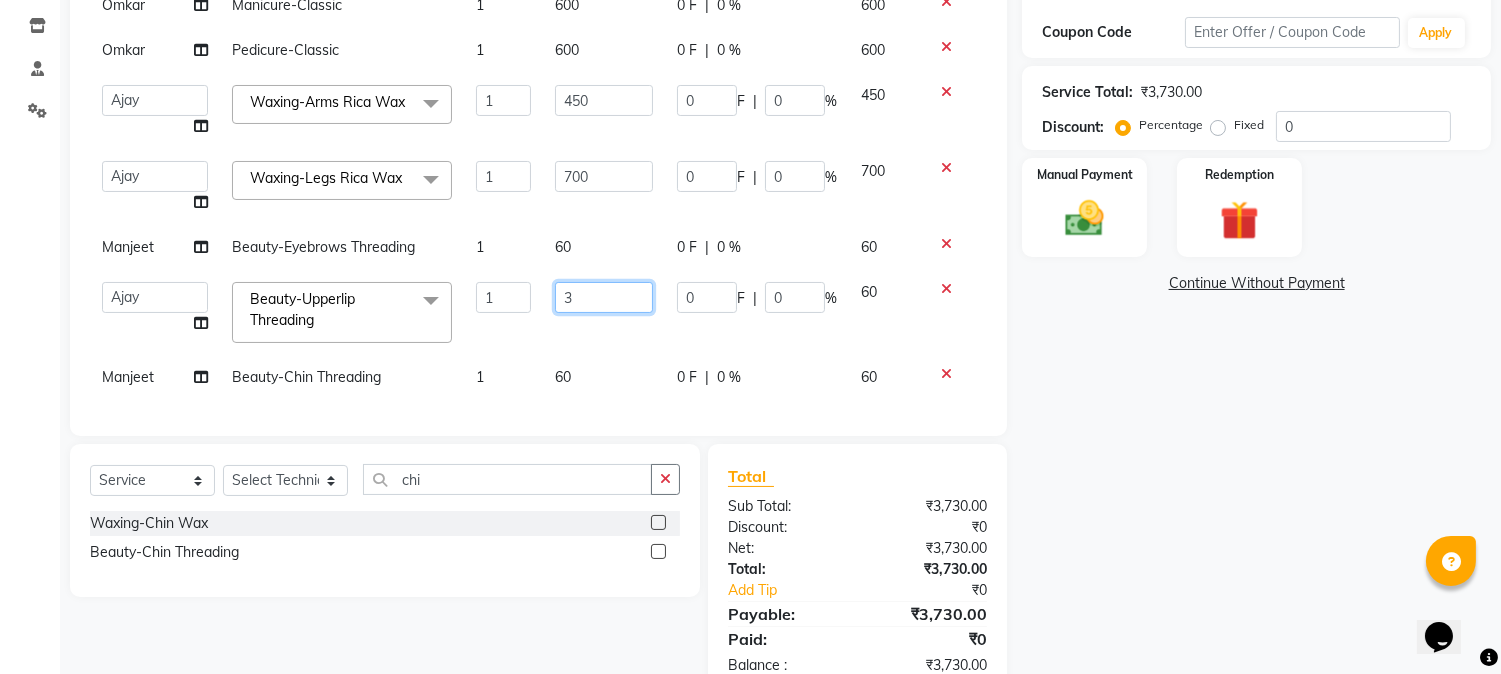 type on "30" 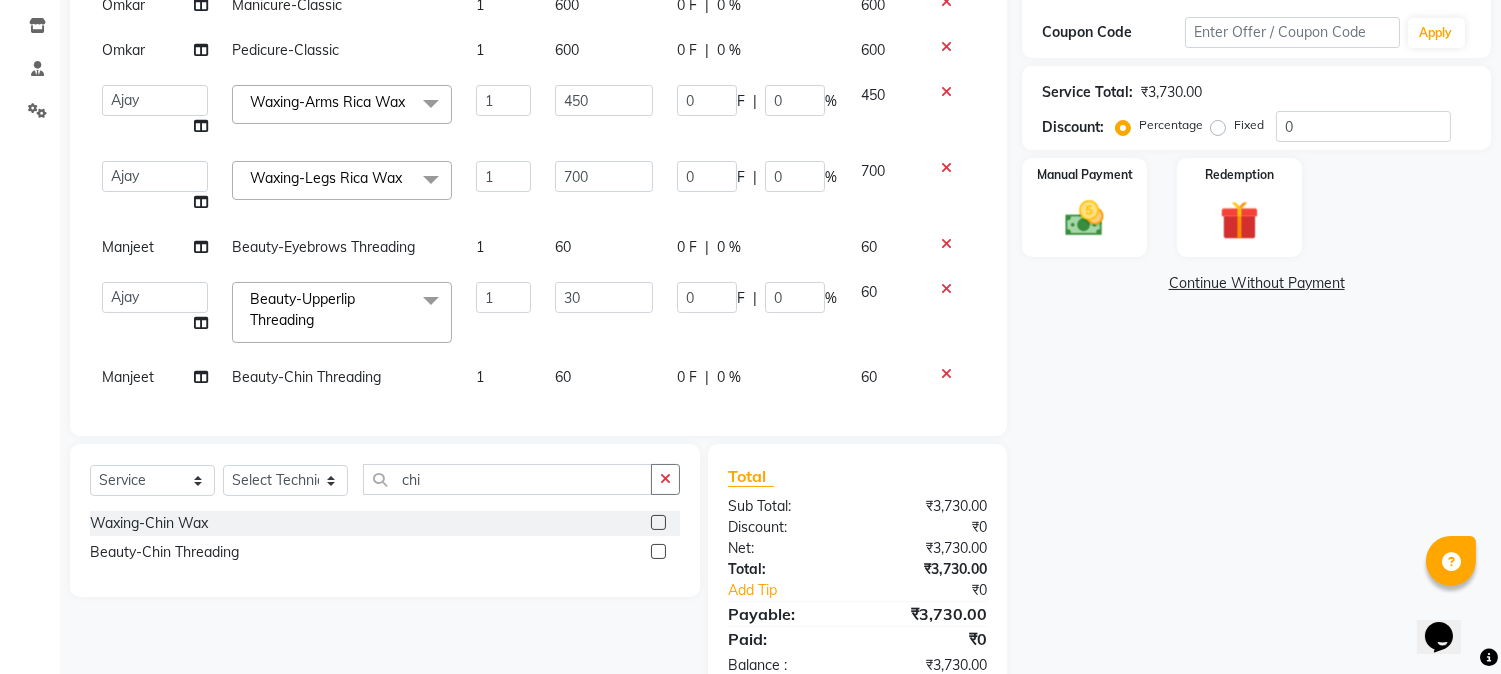 click on "[NAME] Pedicure-Classic 1 600 0 F | 0 % 600 [NAME] Manicure-Classic 1 600 0 F | 0 % 600 [NAME] Manicure-Classic 1 600 0 F | 0 % 600 [NAME] Pedicure-Classic 1 600 0 F | 0 % 600  [NAME]    [NAME]   [NAME]   [NAME]   Manager   [NAME]   [NAME]   [NAME]  Waxing-Arms Rica Wax  x Permanent Nail Paint Solid Color (Hand) Permanent Nail Paint French (Hand) Permanent Nail Paint  Solid Color (Toes) Permanent Nail Paint  French (Toes) Brush Art shape and filing Restoration -Gel (Hand) Restoration -Tip Replacement (Hand) Restoration -Touch-up (Hand) Restoration -Gel Color Change (Hand) Restoration -Removal of extensions (Hand) Restoration -Removal of Nail paint (Hand) removal of overlays (Hand) Restoration-Gel (Toes) Restoration -Tip Replacement (Toes) Restoration -Touch-up (Toes) Restoration -Gel Color Change (Toes) Restoration -Removal of extensions (Toes) Restoration -Removal of Nail paint (Toes) Pedicure-Classic Pedicure-Deluxe Pedicure-Premium Pedicure-Platinum Pedicure-Luxury  Foot Massage Manicure-Classic" 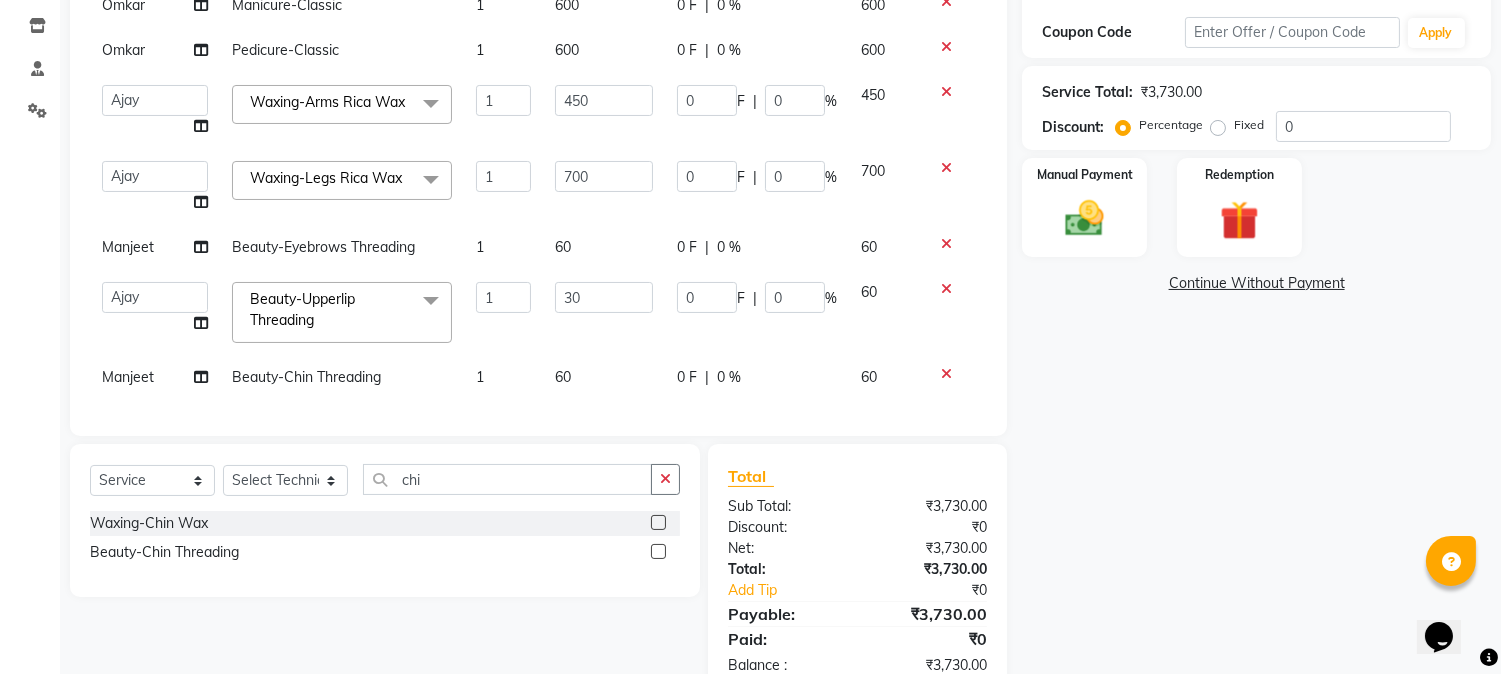 scroll, scrollTop: 98, scrollLeft: 0, axis: vertical 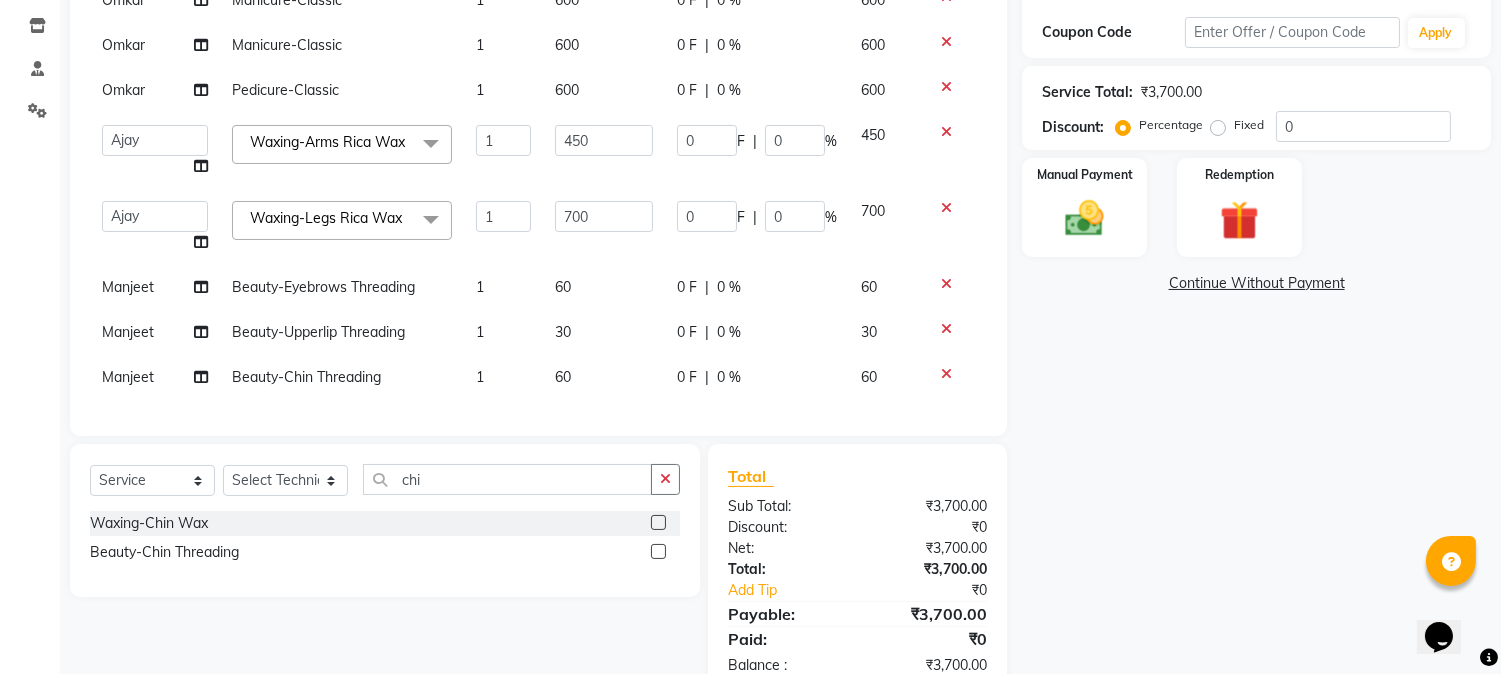 click on "60" 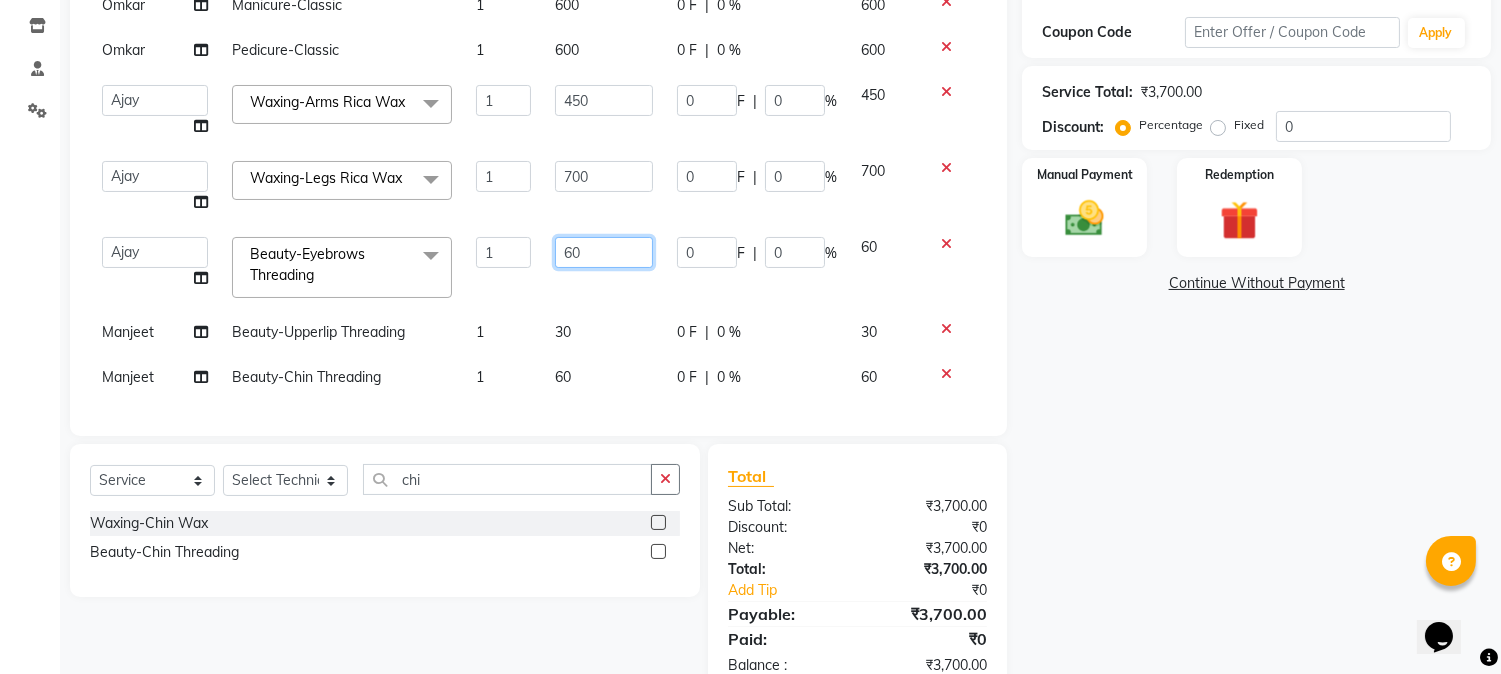 click on "60" 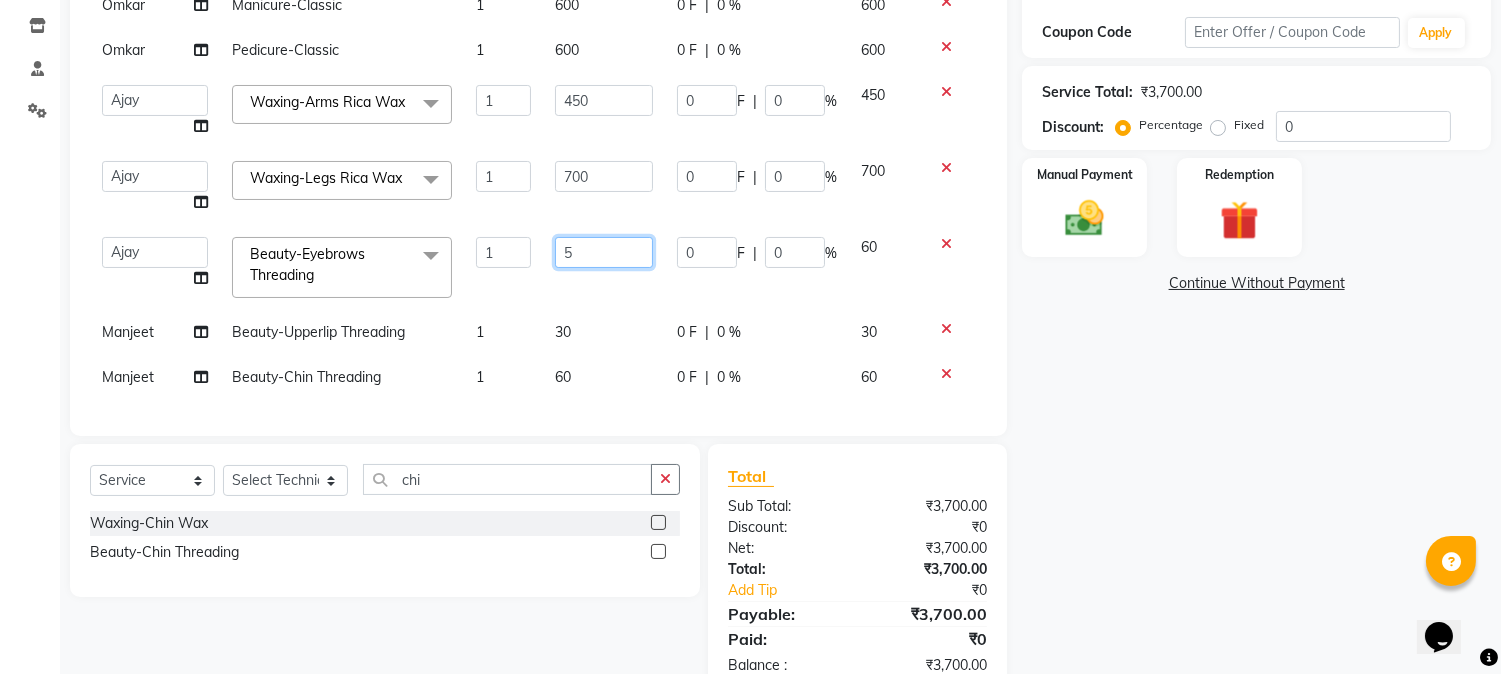 type on "50" 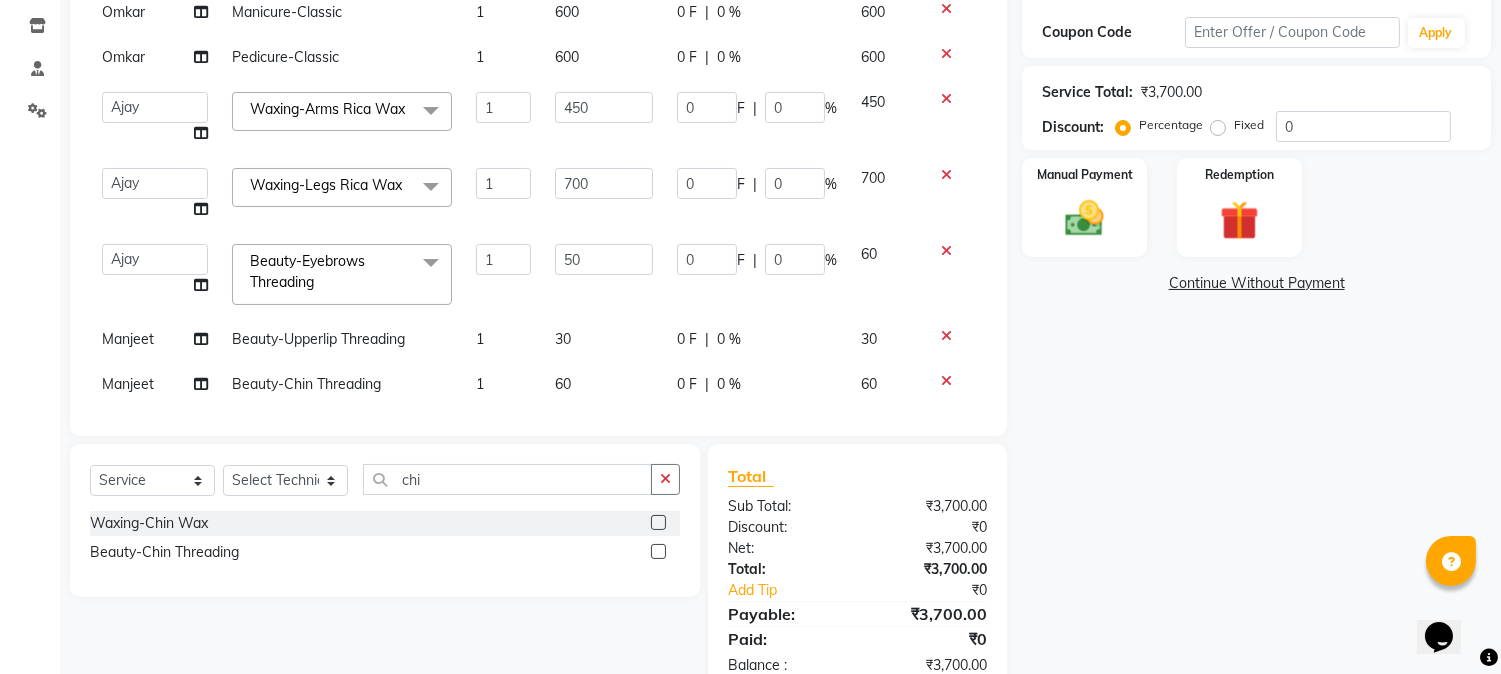 click on "50" 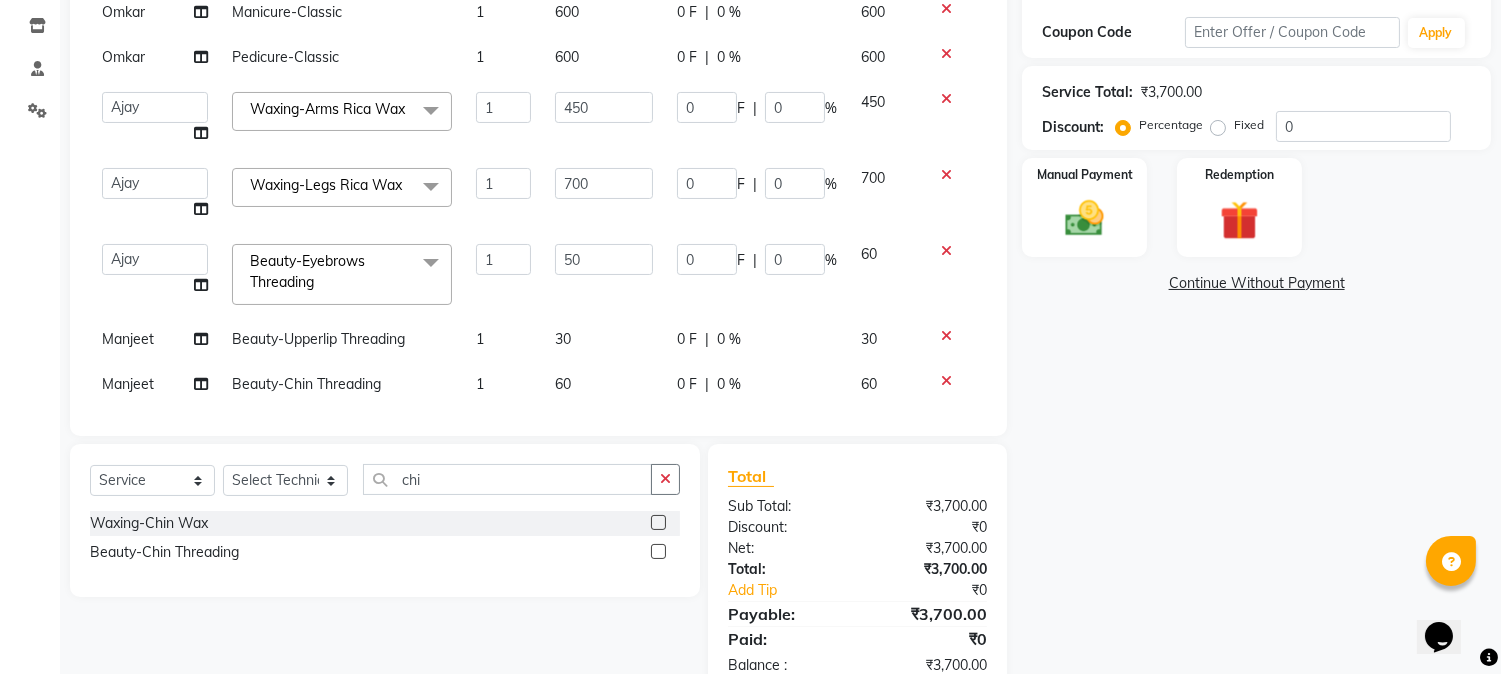 select on "[NUMBER]" 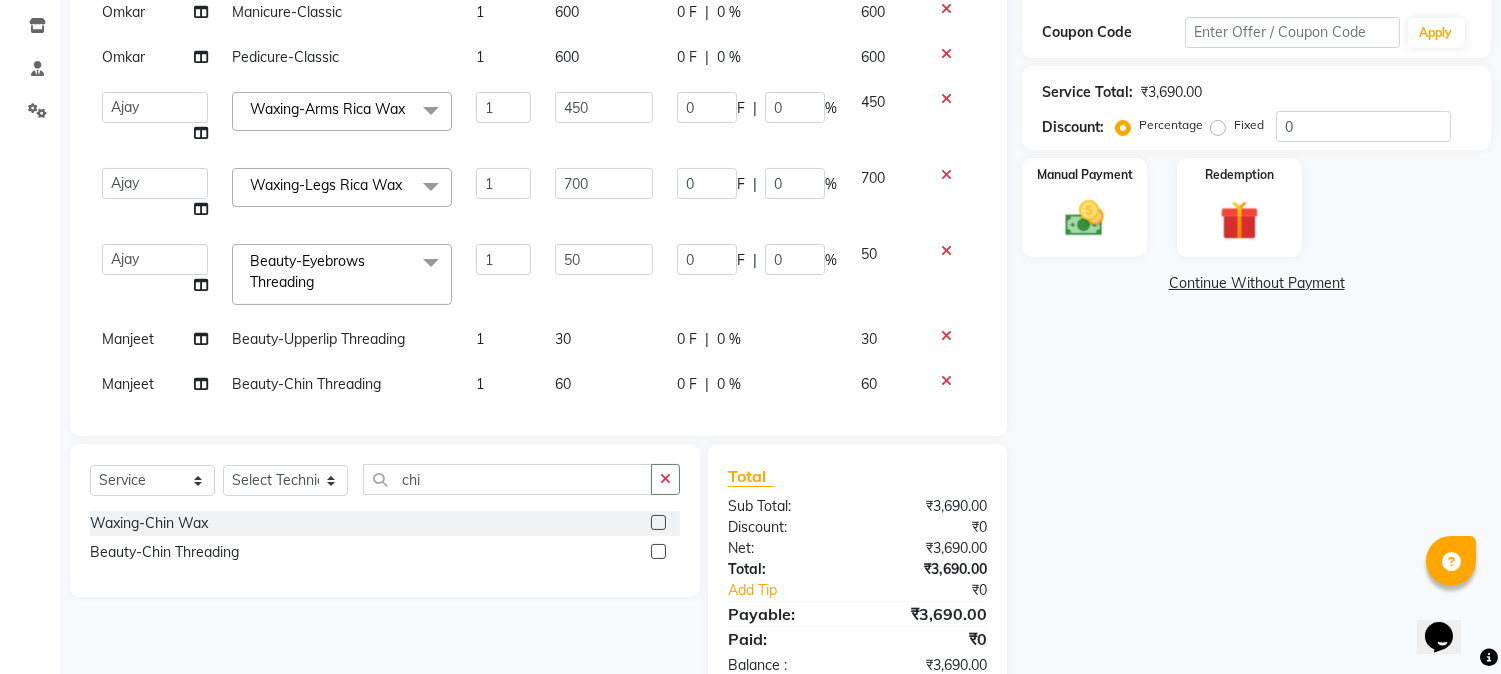 scroll, scrollTop: 133, scrollLeft: 0, axis: vertical 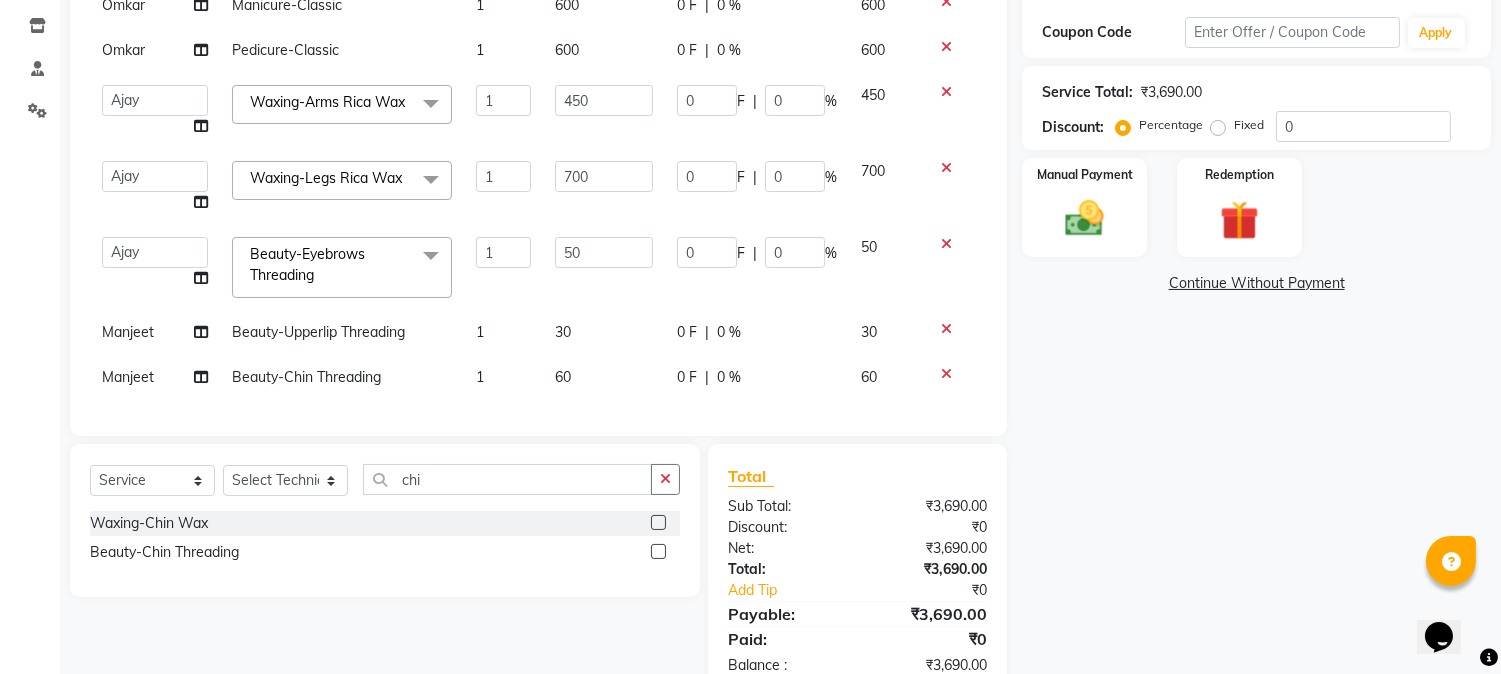 click on "60" 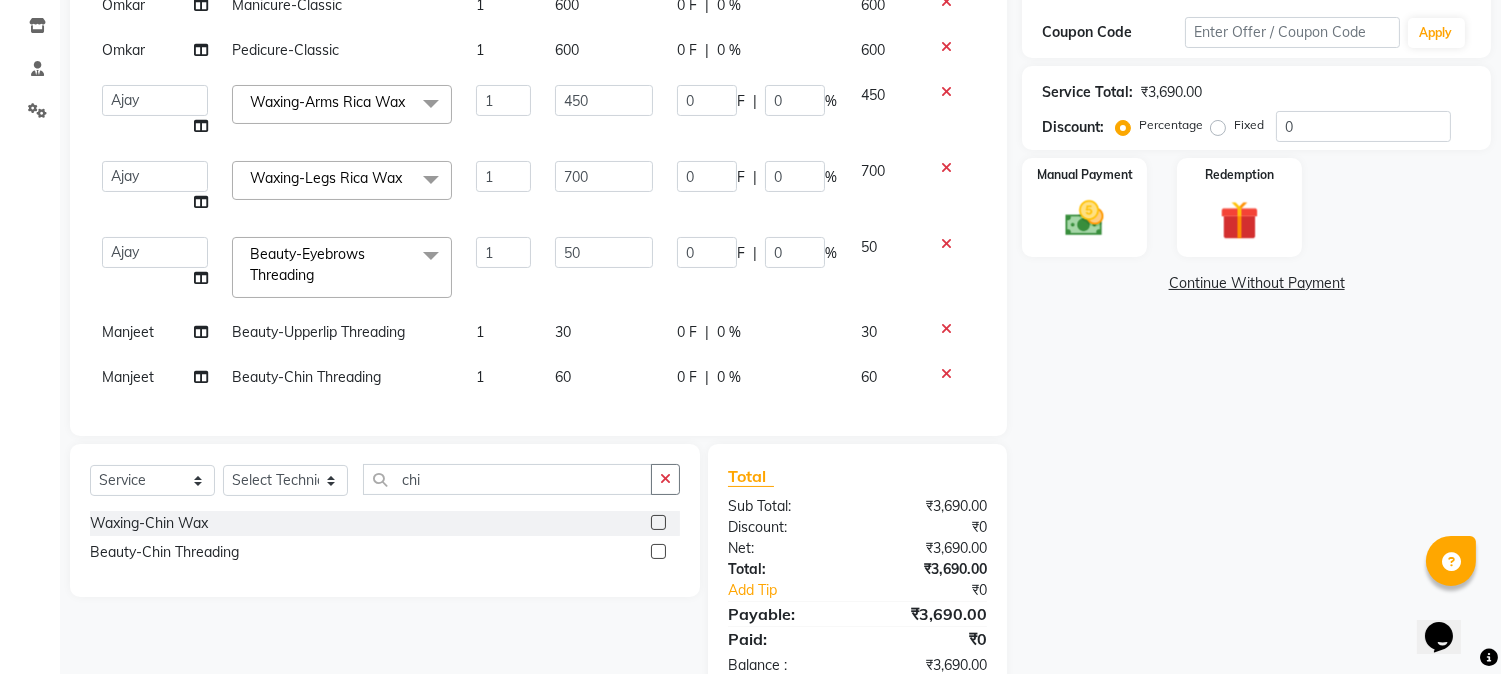 select on "[NUMBER]" 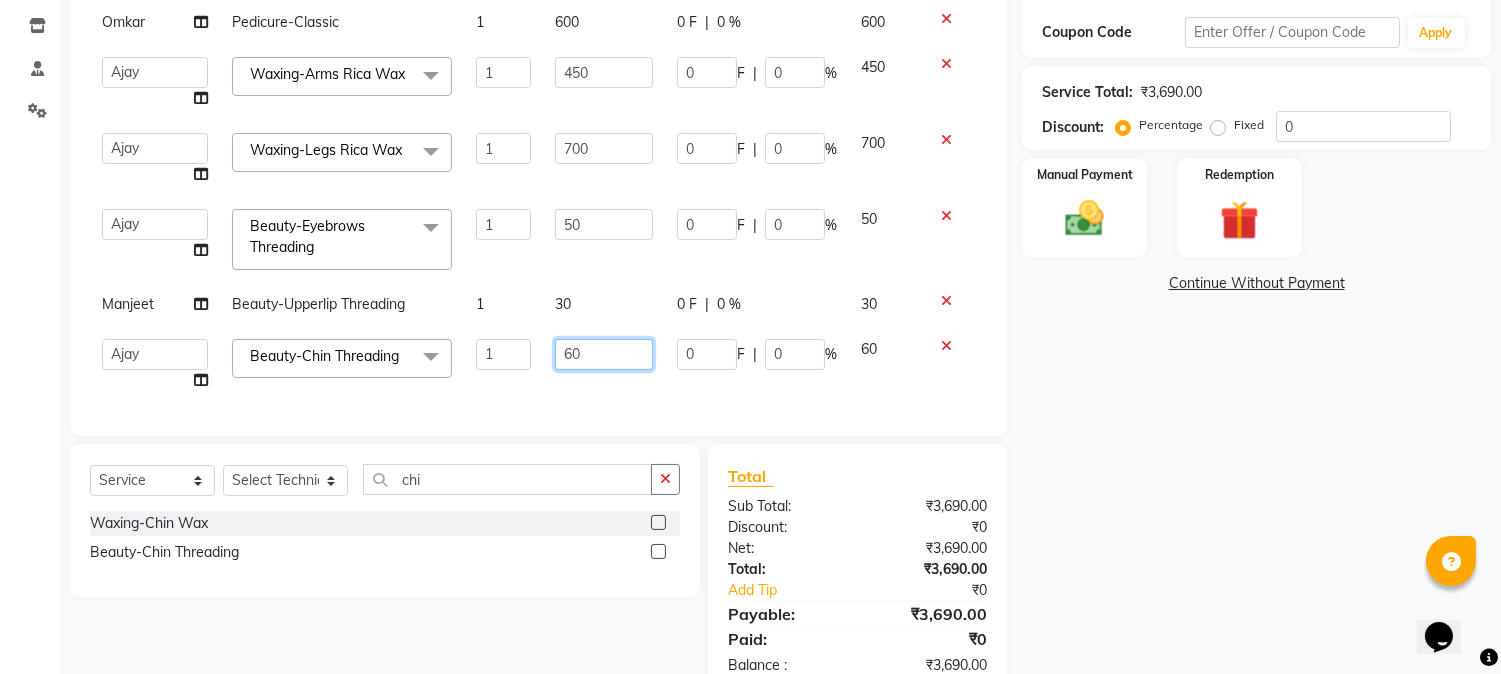 click on "60" 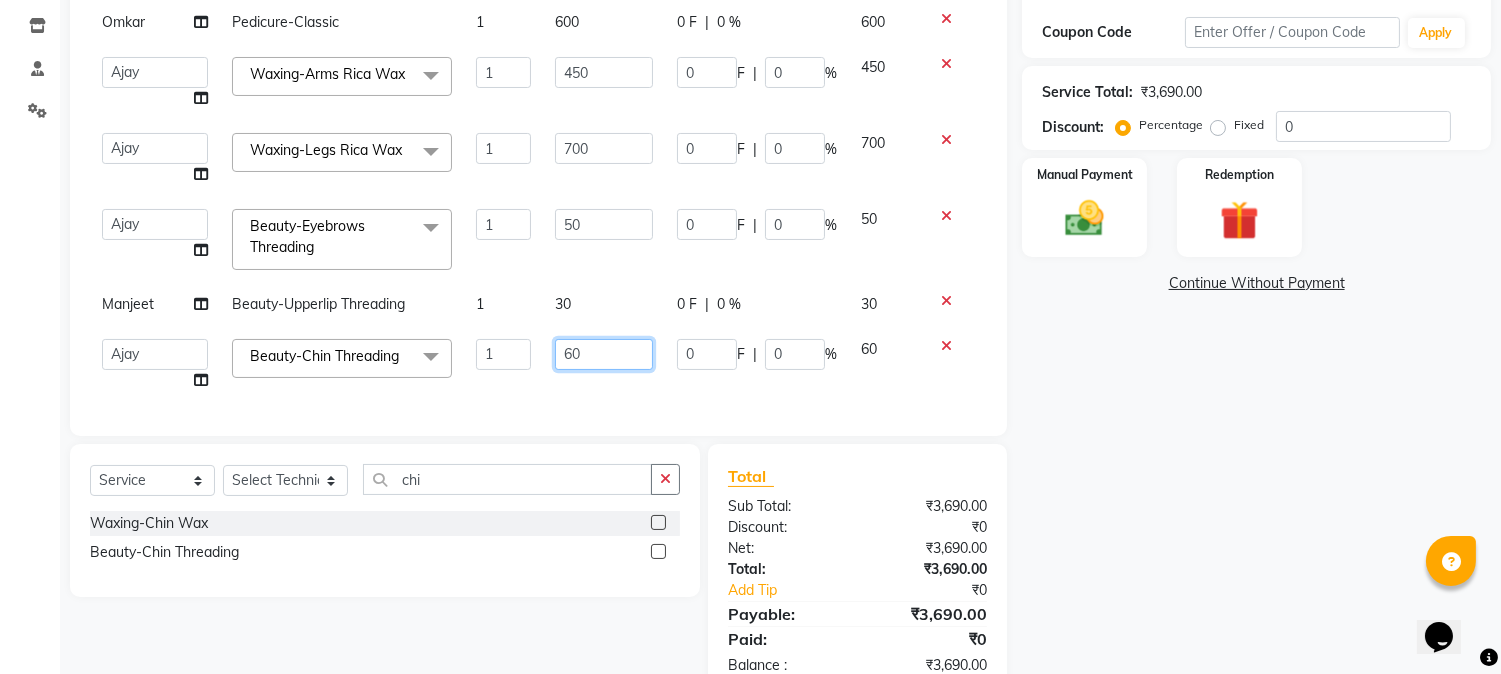 type on "6" 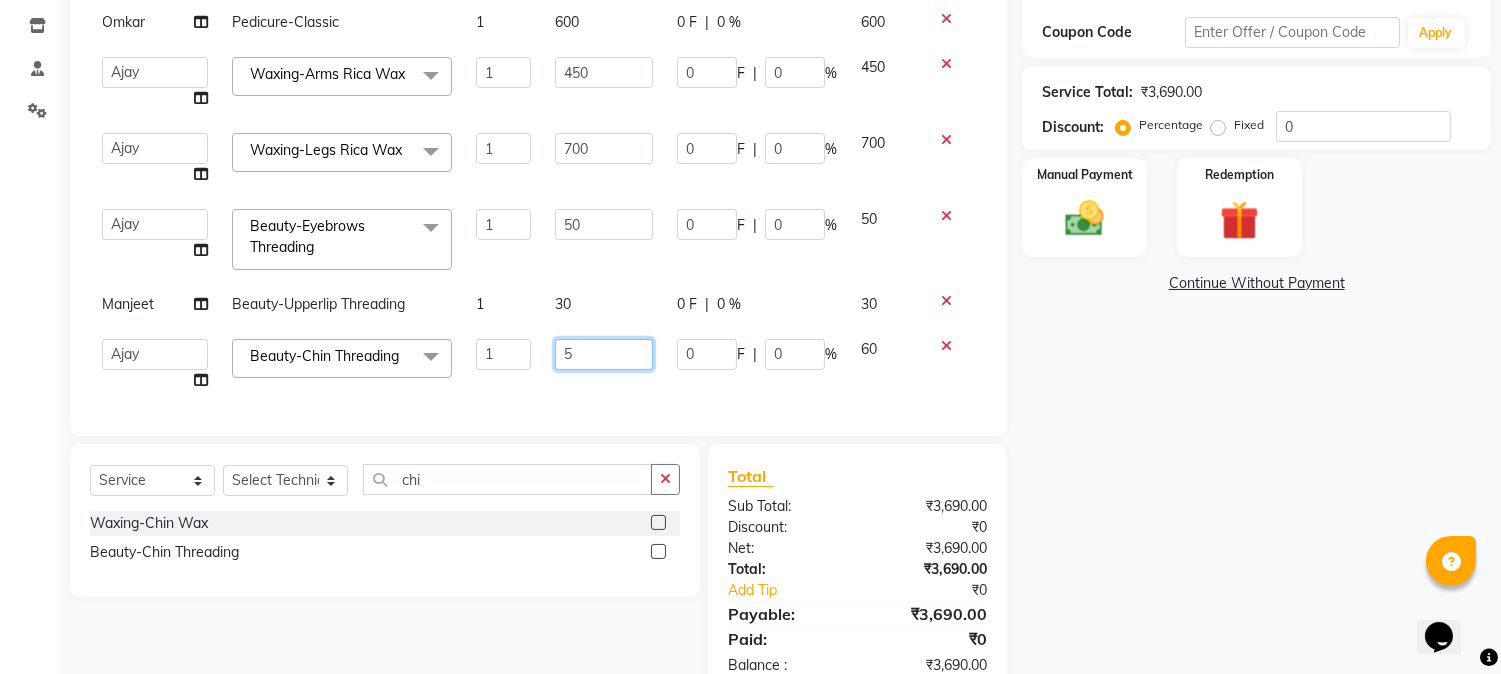 type on "50" 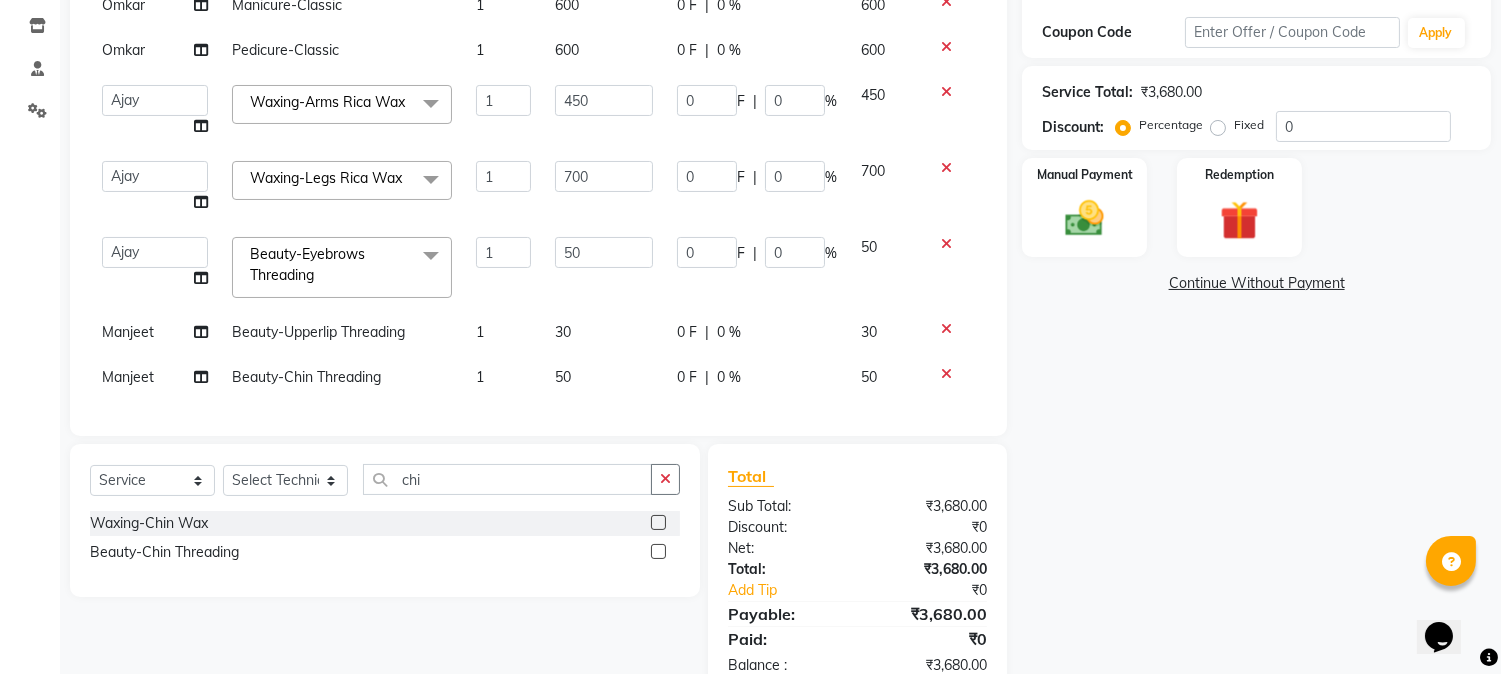 click on "30" 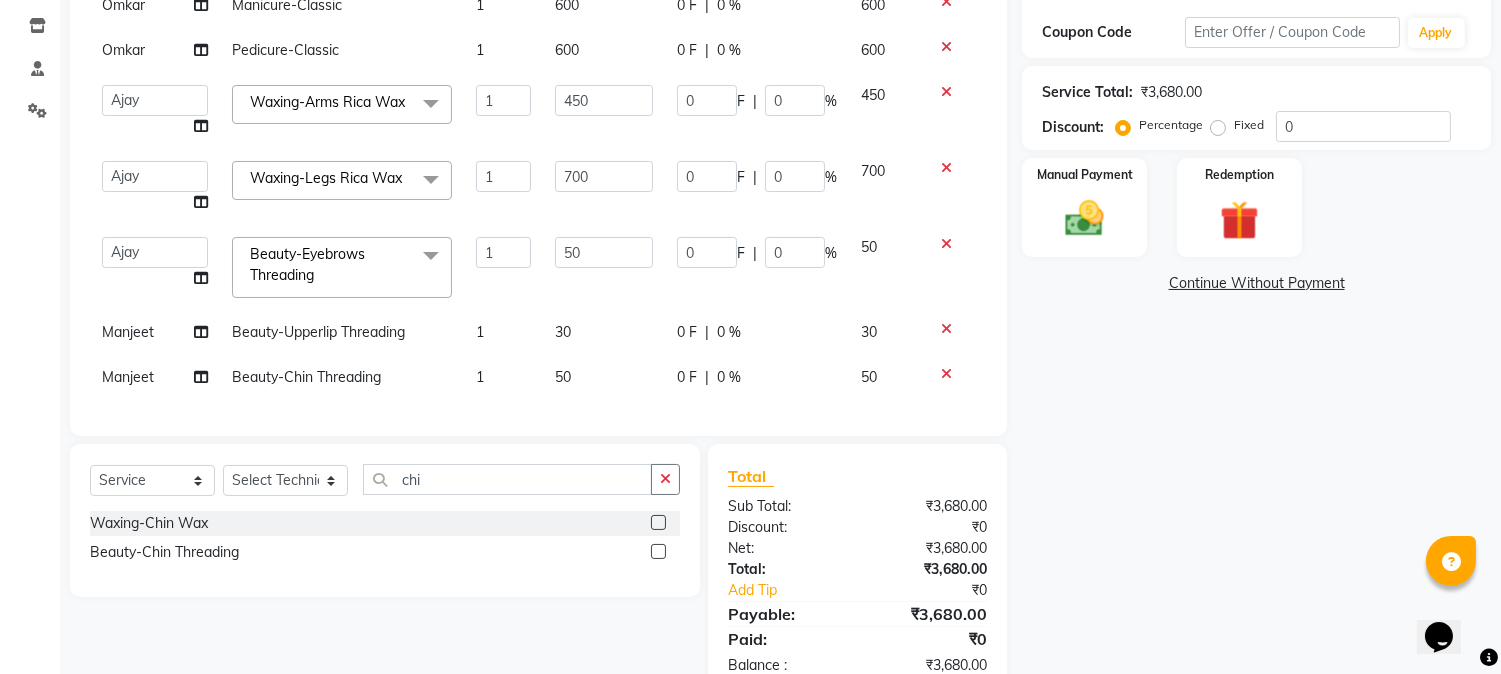 select on "[NUMBER]" 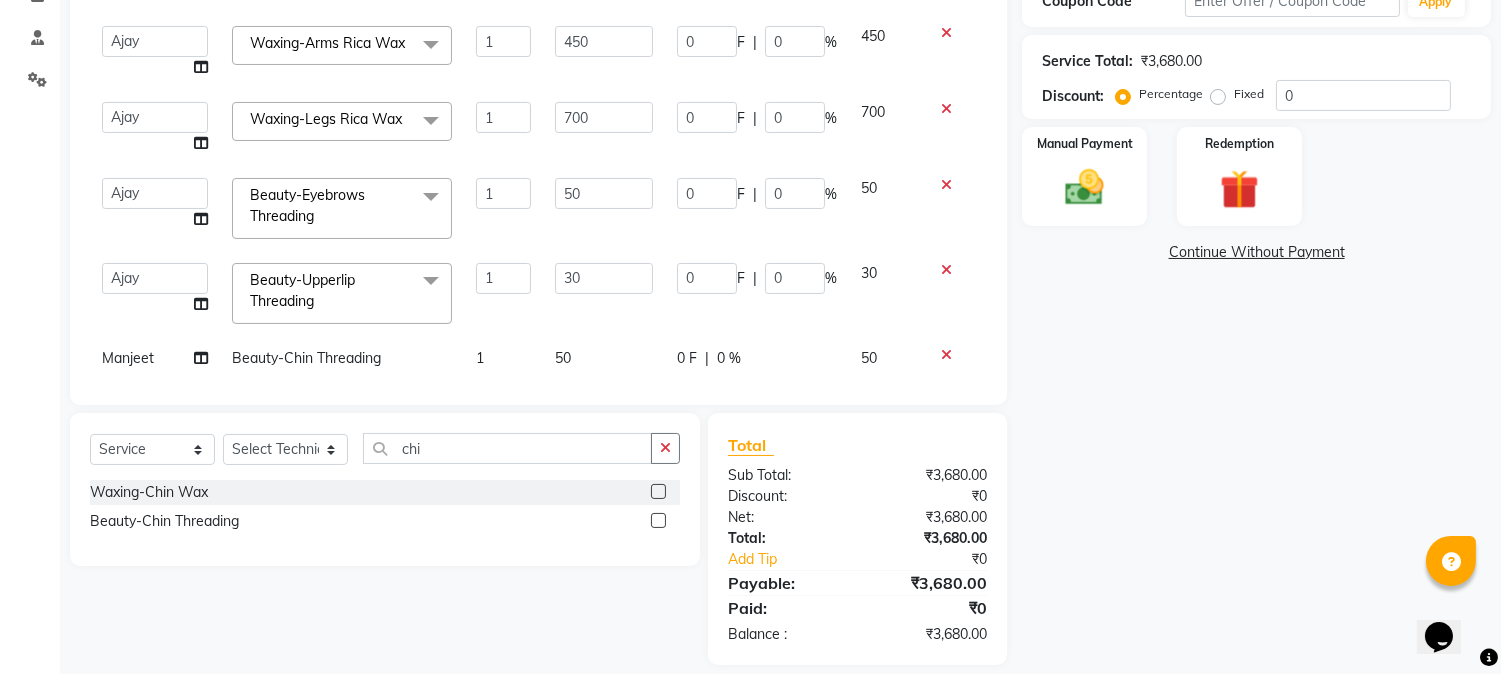 scroll, scrollTop: 384, scrollLeft: 0, axis: vertical 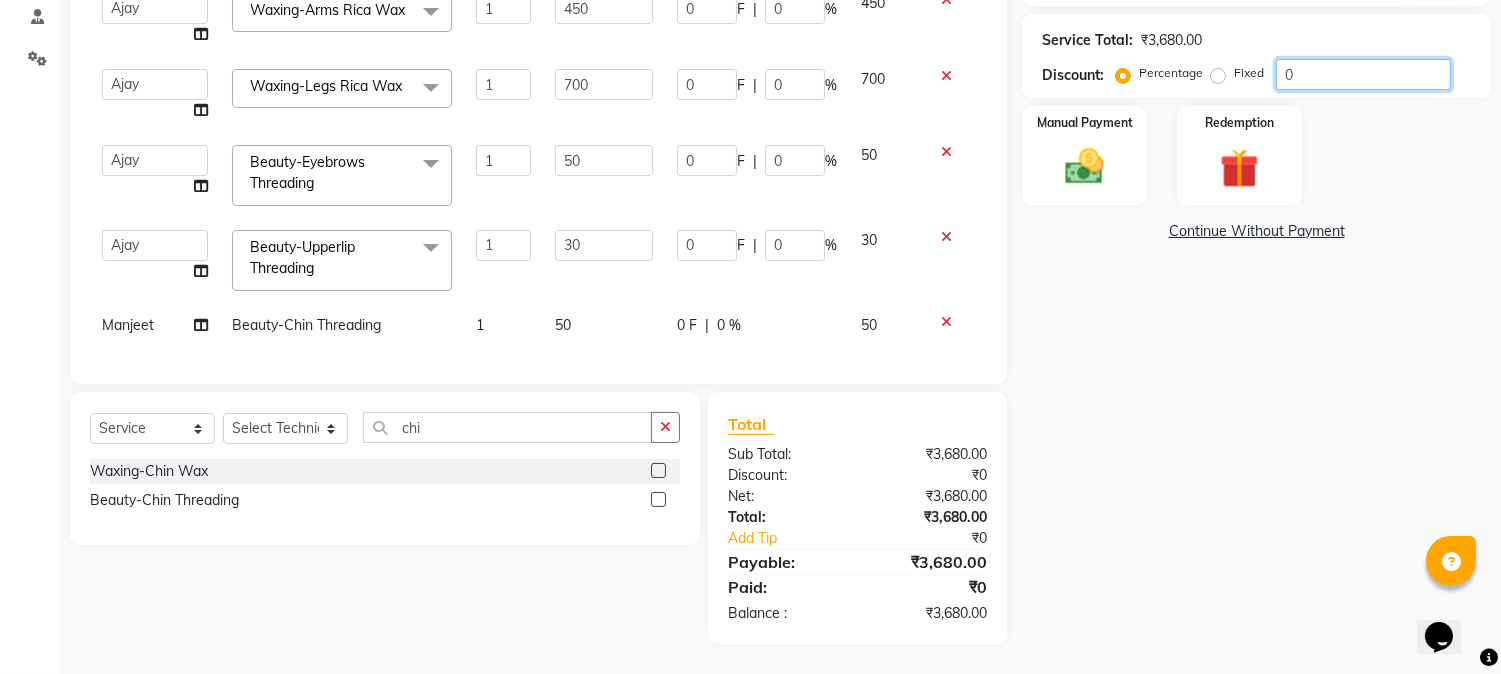 click on "0" 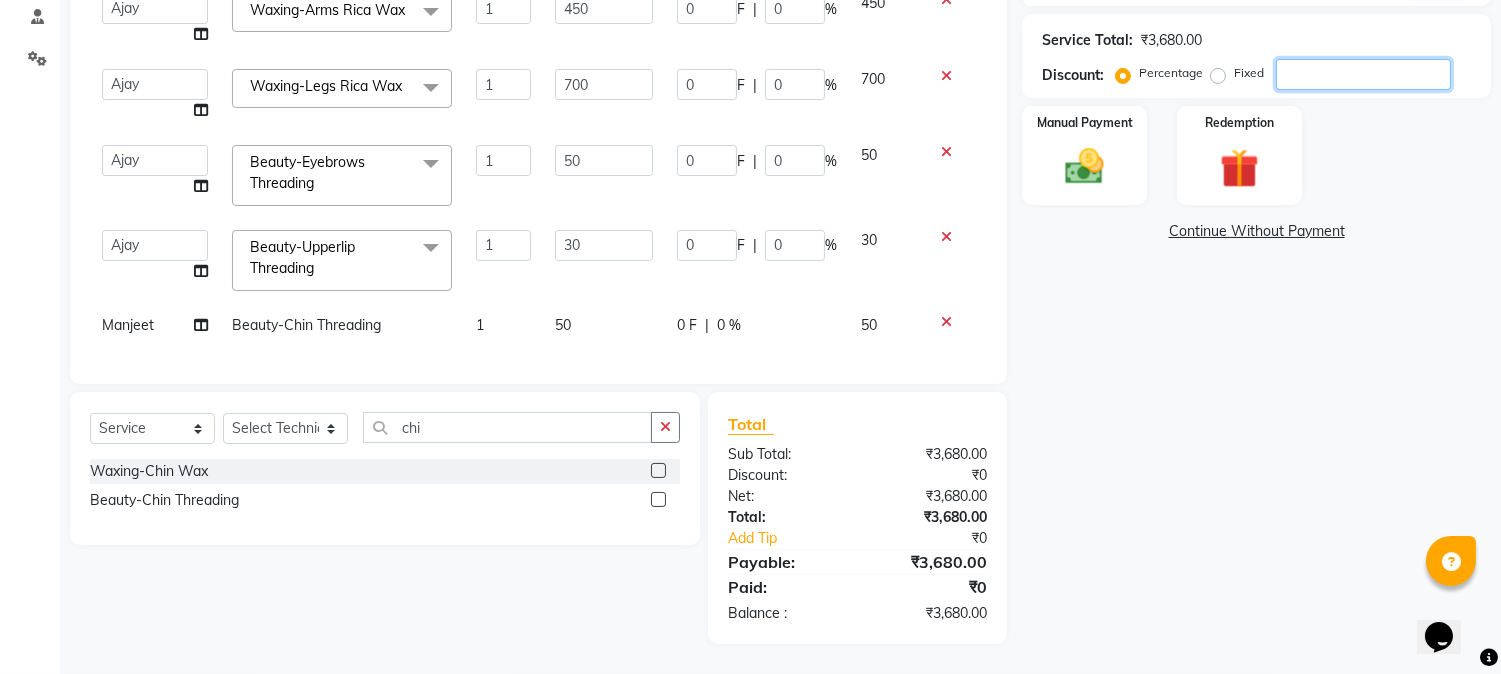 type on "3" 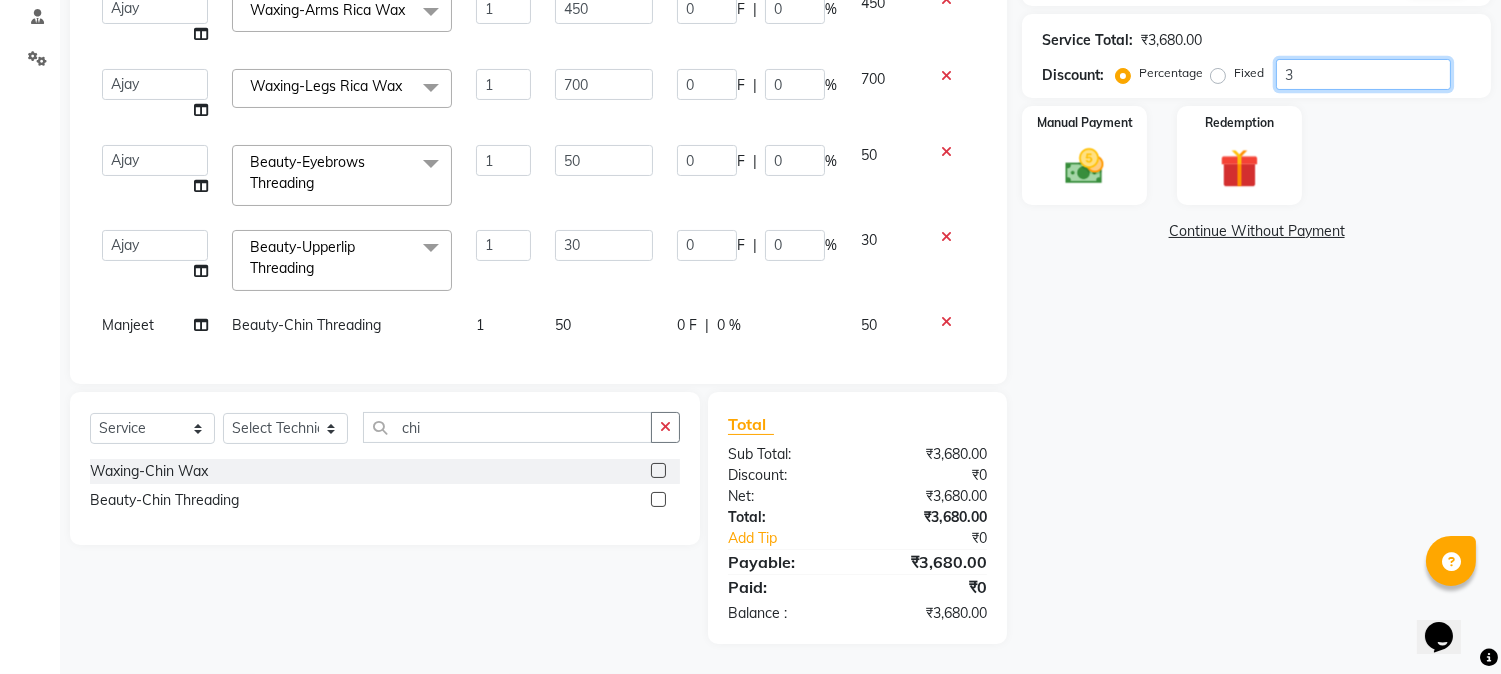 type on "13.5" 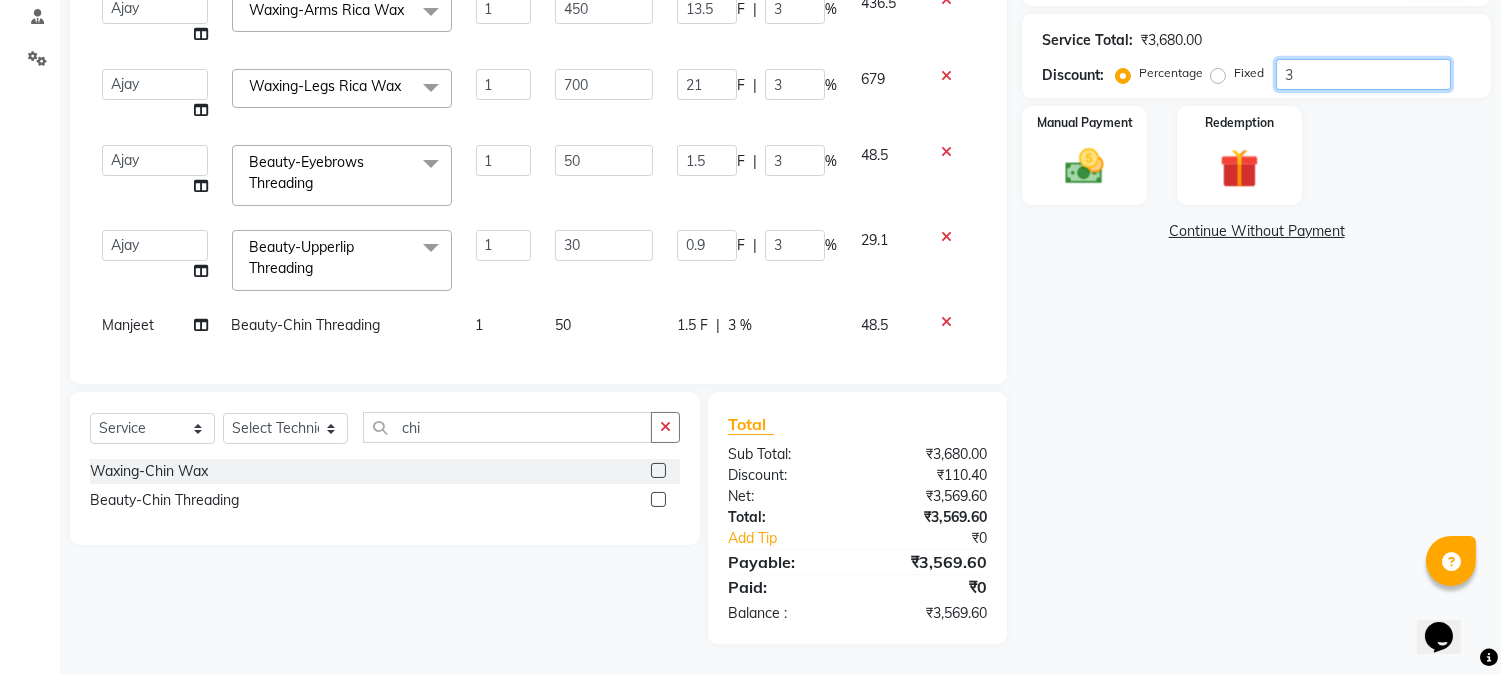 type on "38" 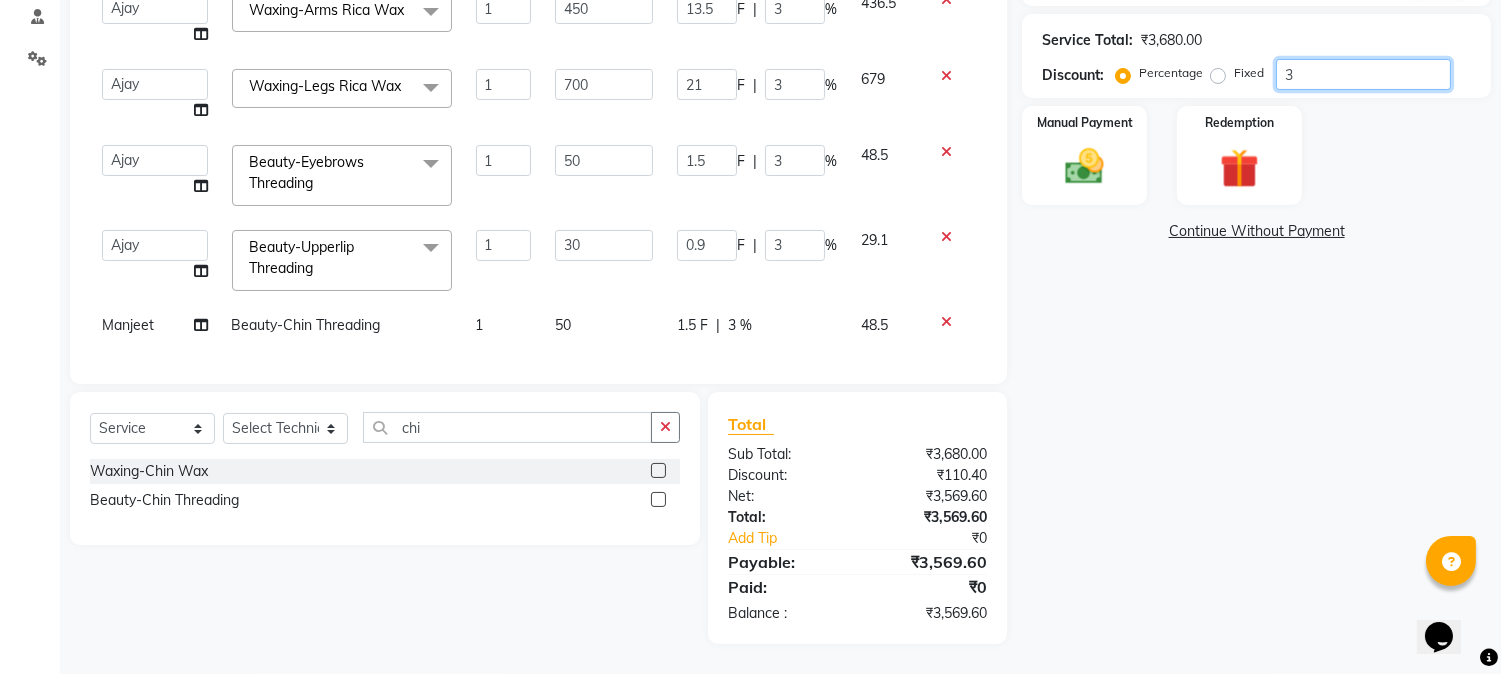 type on "171" 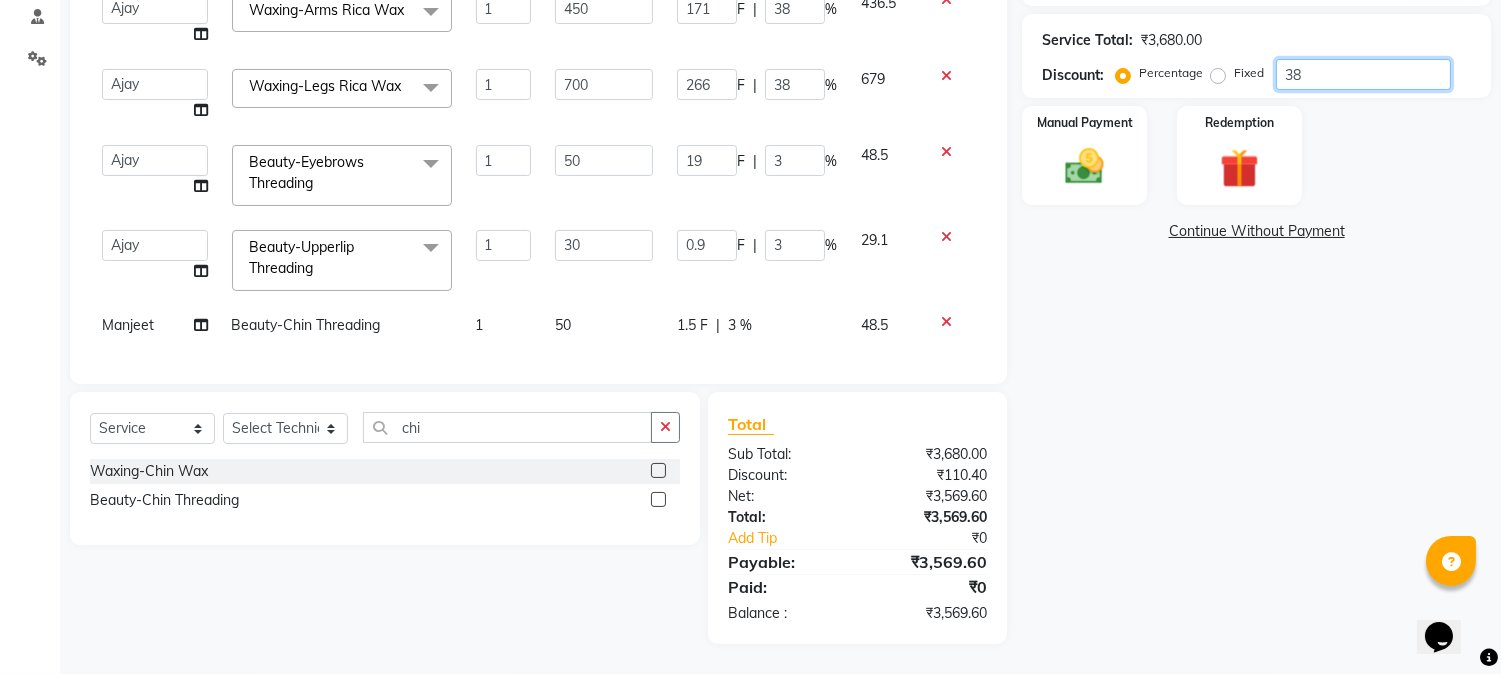 type on "38" 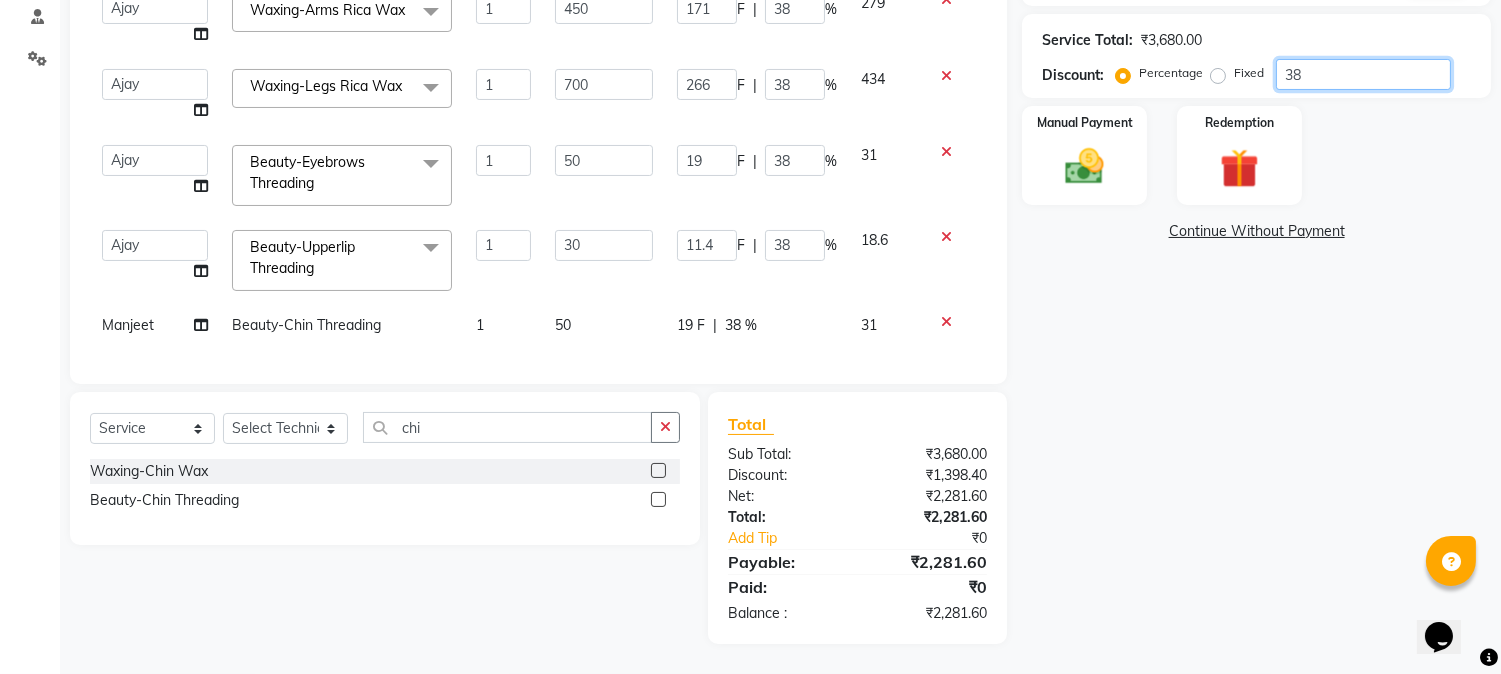 type on "100" 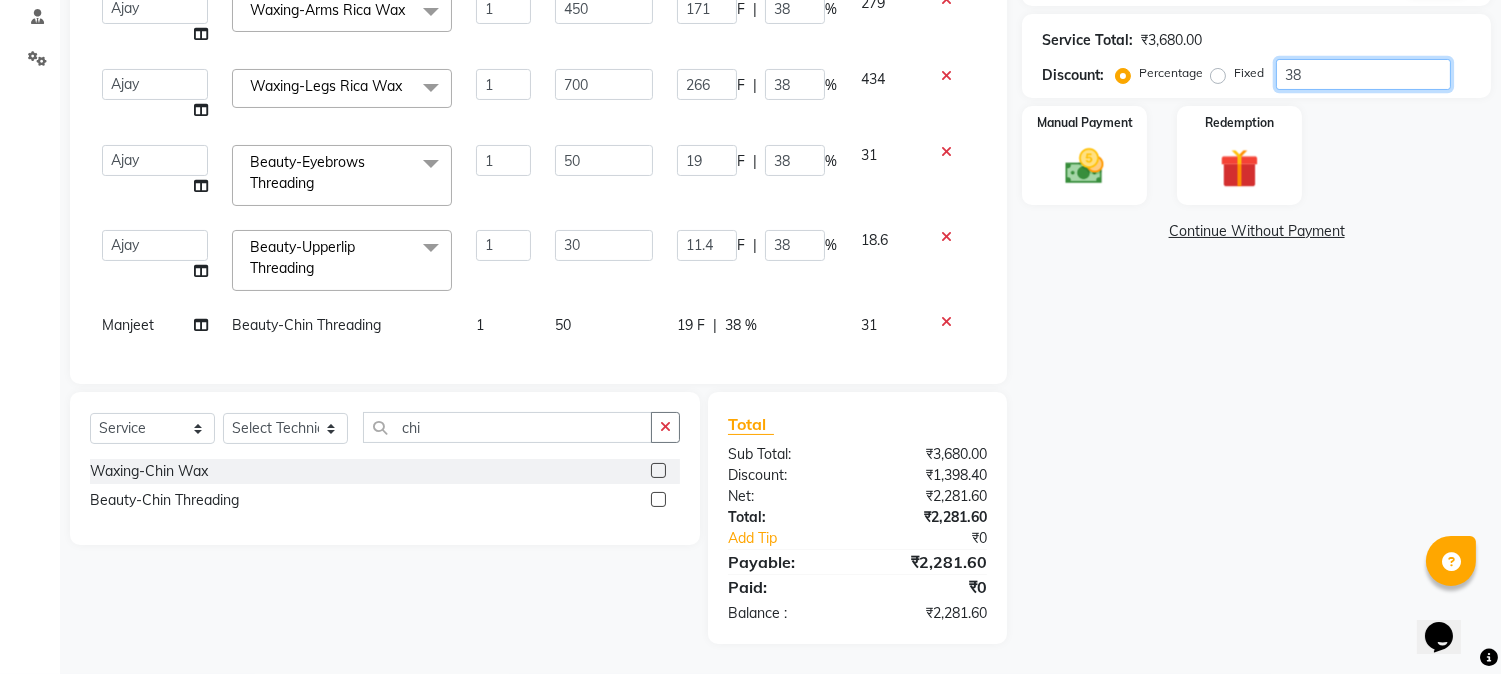 type on "450" 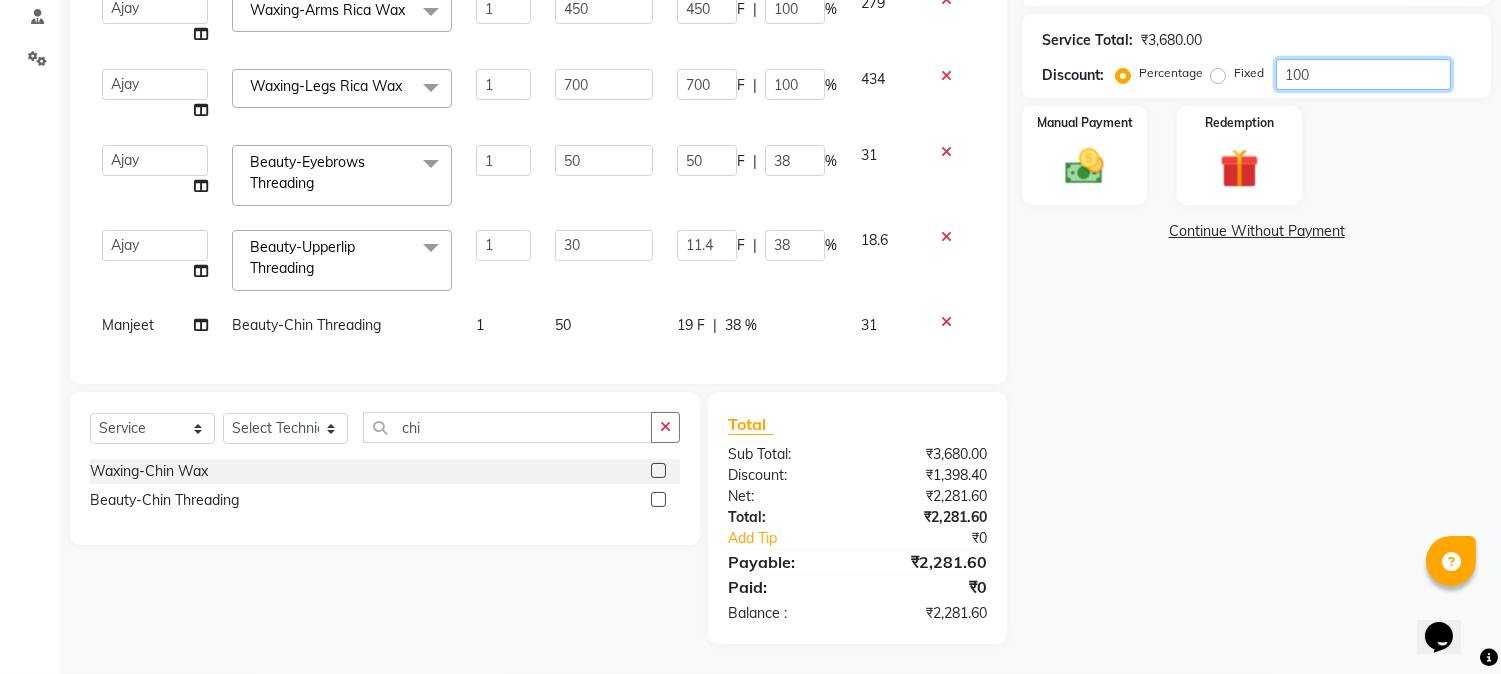type on "100" 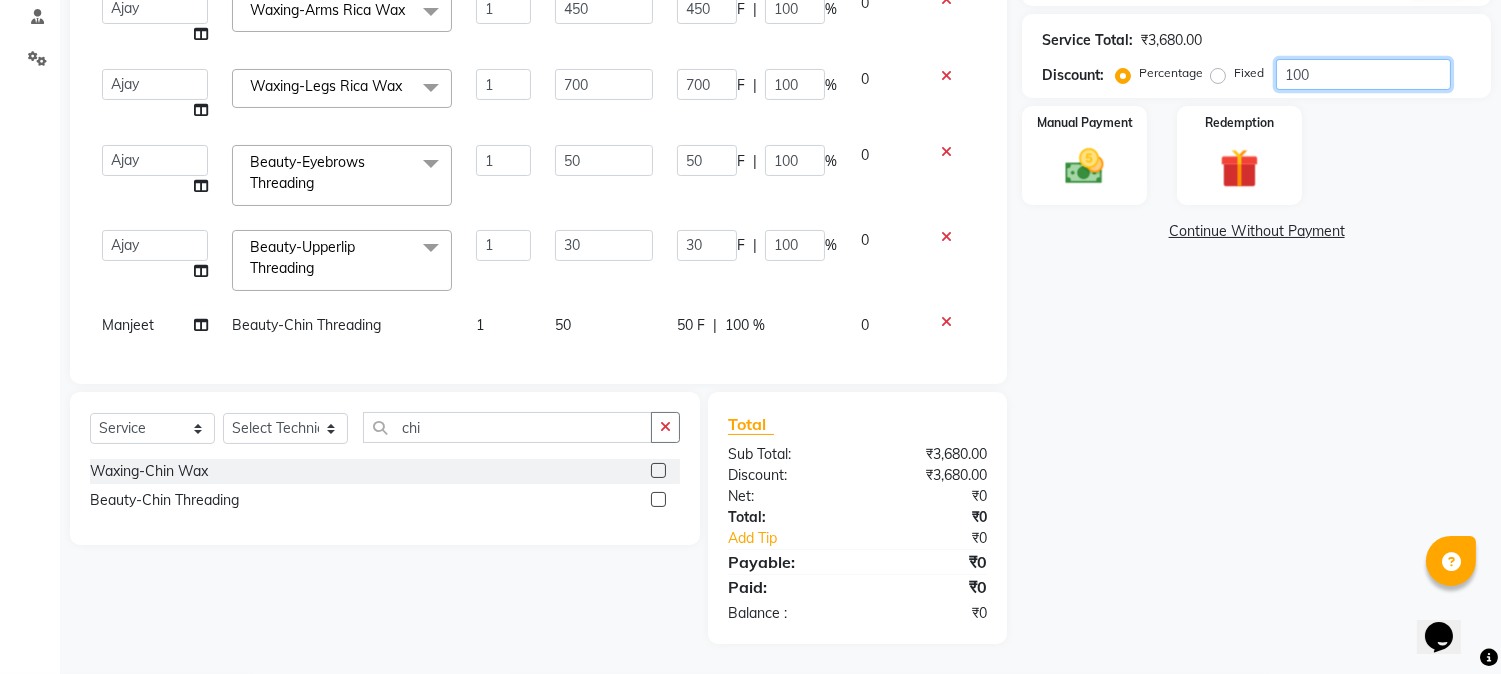 type on "10" 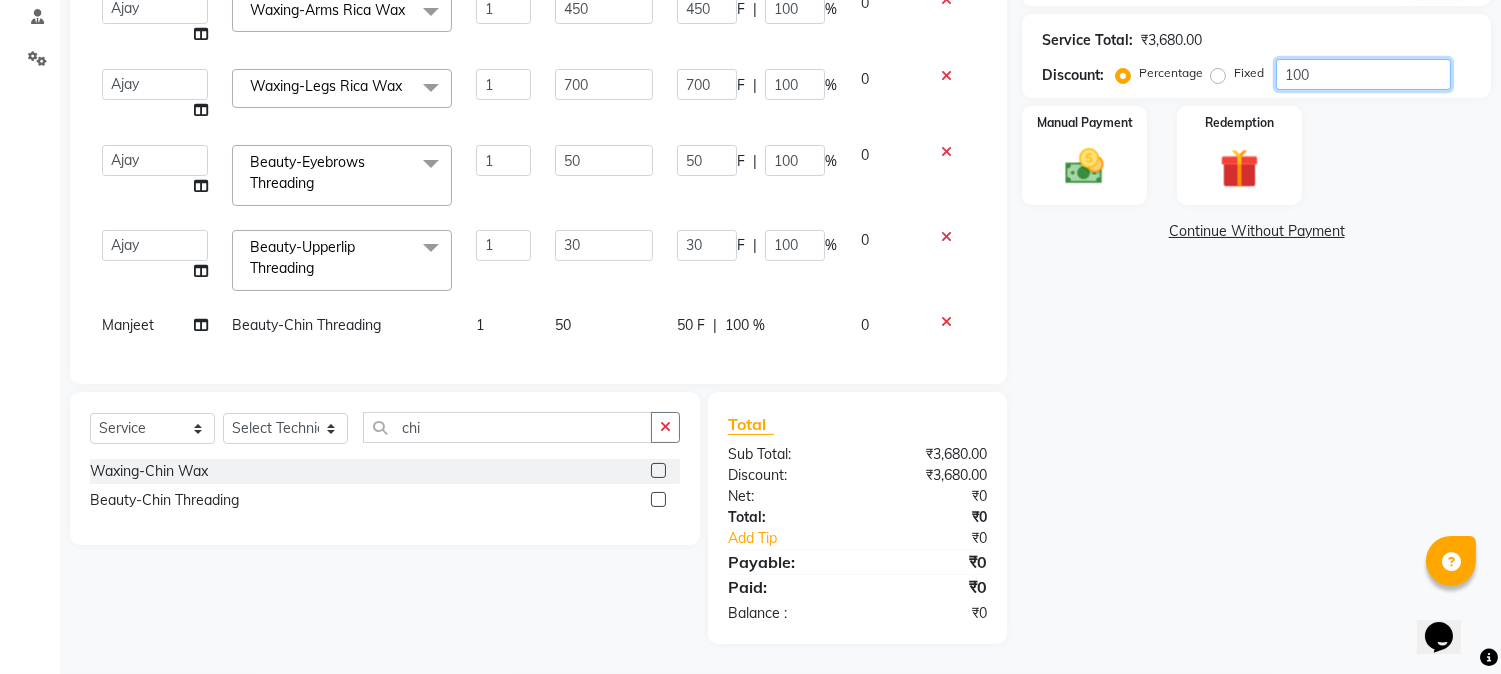 type on "45" 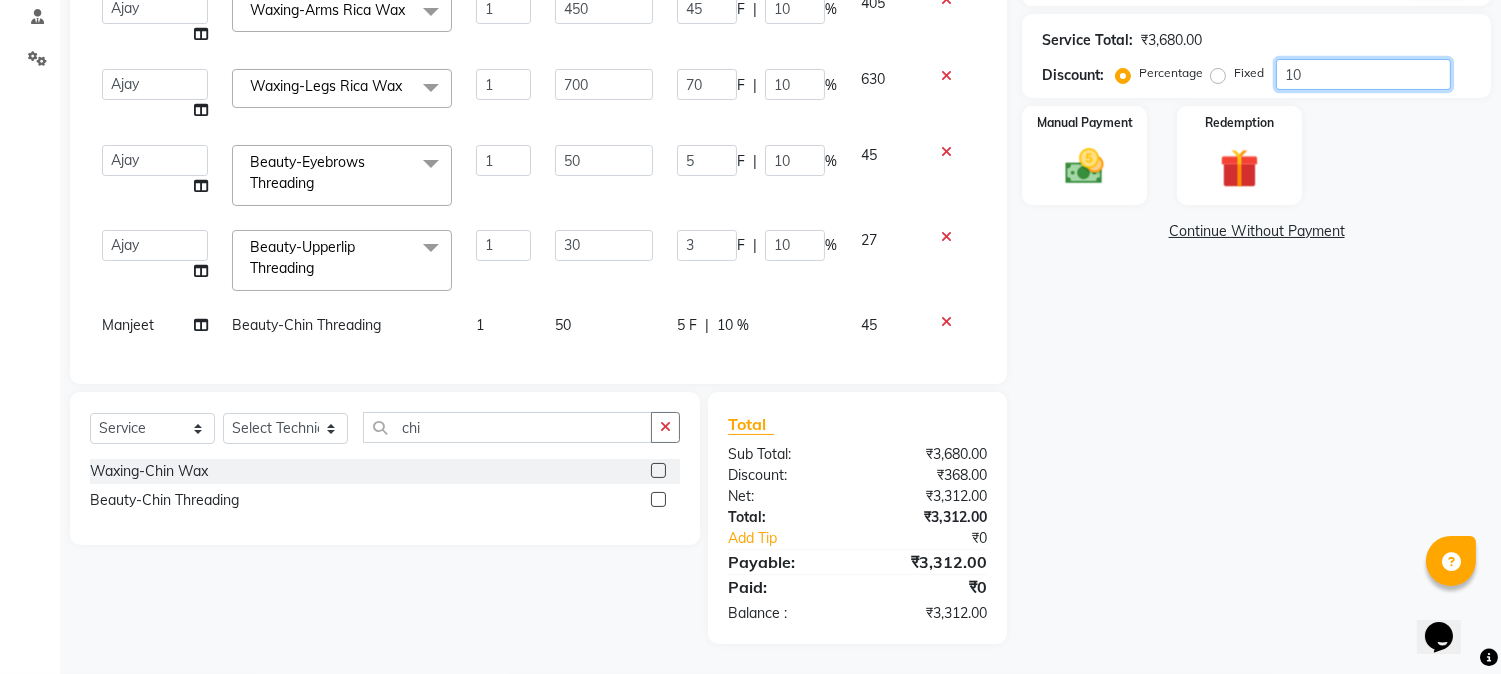type on "1" 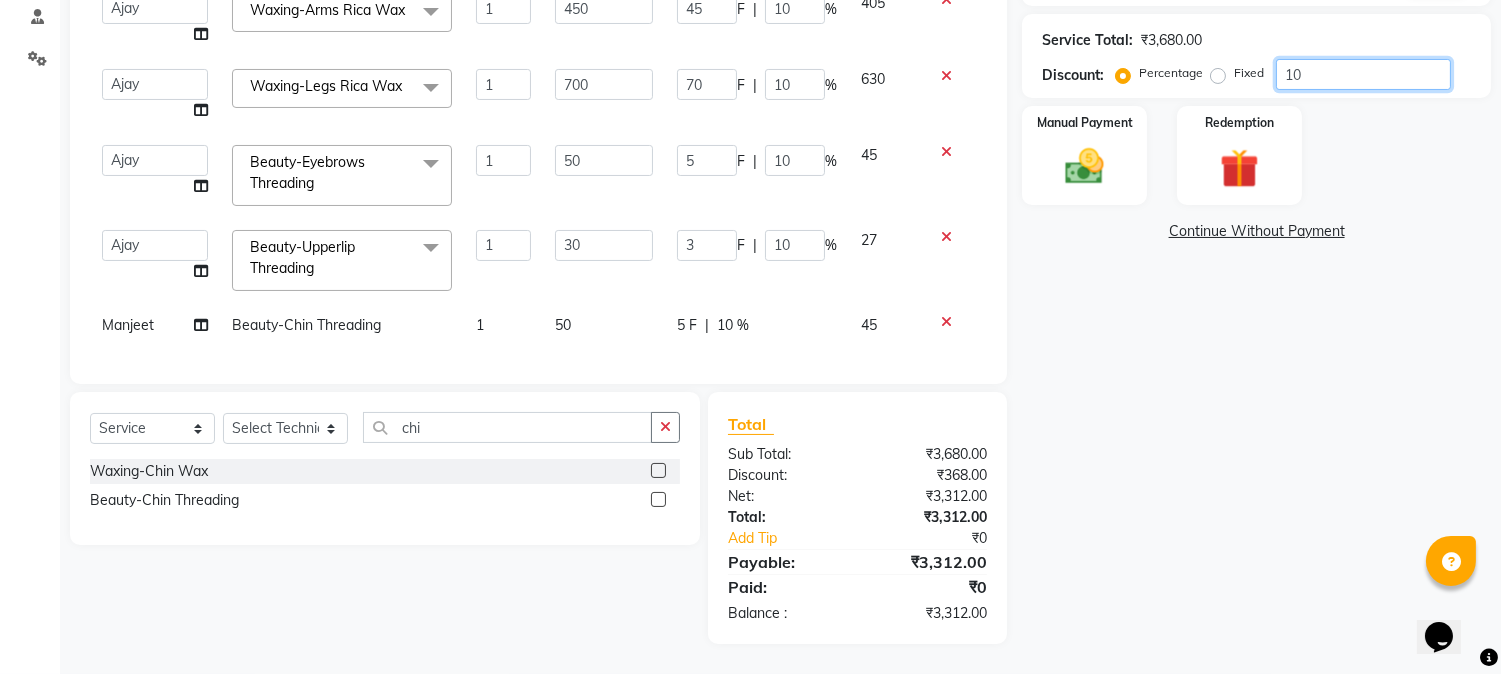 type on "4.5" 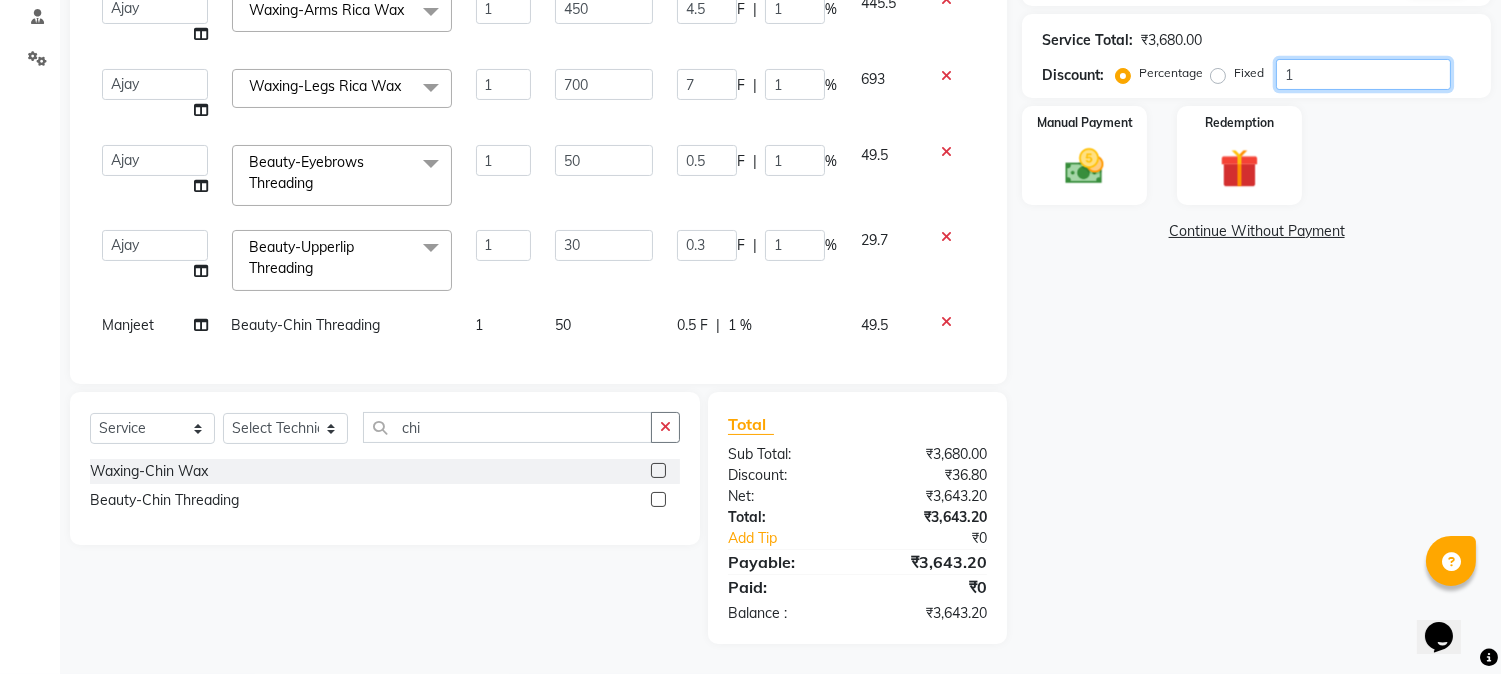 type 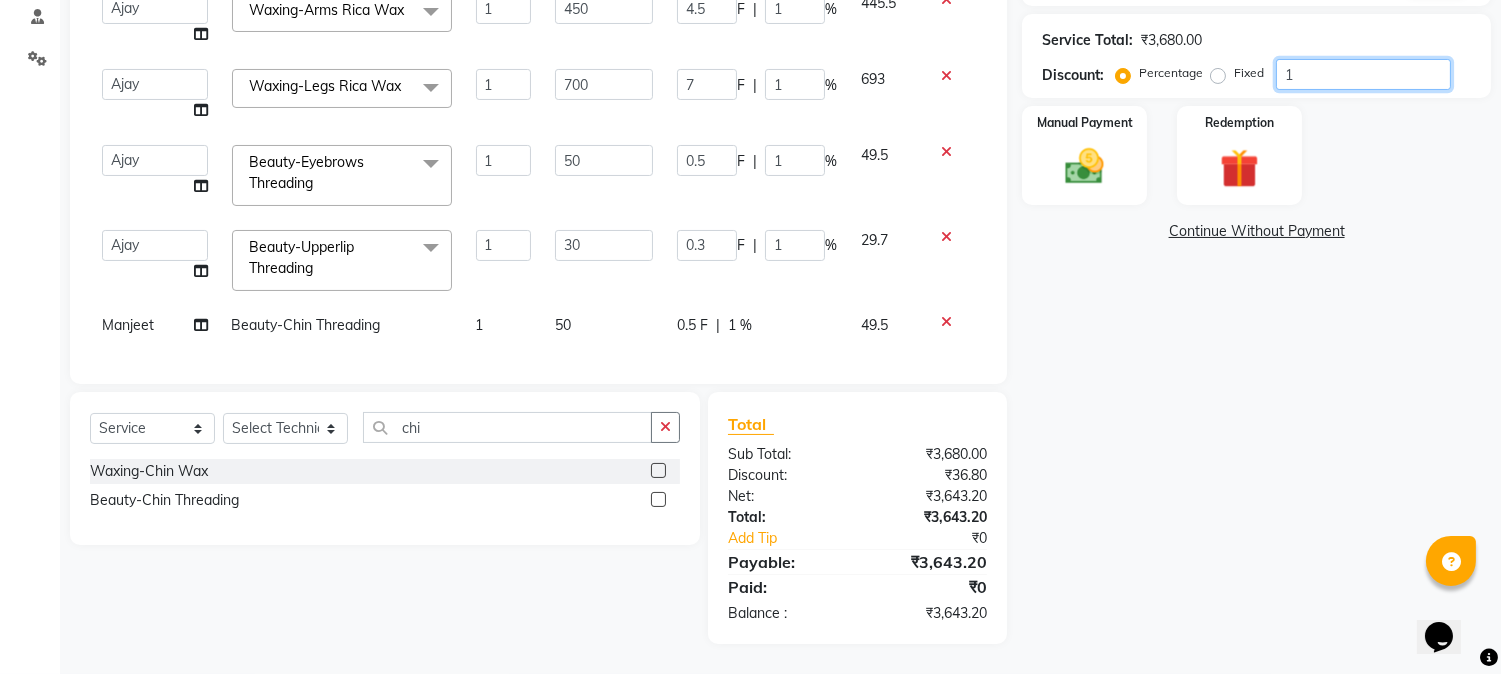 type on "0" 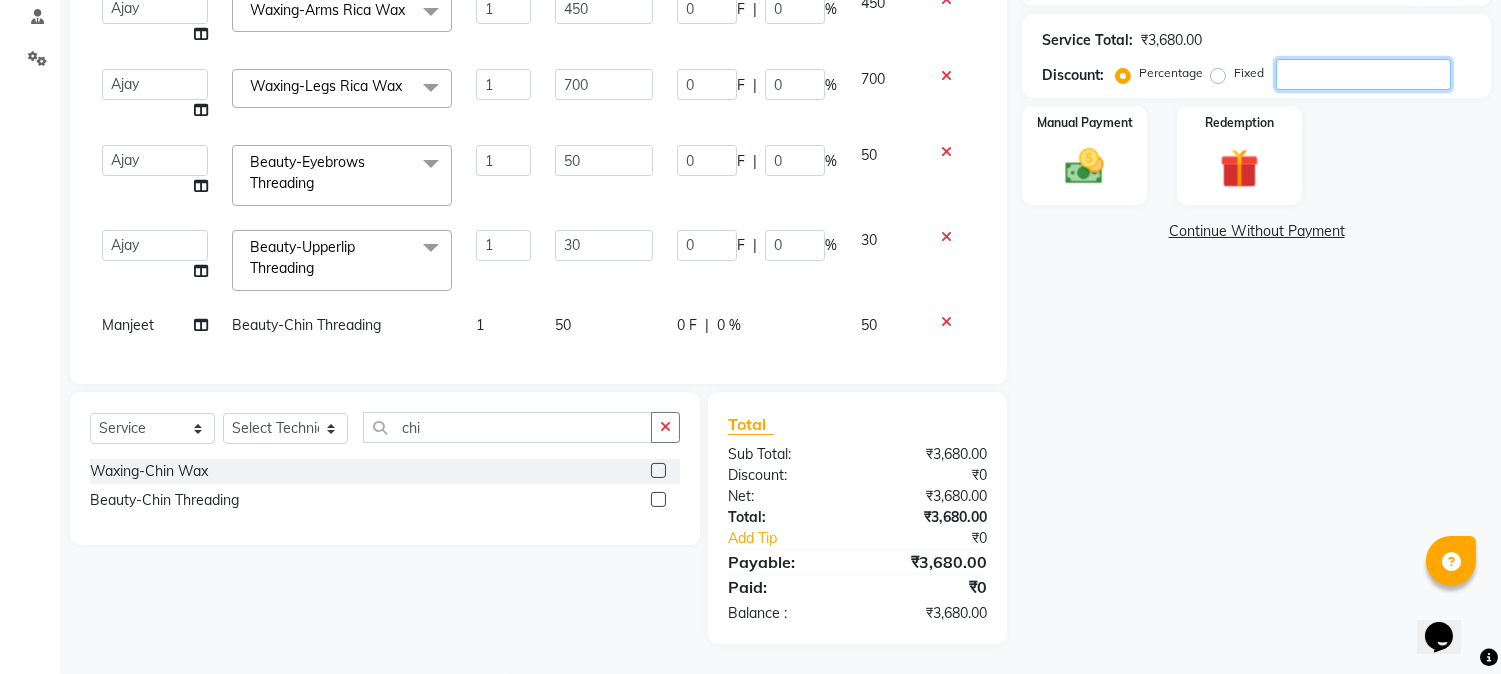 scroll, scrollTop: 0, scrollLeft: 0, axis: both 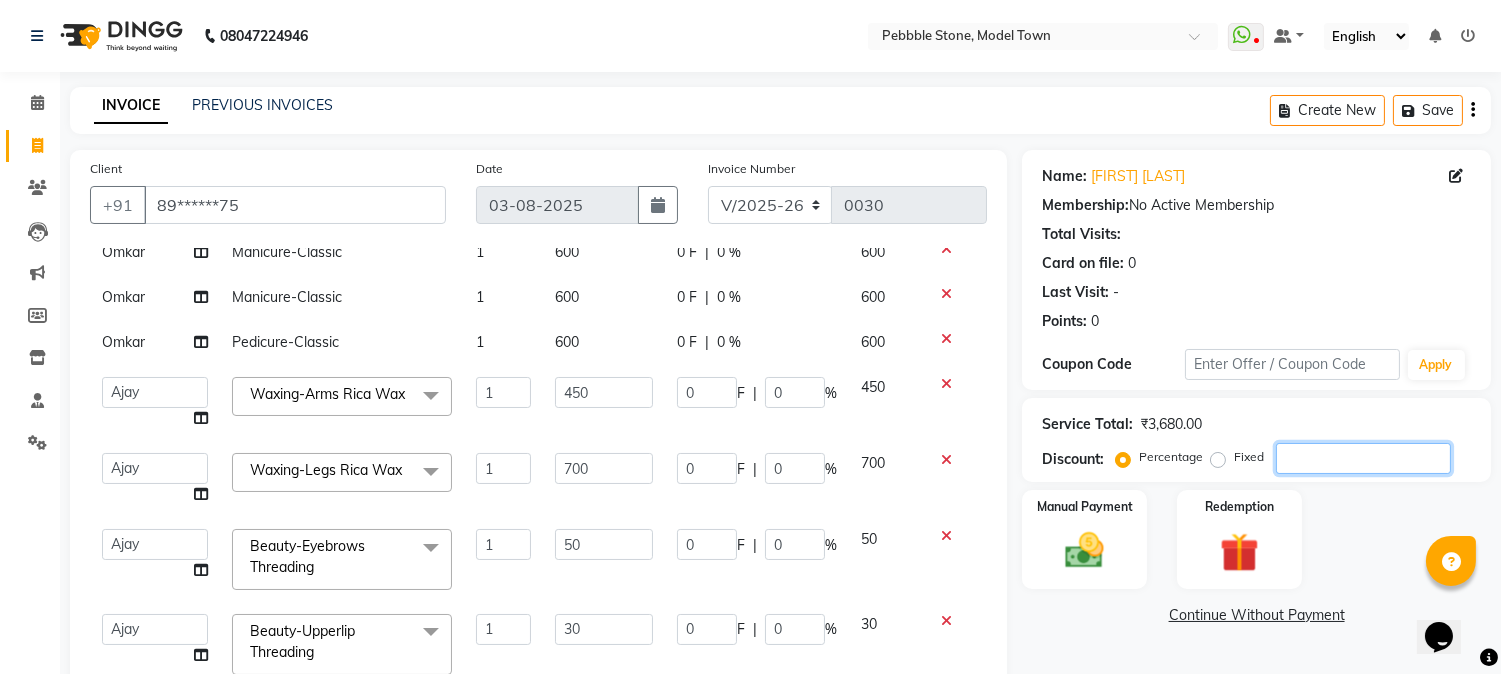type 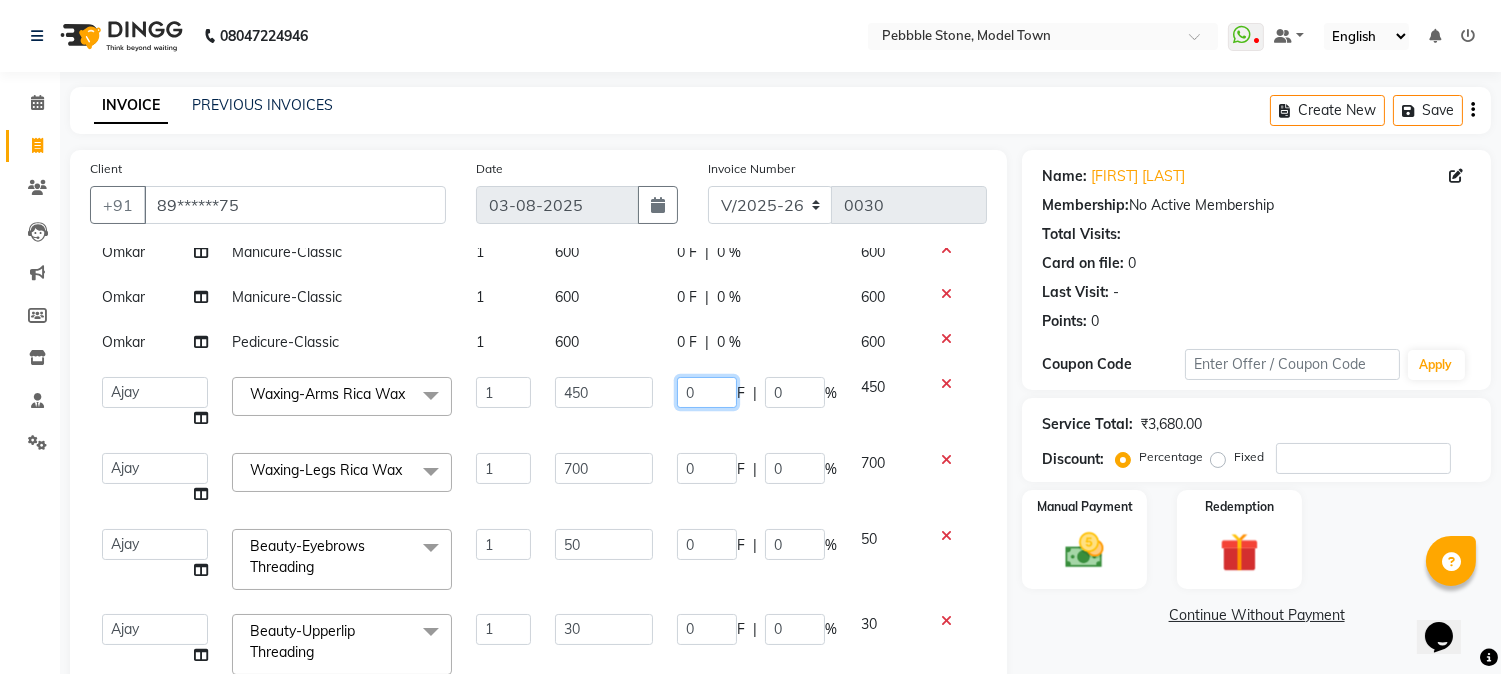 click on "0" 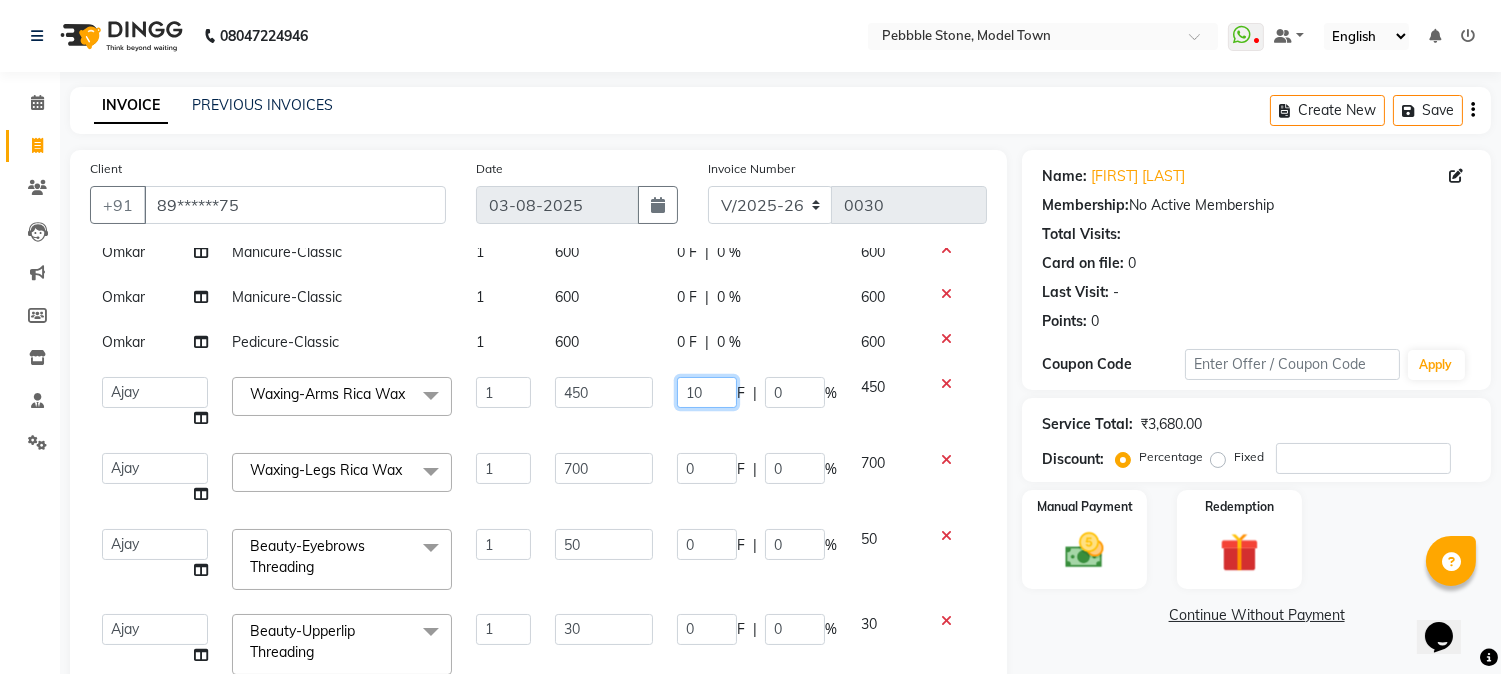 type on "100" 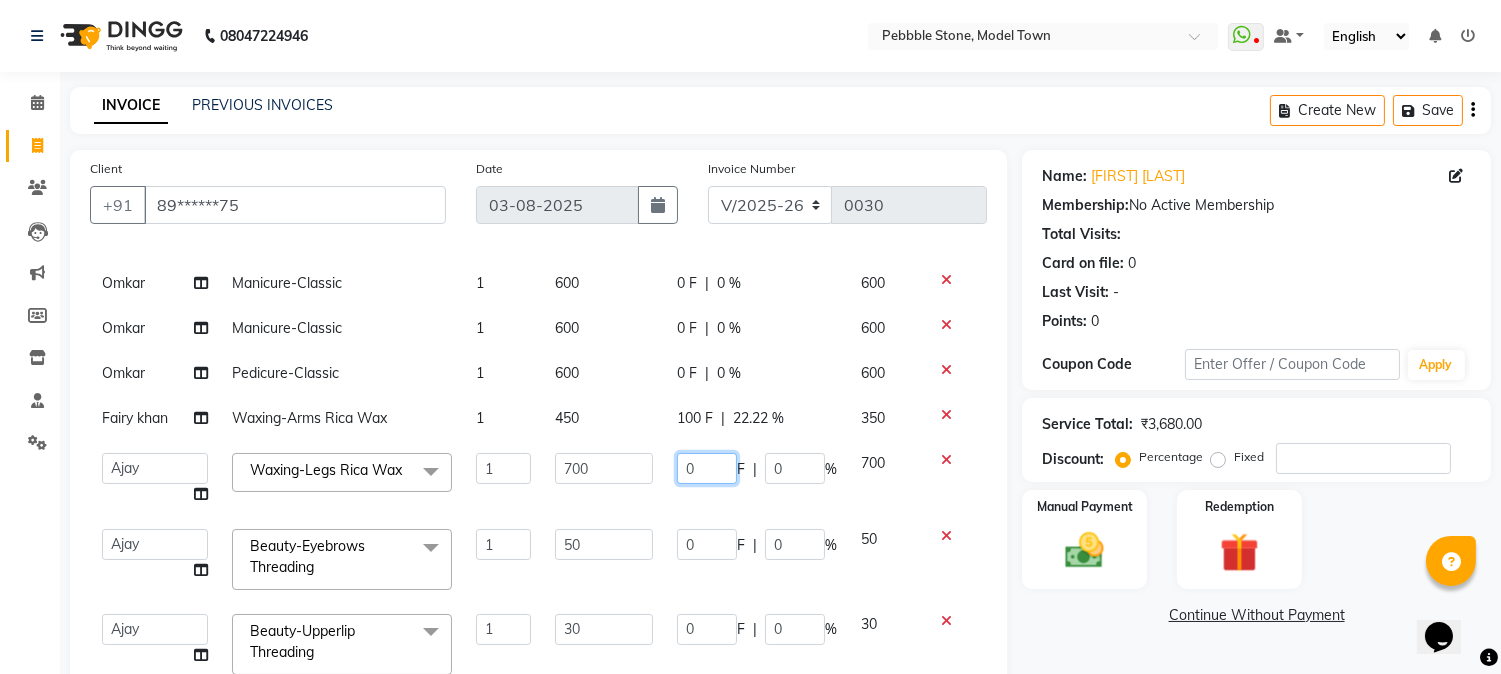 scroll, scrollTop: 138, scrollLeft: 0, axis: vertical 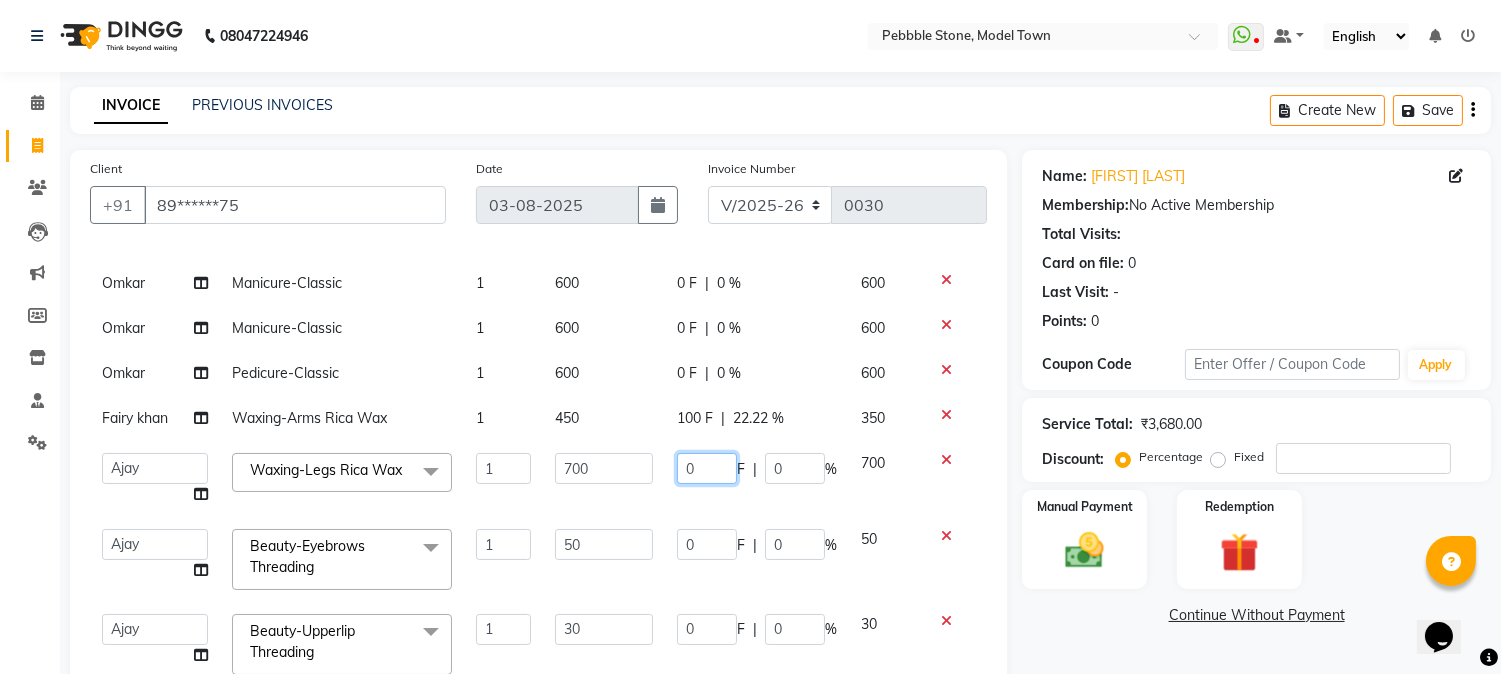 click on "0" 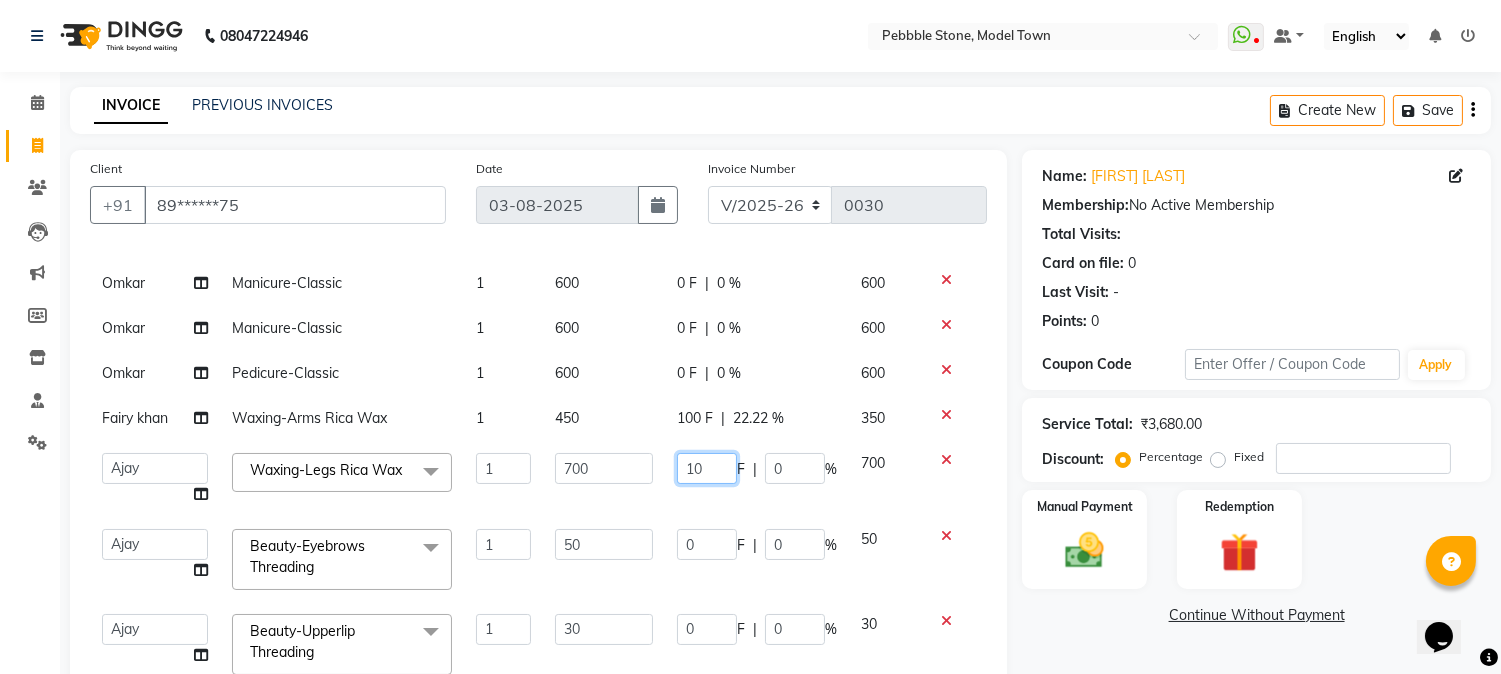 type on "100" 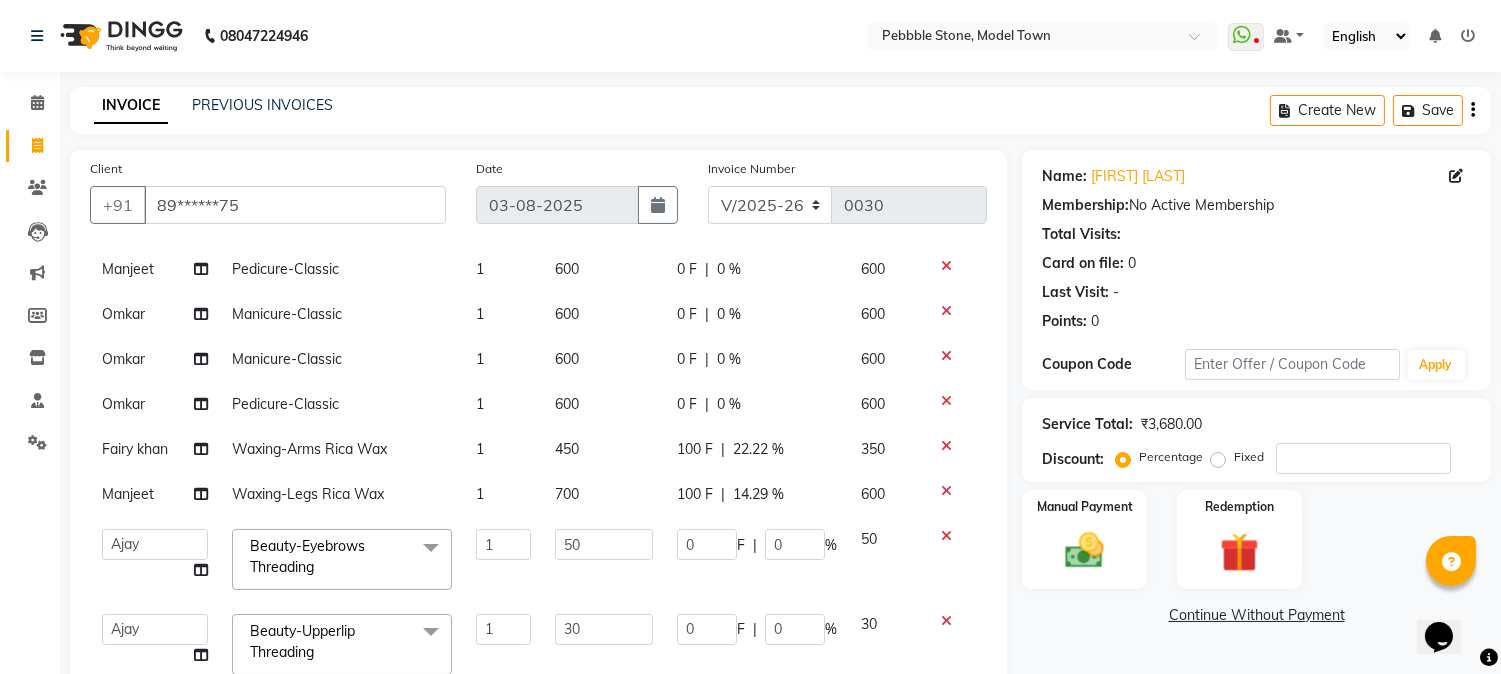 click on "100 F | 14.29 %" 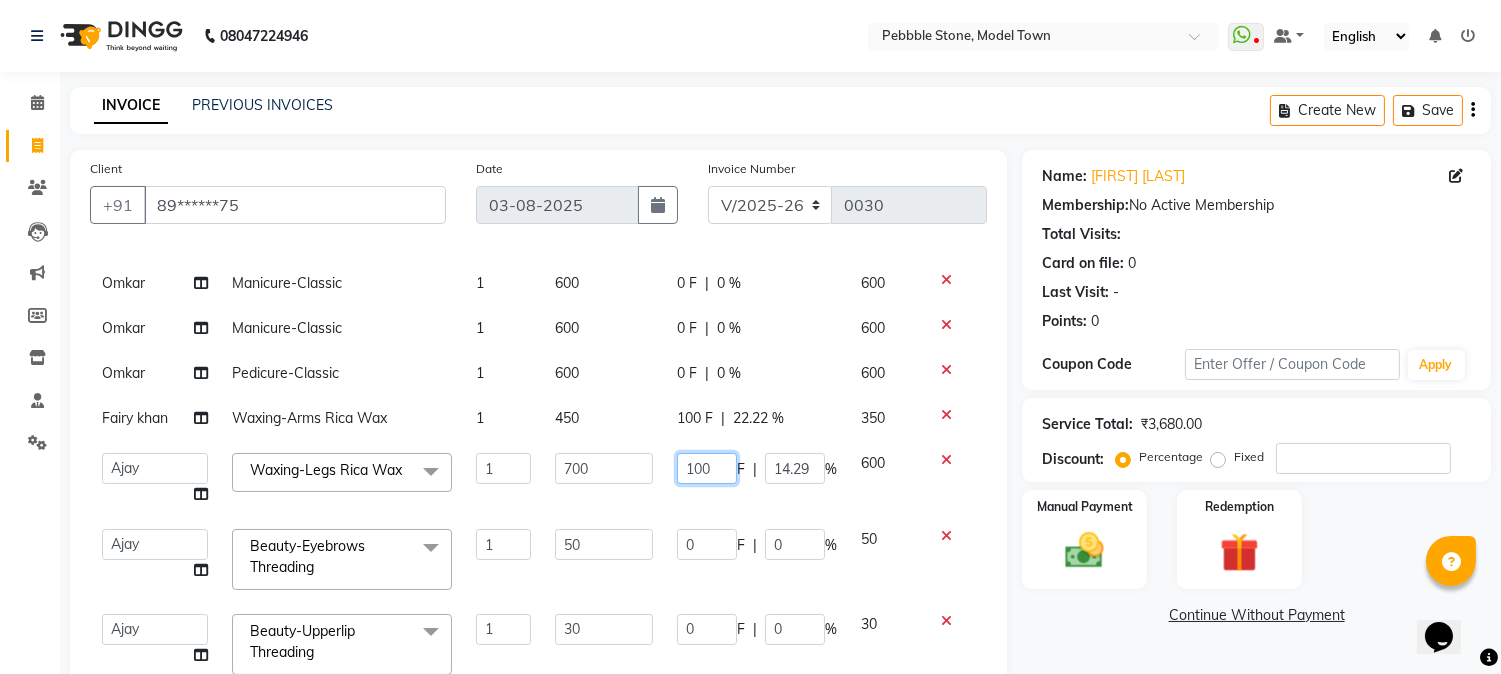 click on "100" 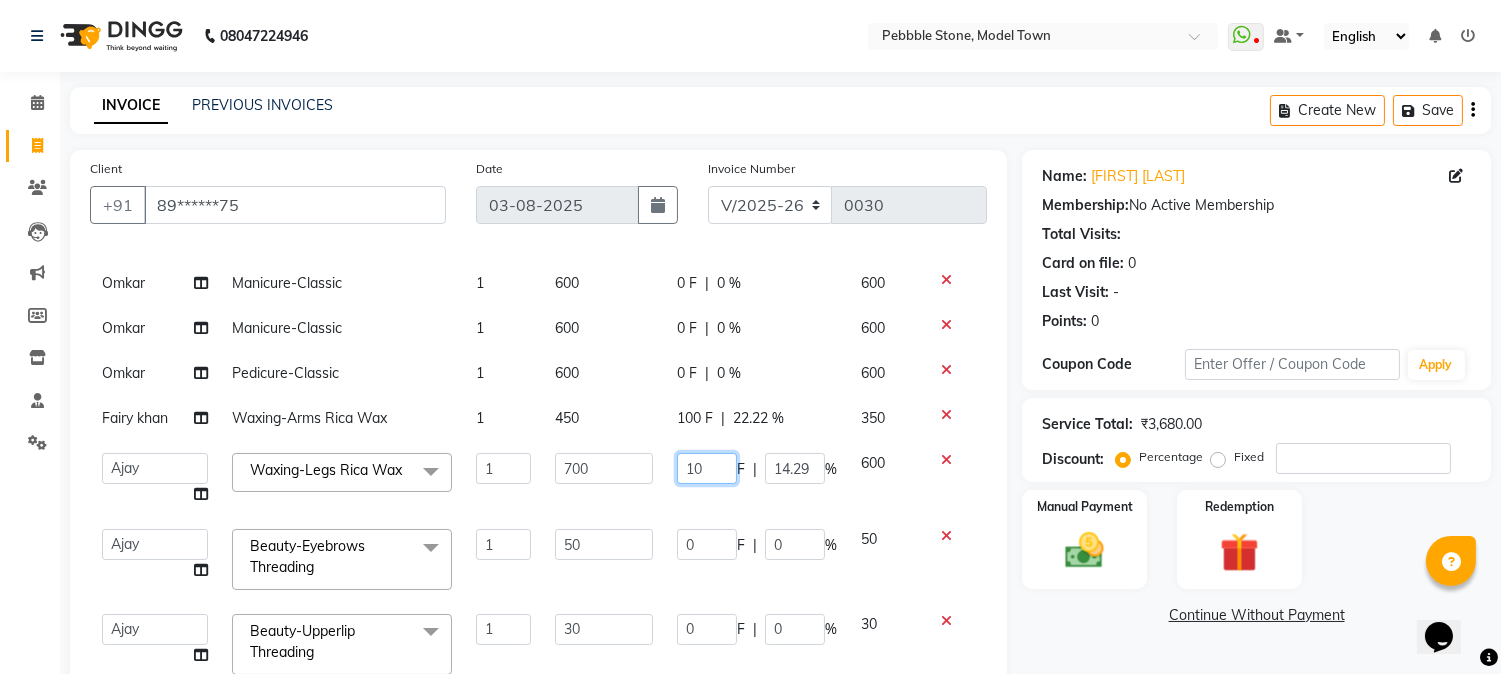 type on "1" 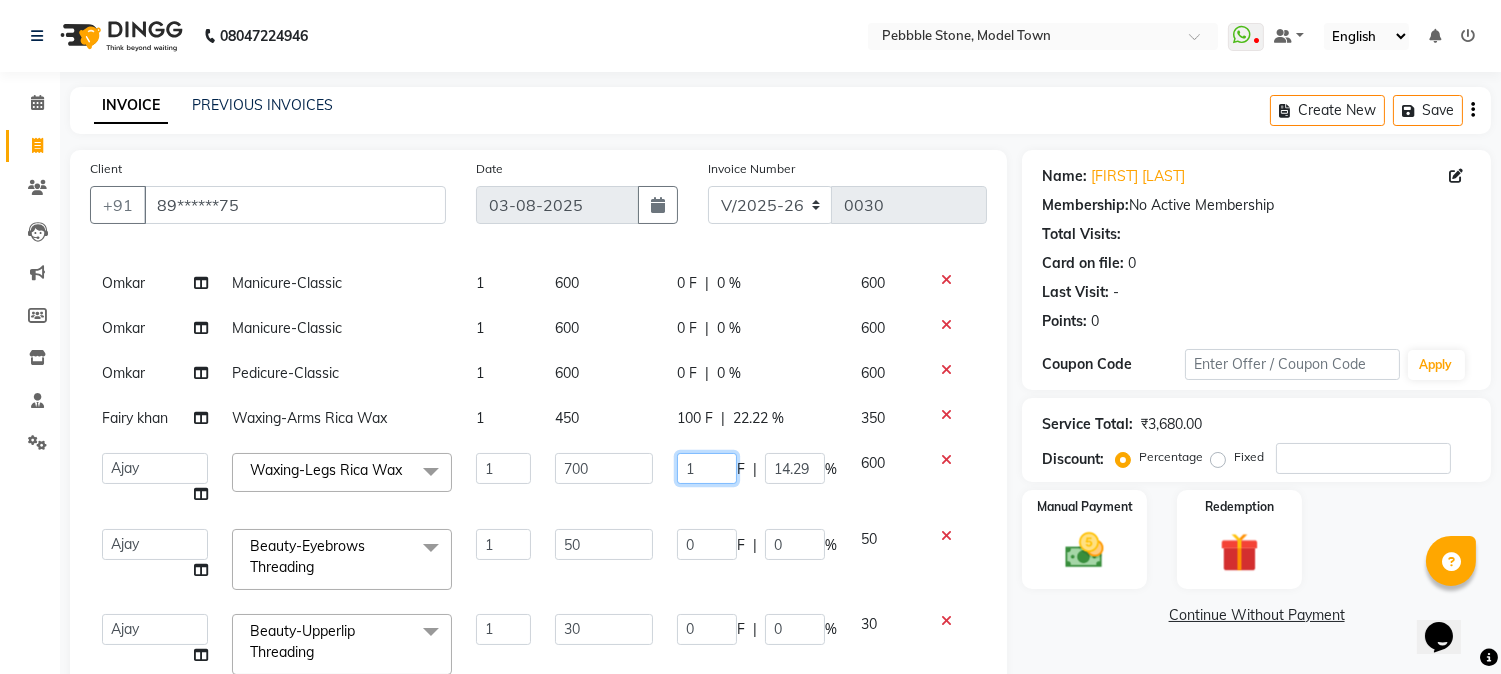 type 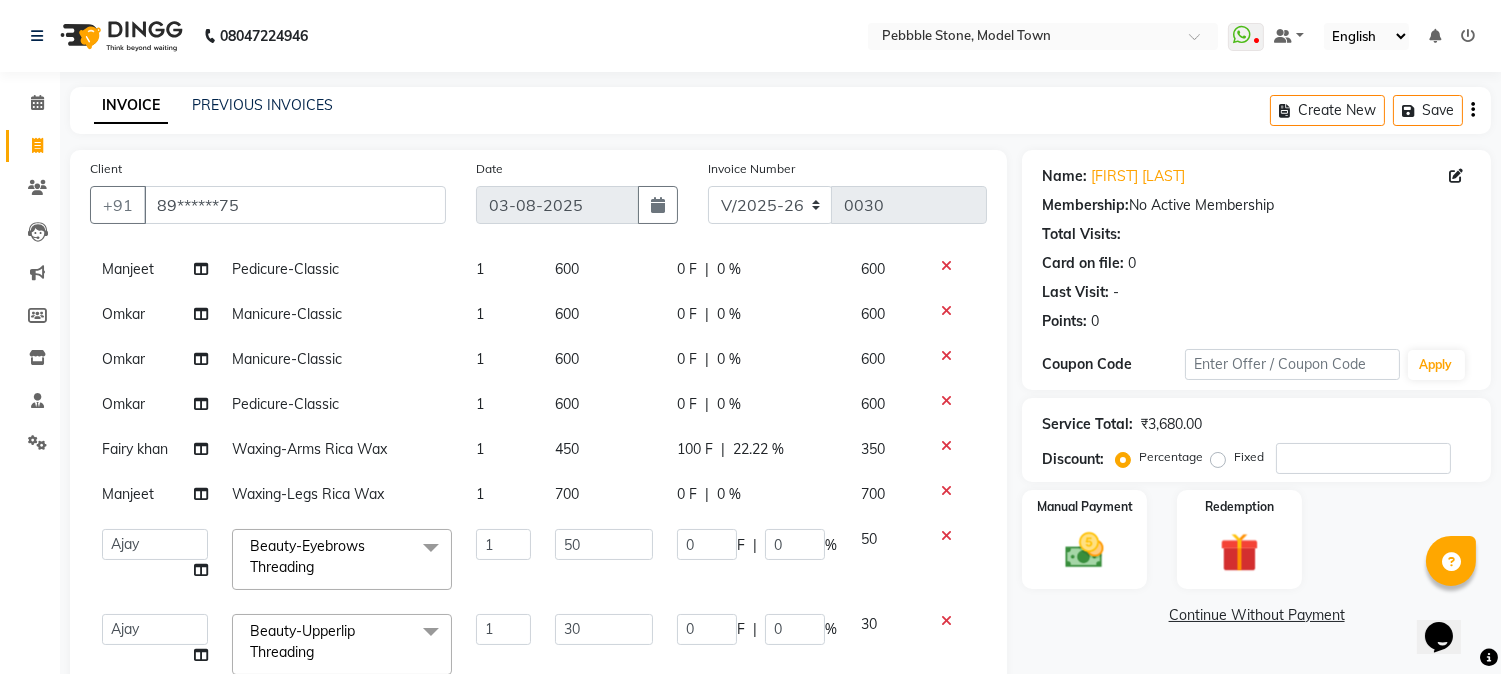 scroll, scrollTop: 98, scrollLeft: 0, axis: vertical 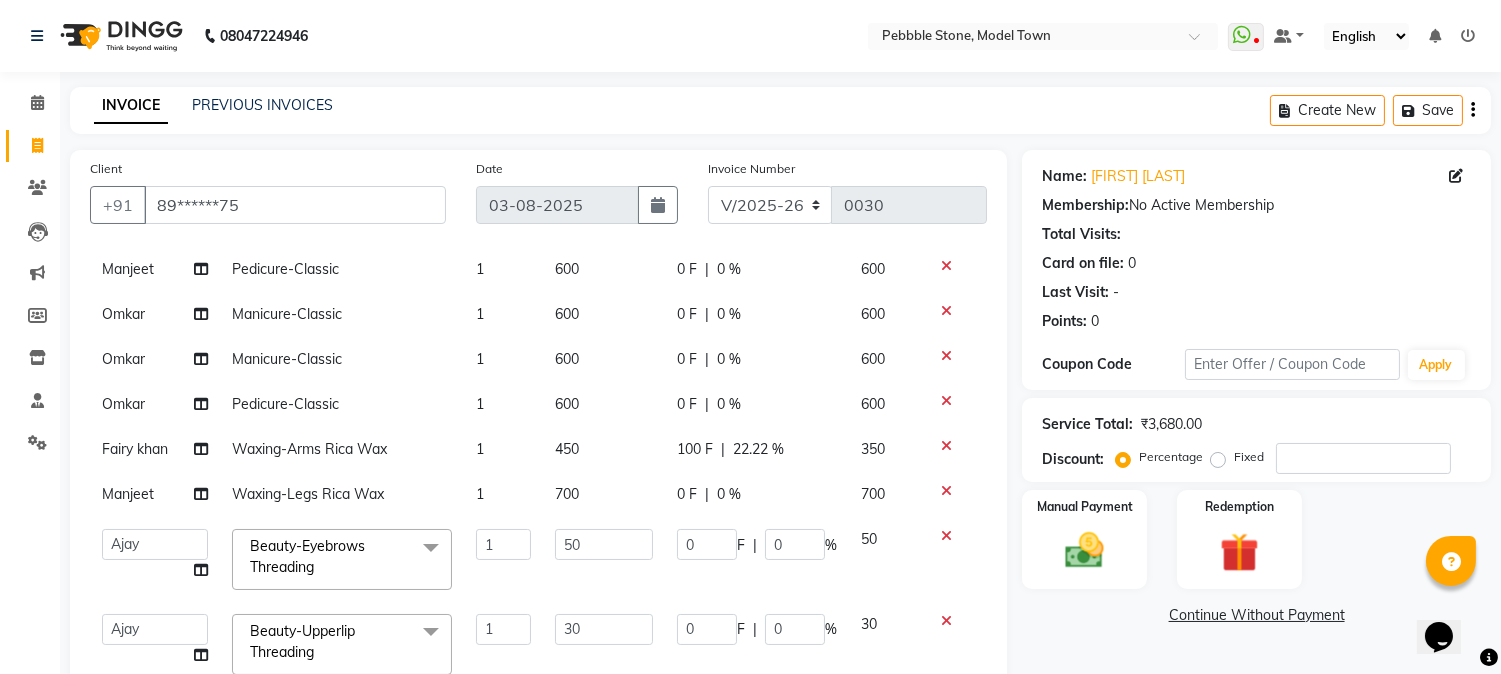 click on "[NAME] Pedicure-Classic 1 600 0 F | 0 % 600 [NAME] Manicure-Classic 1 600 0 F | 0 % 600 [NAME] Manicure-Classic 1 600 0 F | 0 % 600 [NAME] Pedicure-Classic 1 600 0 F | 0 % 600 [NAME] Waxing-Arms Rica Wax 1 450 100 F | 22.22 % 350 [NAME] Waxing-Legs Rica Wax 1 700 0 F | 0 % 700  [NAME]    [NAME]   [NAME]   [NAME]   Manager   [NAME]   [NAME]   [NAME]  Beauty-Eyebrows Threading  x Permanent Nail Paint Solid Color (Hand) Permanent Nail Paint French (Hand) Permanent Nail Paint  Solid Color (Toes) Permanent Nail Paint  French (Toes) Brush Art shape and filing Restoration -Gel (Hand) Restoration -Tip Replacement (Hand) Restoration -Touch-up (Hand) Restoration -Gel Color Change (Hand) Restoration -Removal of extensions (Hand) Restoration -Removal of Nail paint (Hand) removal of overlays (Hand) Restoration-Gel (Toes) Restoration -Tip Replacement (Toes) Restoration -Touch-up (Toes) Restoration -Gel Color Change (Toes) Restoration -Removal of extensions (Toes) Restoration -Removal of Nail paint (Toes) 1" 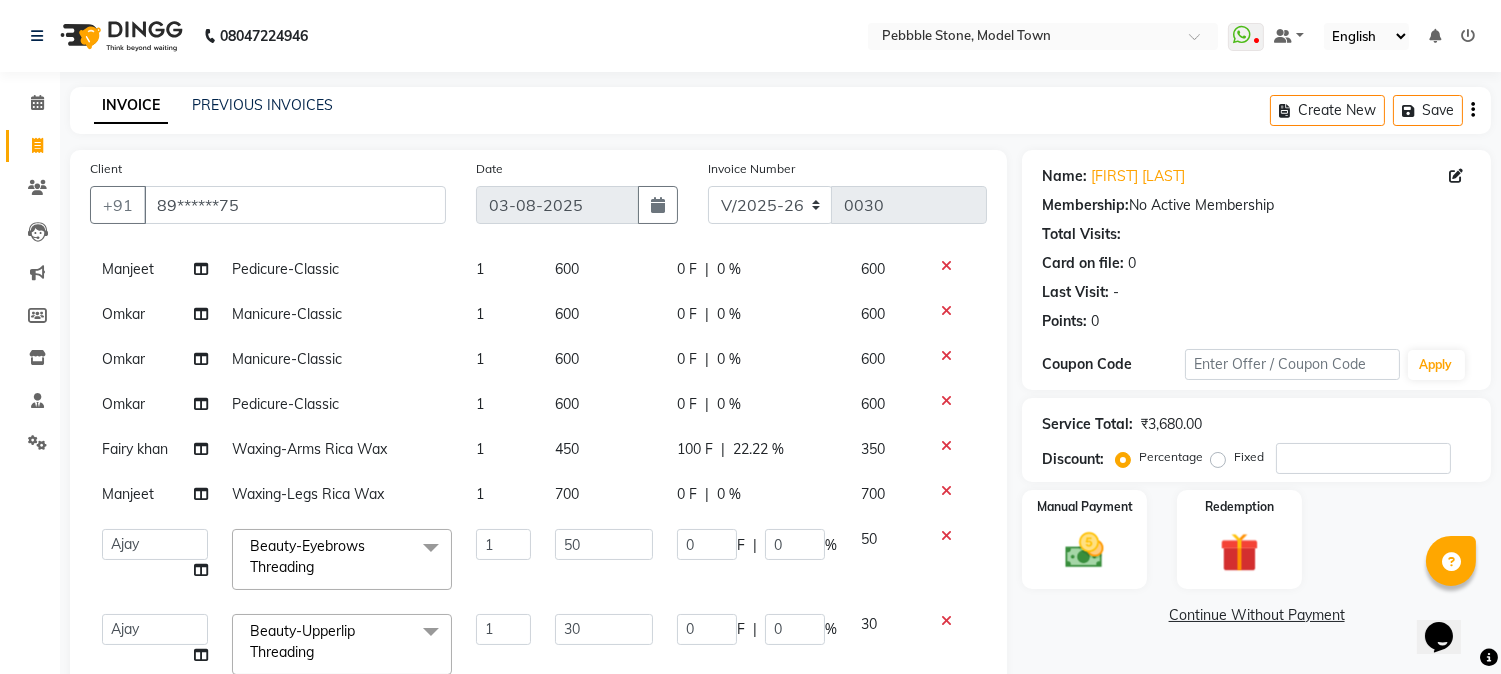 click on "100 F" 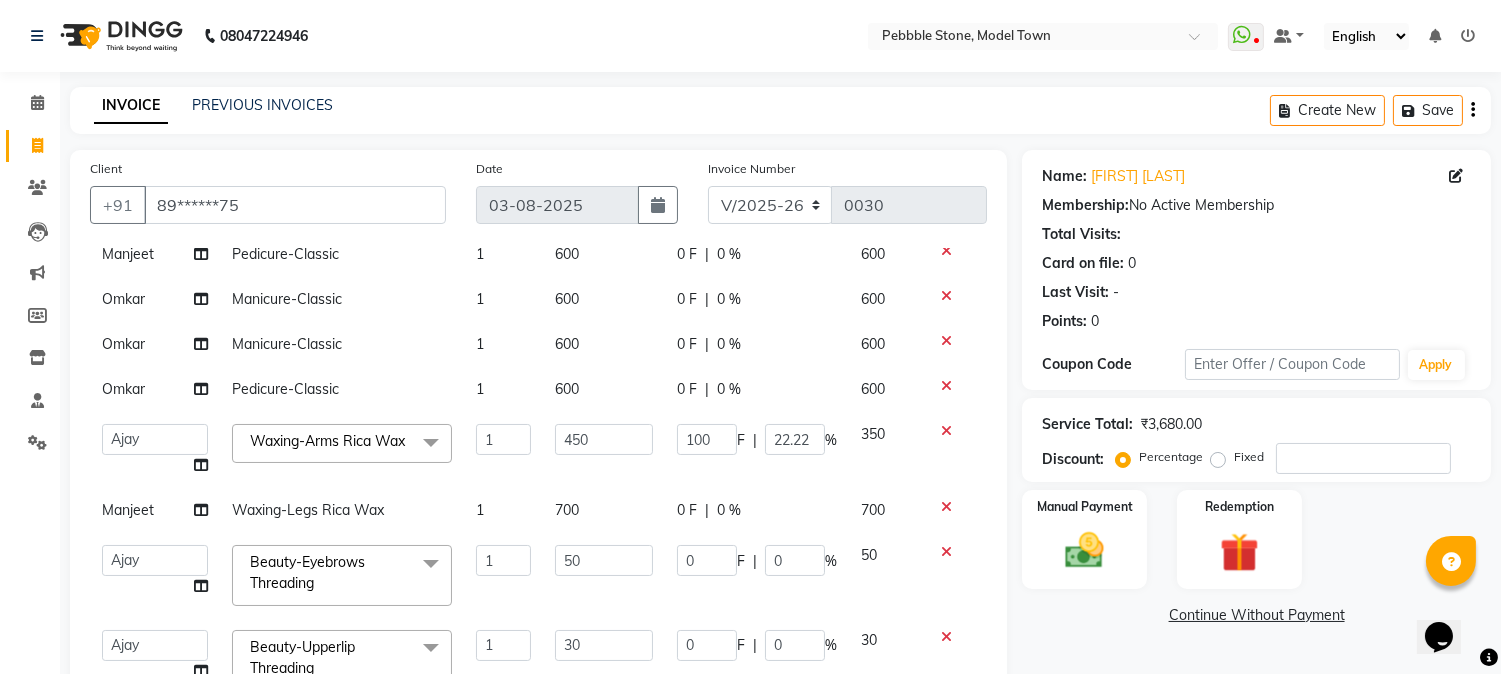 scroll, scrollTop: 138, scrollLeft: 0, axis: vertical 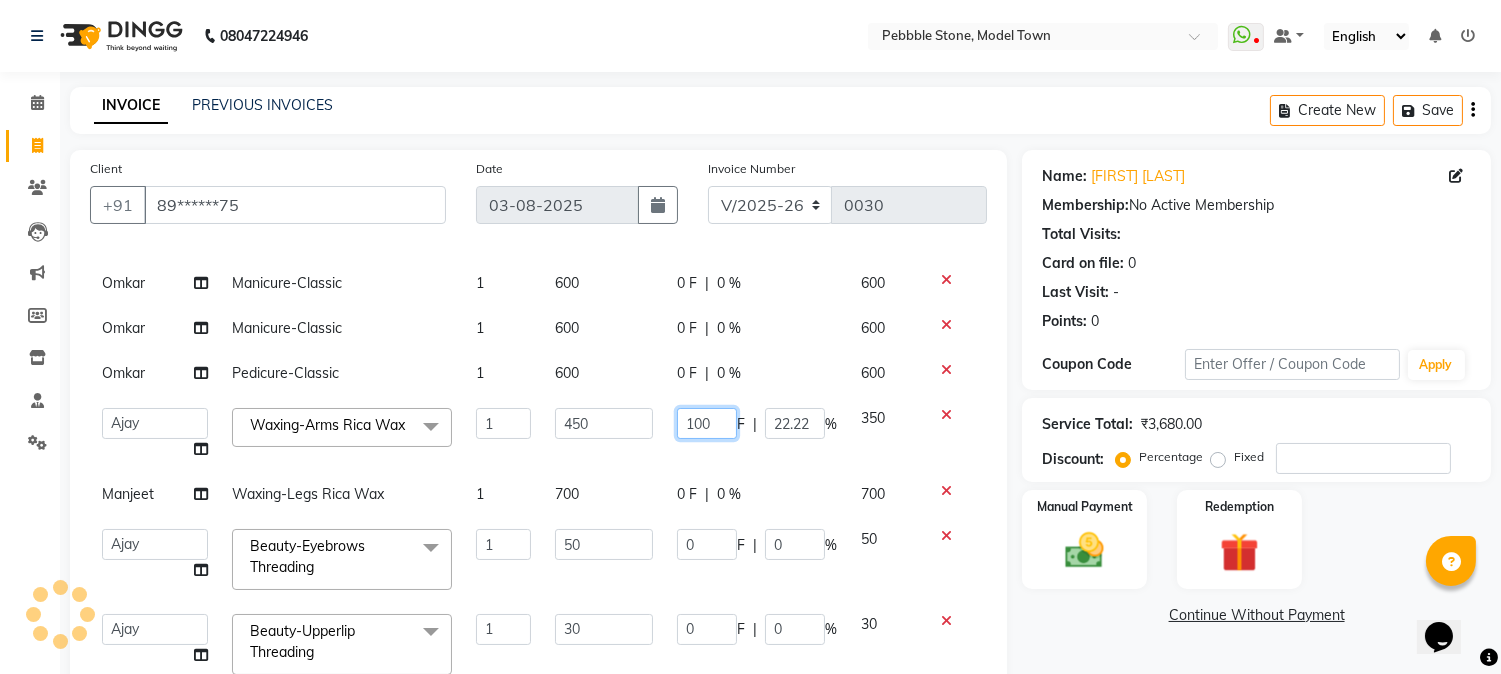 click on "100" 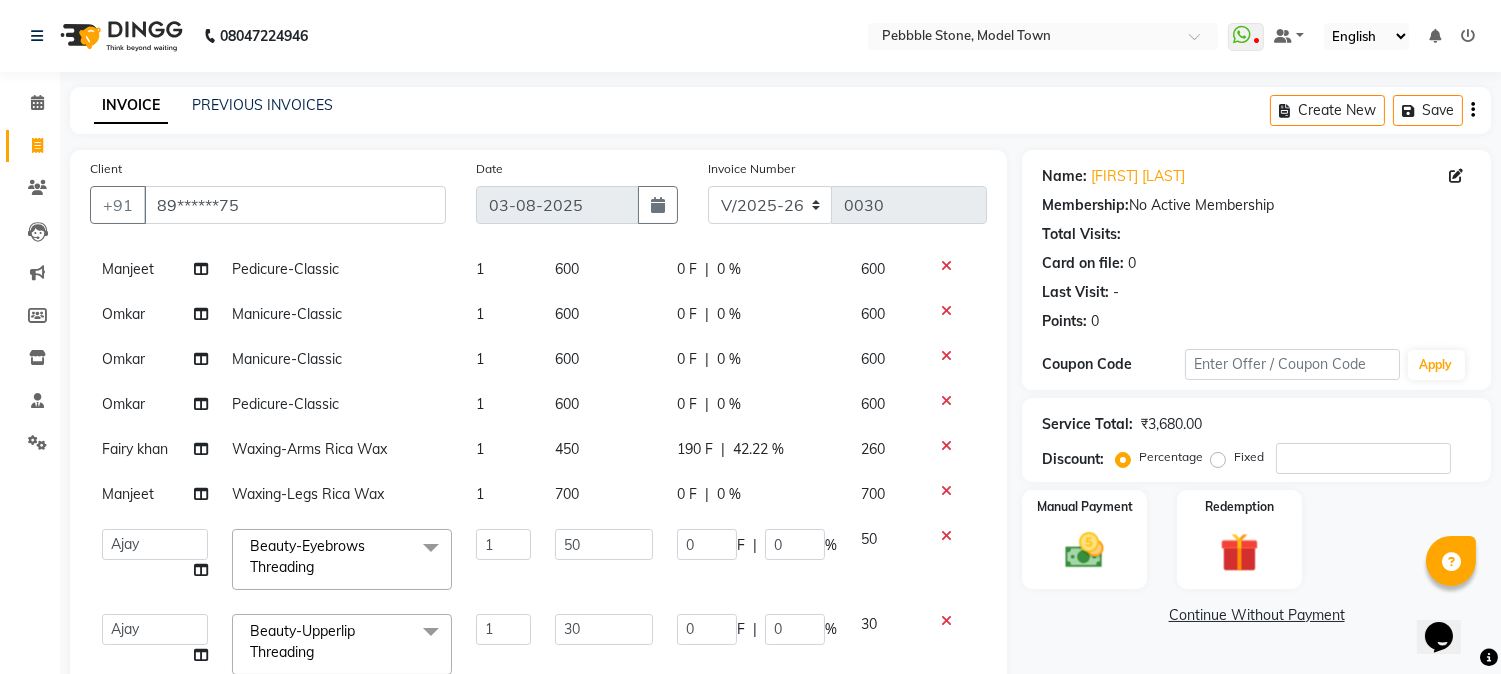 click on "0 F" 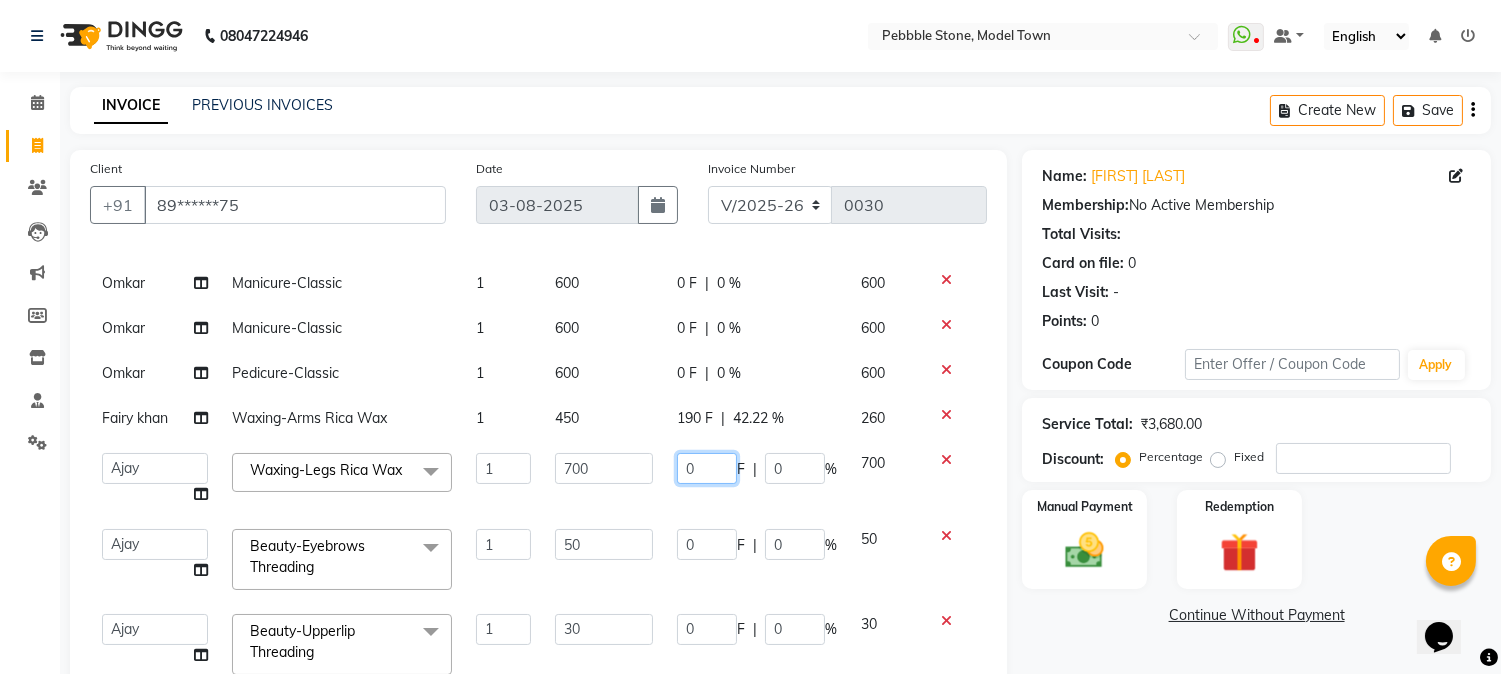 click on "0" 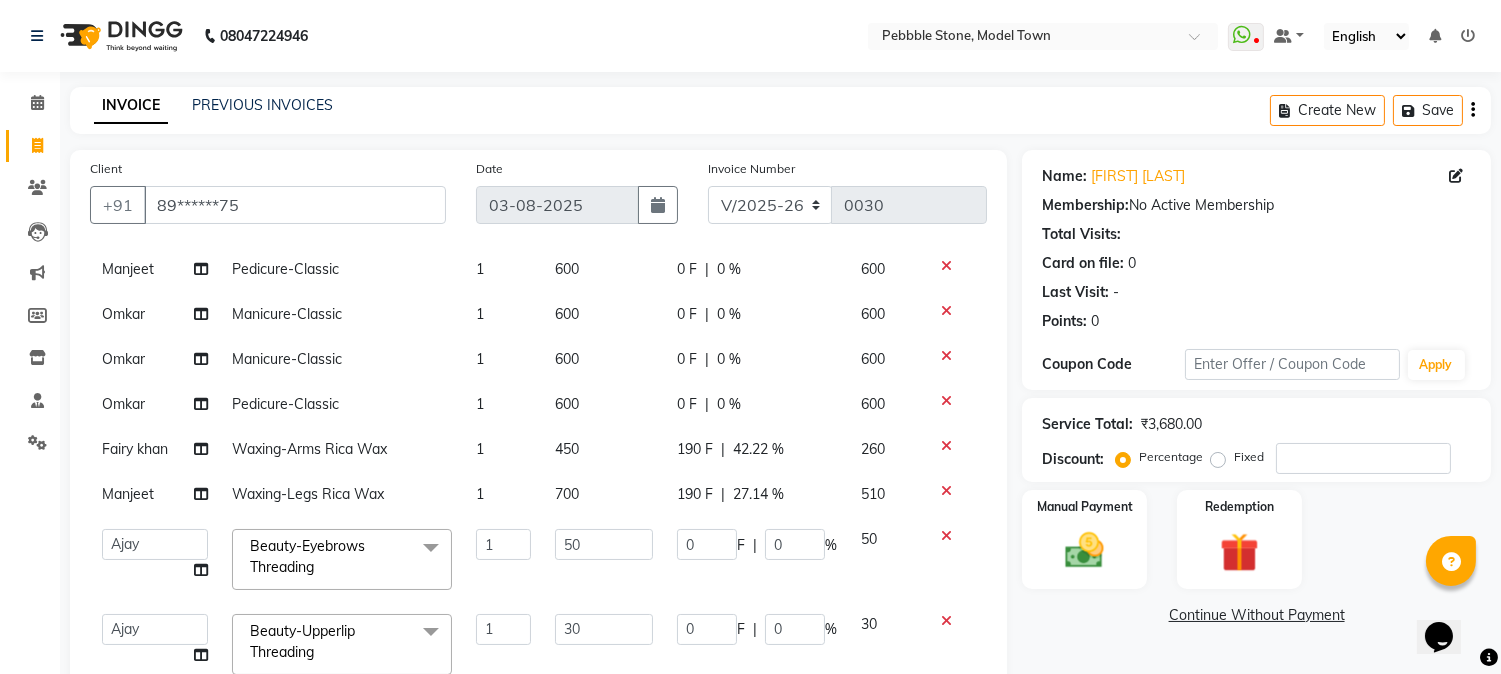 click on "190 F | 27.14 %" 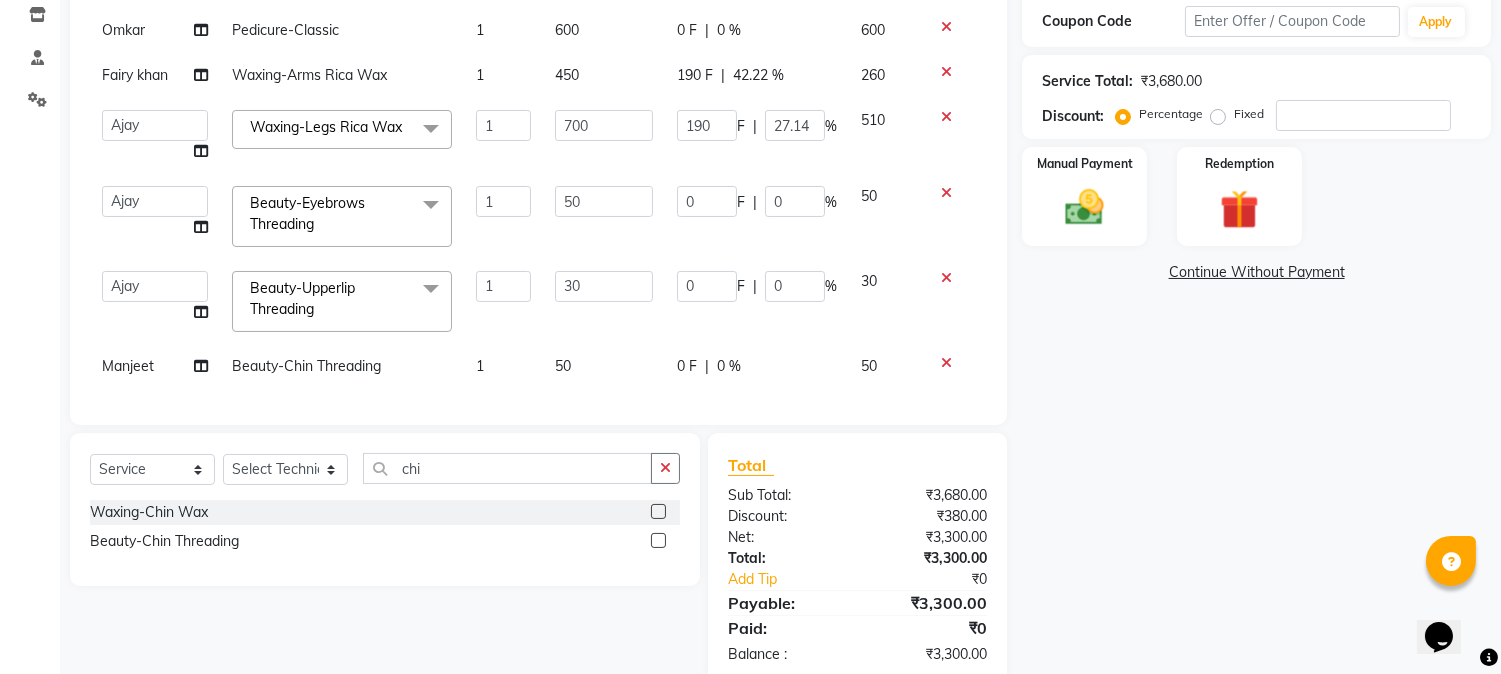 scroll, scrollTop: 384, scrollLeft: 0, axis: vertical 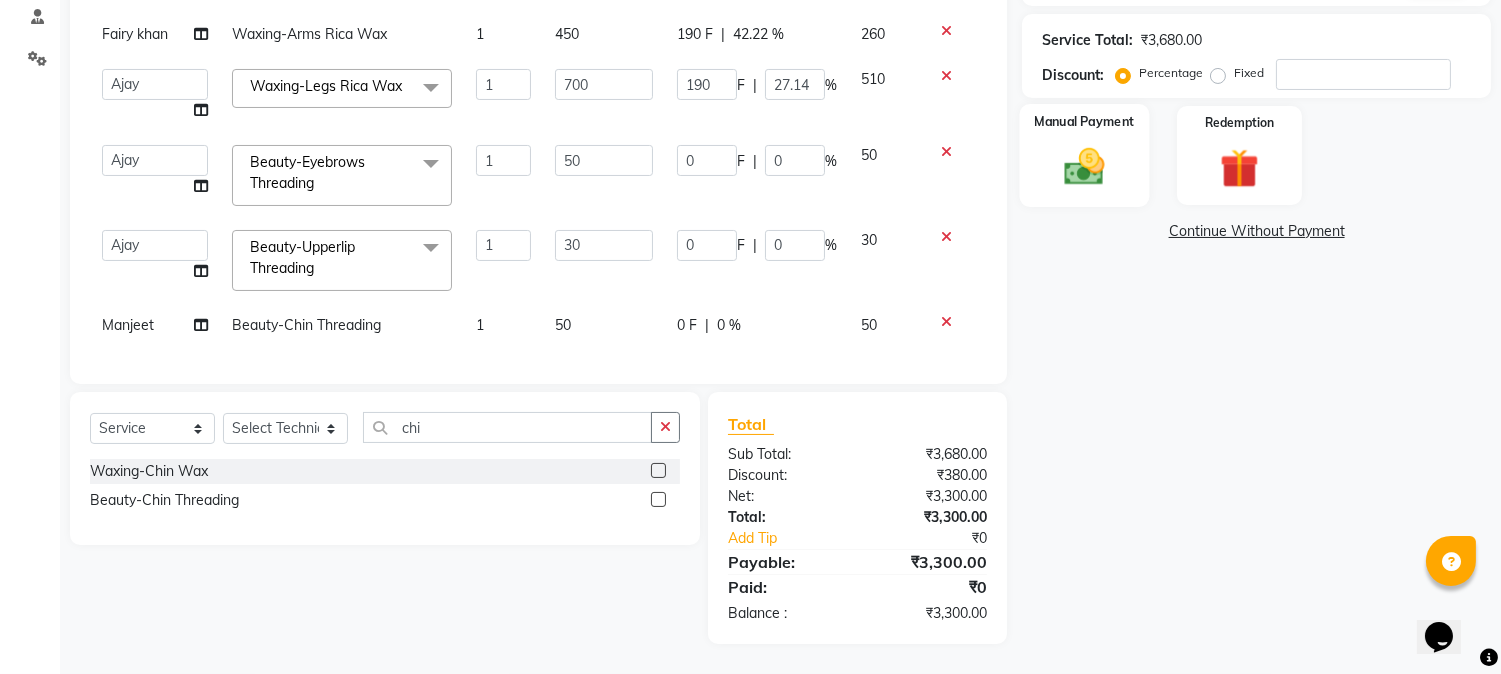 click on "Manual Payment" 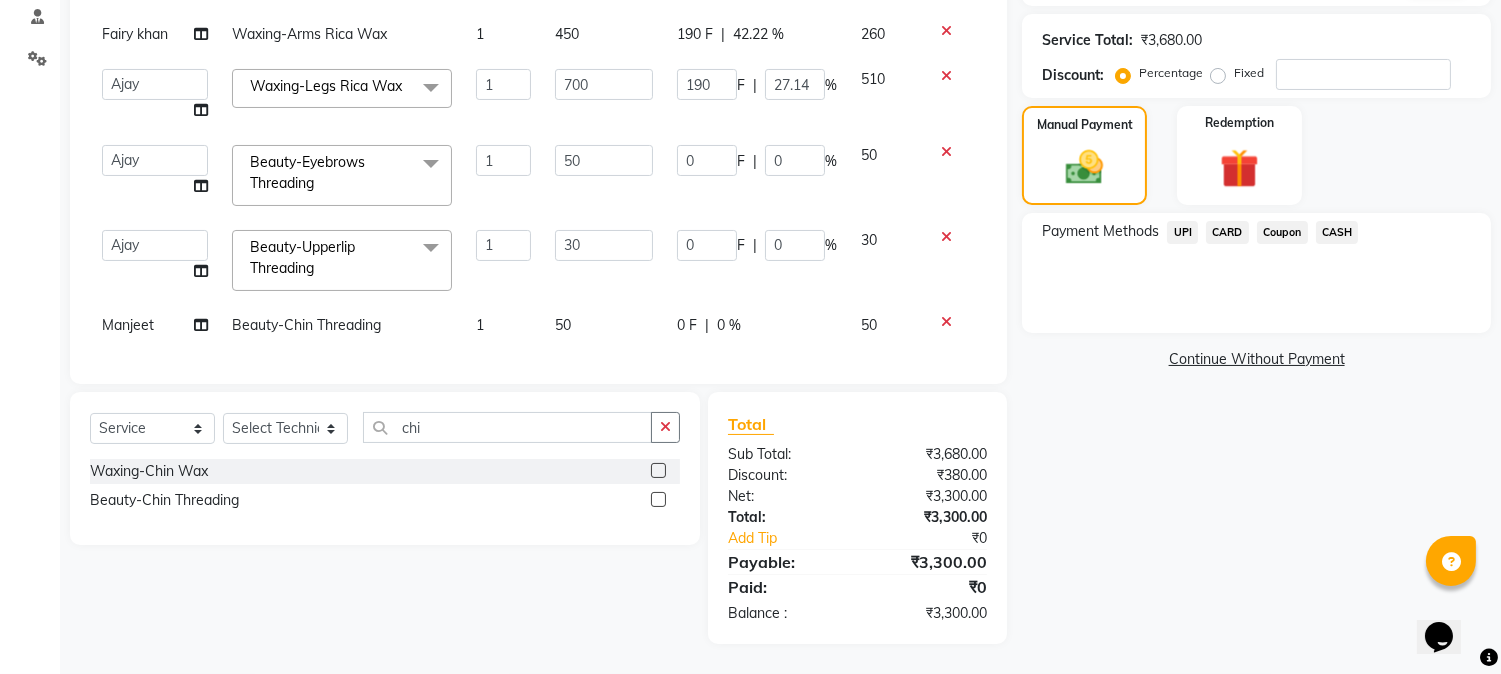 click on "CASH" 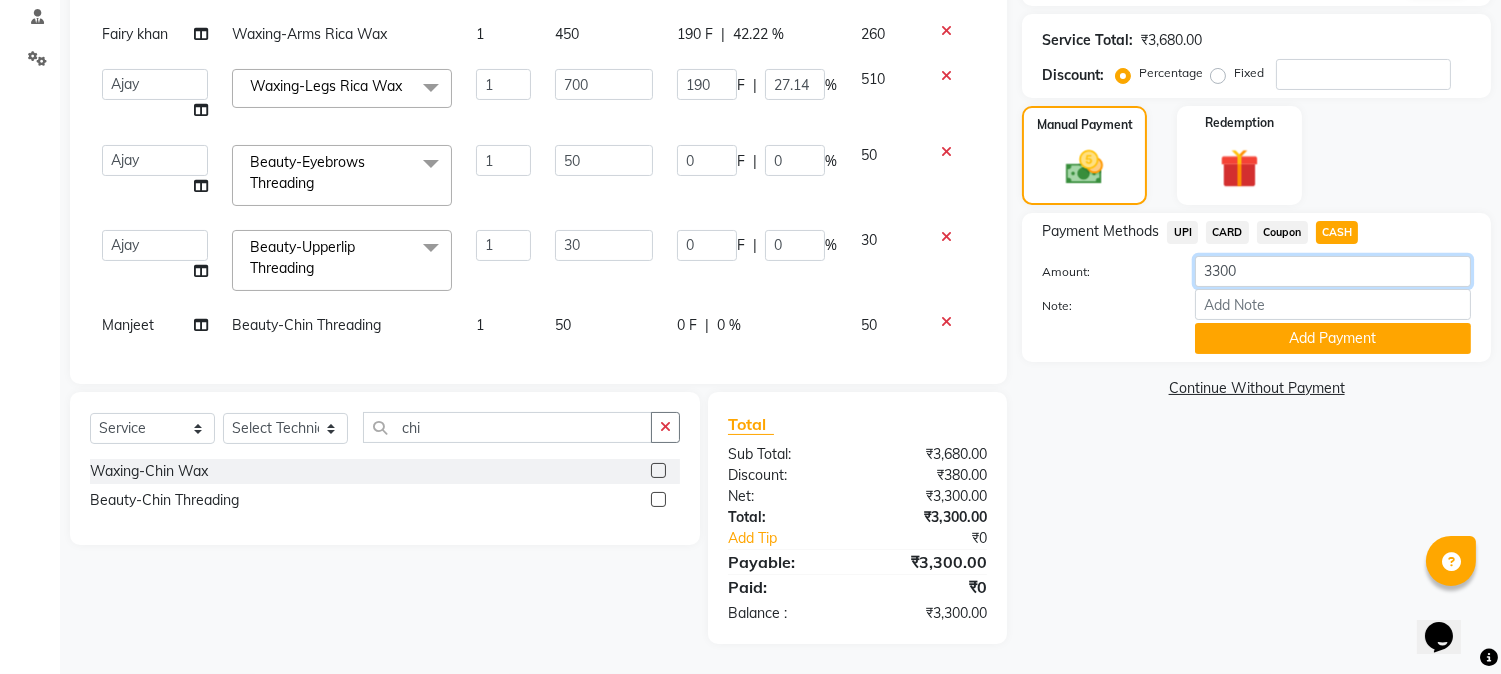 click on "3300" 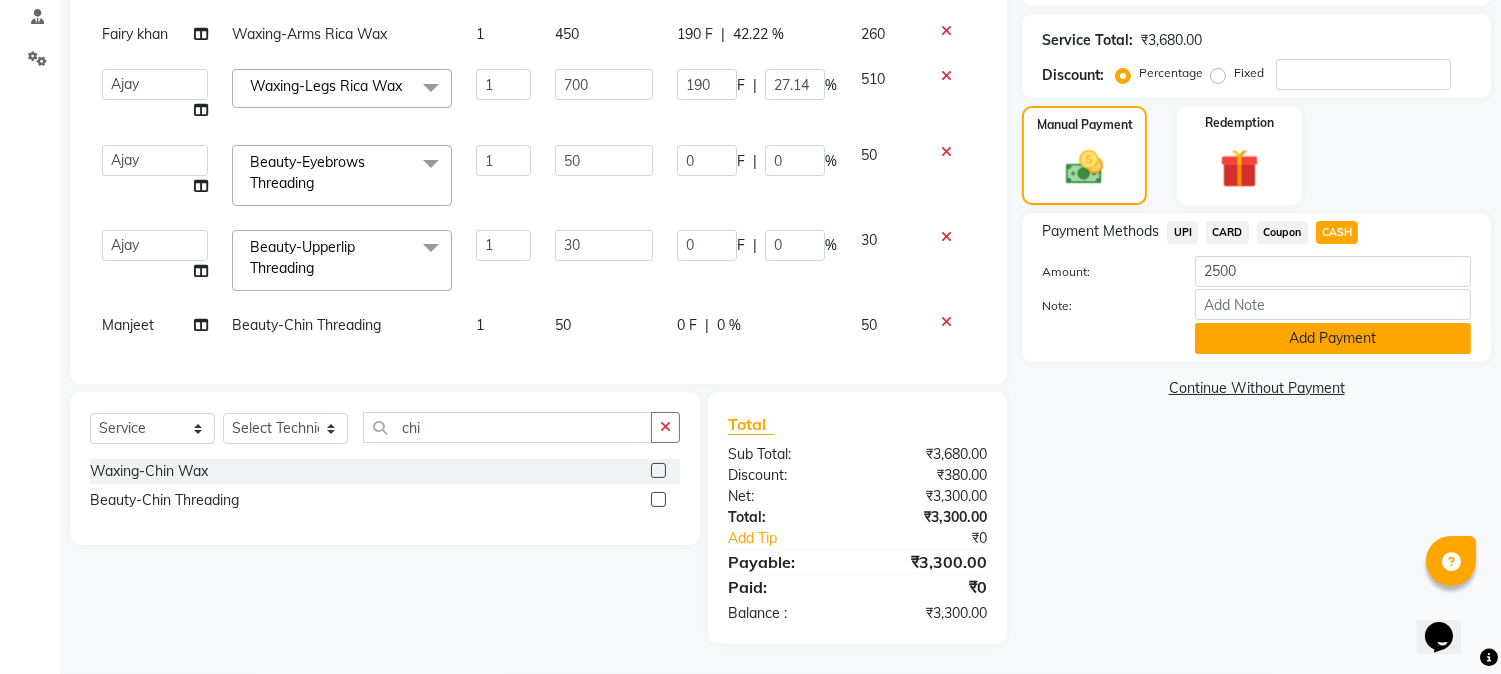 click on "Add Payment" 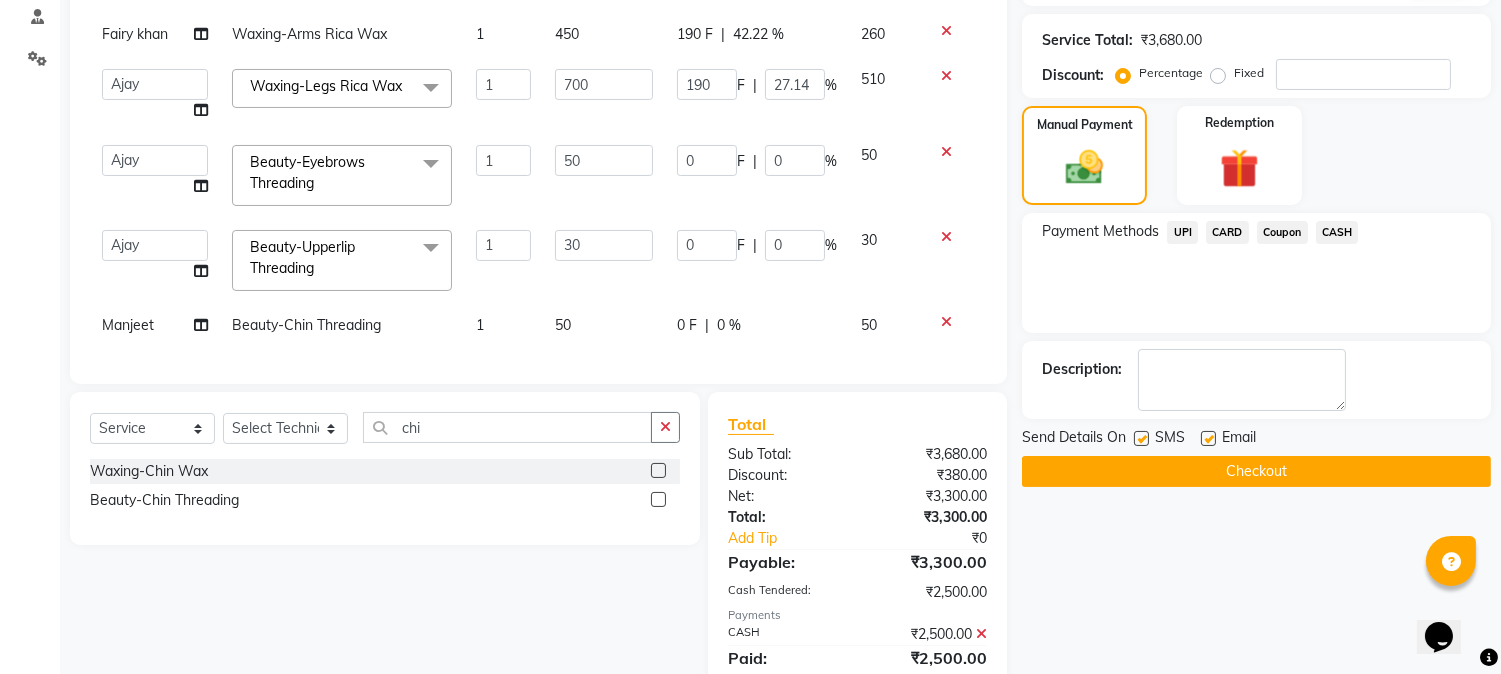 click on "UPI" 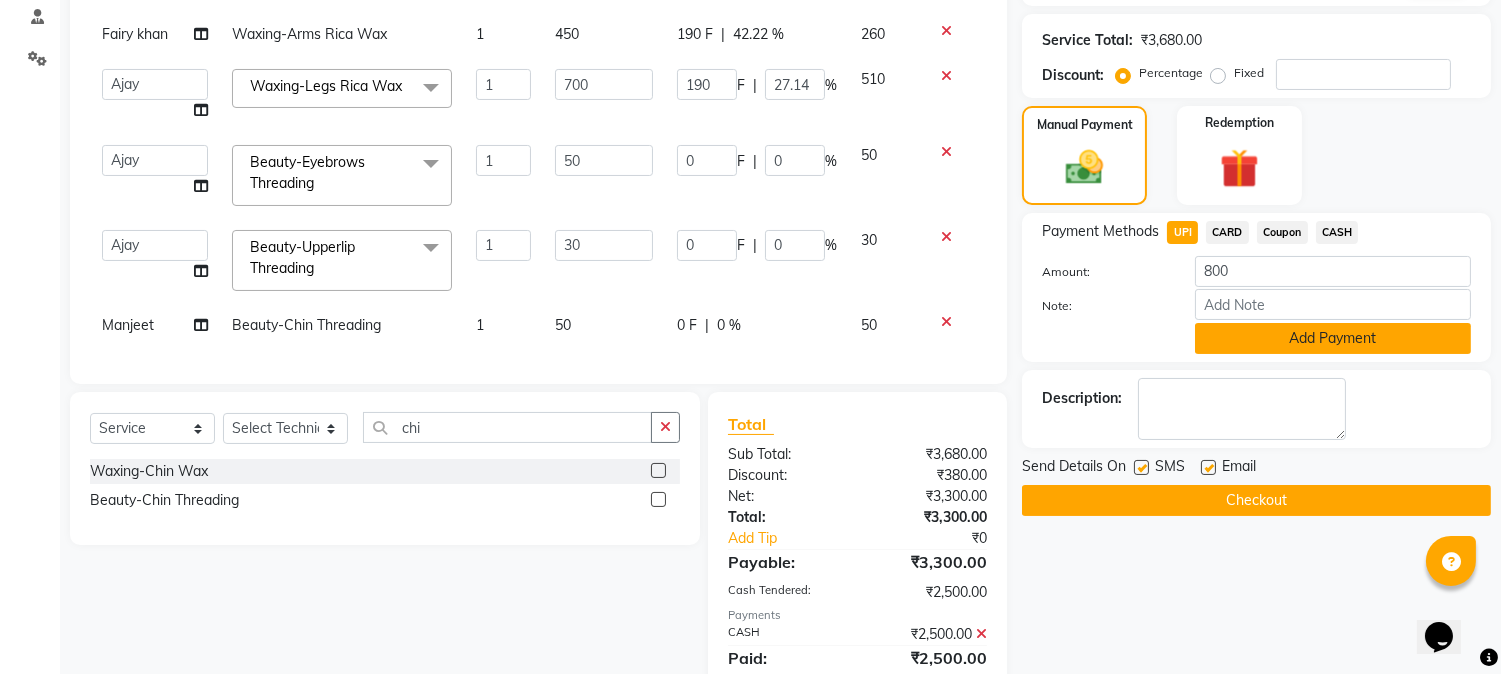 click on "Add Payment" 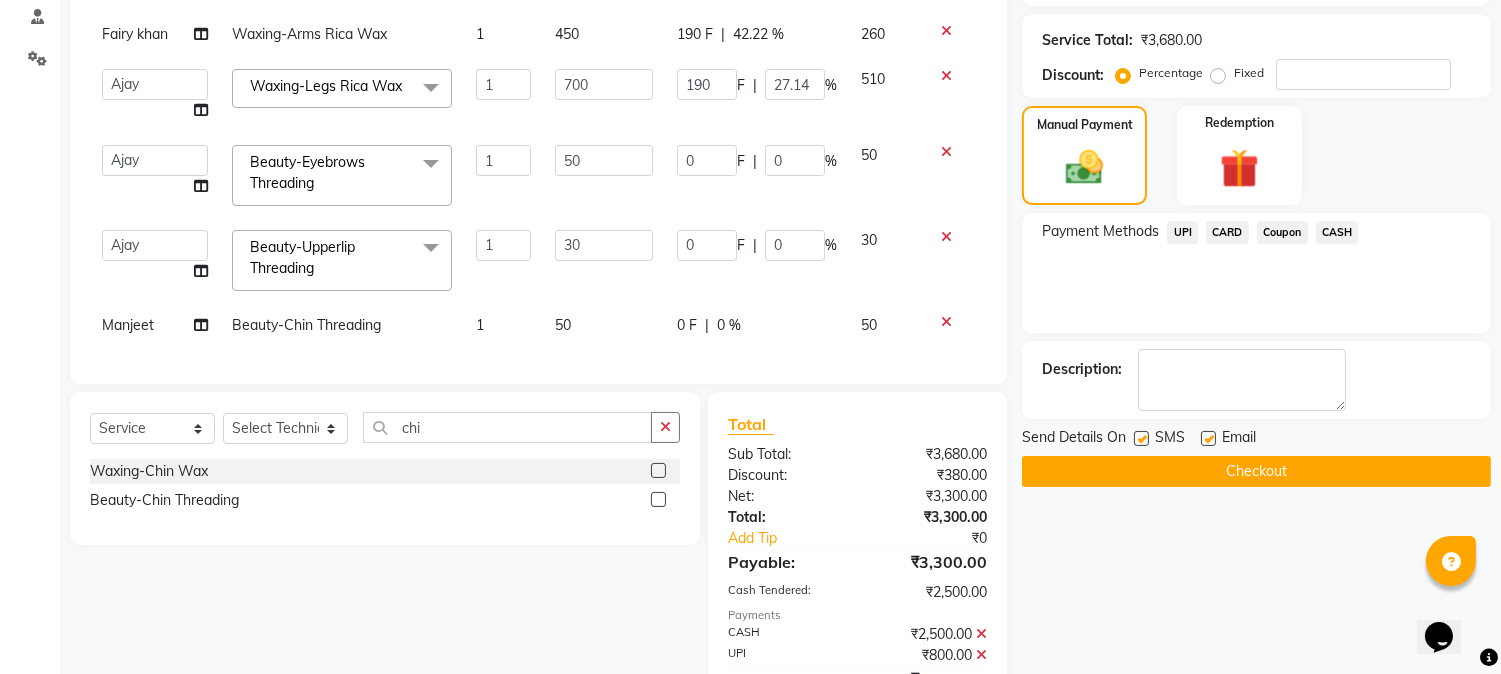 click on "Checkout" 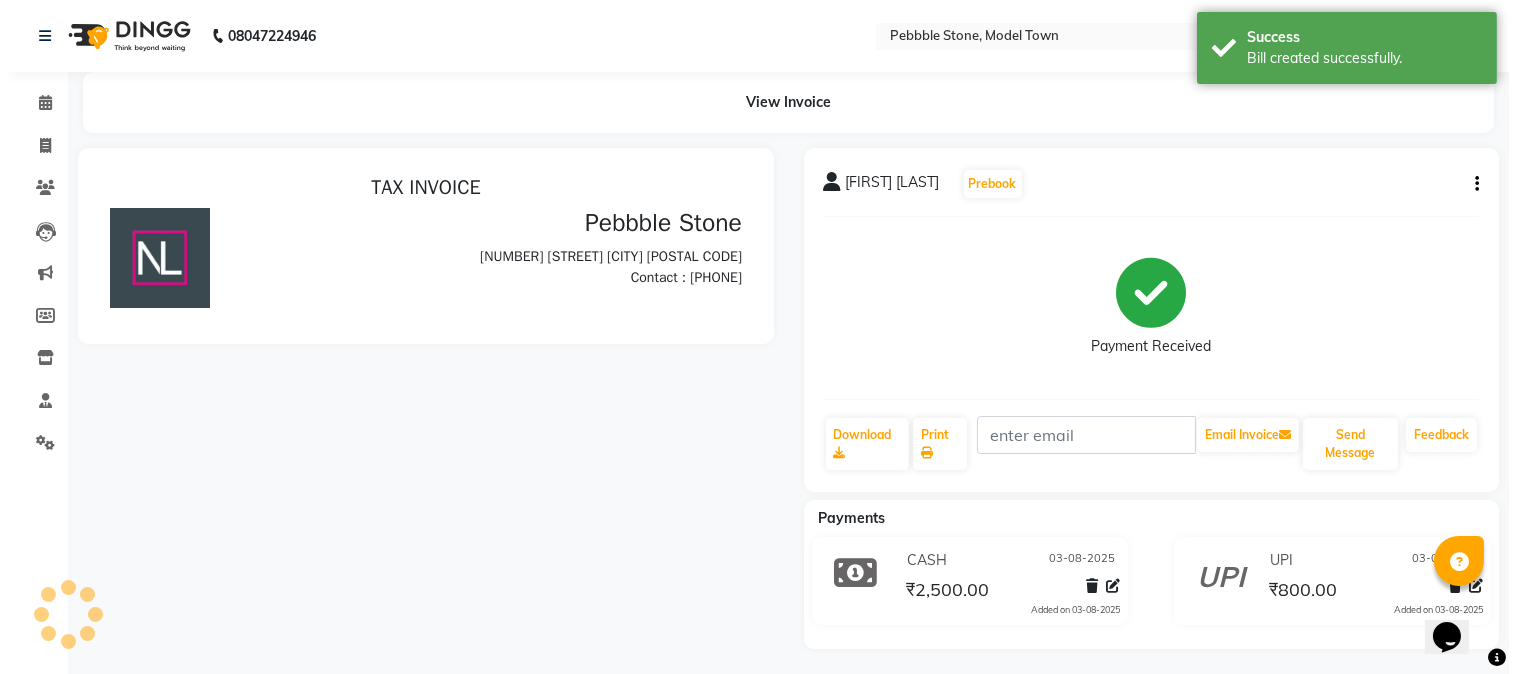 scroll, scrollTop: 0, scrollLeft: 0, axis: both 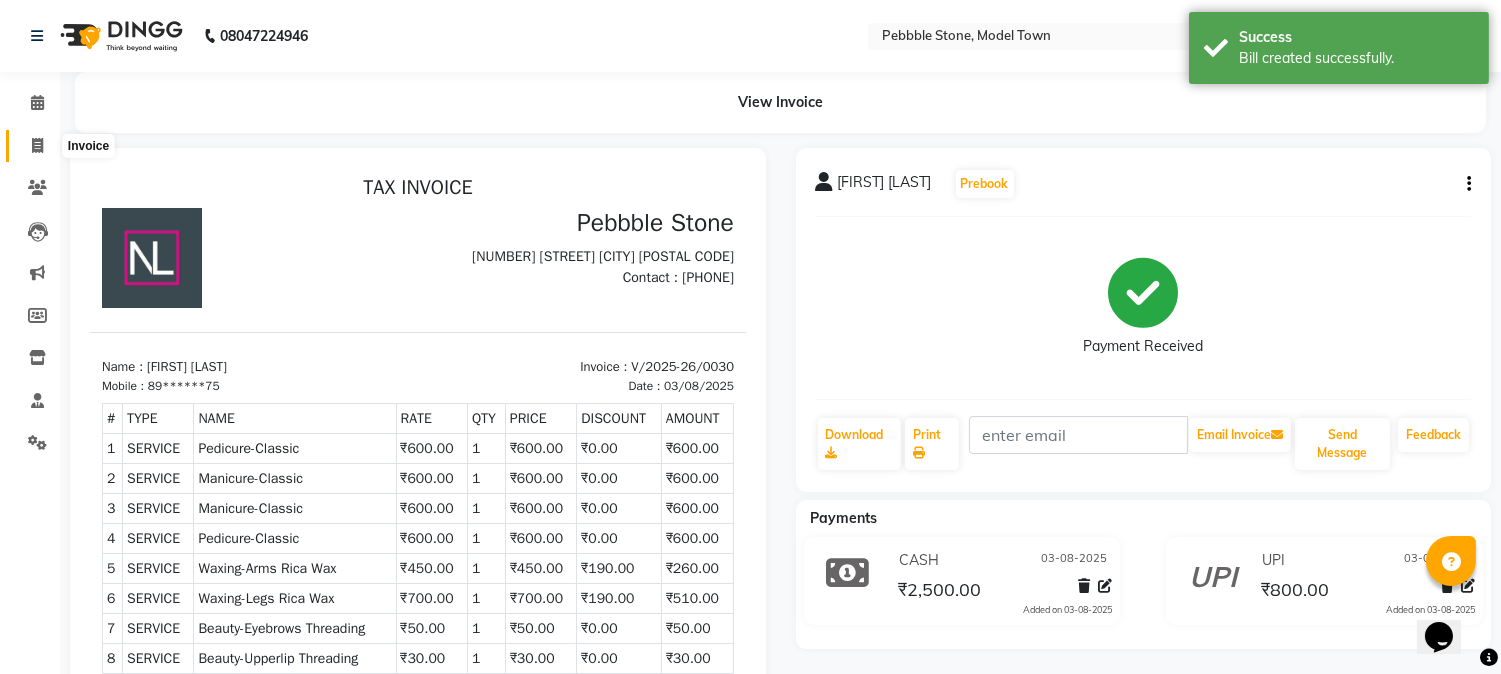 click 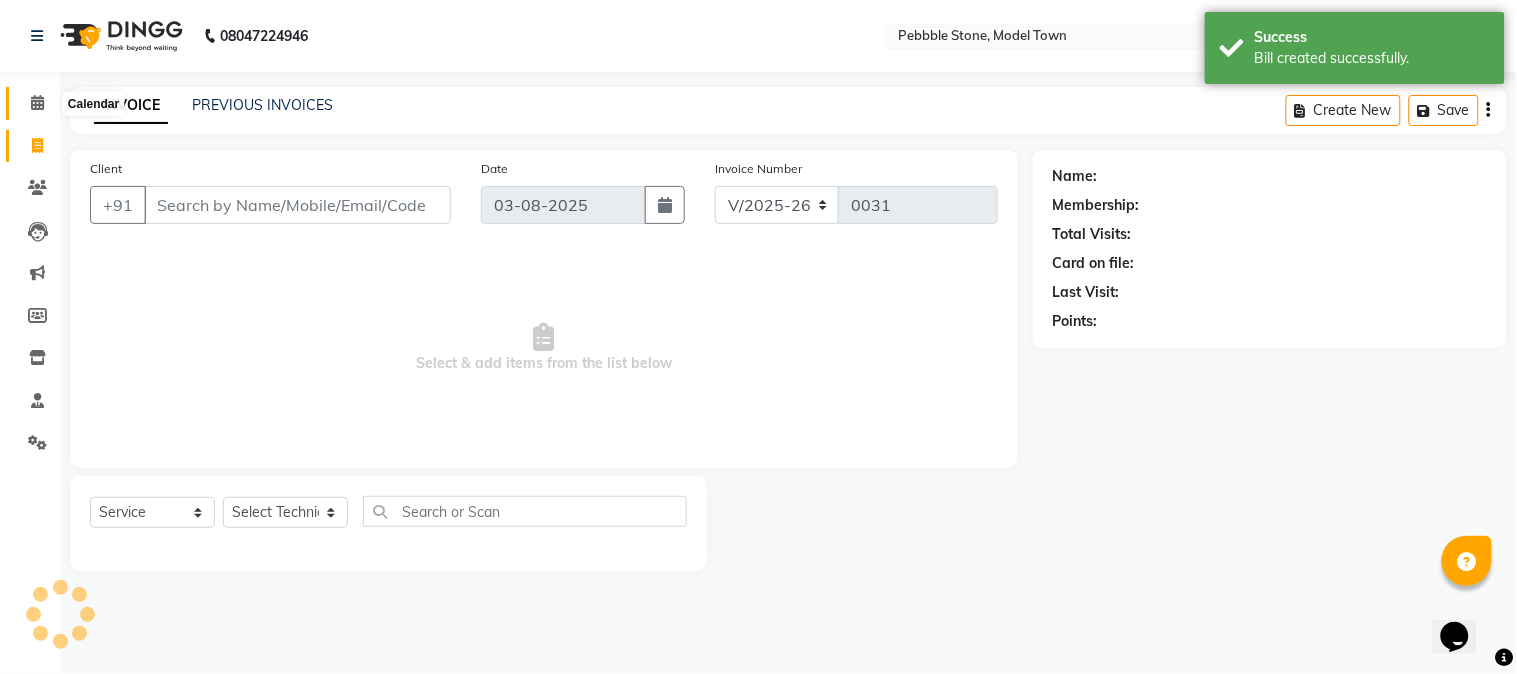click 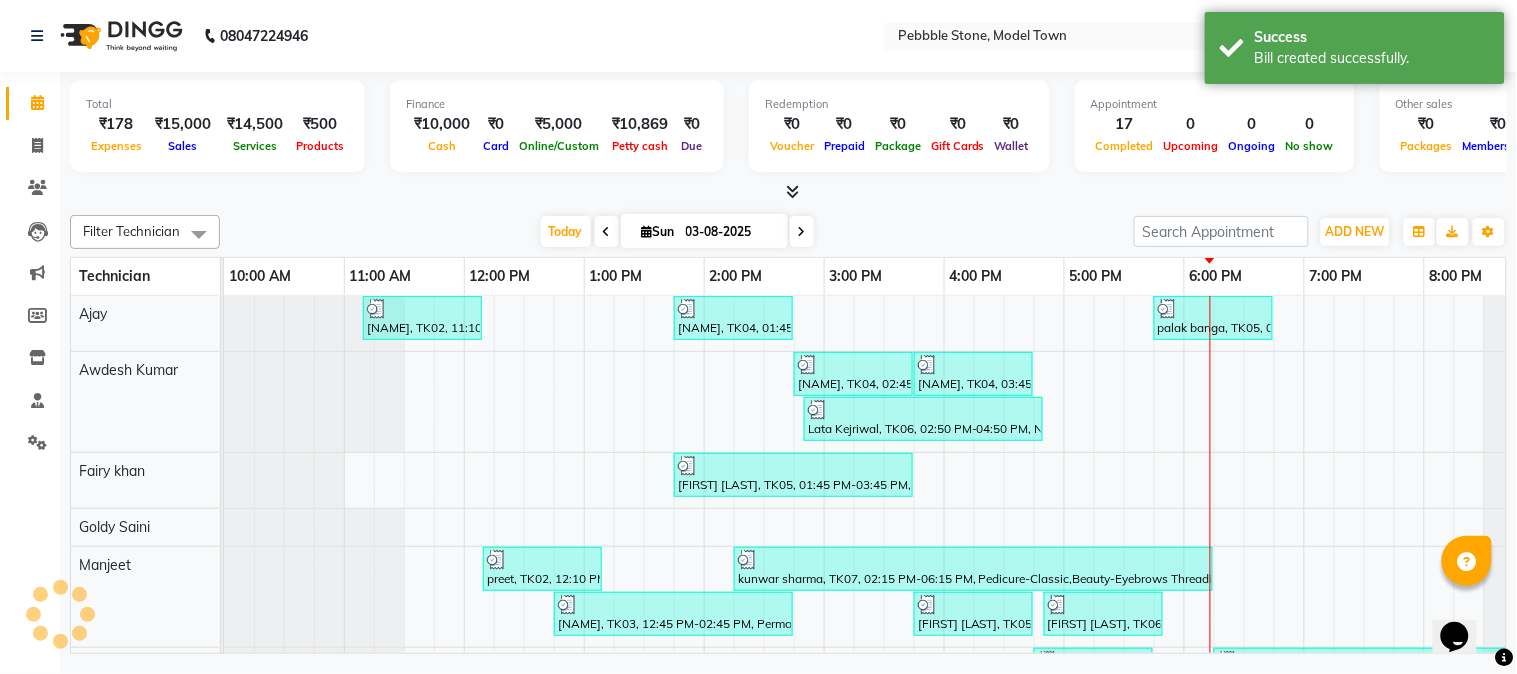 scroll, scrollTop: 0, scrollLeft: 0, axis: both 